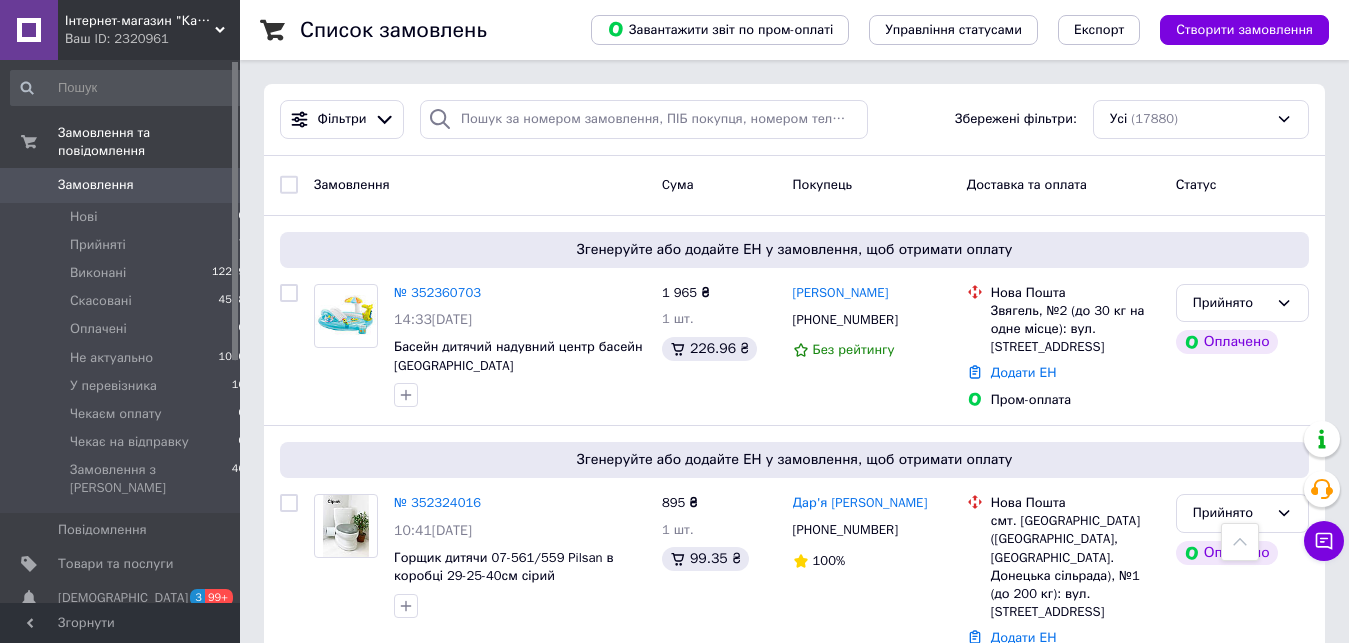 scroll, scrollTop: 408, scrollLeft: 0, axis: vertical 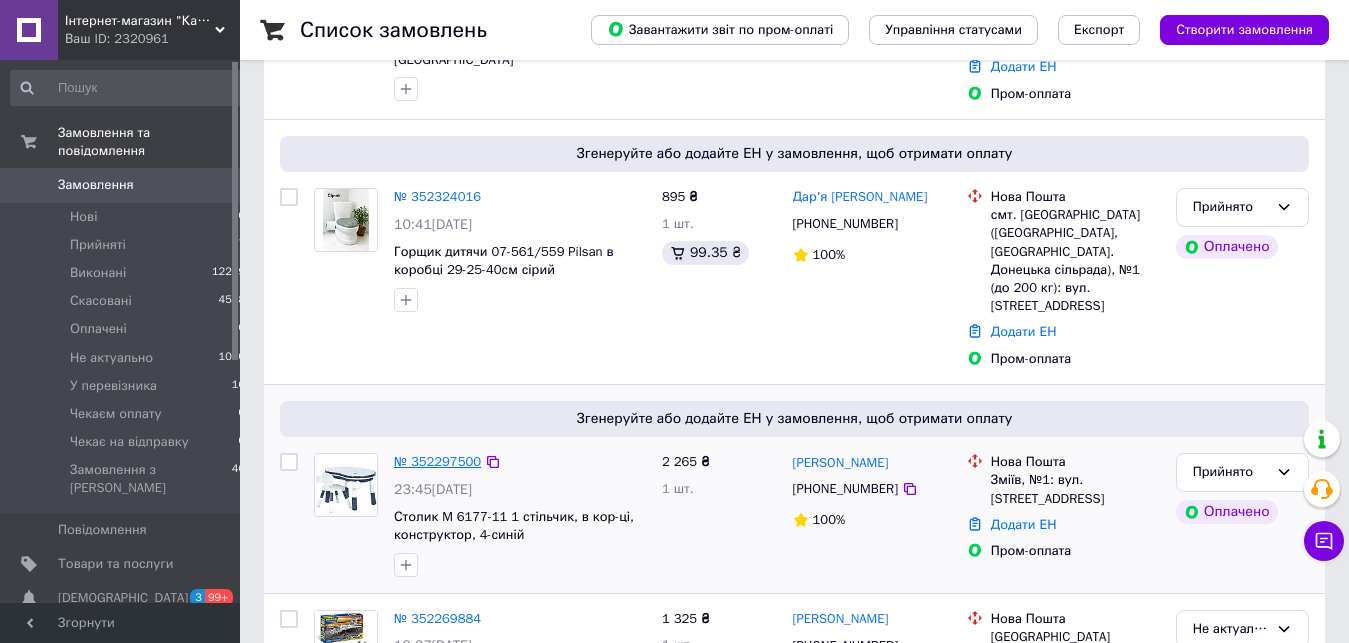 click on "№ 352297500" at bounding box center [437, 461] 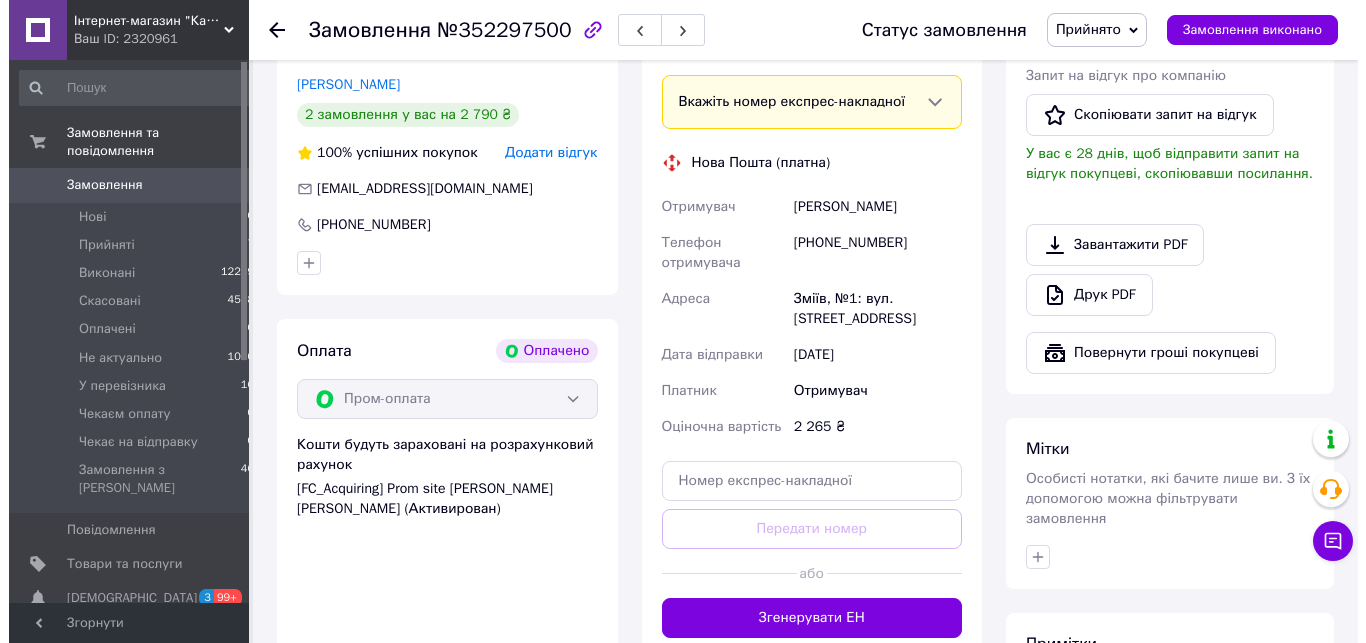 scroll, scrollTop: 714, scrollLeft: 0, axis: vertical 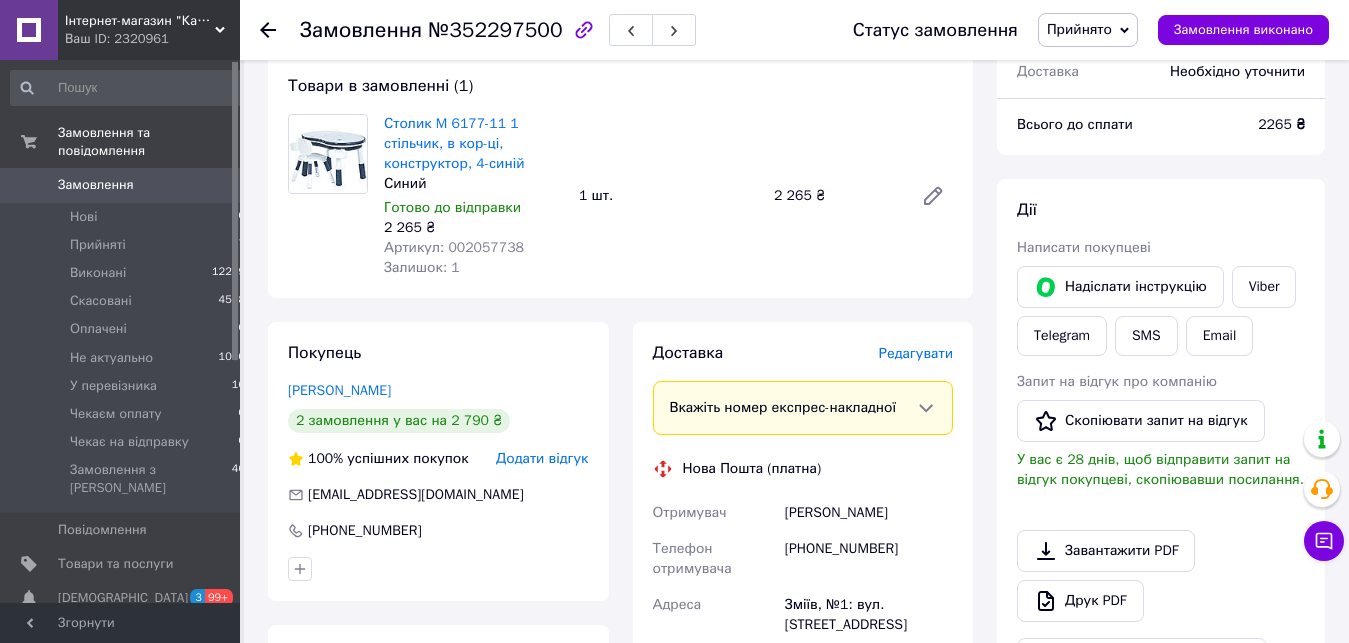 click on "Редагувати" at bounding box center [916, 353] 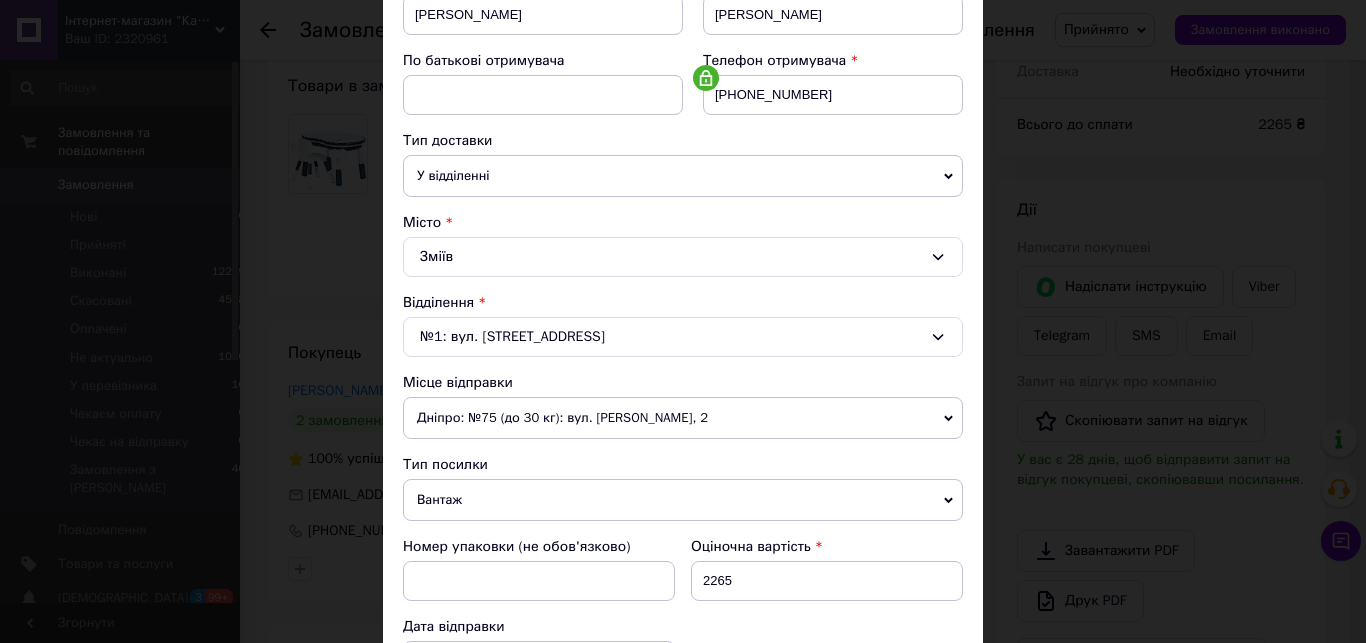 scroll, scrollTop: 456, scrollLeft: 0, axis: vertical 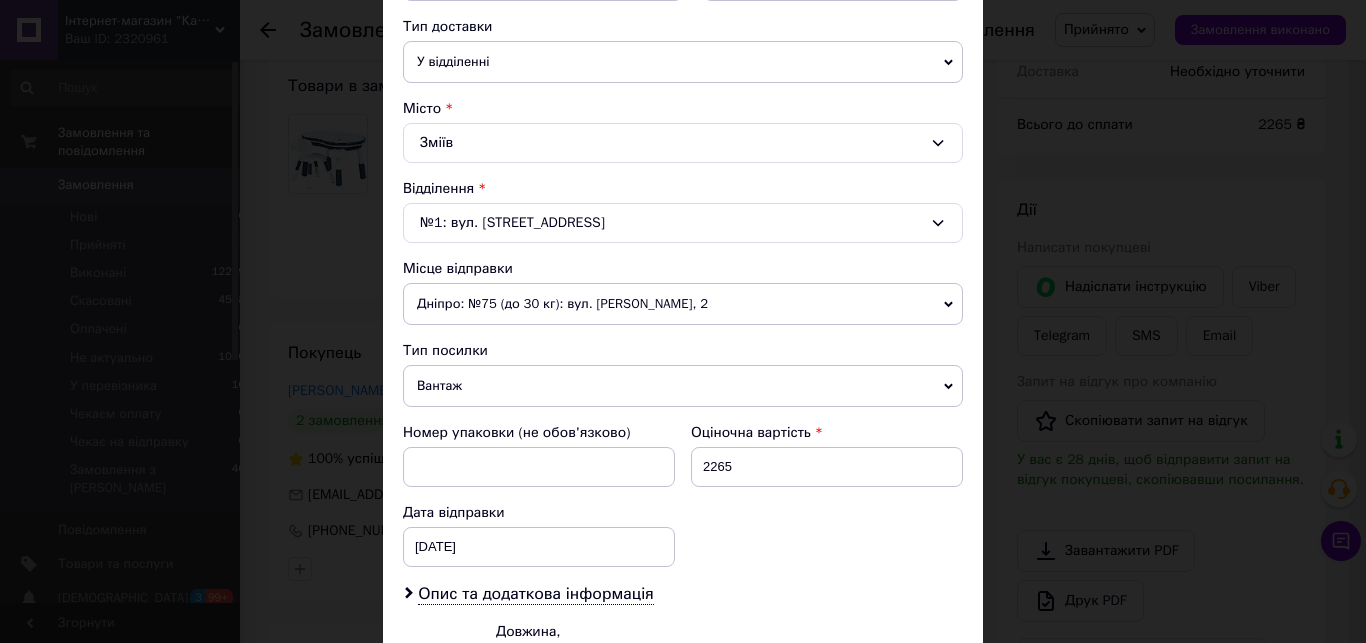 click on "Дніпро: №75 (до 30 кг): вул. [PERSON_NAME], 2" at bounding box center [683, 304] 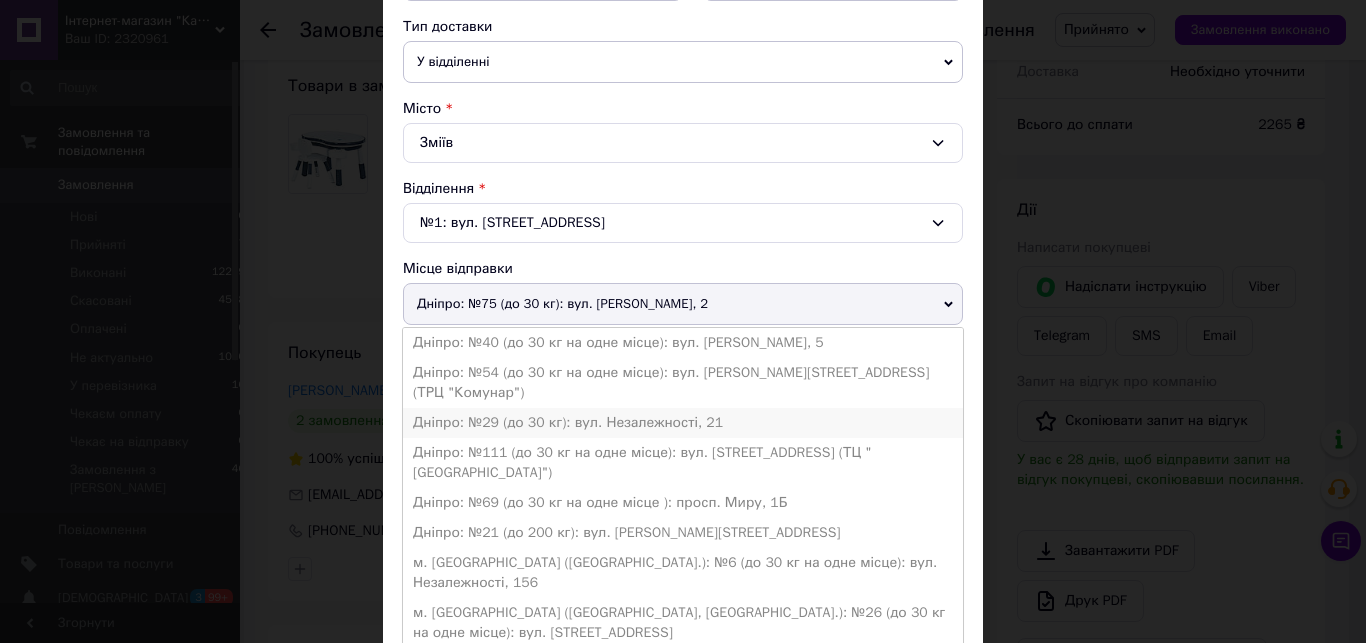 click on "Дніпро: №29 (до 30 кг): вул. Незалежності, 21" at bounding box center (683, 423) 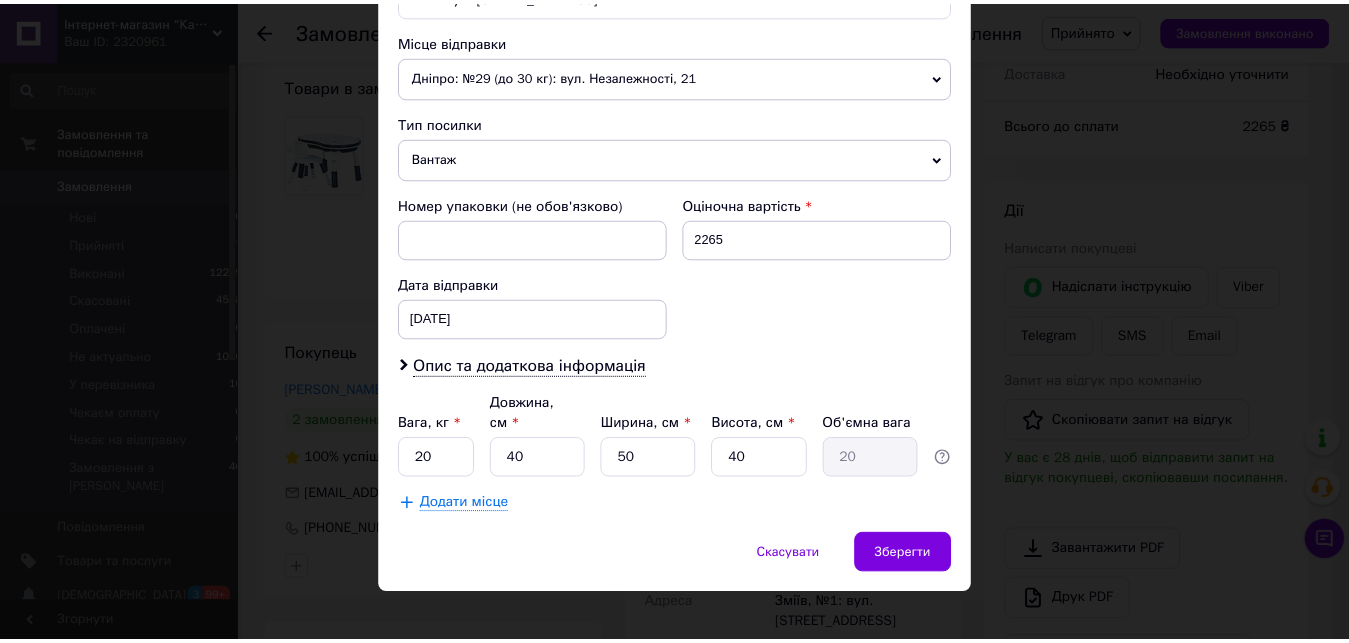 scroll, scrollTop: 685, scrollLeft: 0, axis: vertical 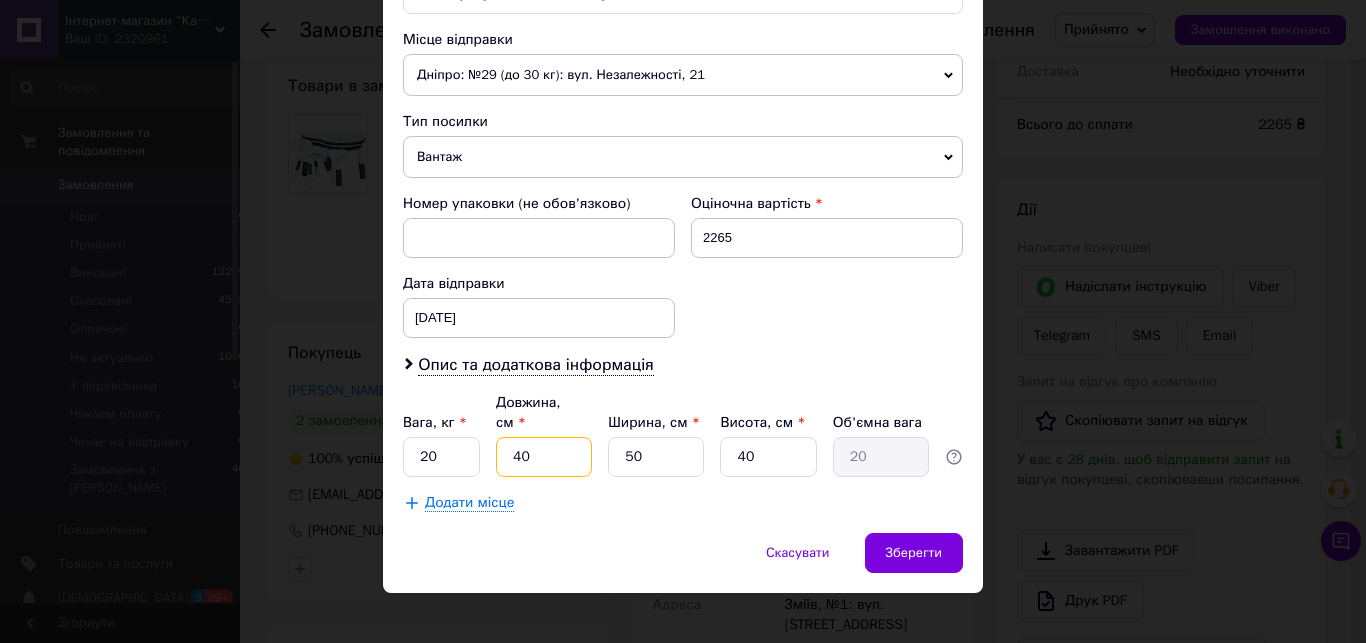 drag, startPoint x: 529, startPoint y: 449, endPoint x: 530, endPoint y: 435, distance: 14.035668 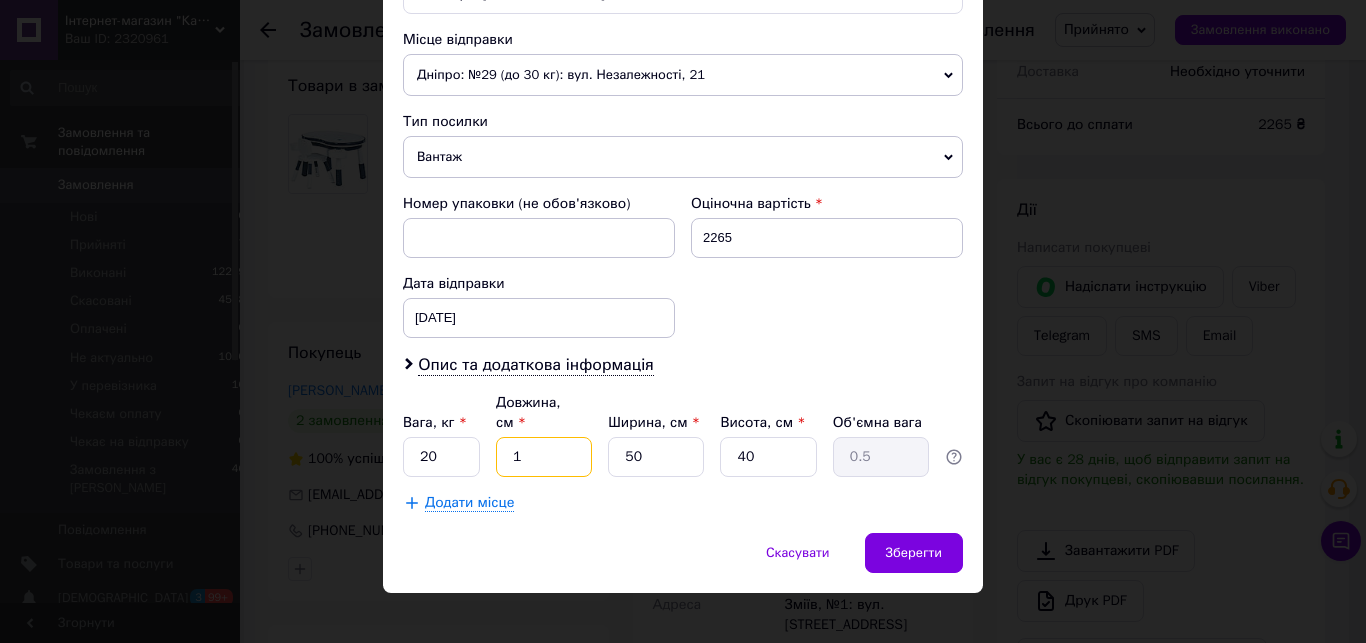 type on "0.5" 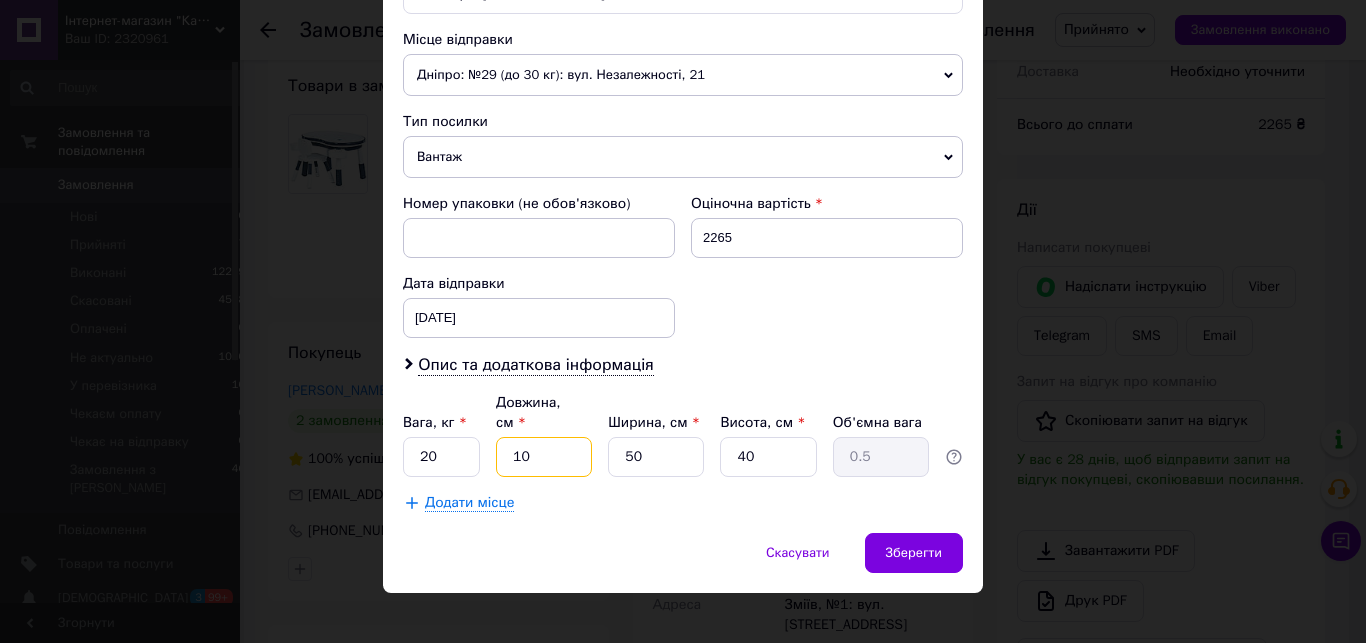type on "10" 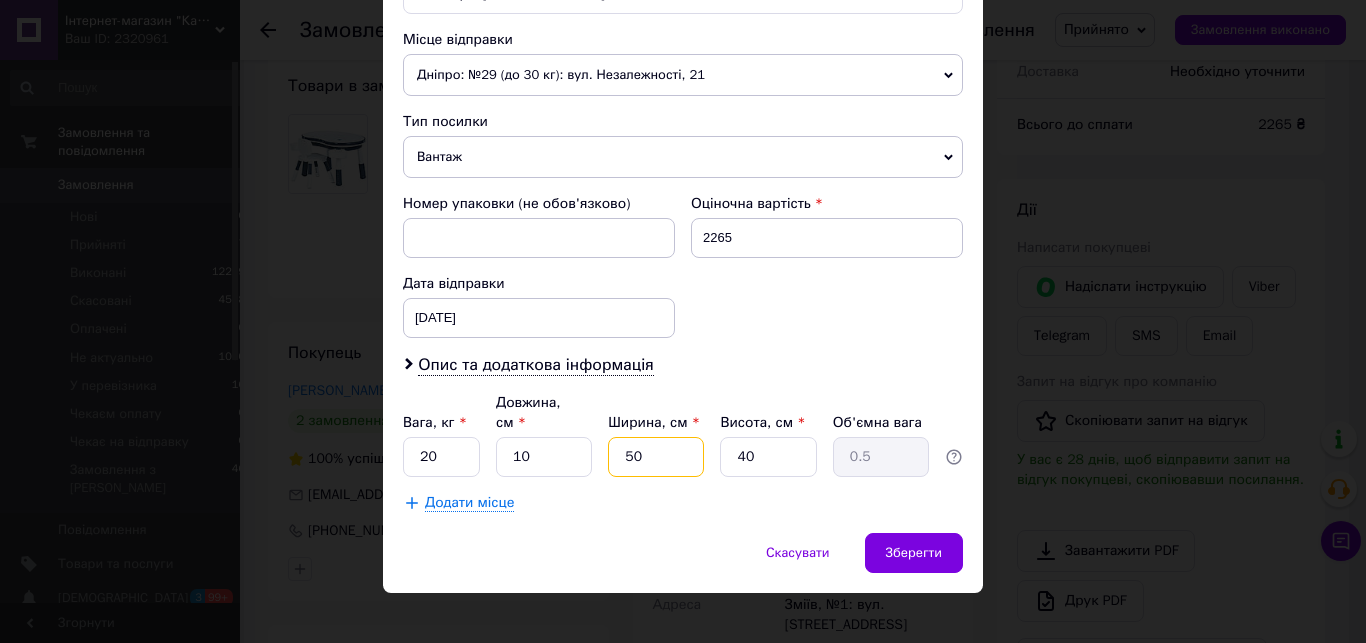 type on "5" 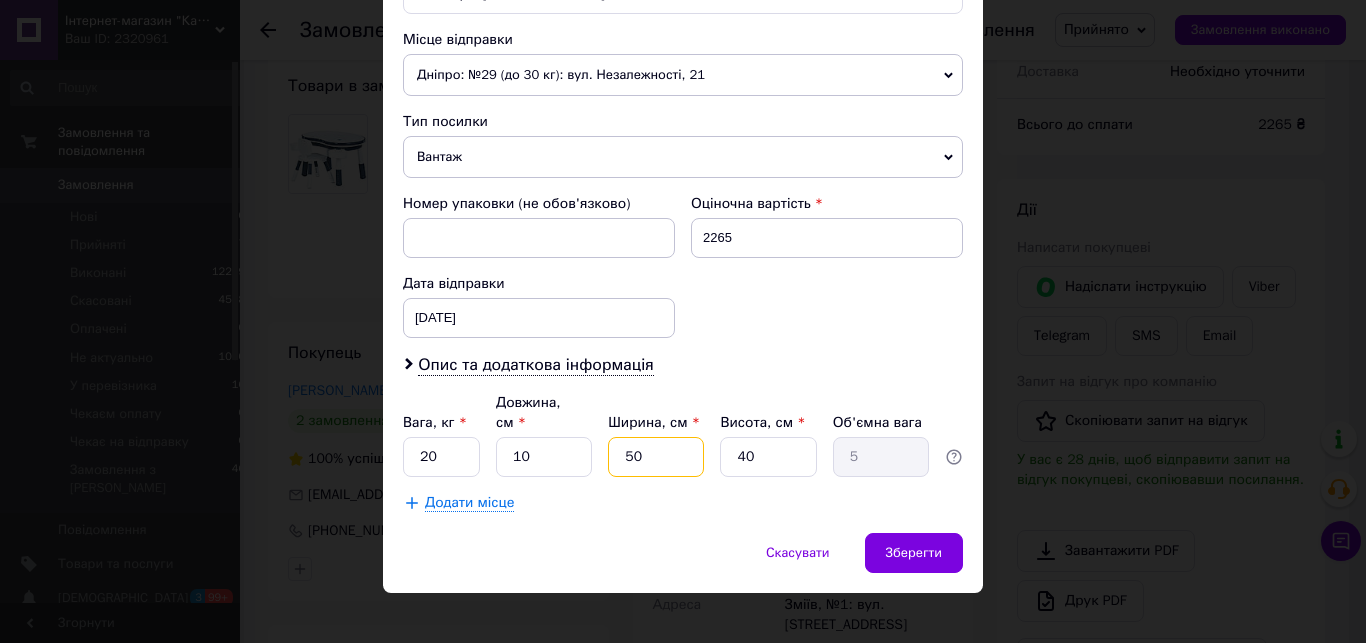 click on "50" at bounding box center [656, 457] 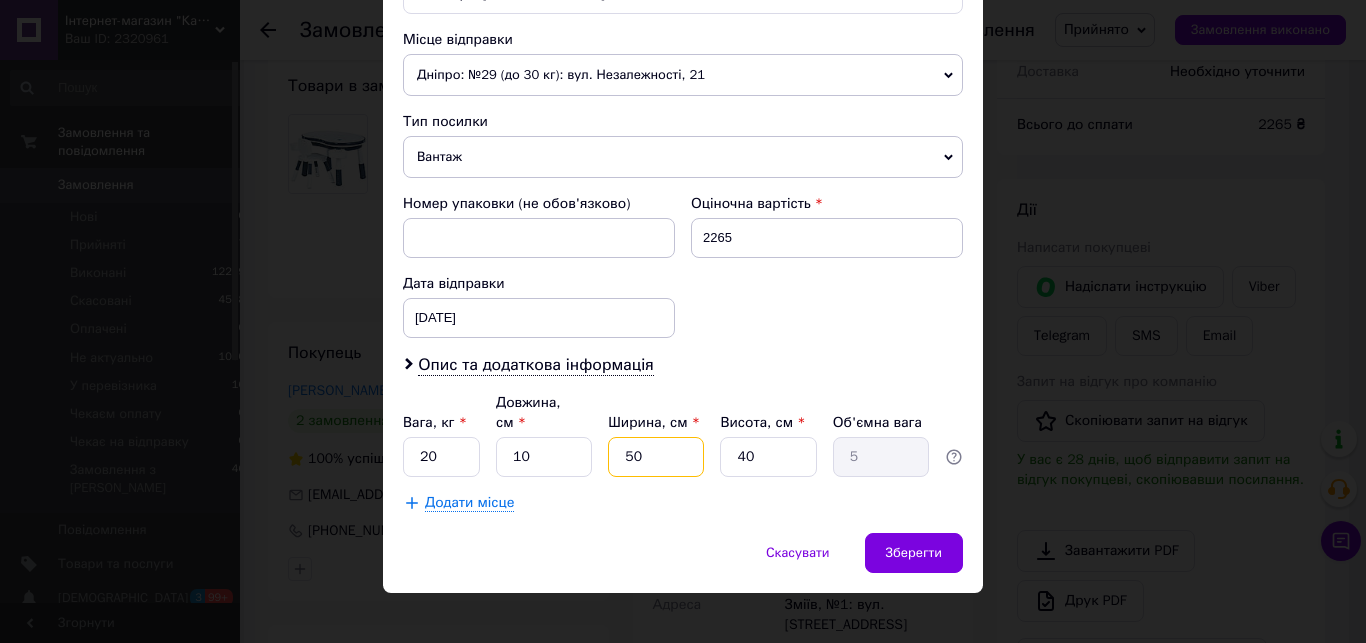 click on "50" at bounding box center (656, 457) 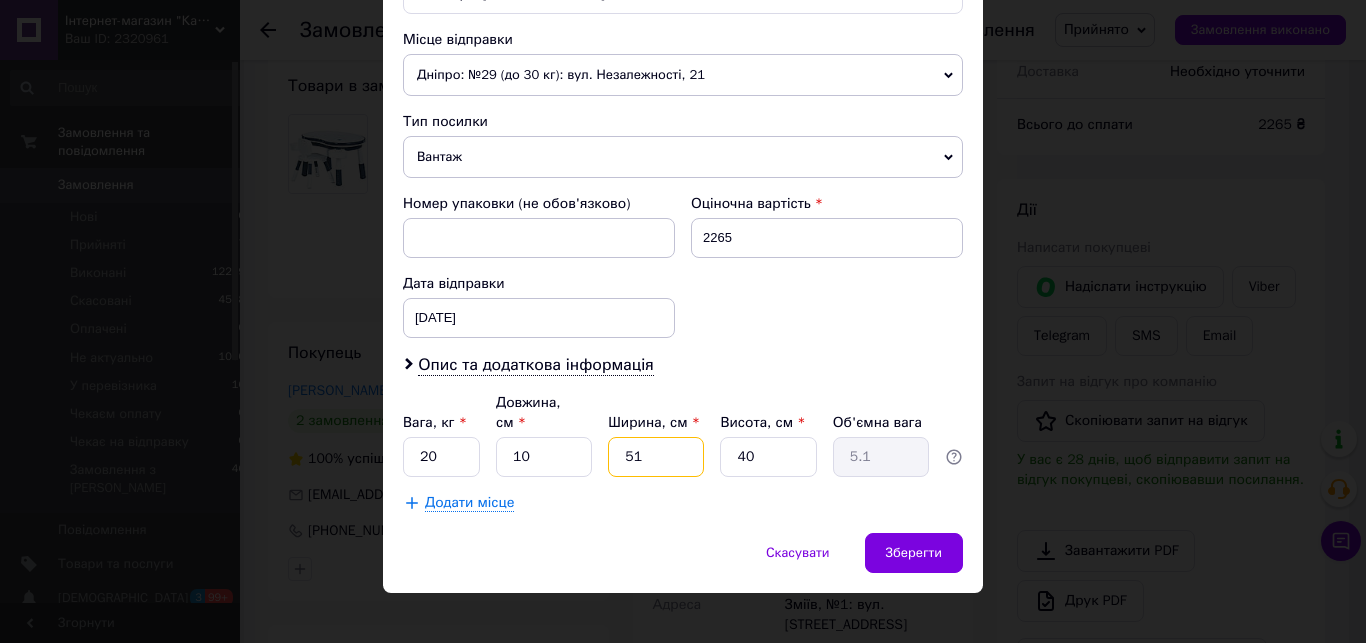 type on "51" 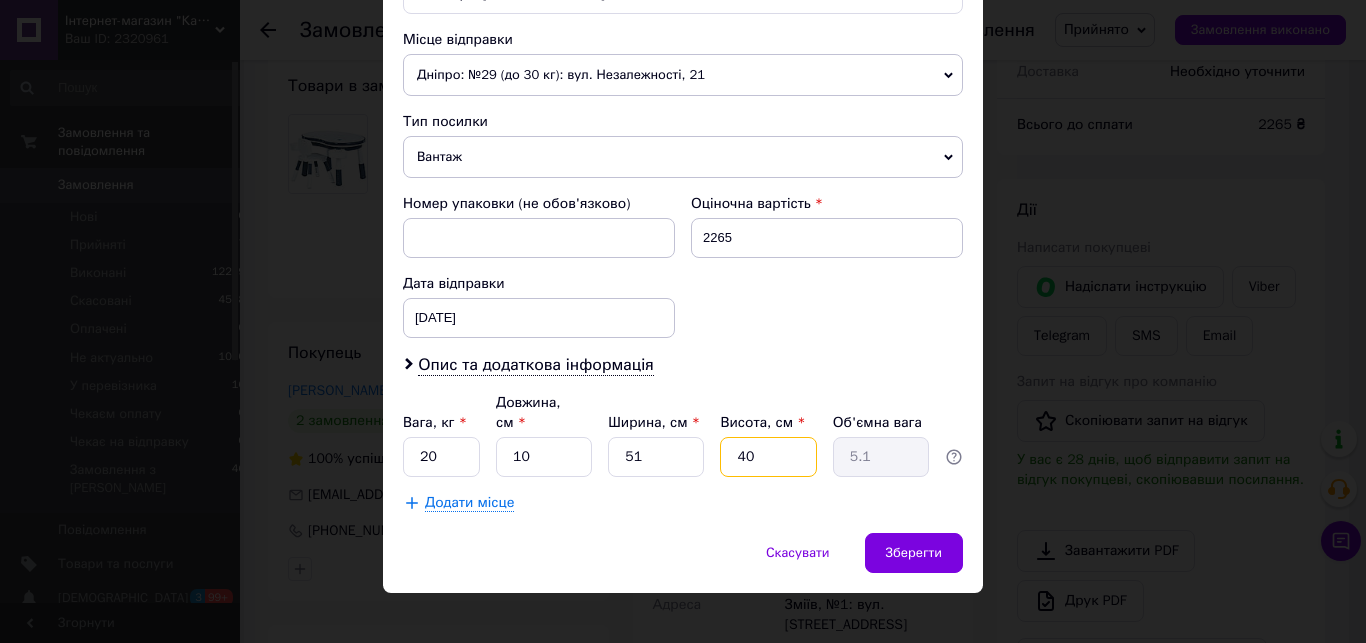click on "40" at bounding box center (768, 457) 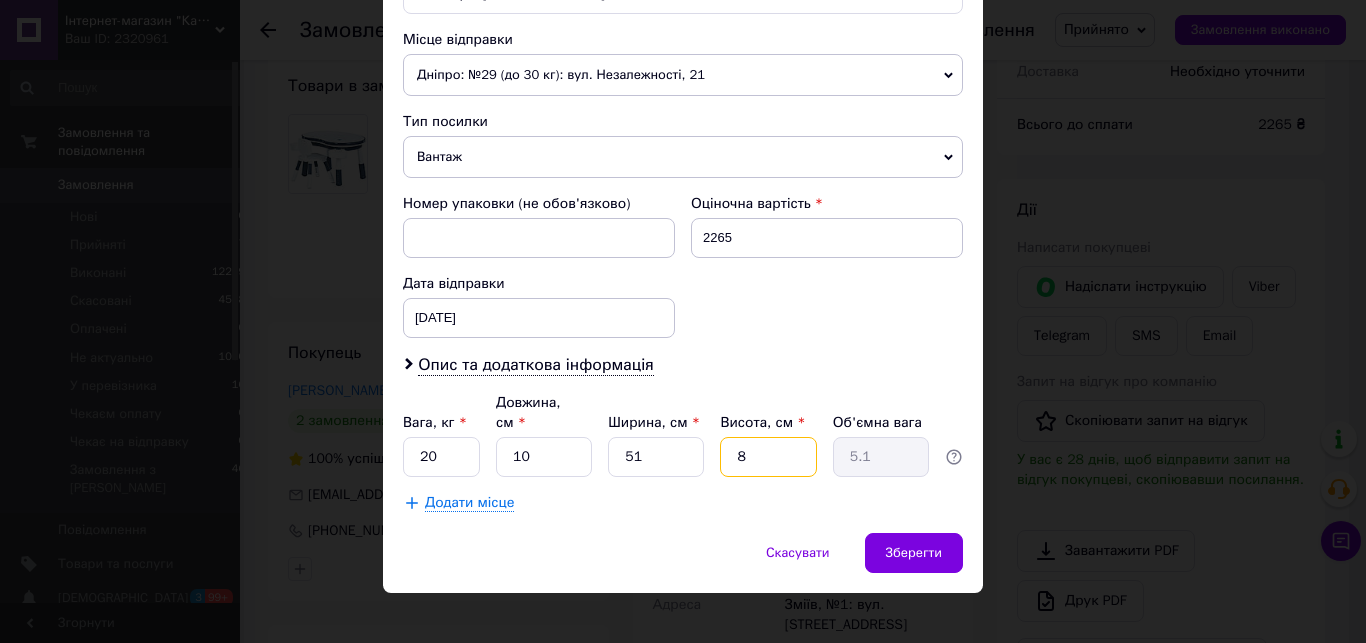 type on "1.02" 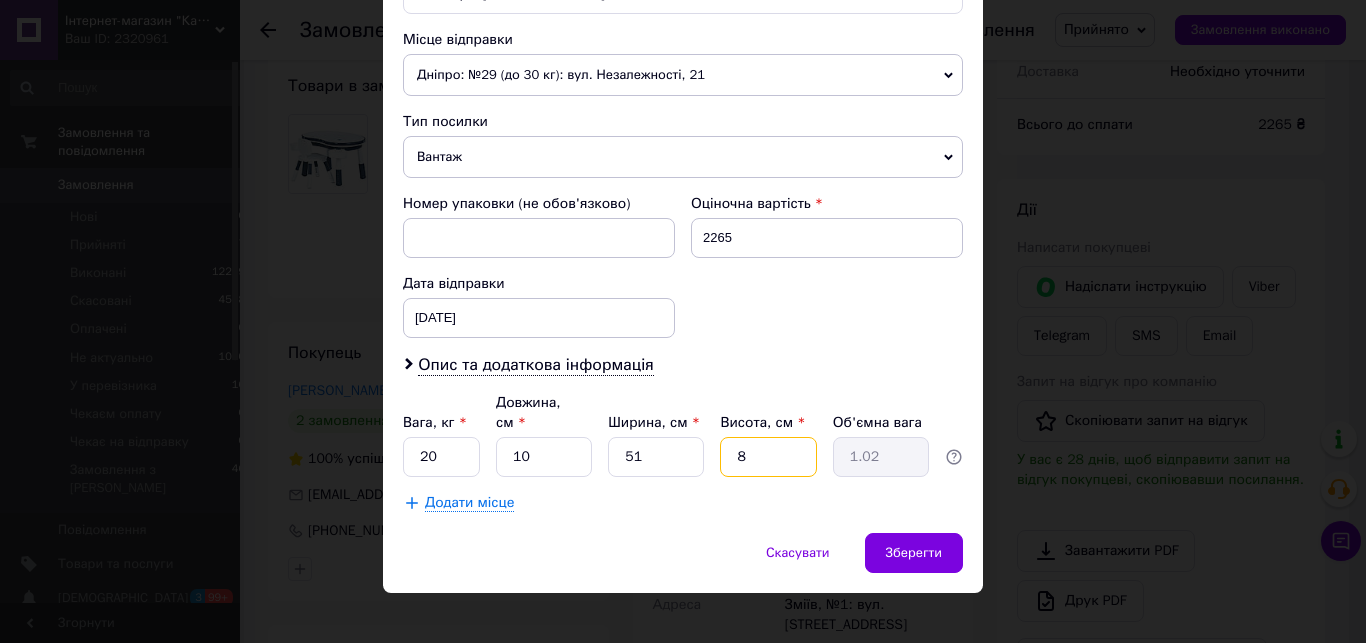 type on "86" 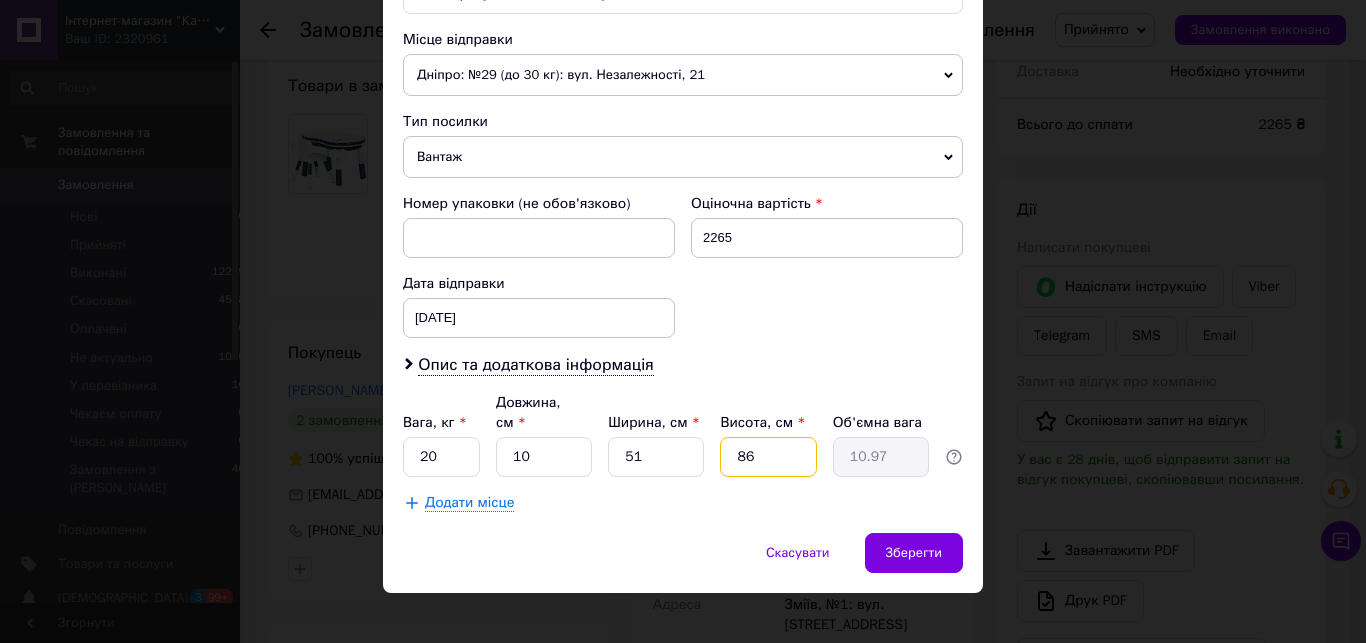 type on "86" 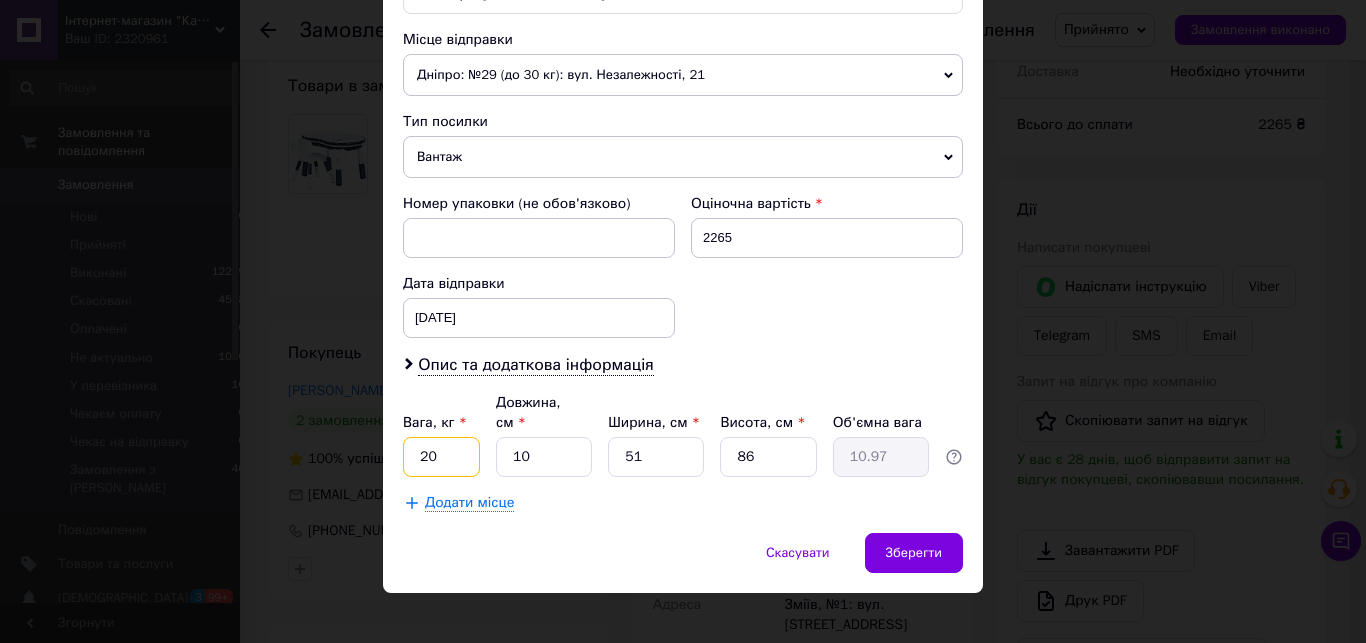 drag, startPoint x: 440, startPoint y: 441, endPoint x: 399, endPoint y: 440, distance: 41.01219 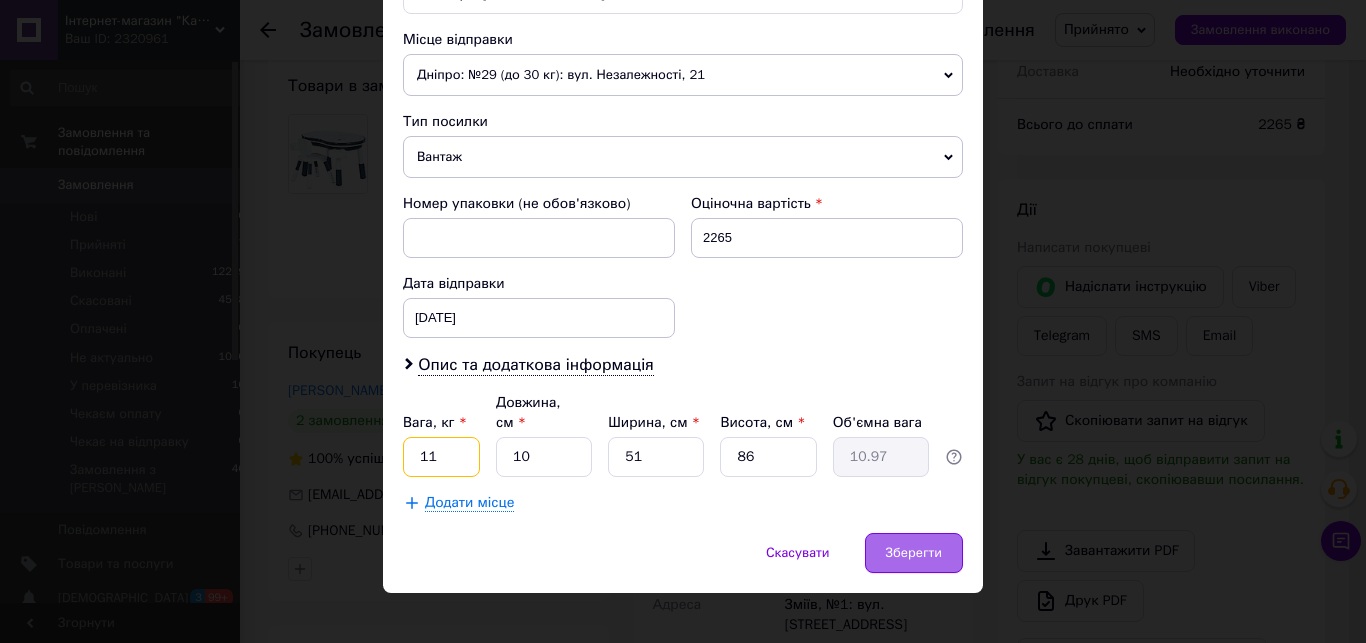 type on "11" 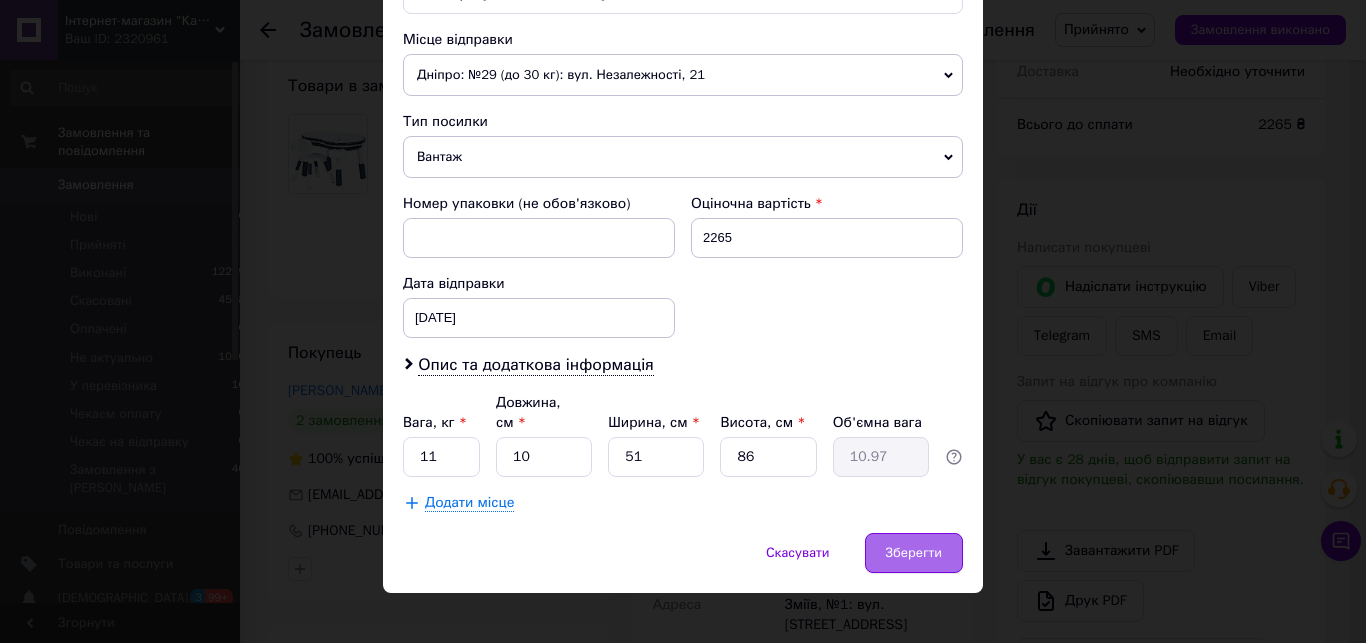 click on "Зберегти" at bounding box center [914, 553] 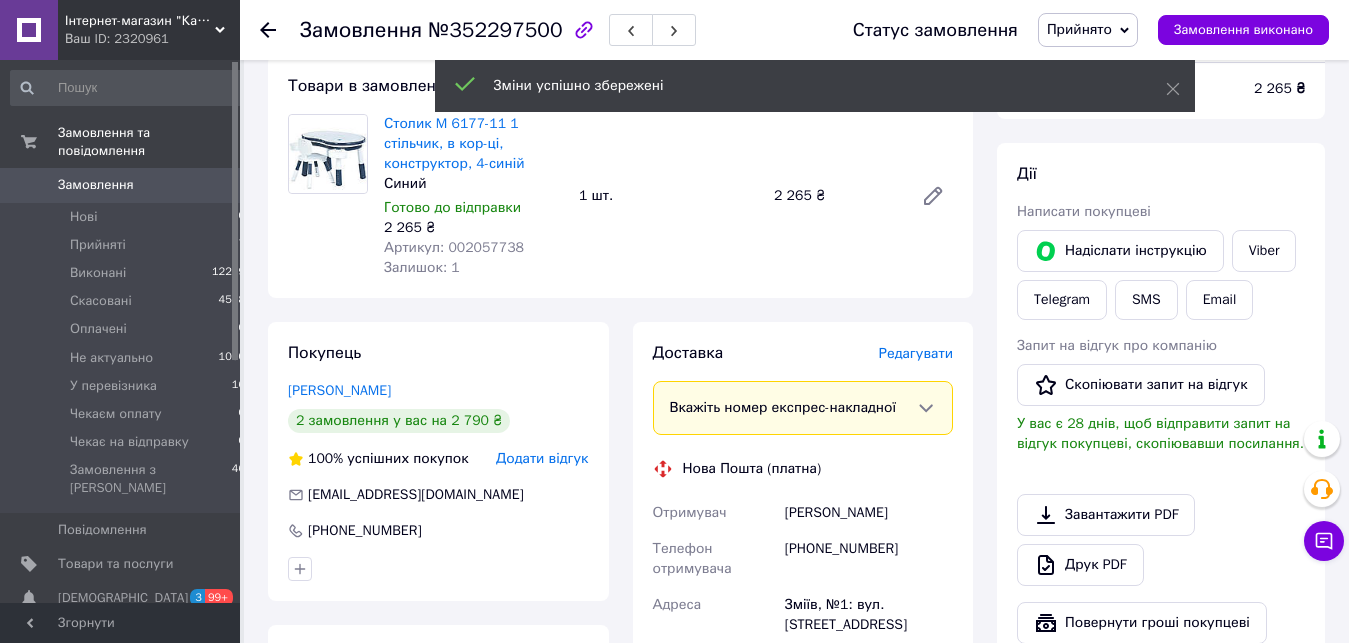 scroll, scrollTop: 1122, scrollLeft: 0, axis: vertical 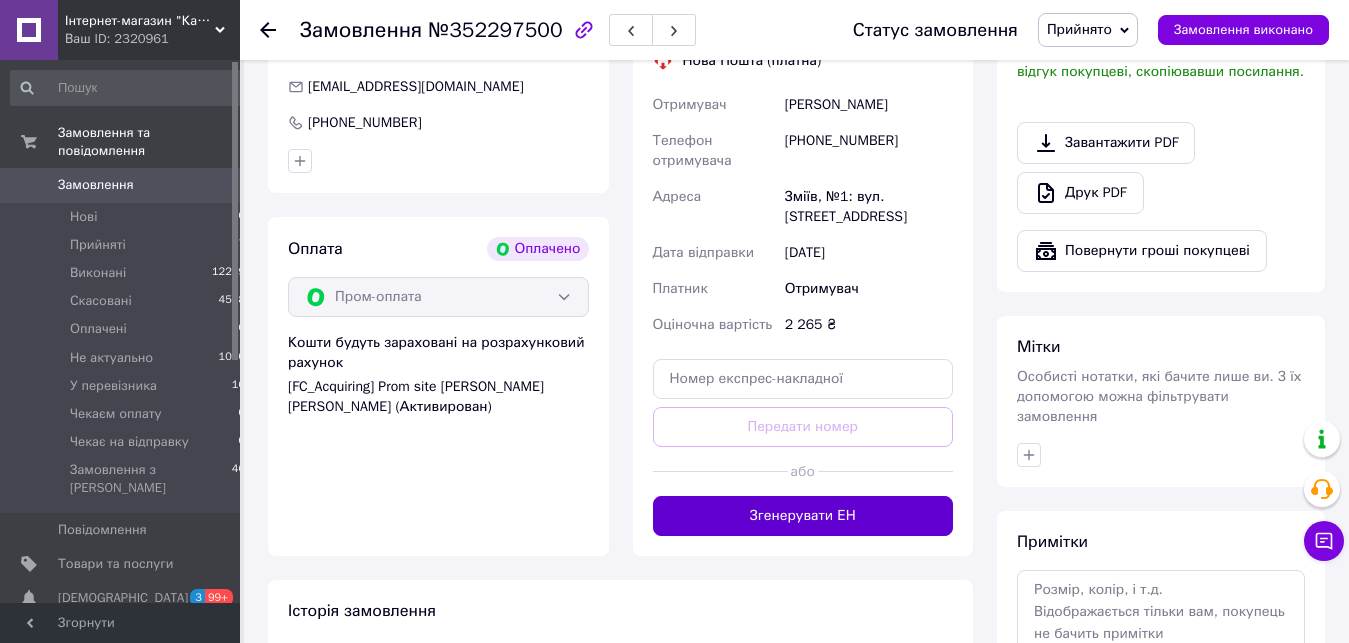 click on "Згенерувати ЕН" at bounding box center (803, 516) 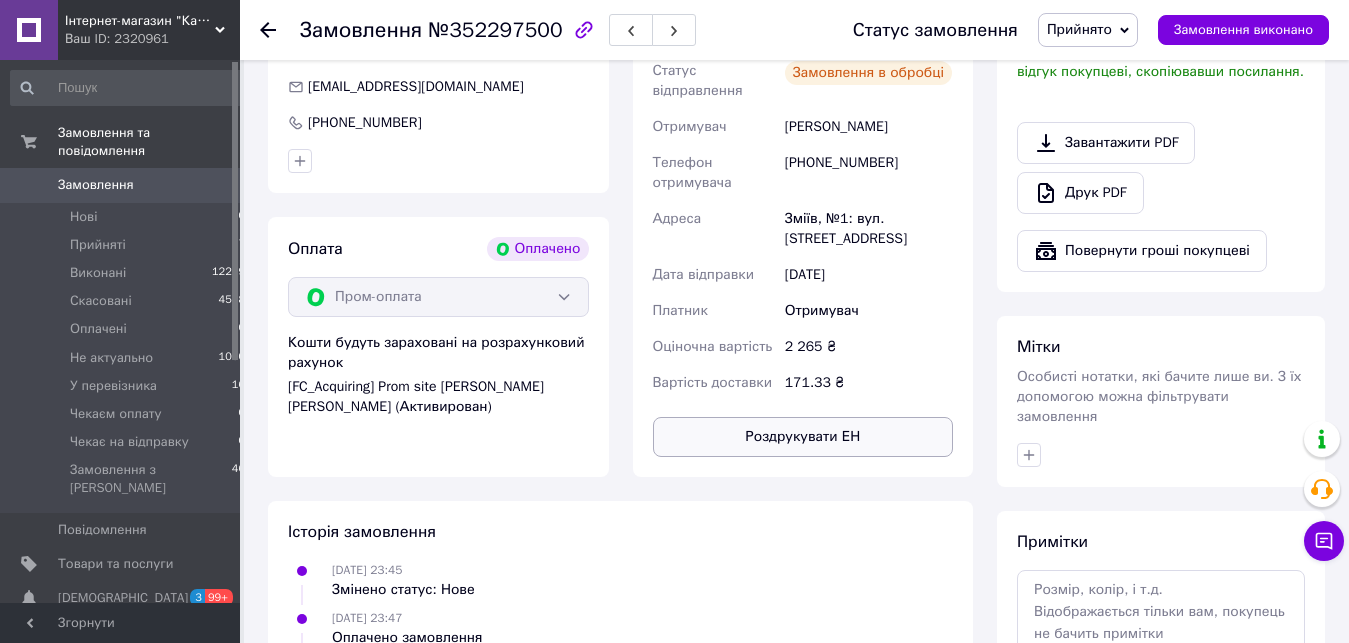click on "Роздрукувати ЕН" at bounding box center [803, 437] 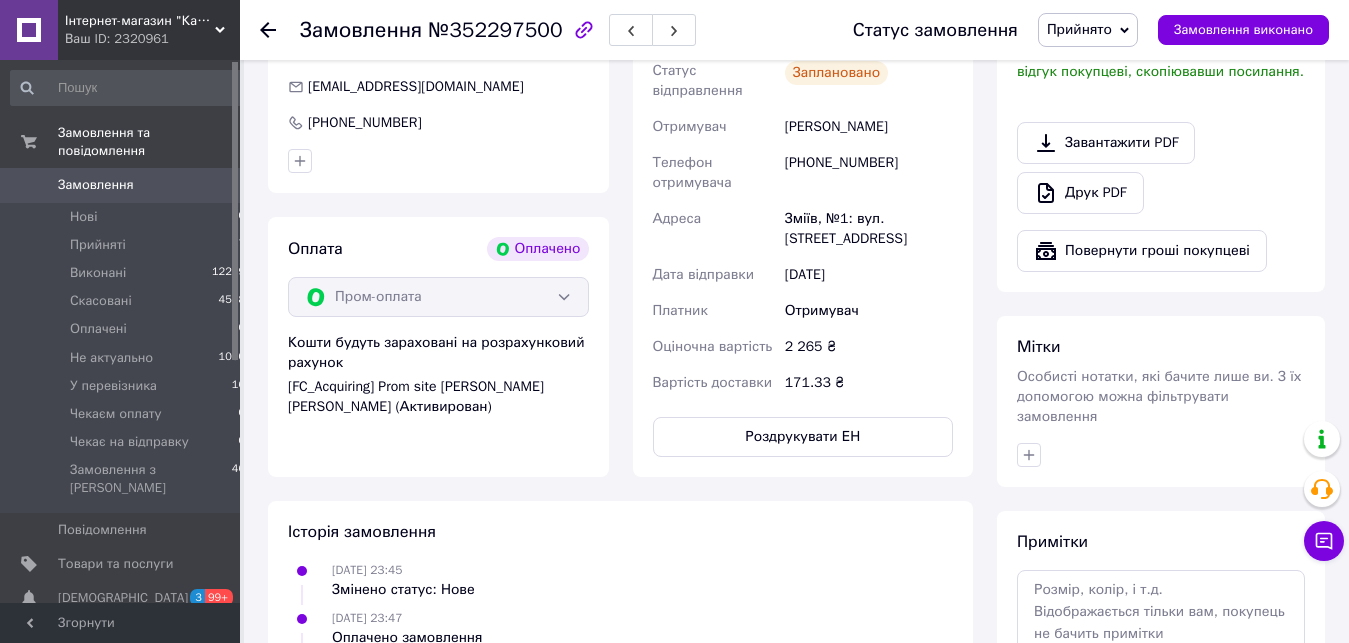 click on "Статус замовлення Прийнято Виконано Скасовано Оплачено Не актуально У перевізника Чекаєм оплату Чекає на відправку Замовлення виконано" at bounding box center (1081, 30) 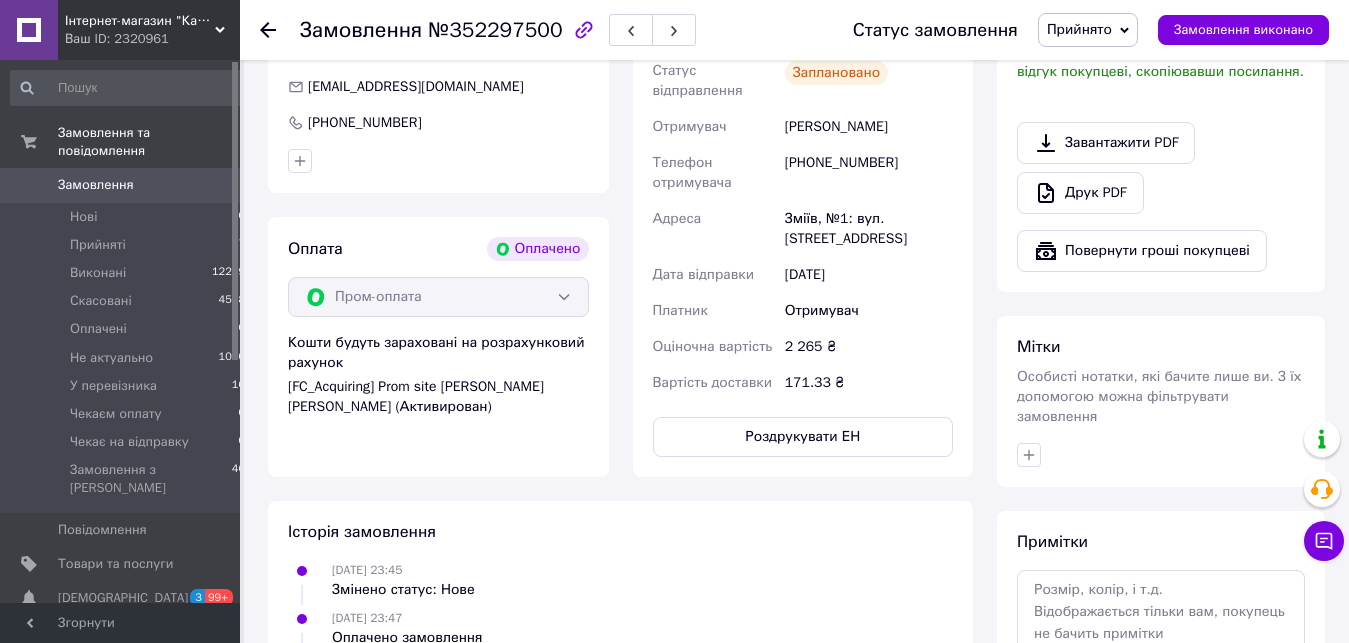 scroll, scrollTop: 612, scrollLeft: 0, axis: vertical 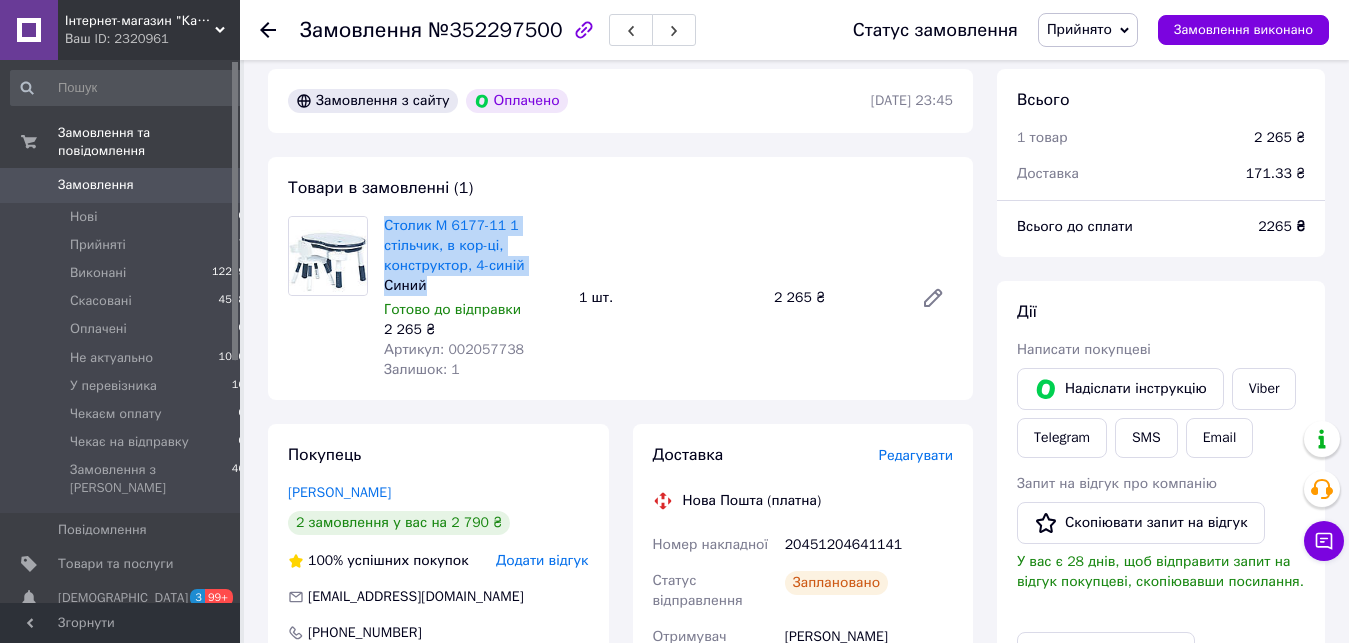 drag, startPoint x: 376, startPoint y: 203, endPoint x: 537, endPoint y: 258, distance: 170.13524 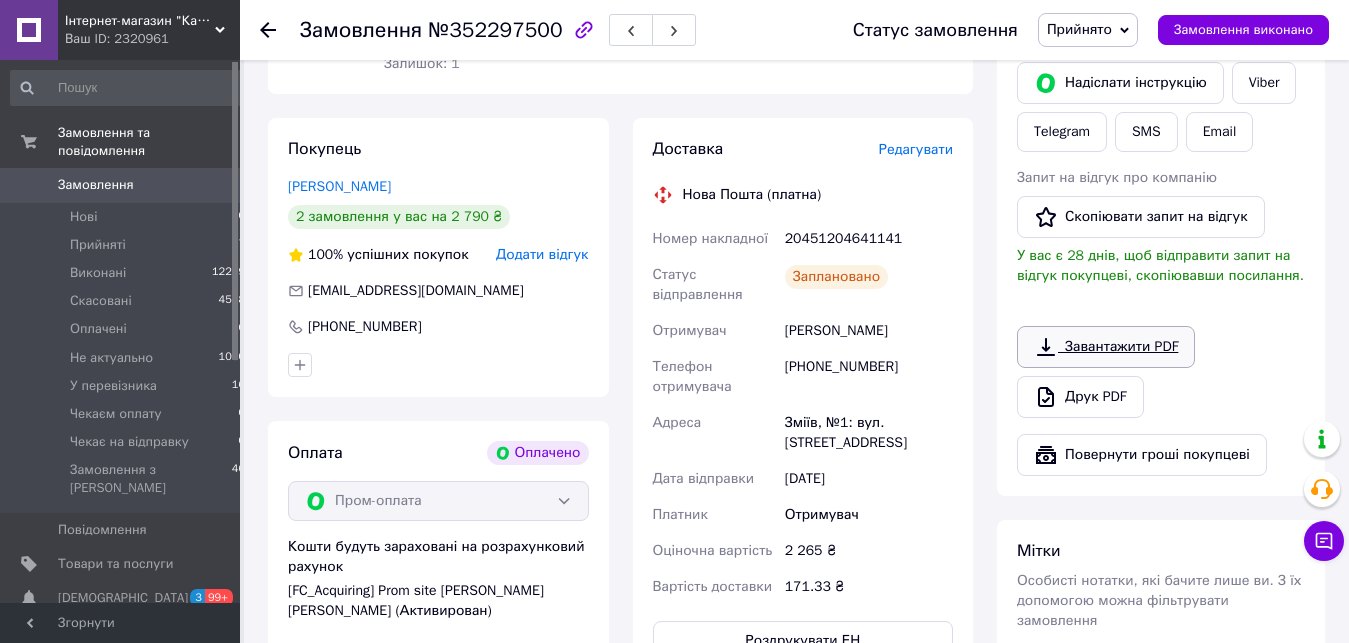 click on "Завантажити PDF" at bounding box center [1106, 347] 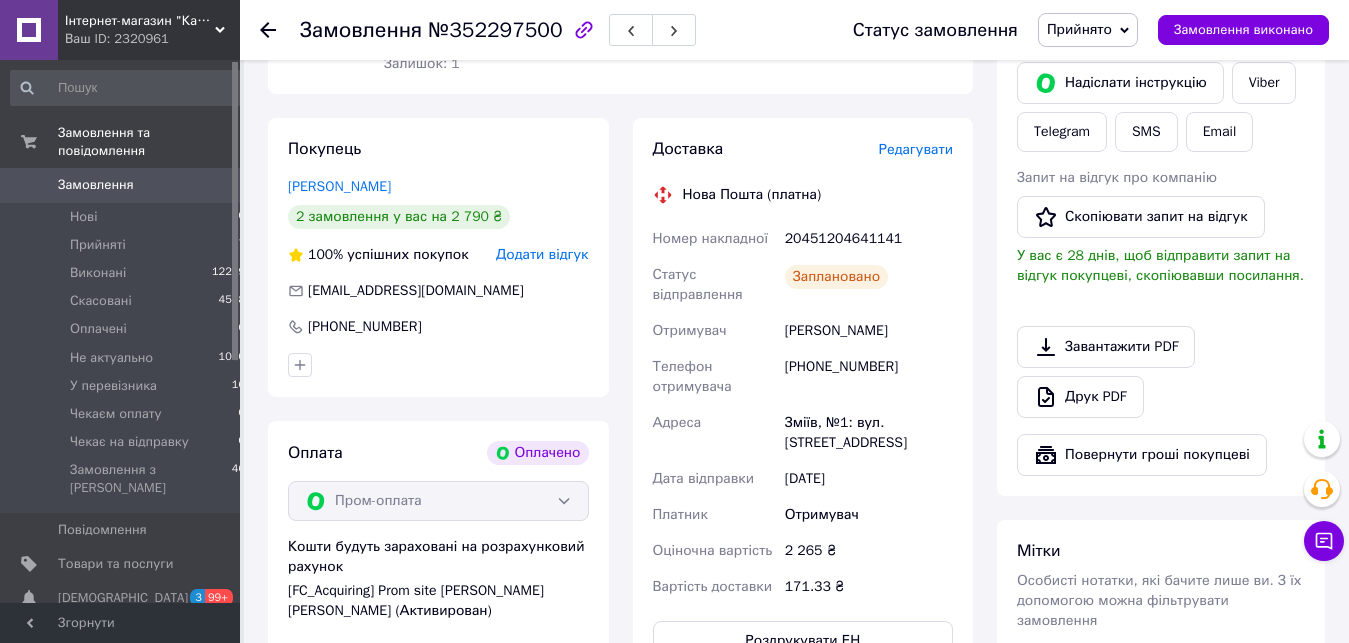 click 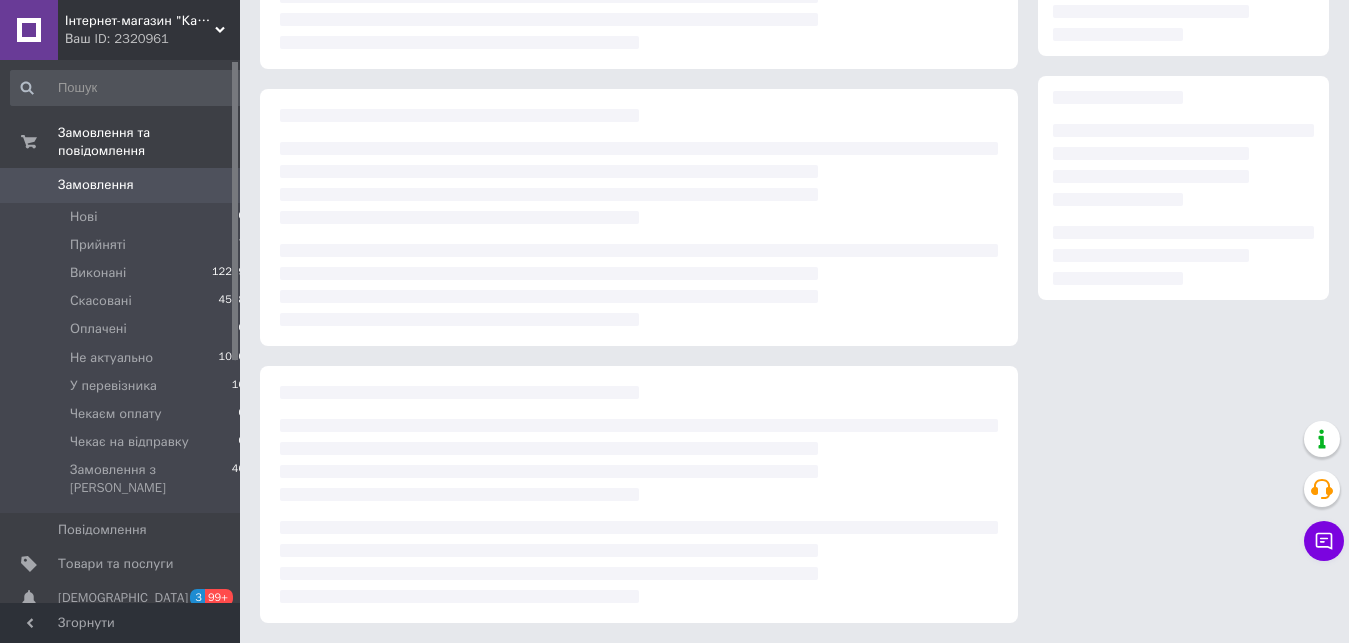 scroll, scrollTop: 0, scrollLeft: 0, axis: both 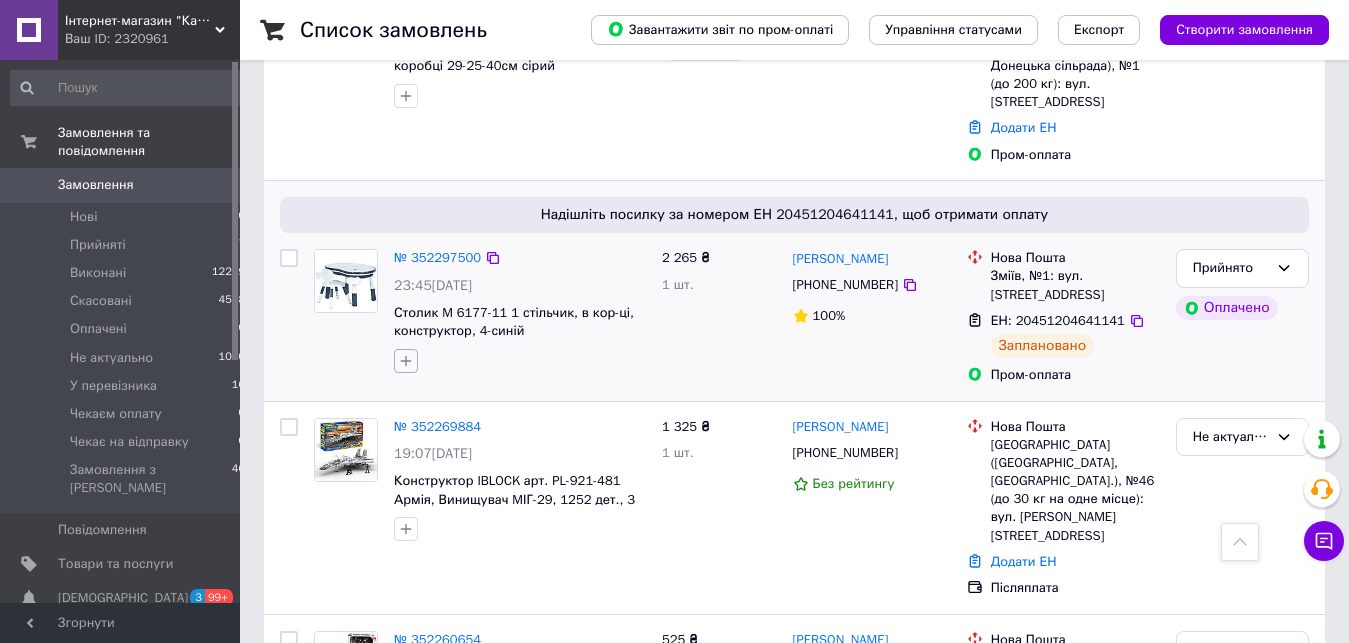 click 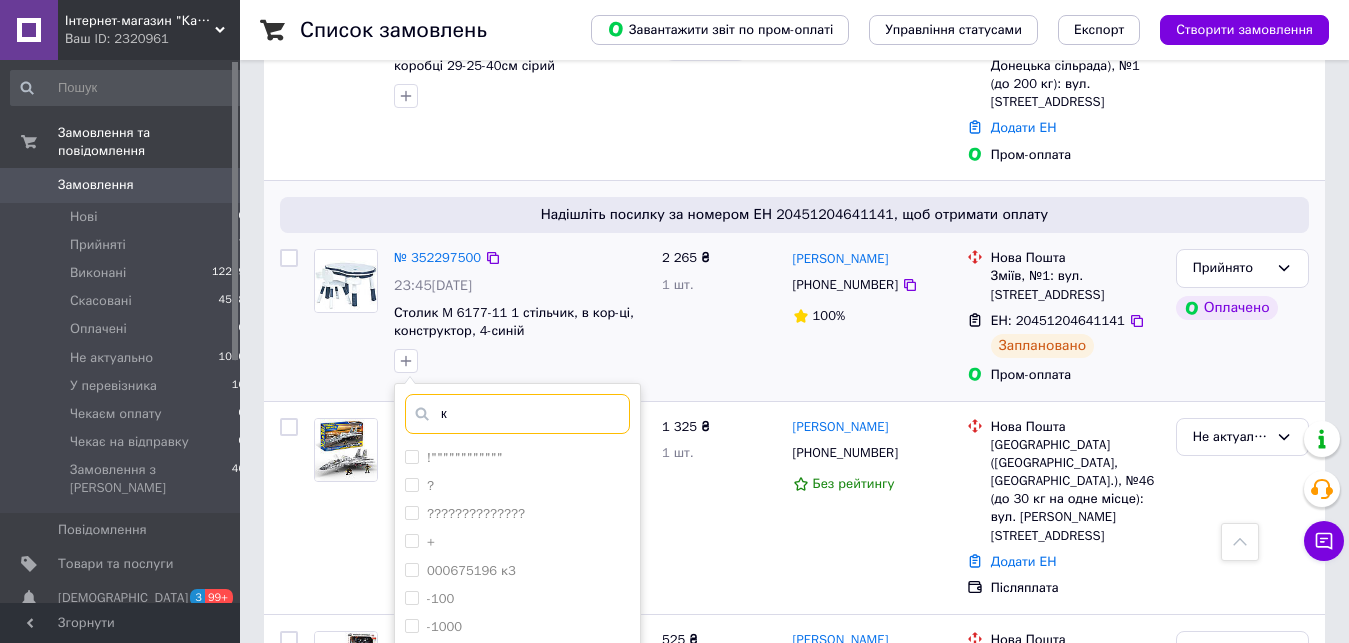 click on "к" at bounding box center [517, 414] 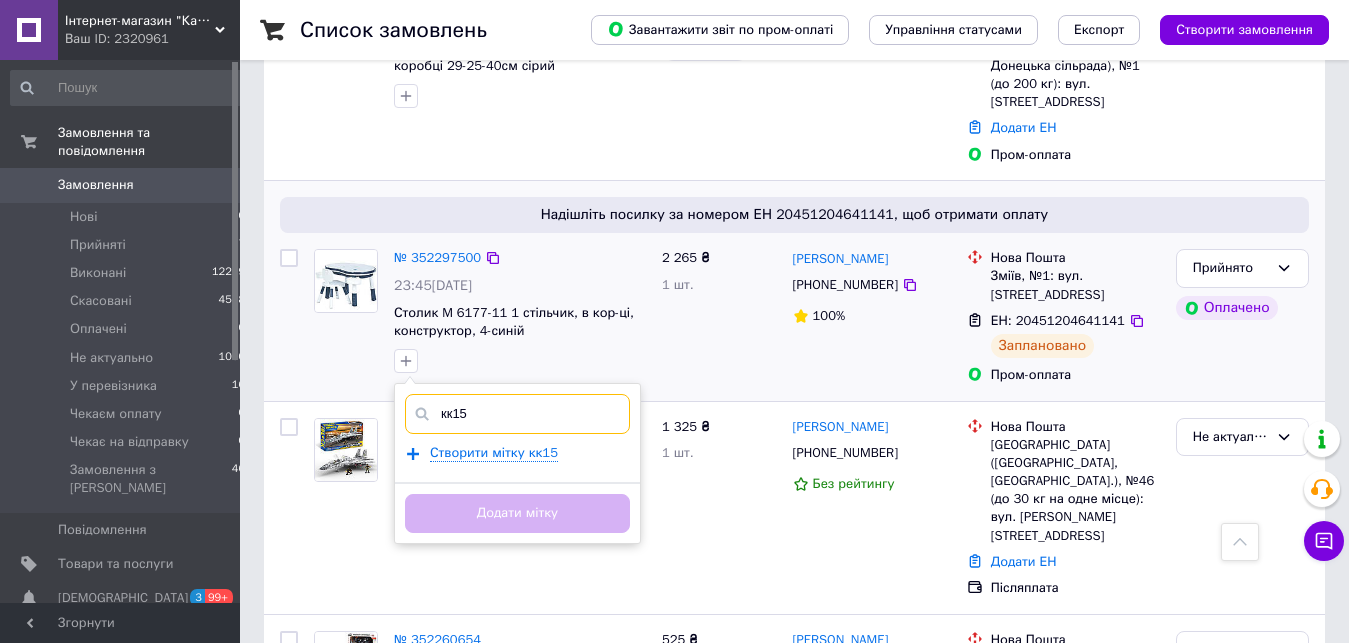 click on "кк15" at bounding box center [517, 414] 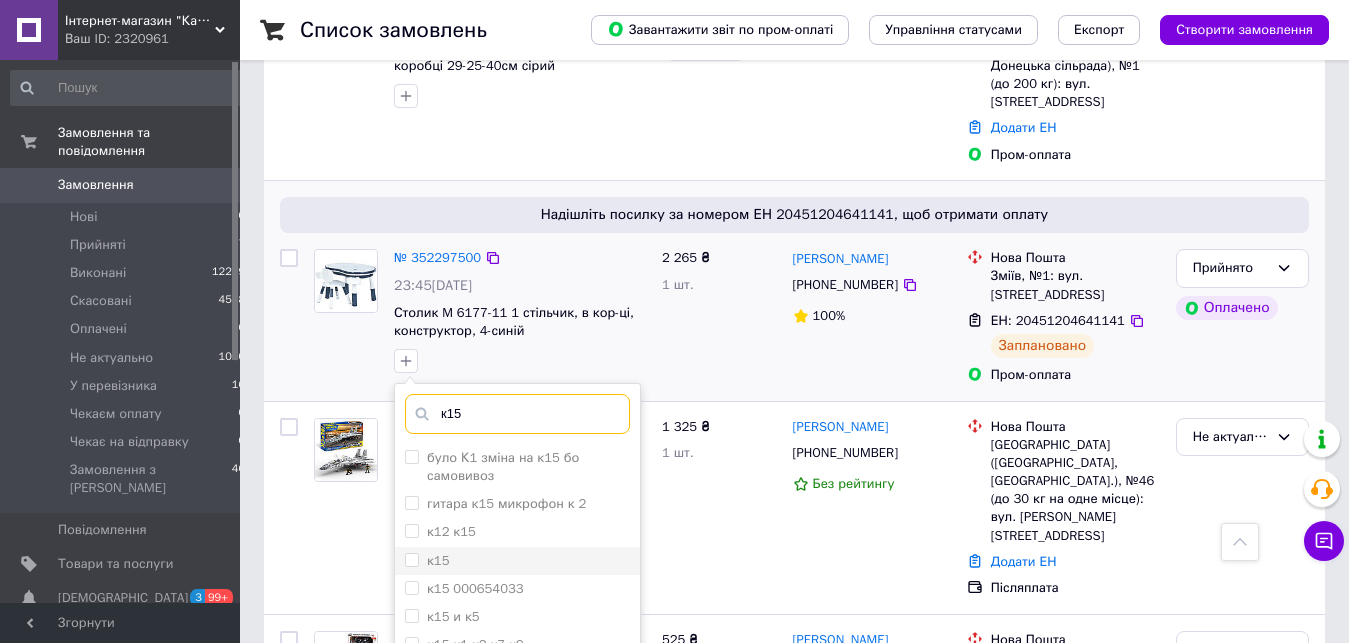 type on "к15" 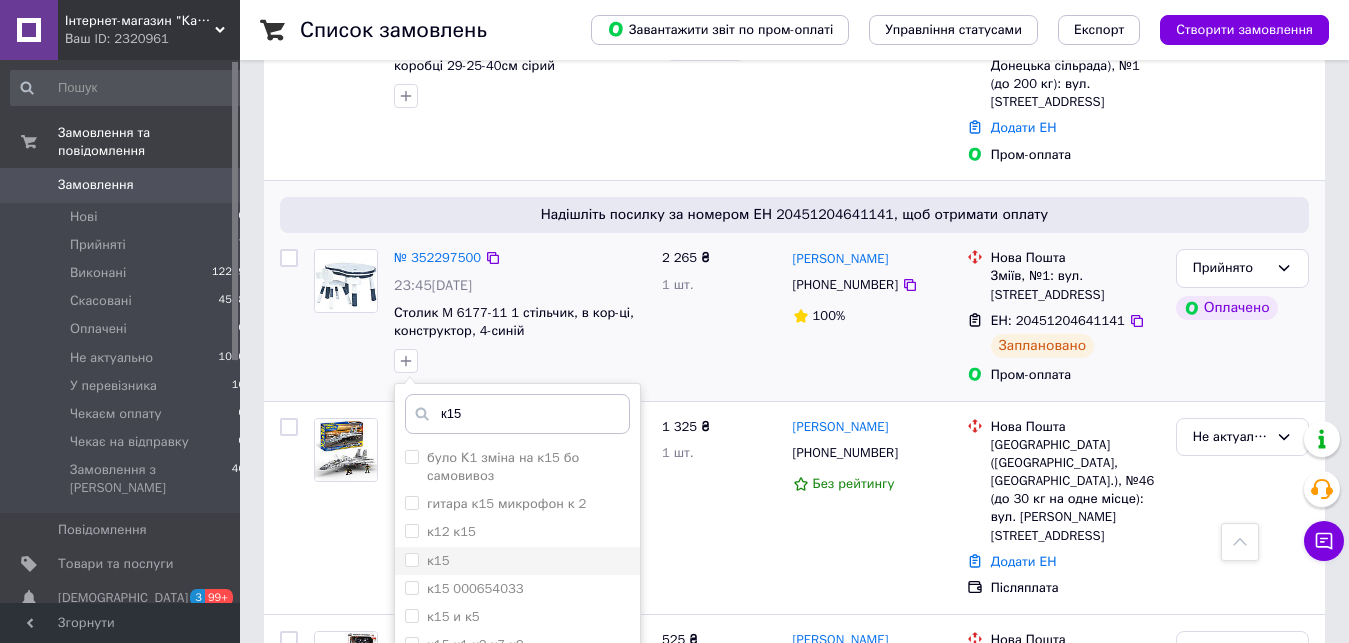 click on "к15" at bounding box center [411, 559] 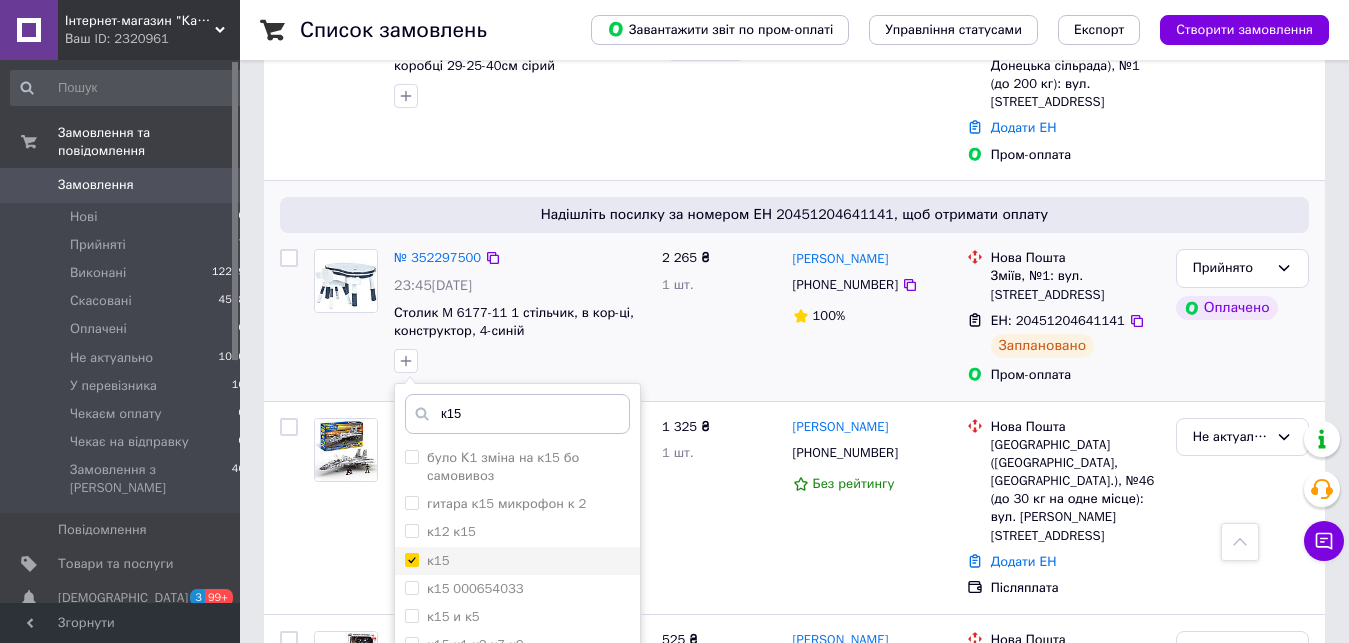 checkbox on "true" 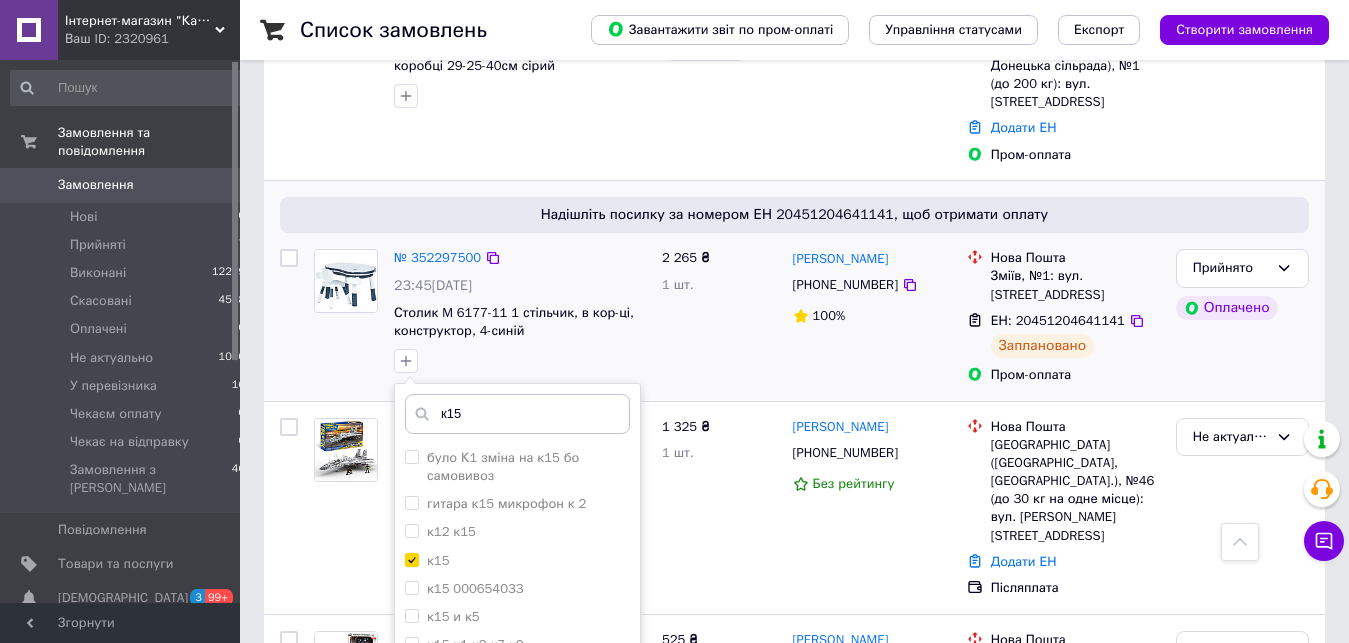 scroll, scrollTop: 1020, scrollLeft: 0, axis: vertical 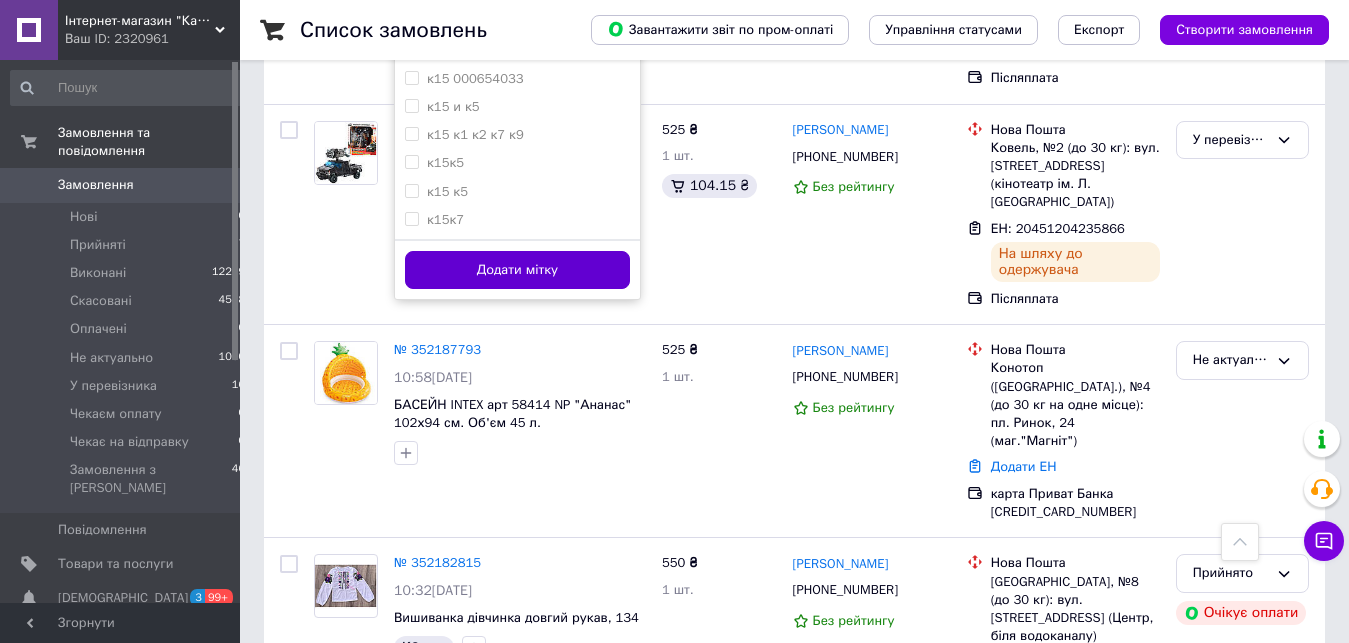 click on "Додати мітку" at bounding box center (517, 270) 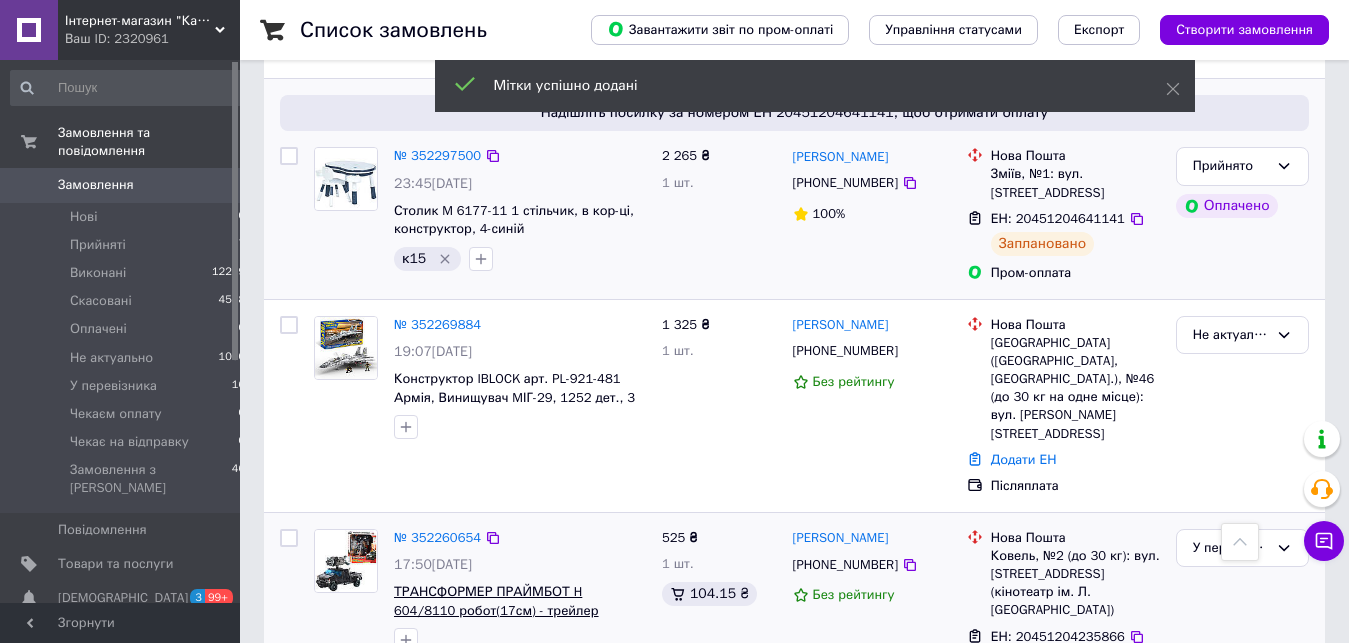scroll, scrollTop: 816, scrollLeft: 0, axis: vertical 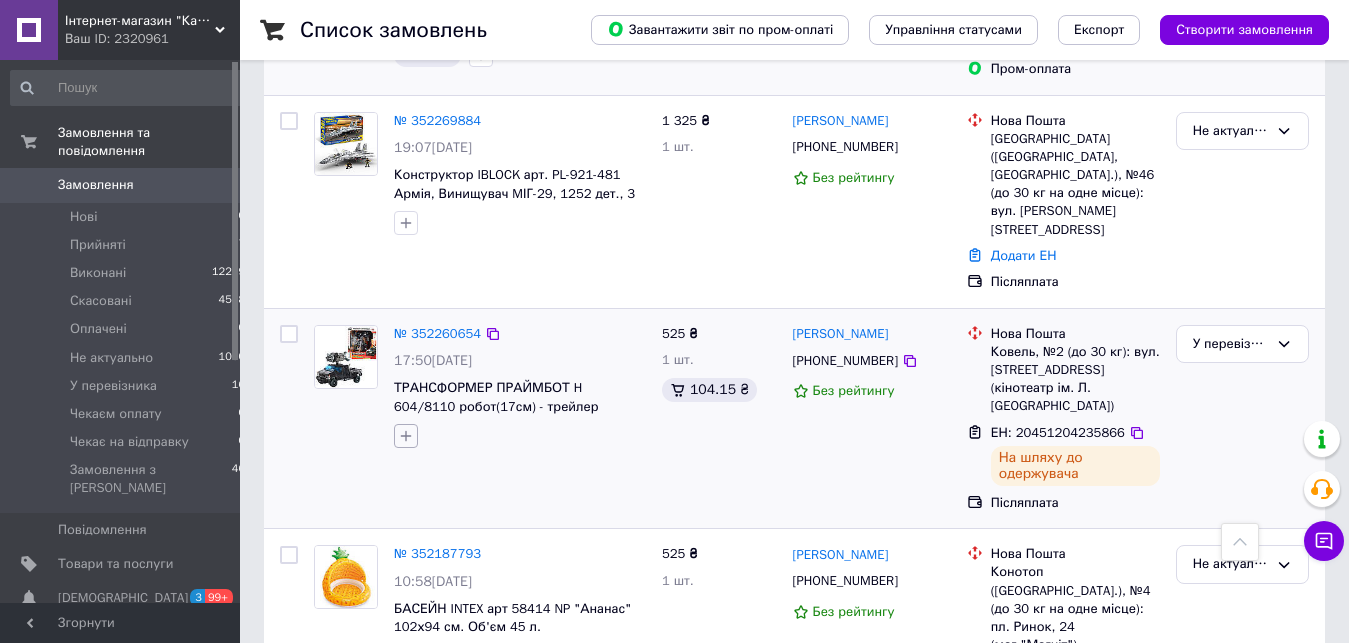 click 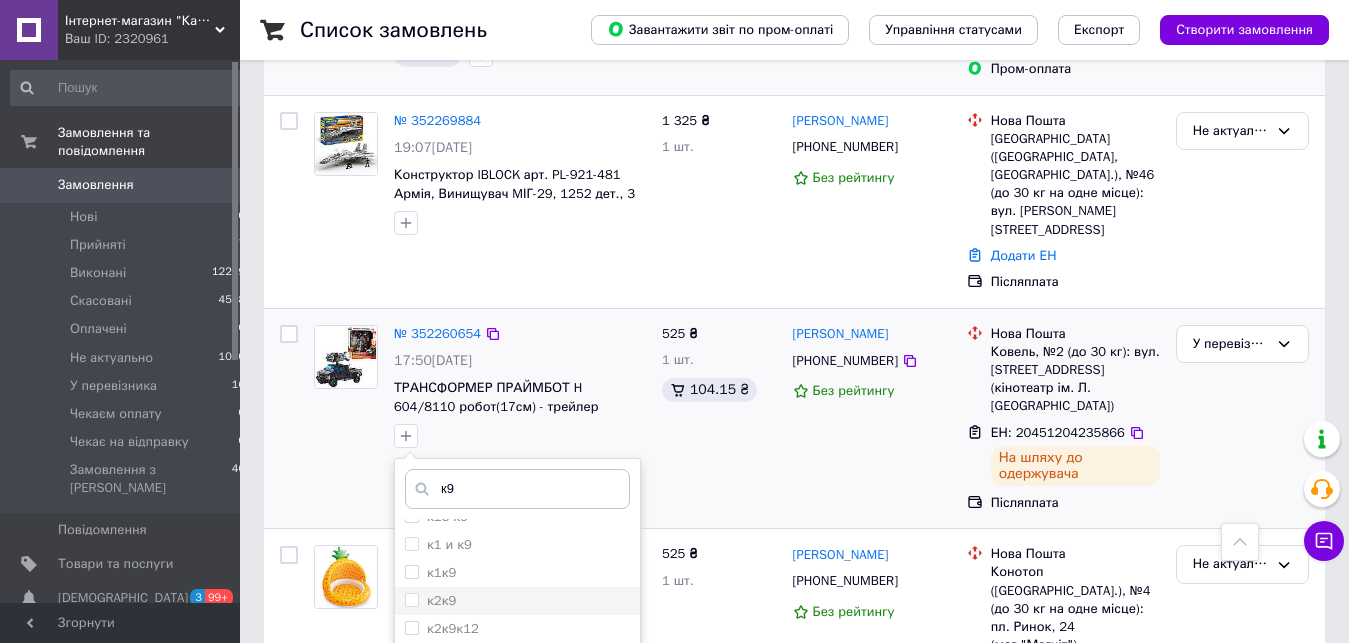 scroll, scrollTop: 311, scrollLeft: 0, axis: vertical 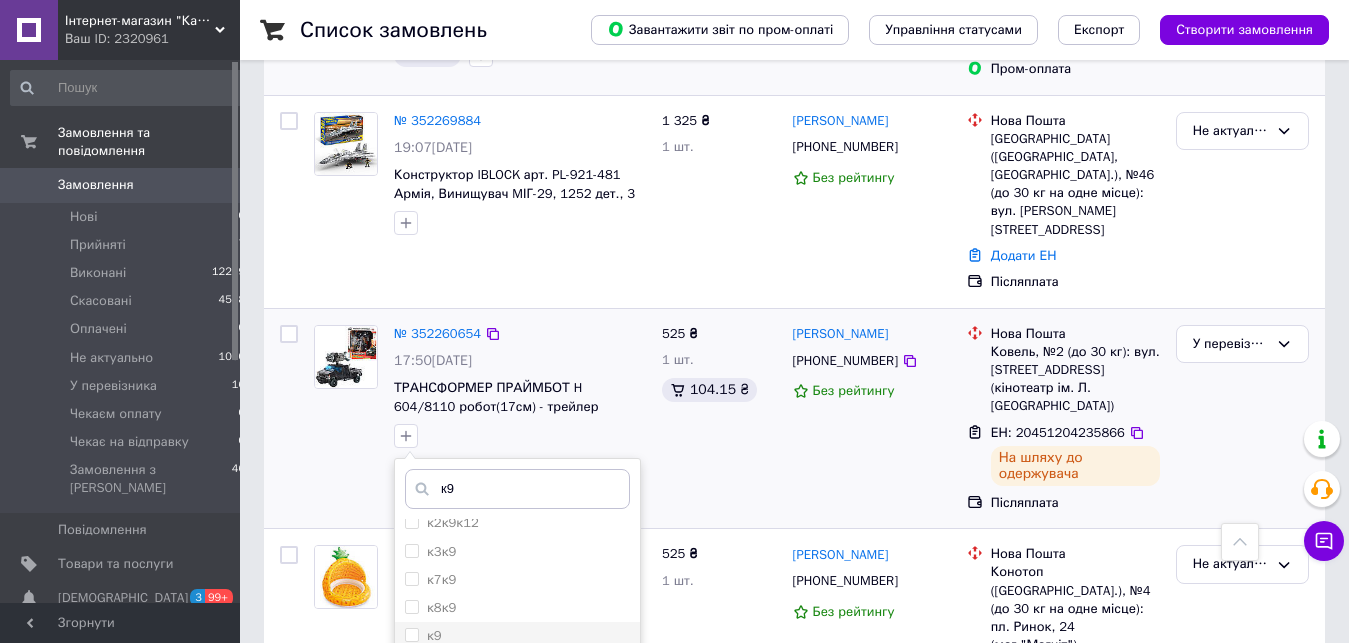 type on "к9" 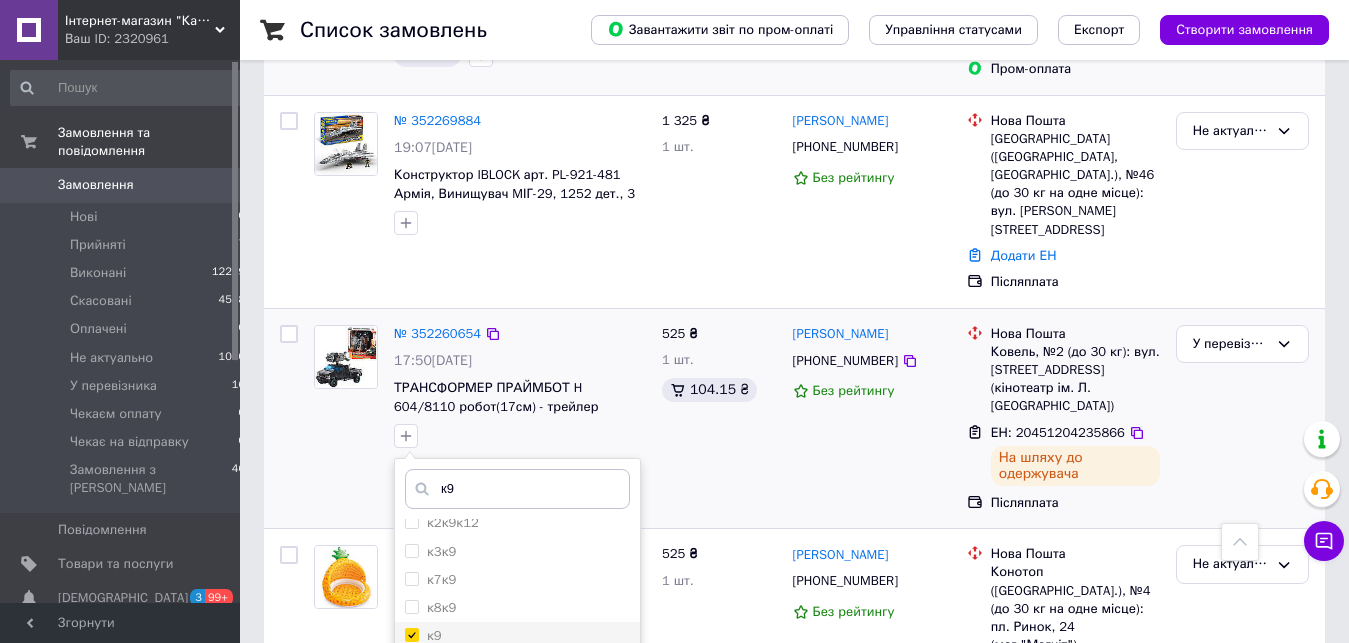 checkbox on "true" 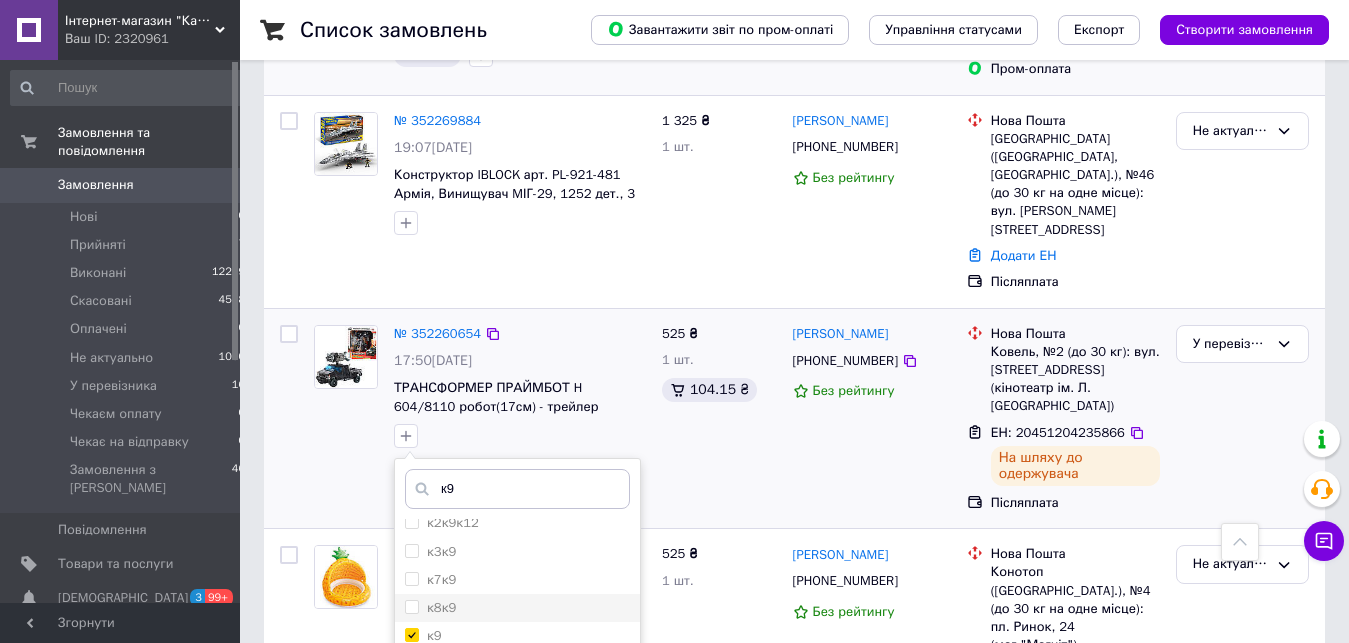 scroll, scrollTop: 1122, scrollLeft: 0, axis: vertical 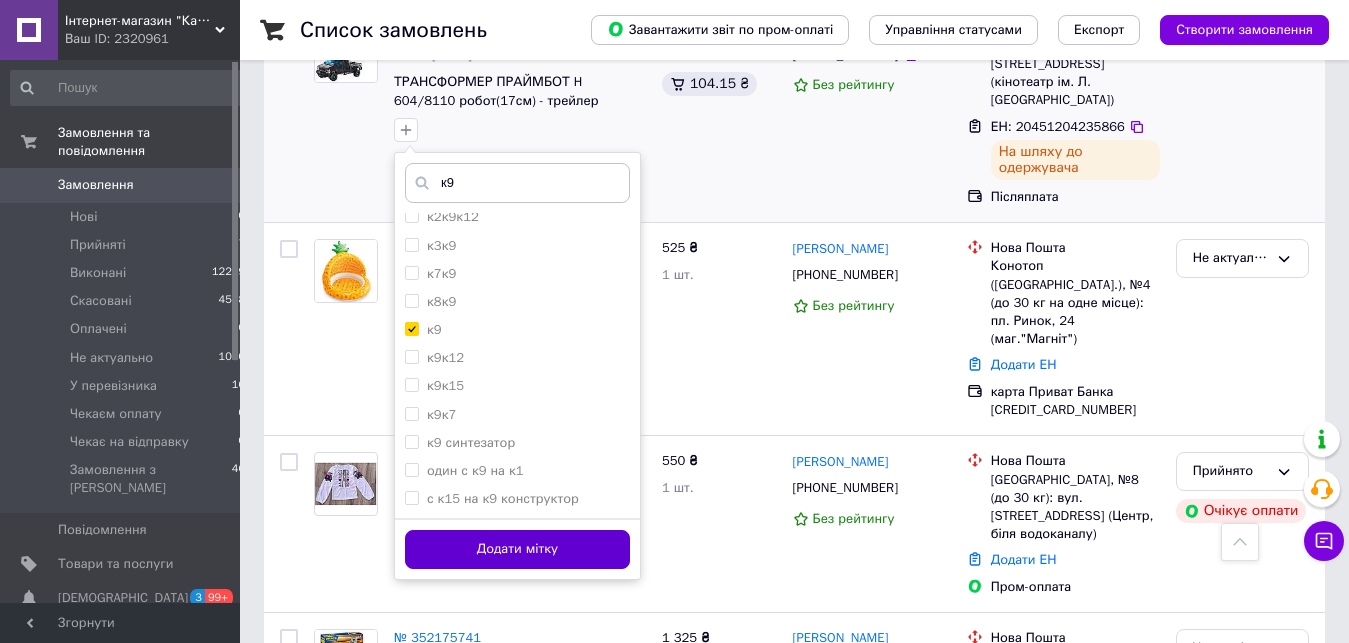 click on "Додати мітку" at bounding box center [517, 549] 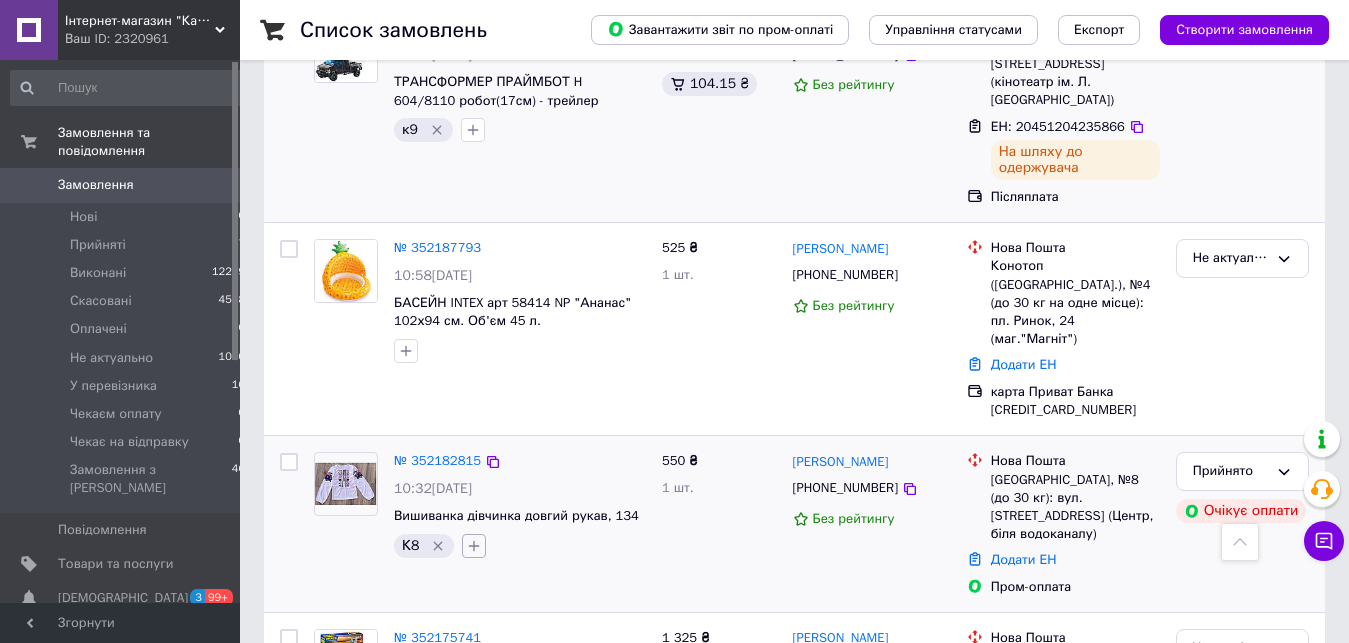 click 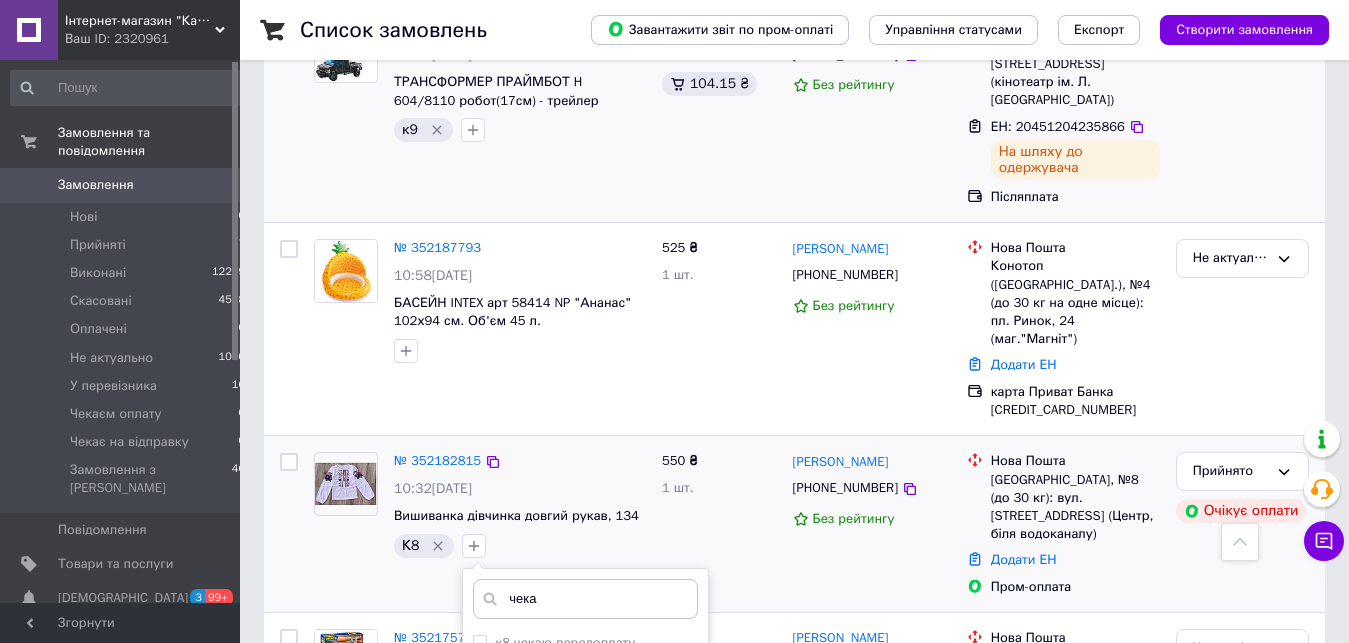 type on "чека" 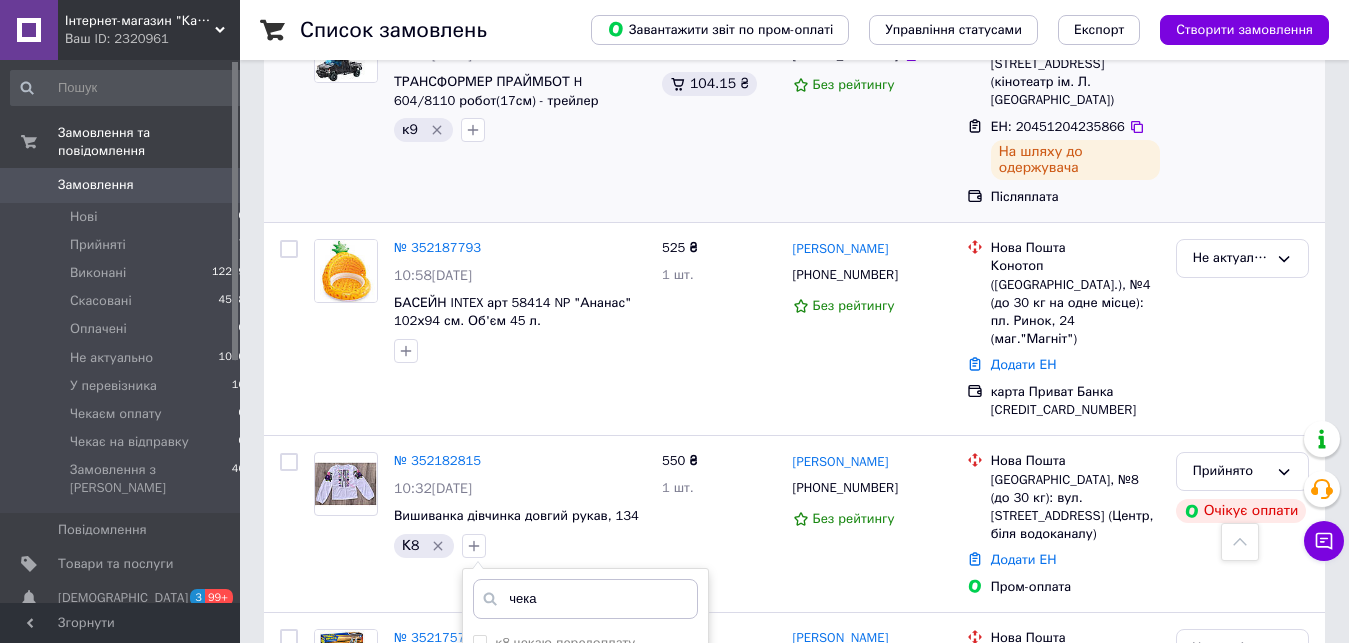 scroll, scrollTop: 1428, scrollLeft: 0, axis: vertical 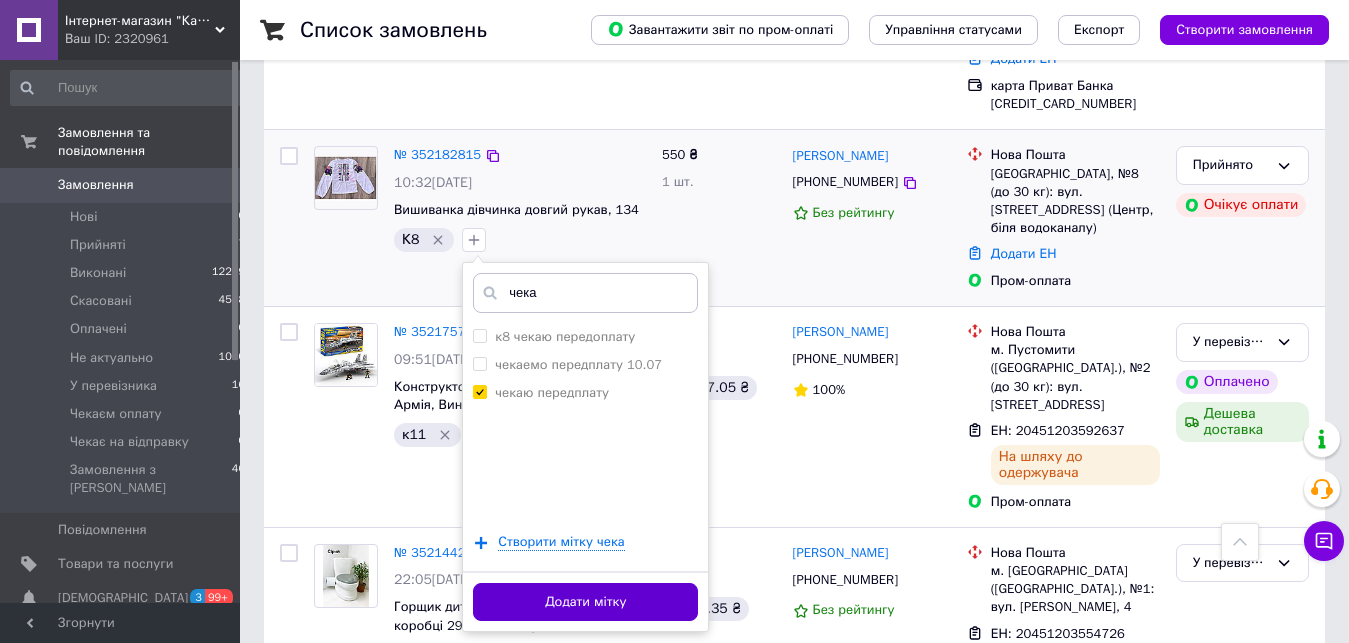 click on "Додати мітку" at bounding box center (585, 602) 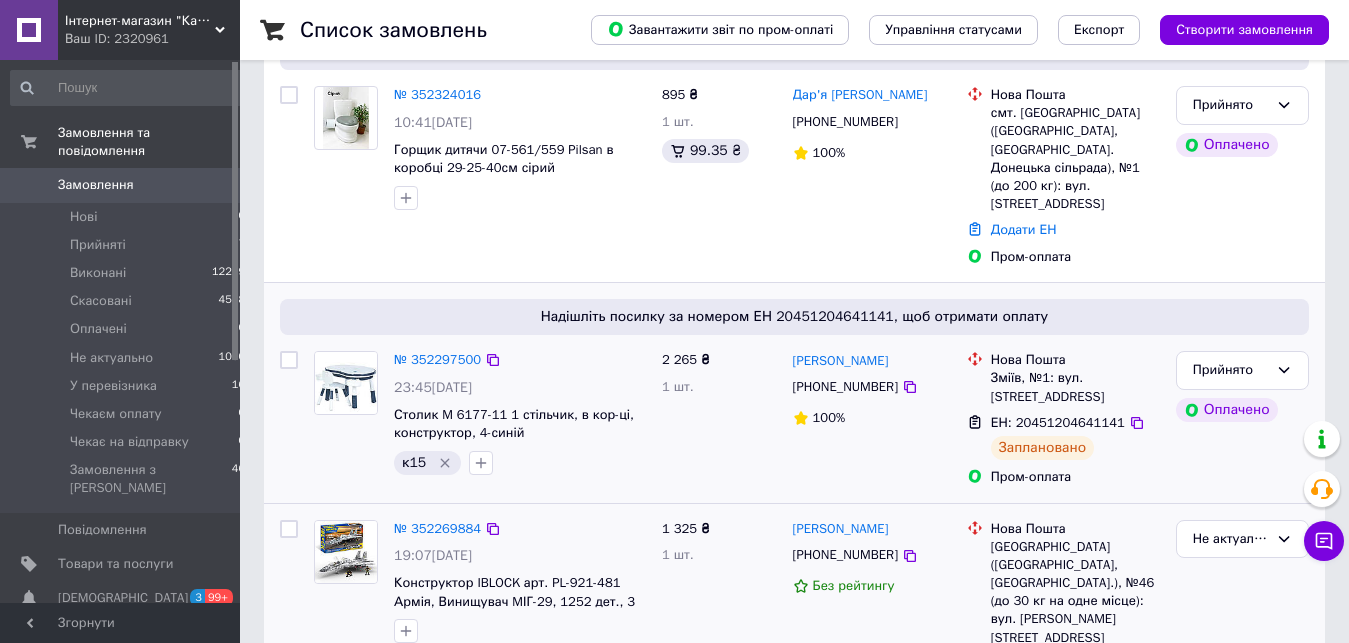 scroll, scrollTop: 102, scrollLeft: 0, axis: vertical 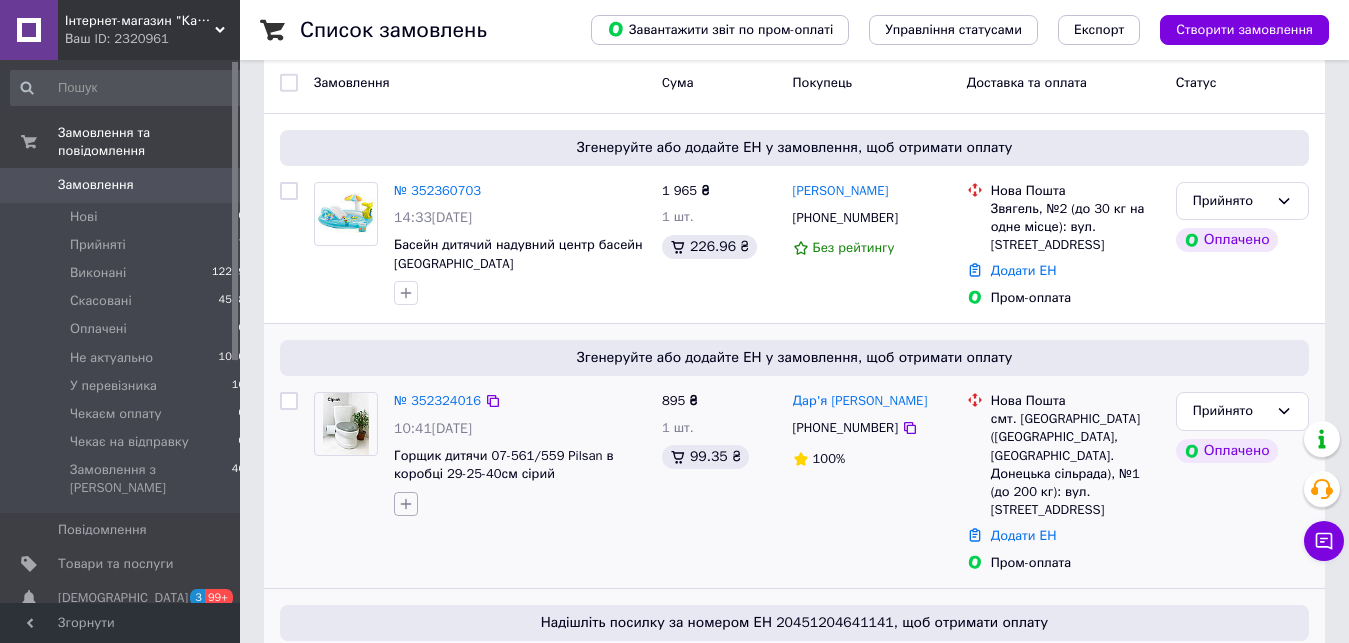click 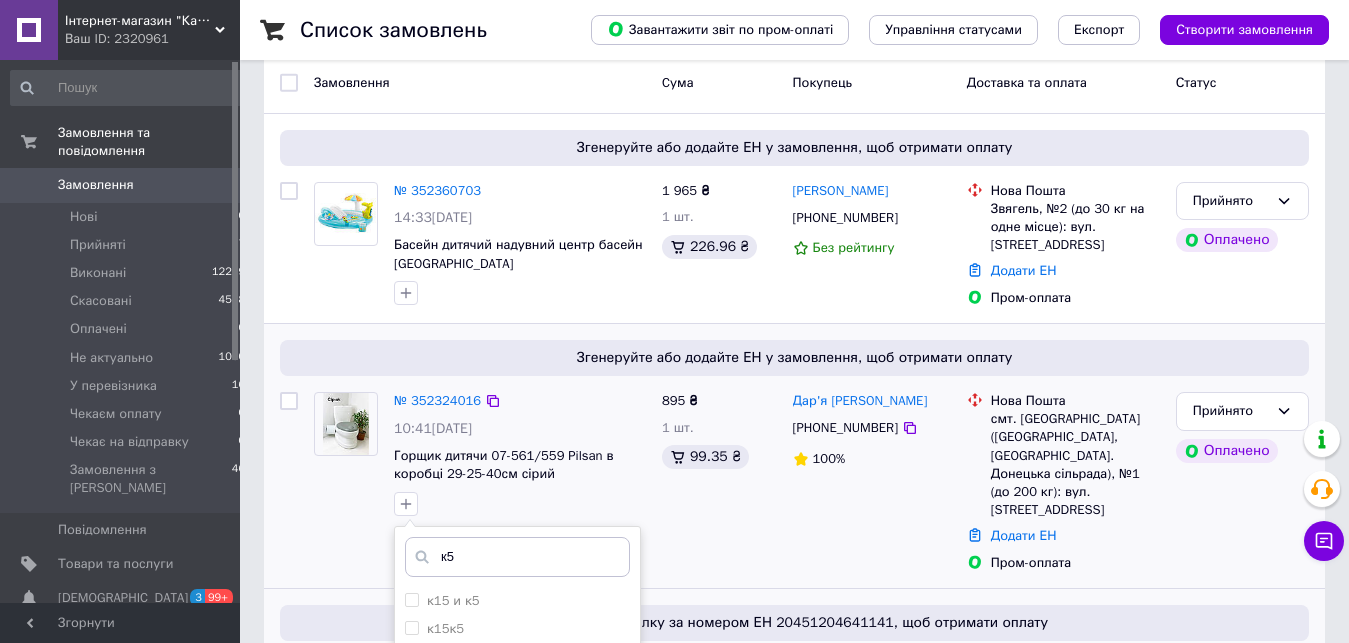 scroll, scrollTop: 408, scrollLeft: 0, axis: vertical 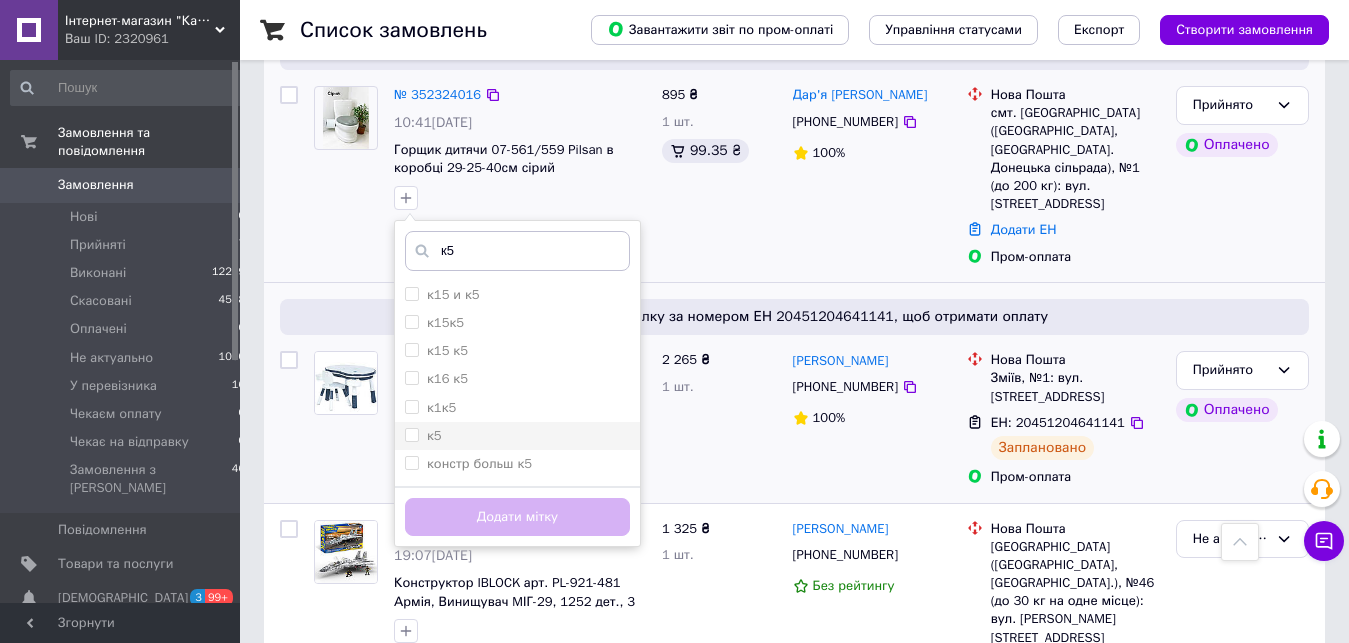 type on "к5" 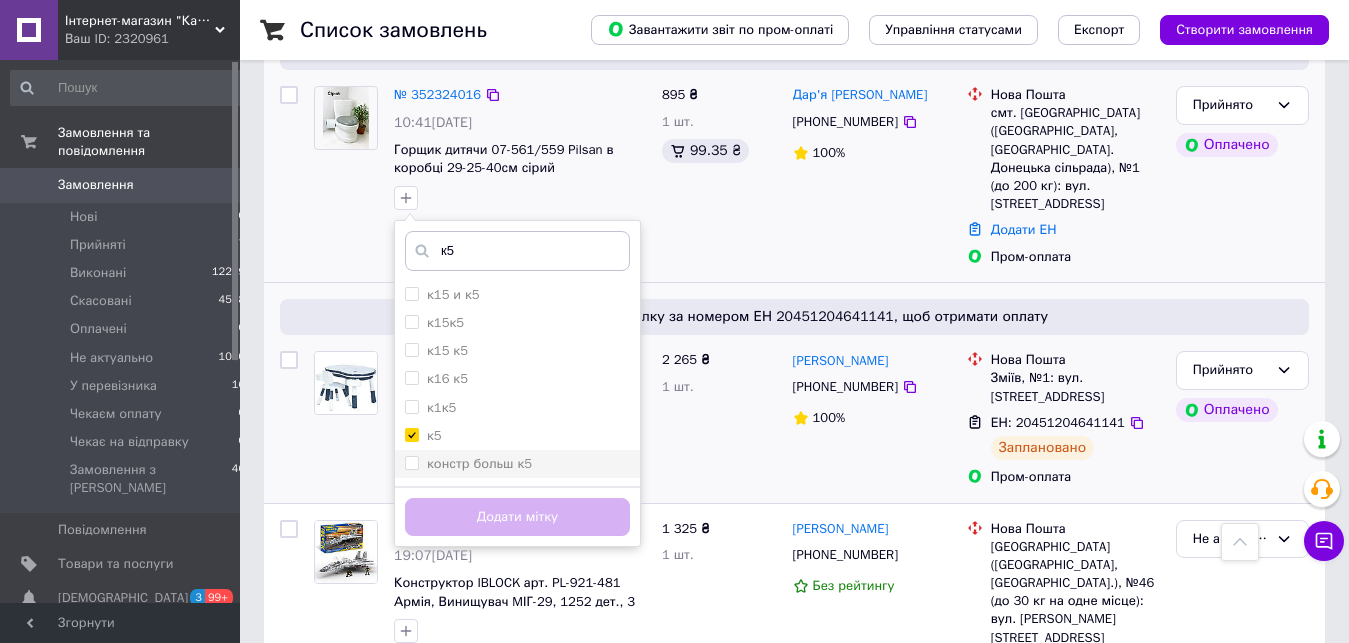 checkbox on "true" 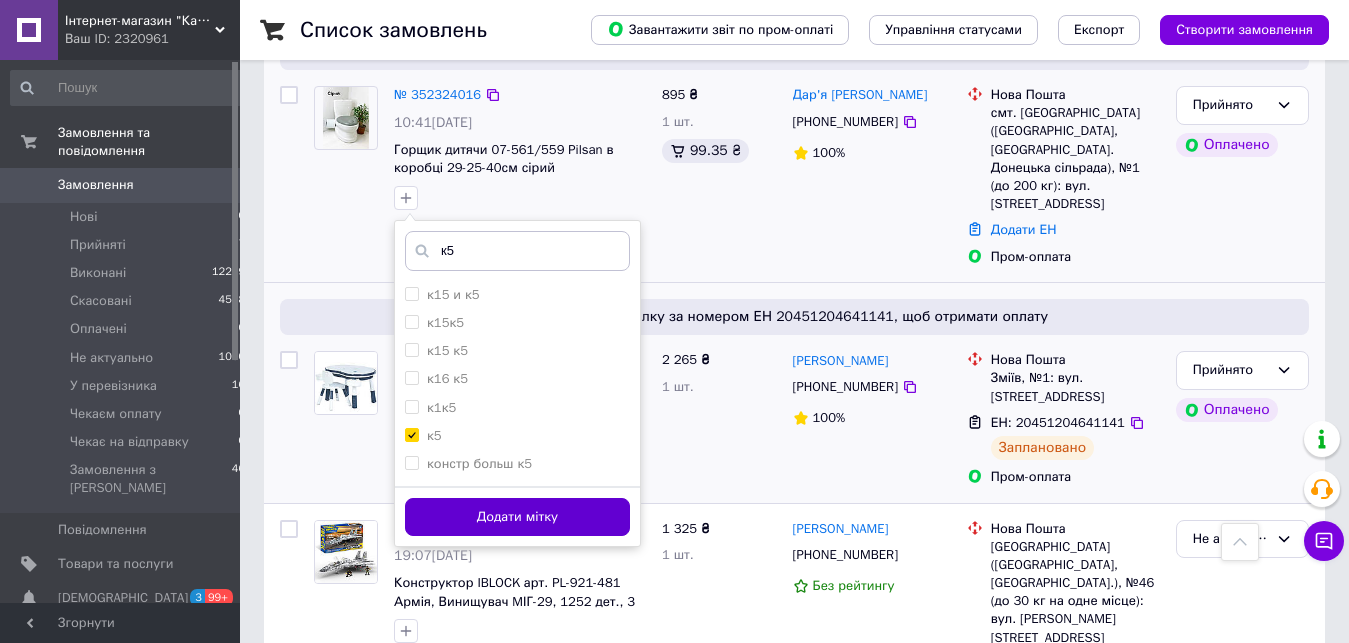 click on "Додати мітку" at bounding box center (517, 517) 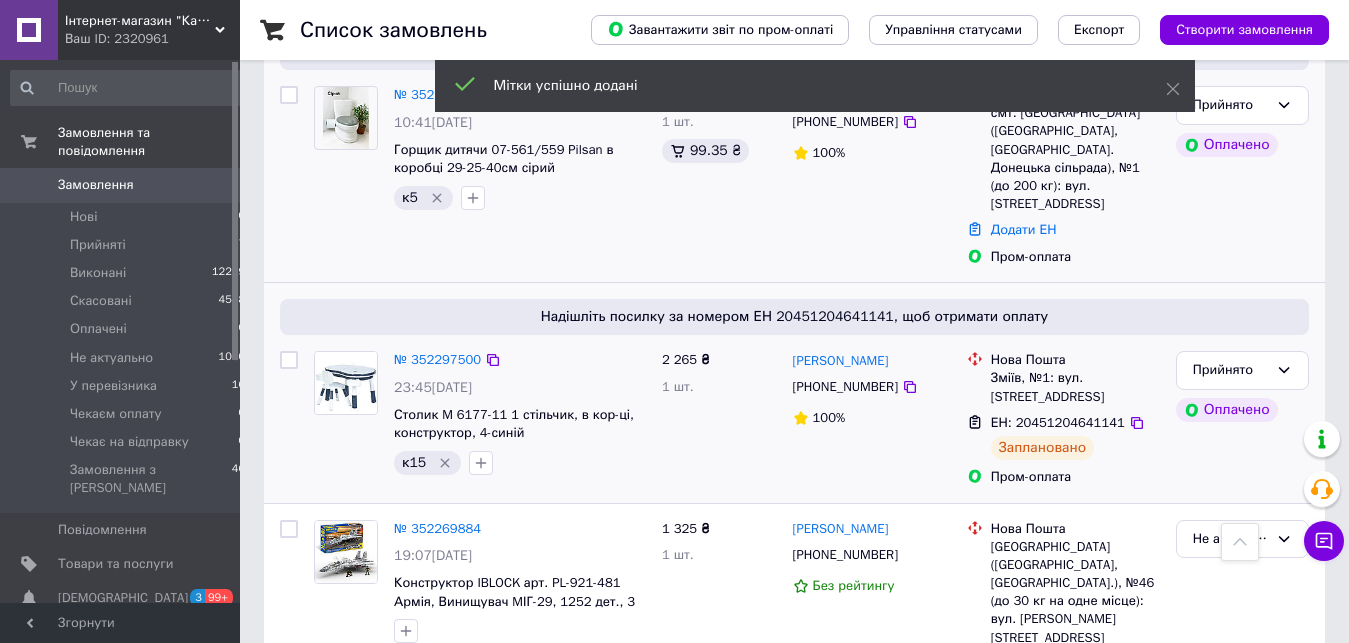 scroll, scrollTop: 0, scrollLeft: 0, axis: both 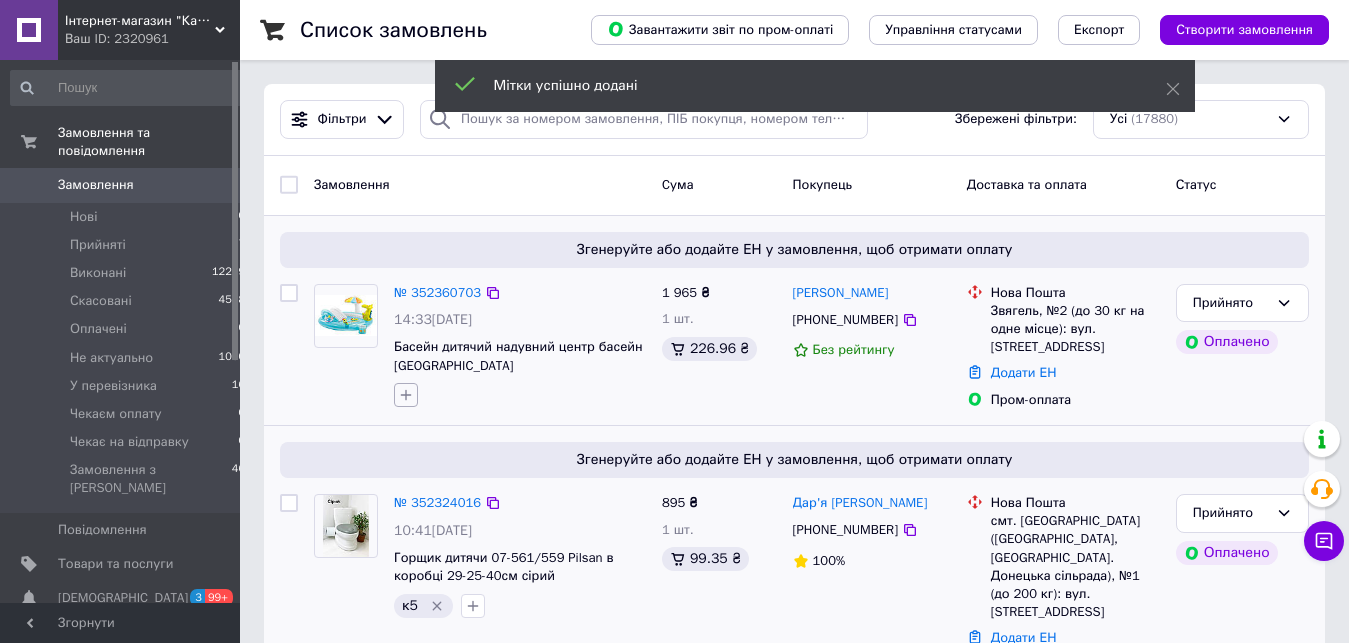 click at bounding box center [406, 395] 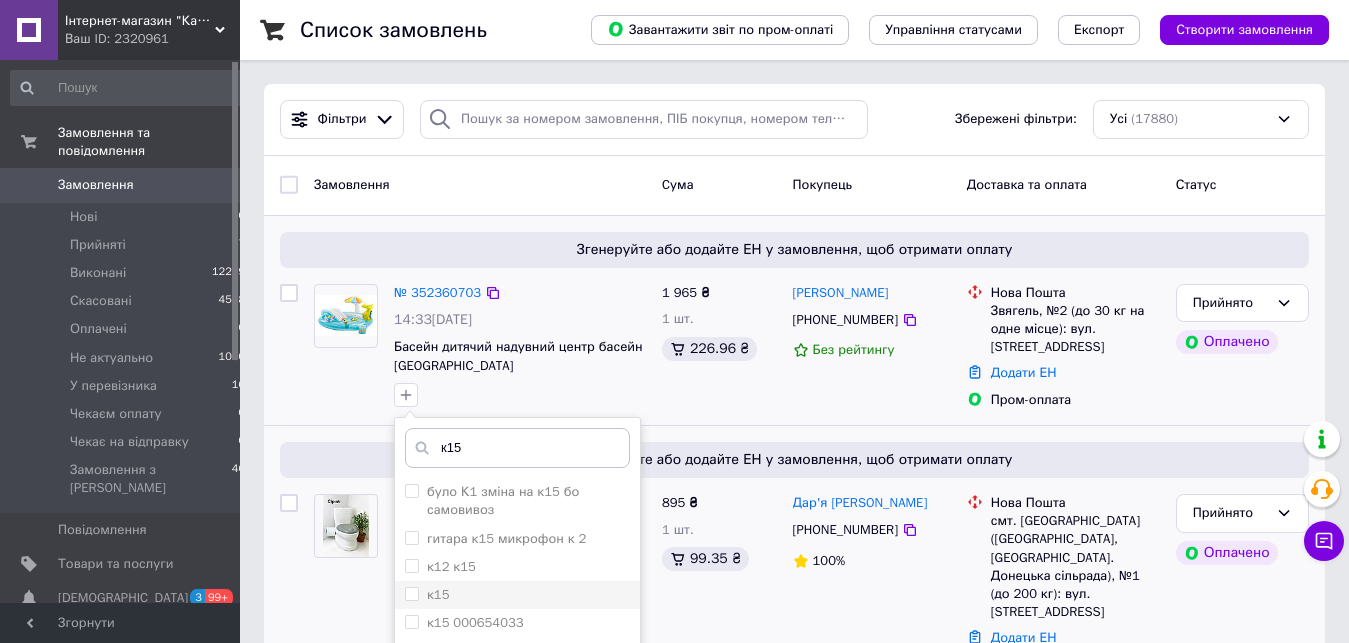 type on "к15" 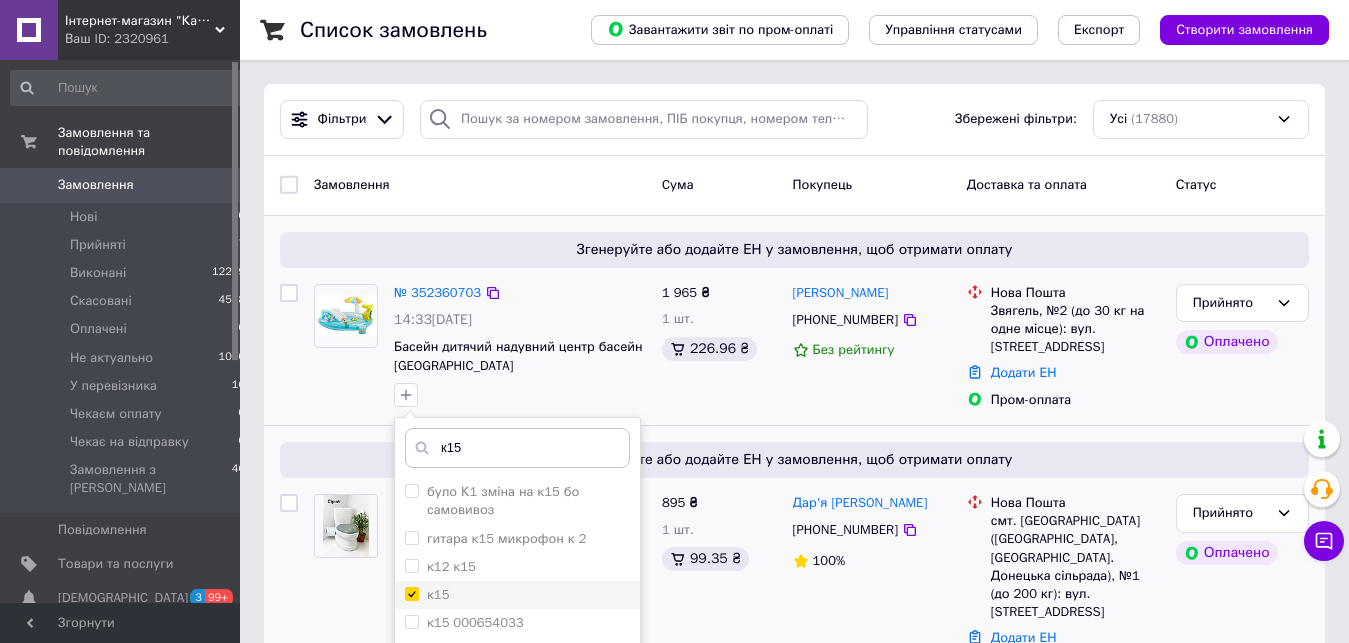 checkbox on "true" 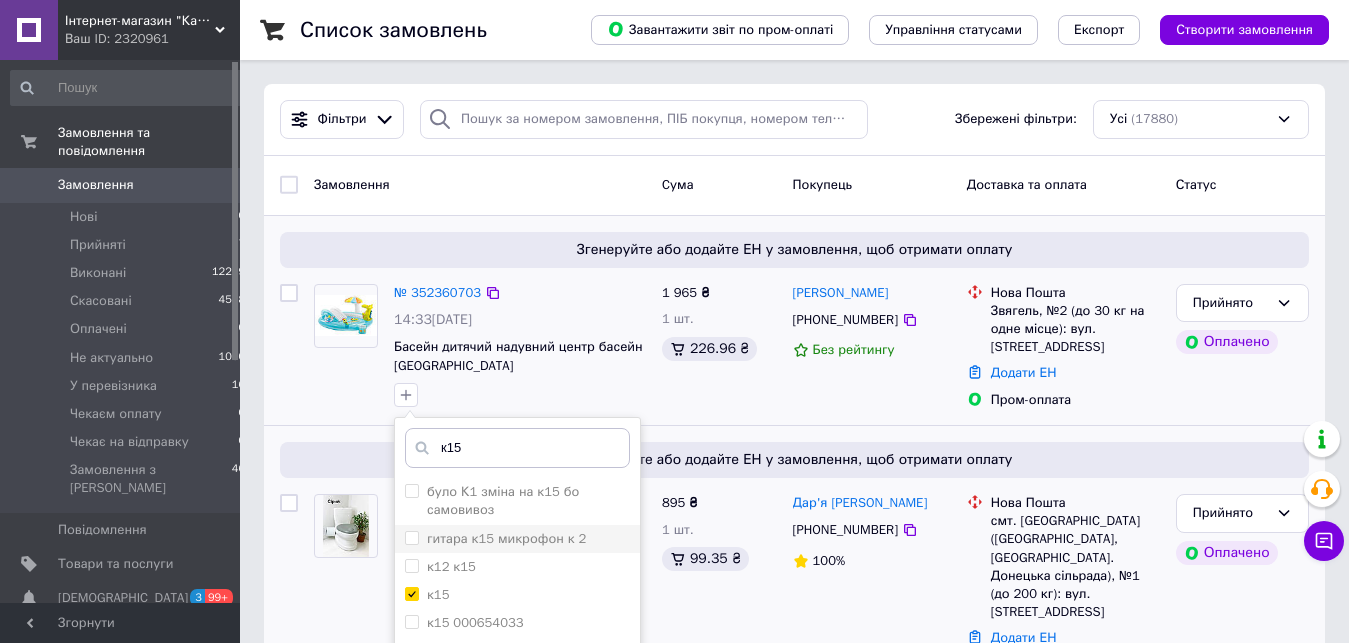 scroll, scrollTop: 204, scrollLeft: 0, axis: vertical 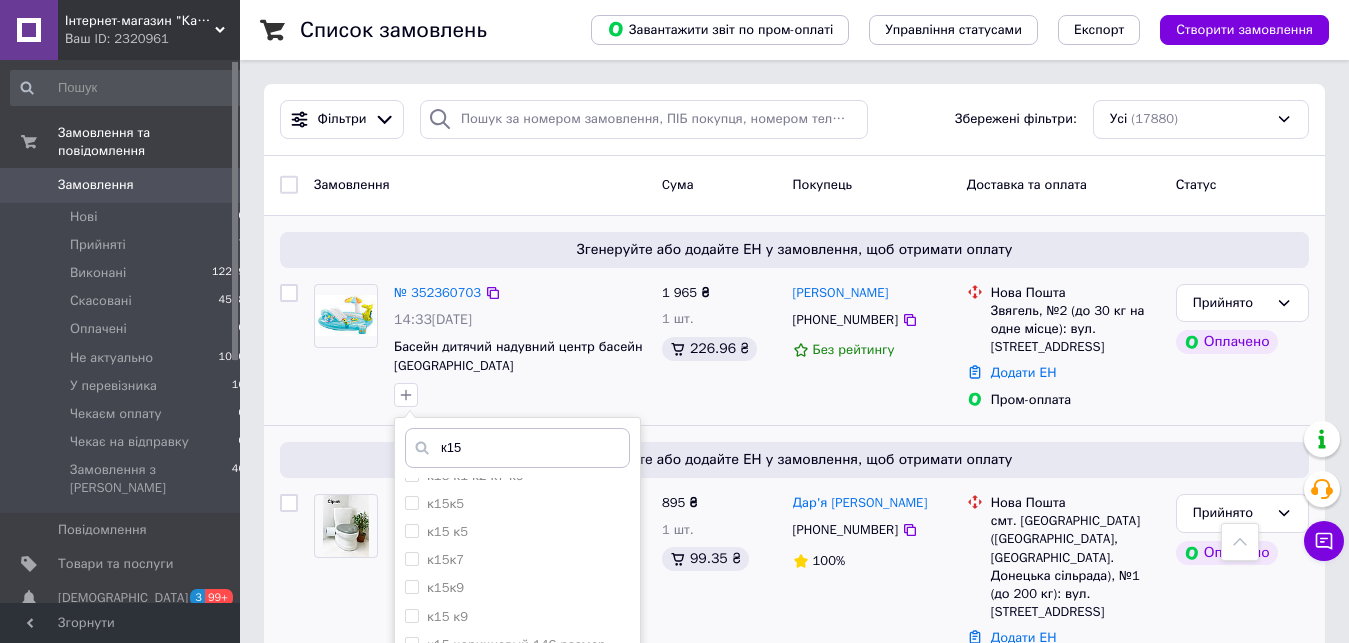 click on "Додати мітку" at bounding box center (517, 814) 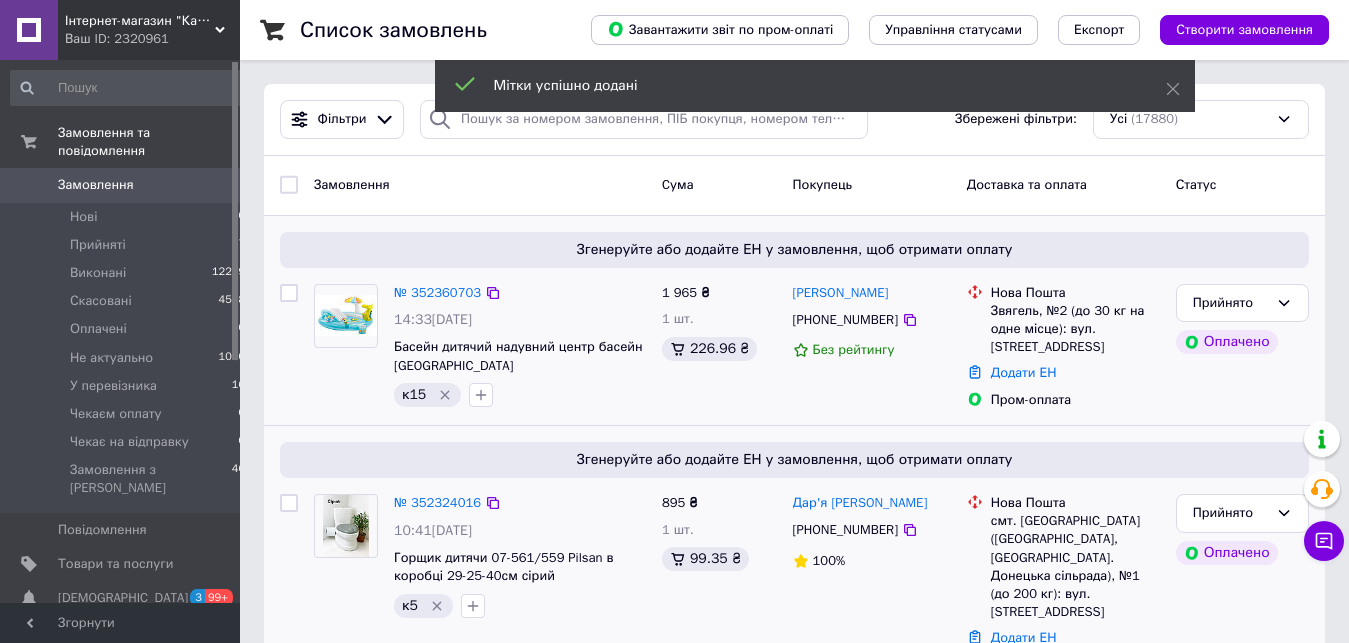 scroll, scrollTop: 102, scrollLeft: 0, axis: vertical 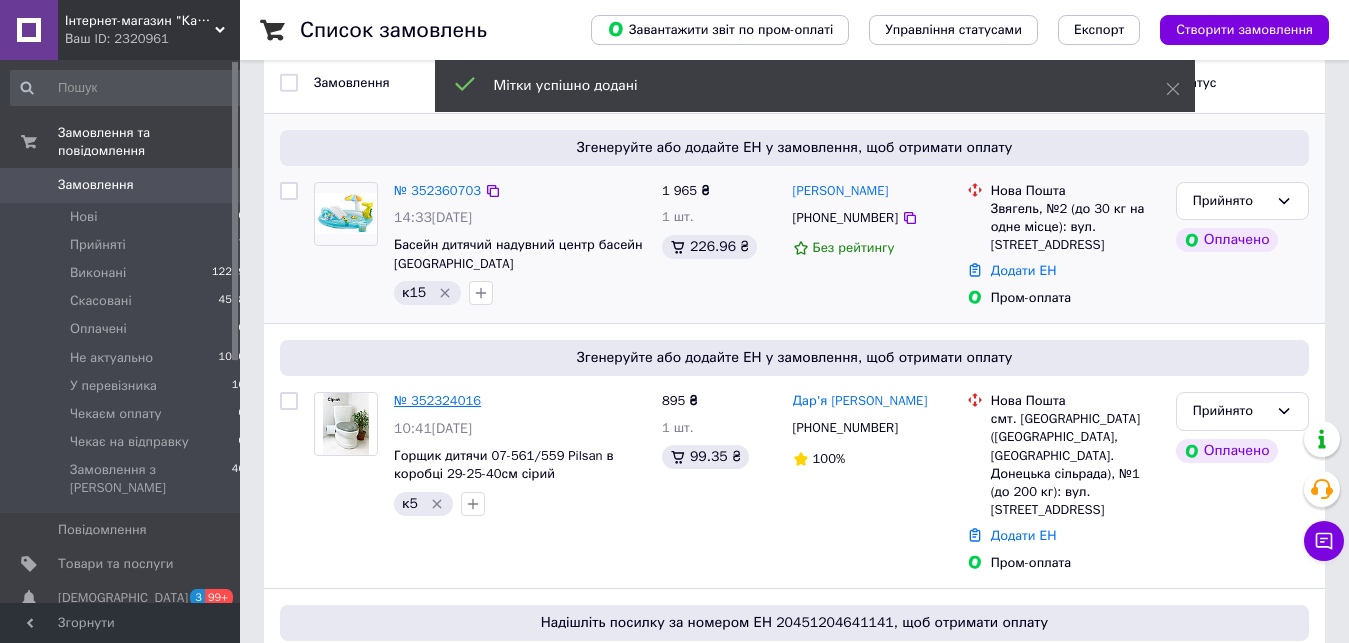 click on "№ 352324016" at bounding box center [437, 400] 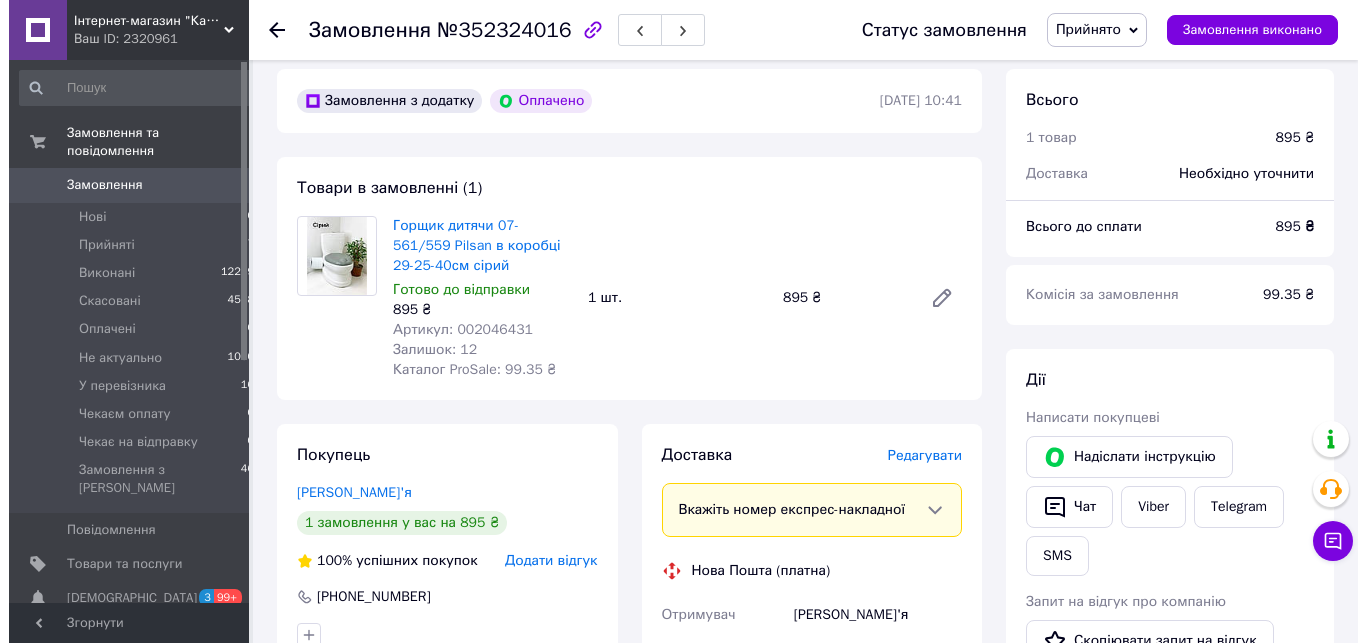scroll, scrollTop: 816, scrollLeft: 0, axis: vertical 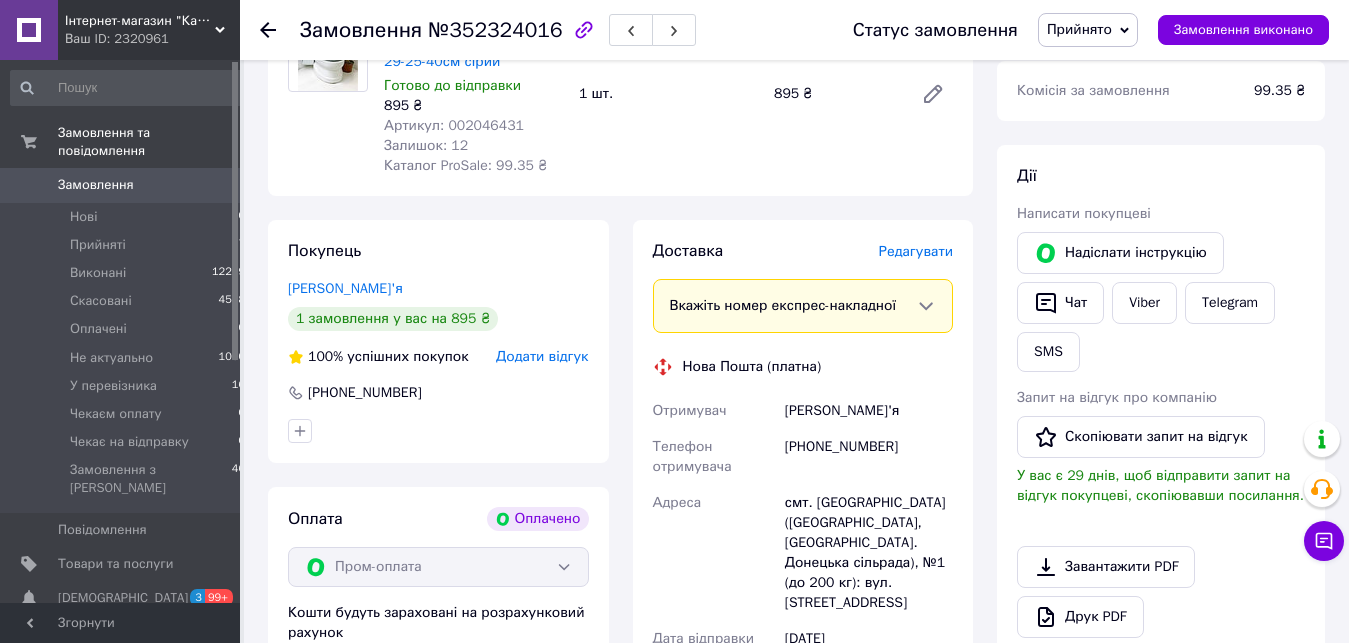 click on "Редагувати" at bounding box center [916, 251] 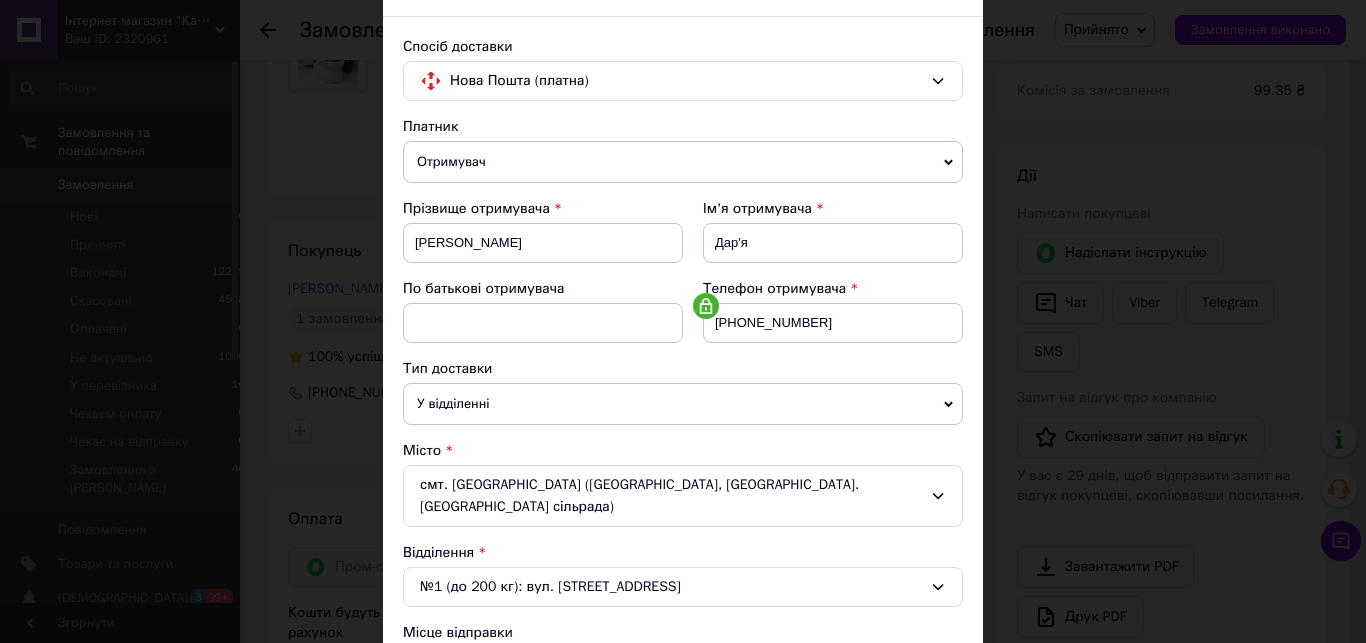 scroll, scrollTop: 342, scrollLeft: 0, axis: vertical 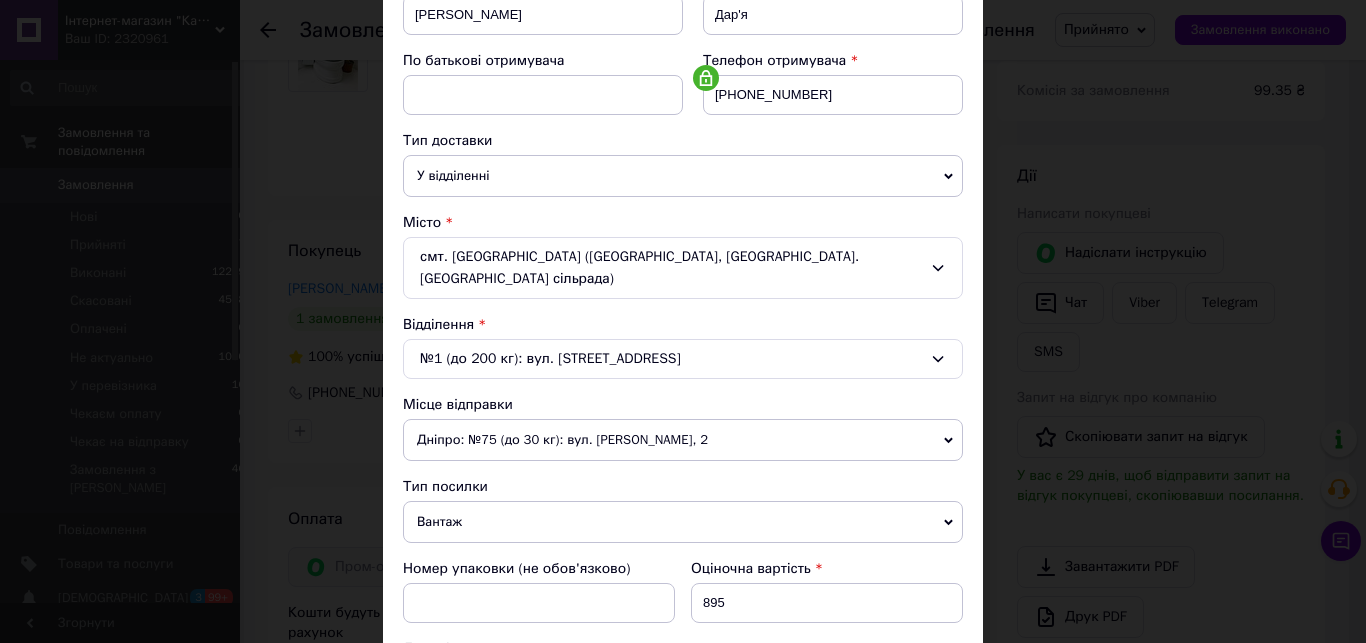 click on "Дніпро: №75 (до 30 кг): вул. [PERSON_NAME], 2" at bounding box center [683, 440] 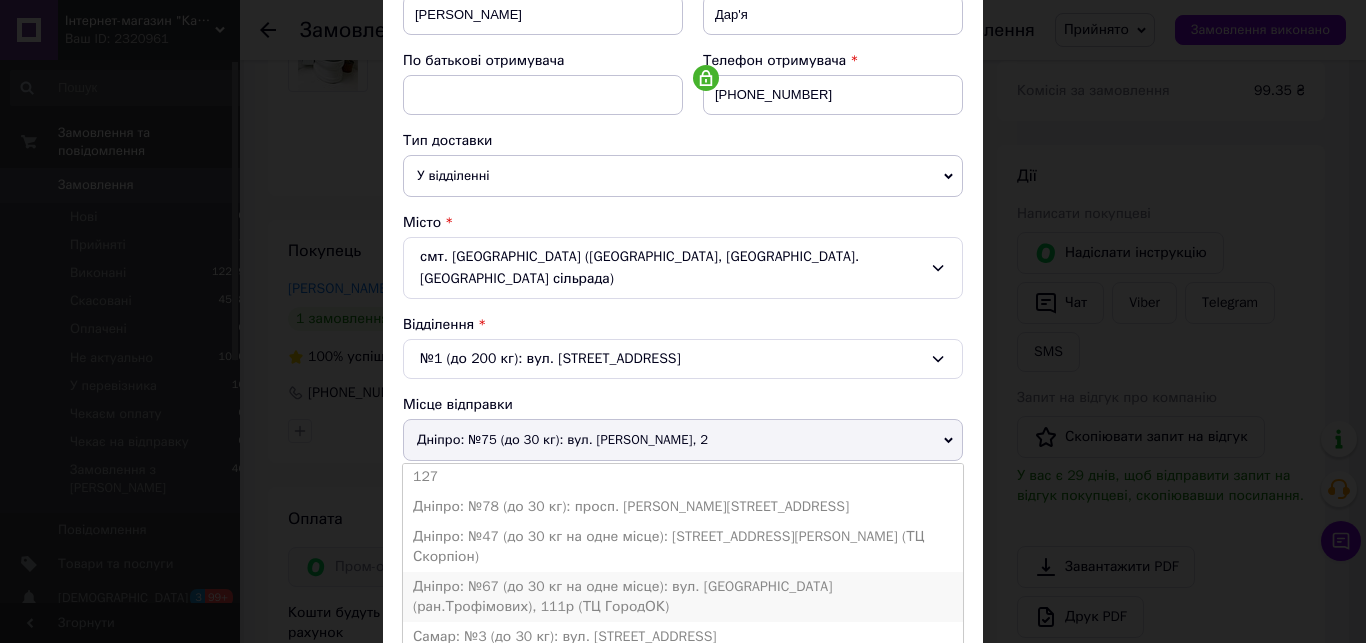 scroll, scrollTop: 456, scrollLeft: 0, axis: vertical 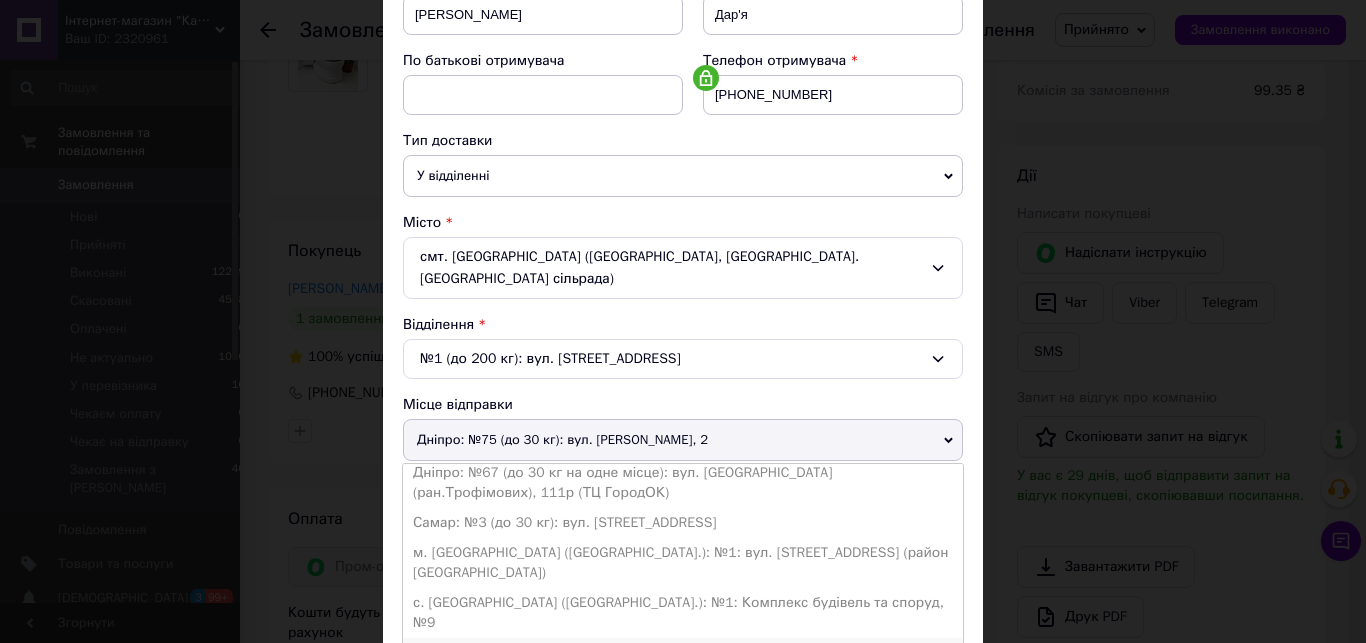 click on "Дніпро: №57 (до 30 кг на одне місце): вул. Незалежності, 36" at bounding box center (683, 653) 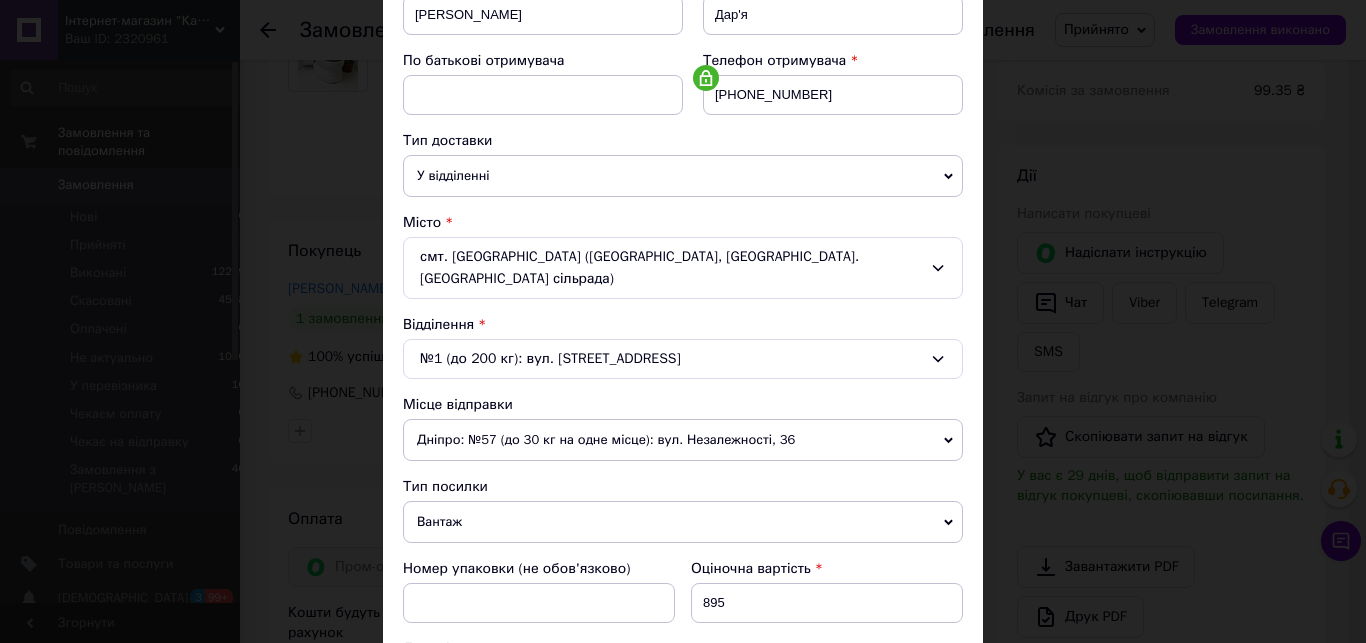 scroll, scrollTop: 570, scrollLeft: 0, axis: vertical 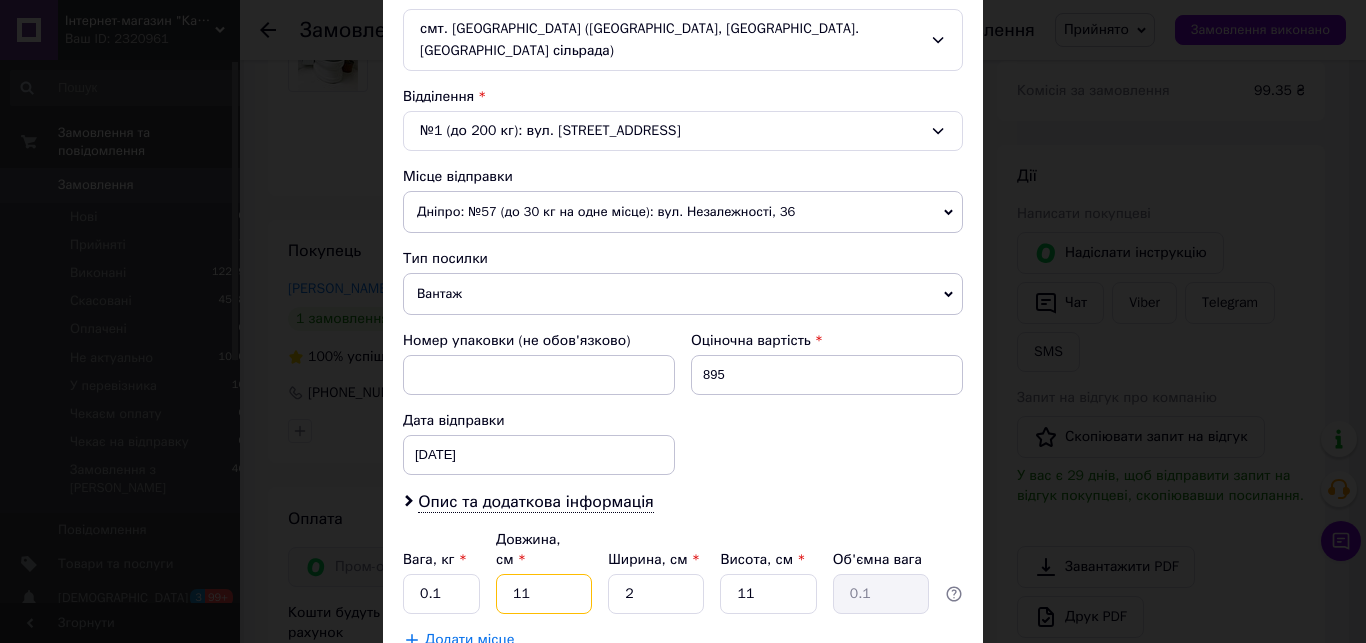 click on "11" at bounding box center [544, 594] 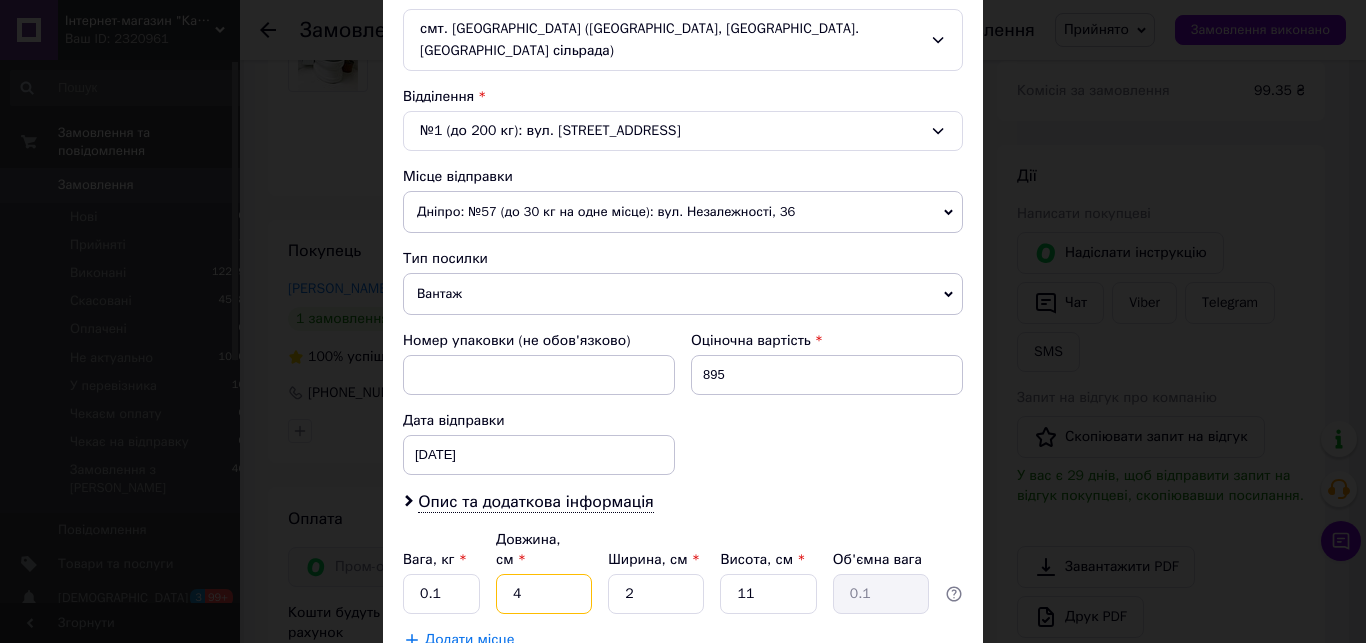 type on "42" 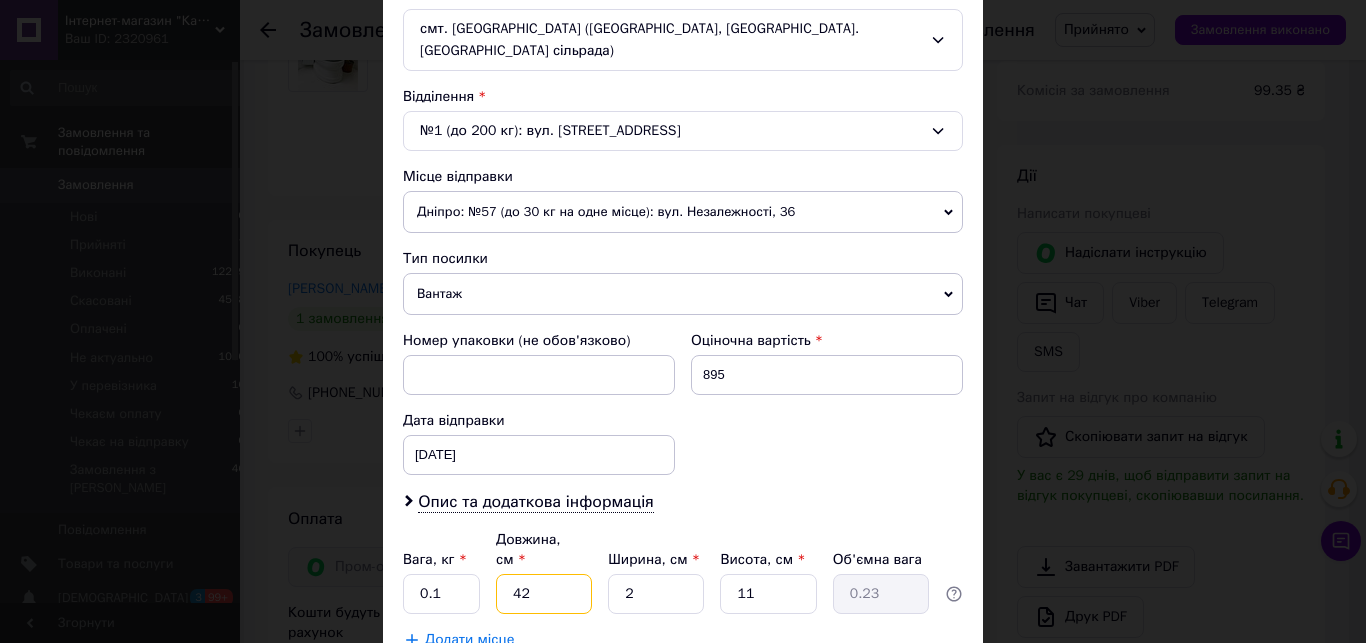 type on "42" 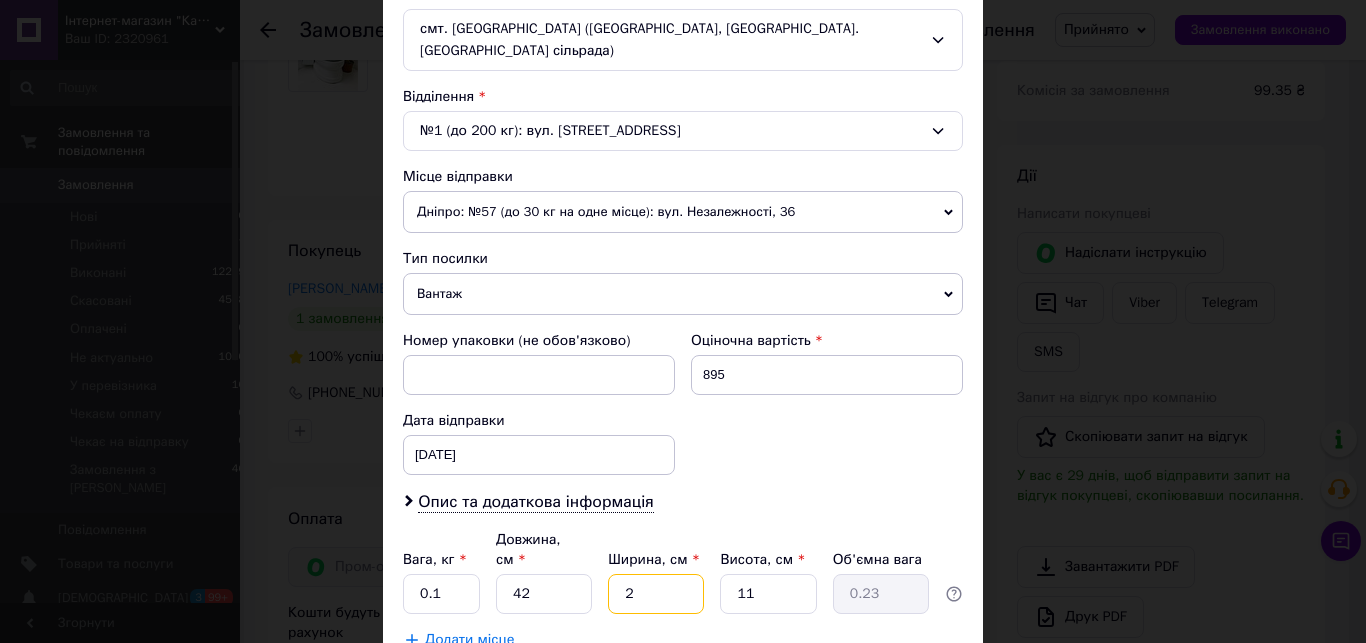 click on "2" at bounding box center [656, 594] 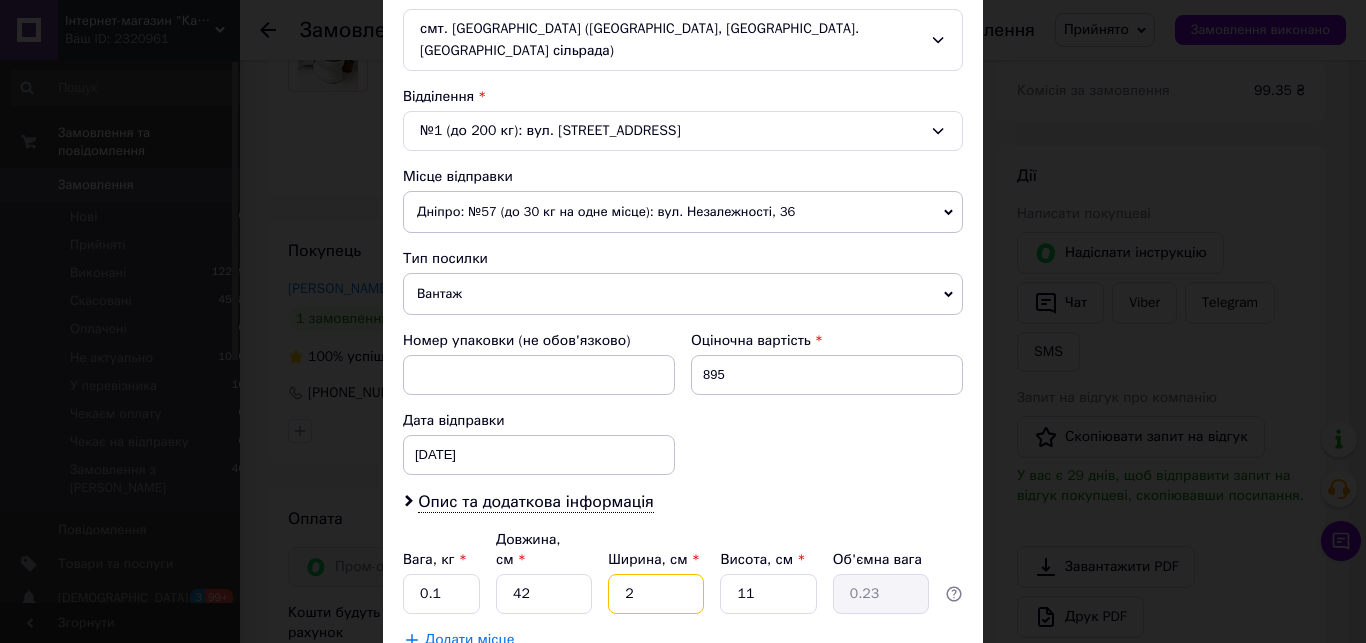 type on "25" 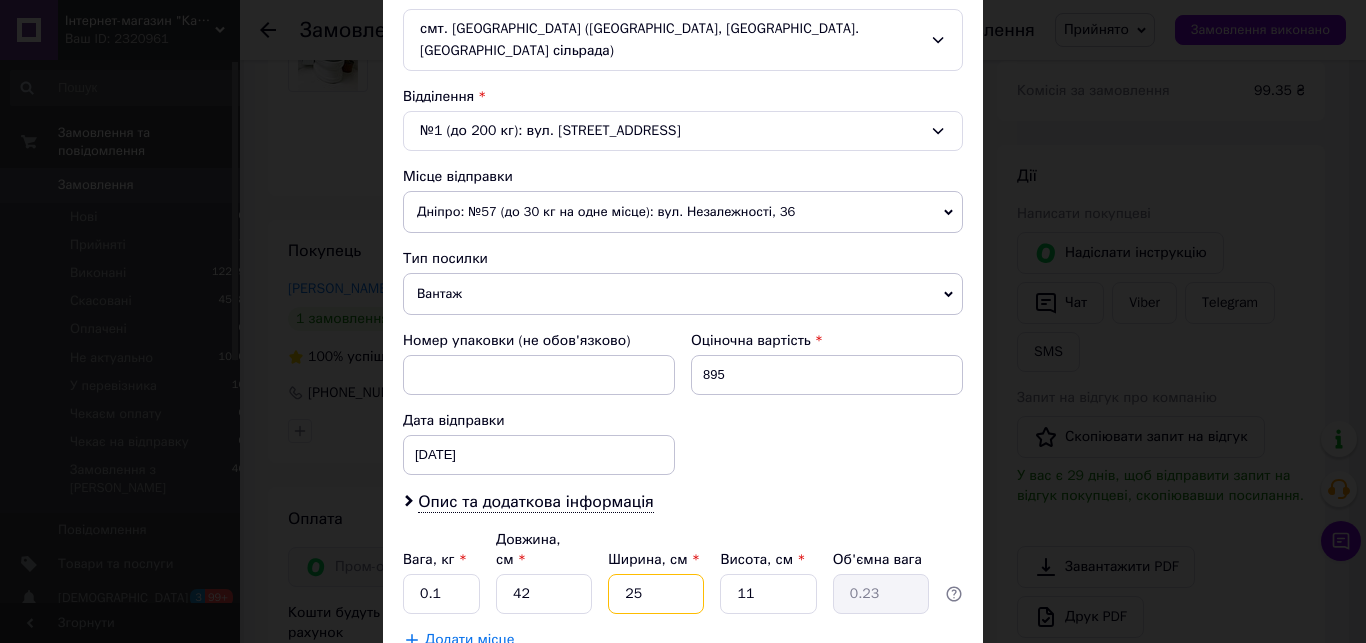 type on "2.89" 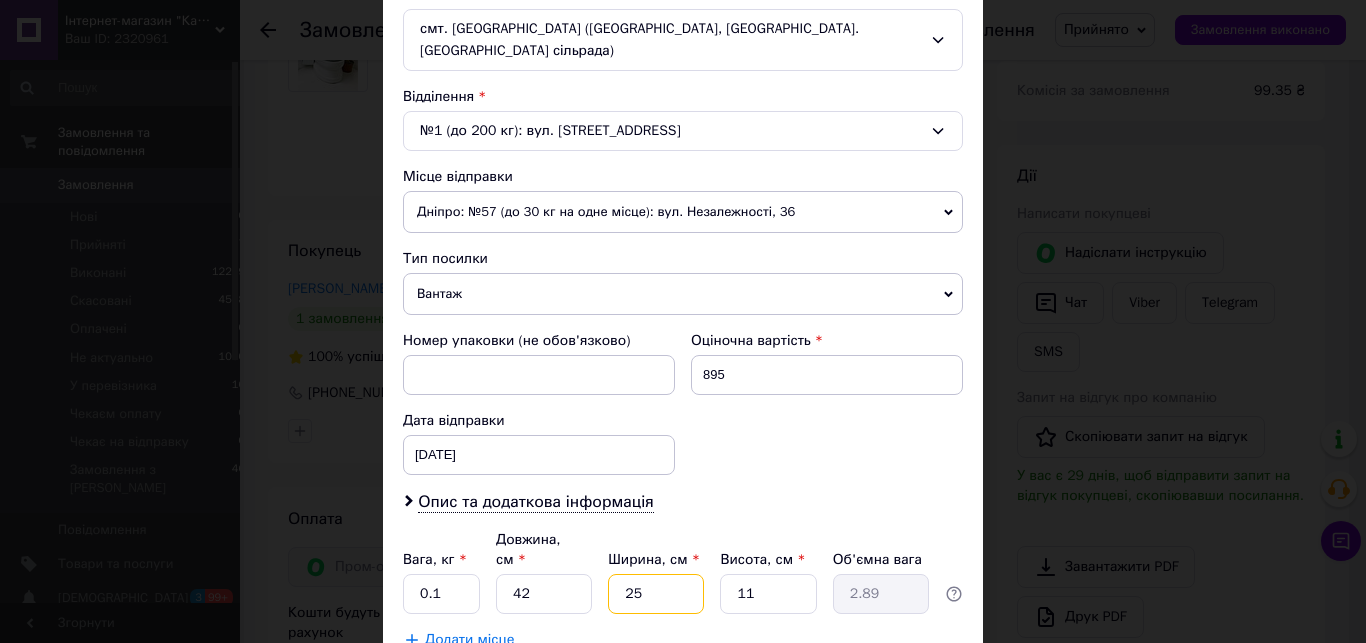 type on "25" 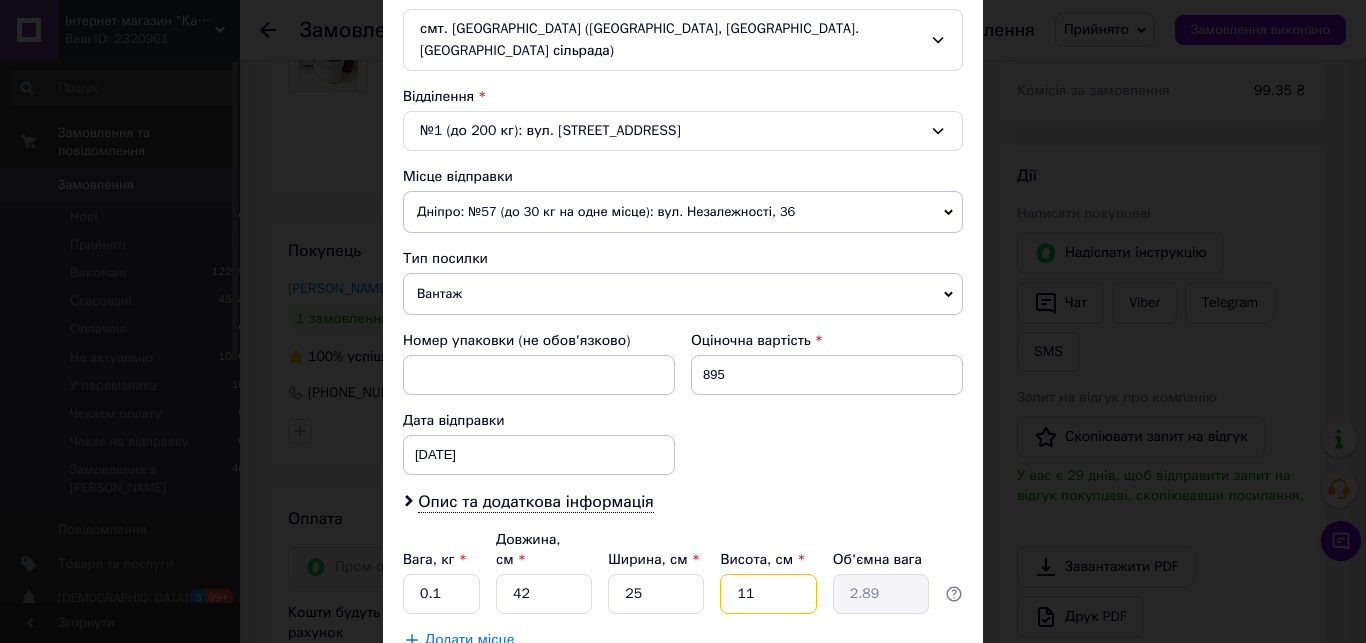 drag, startPoint x: 754, startPoint y: 556, endPoint x: 676, endPoint y: 554, distance: 78.025635 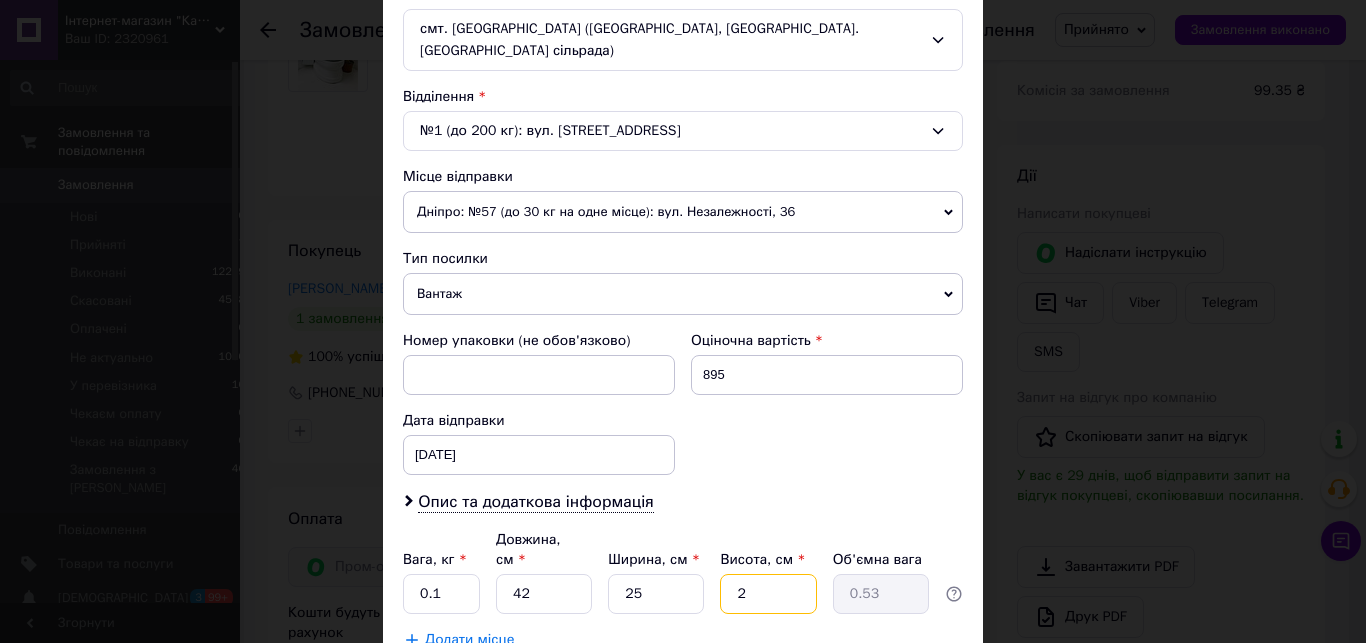 type on "29" 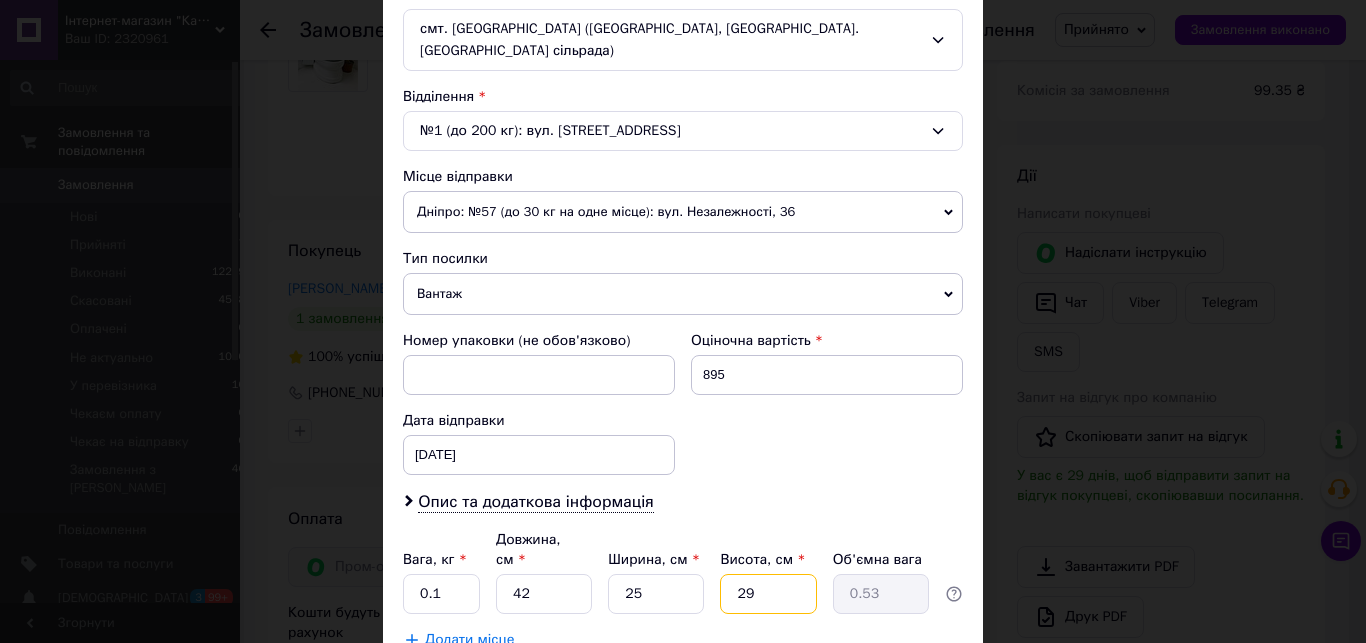 type on "7.61" 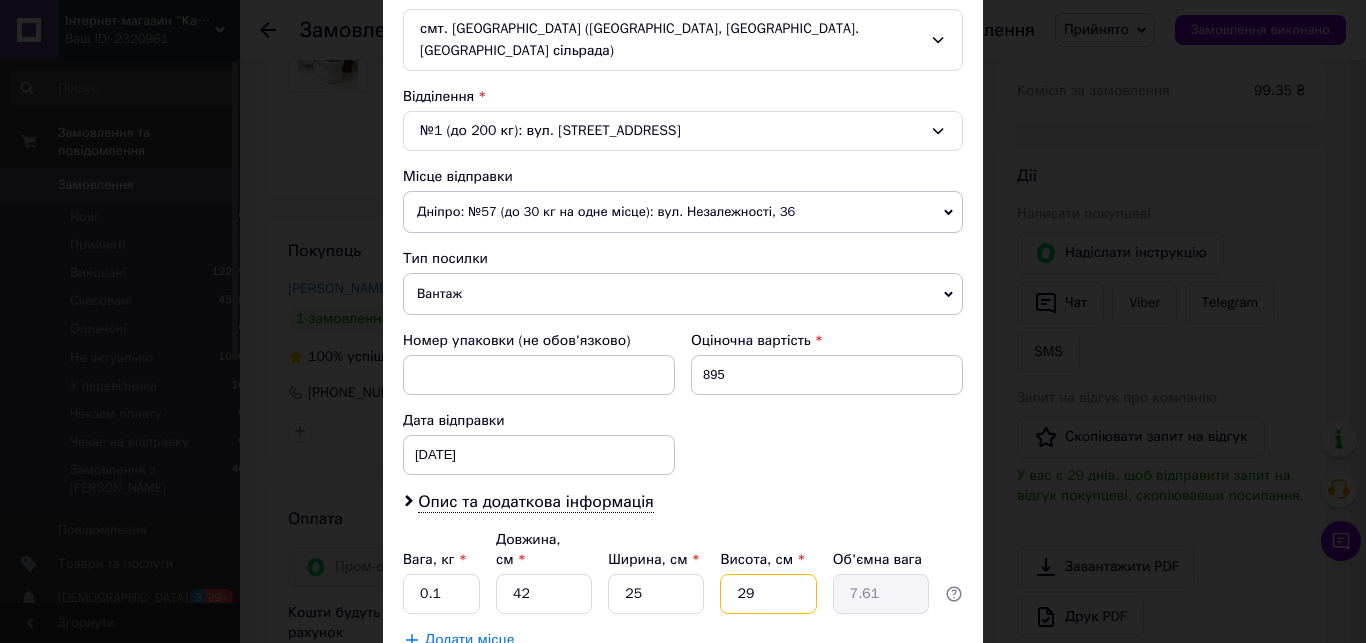 type on "29" 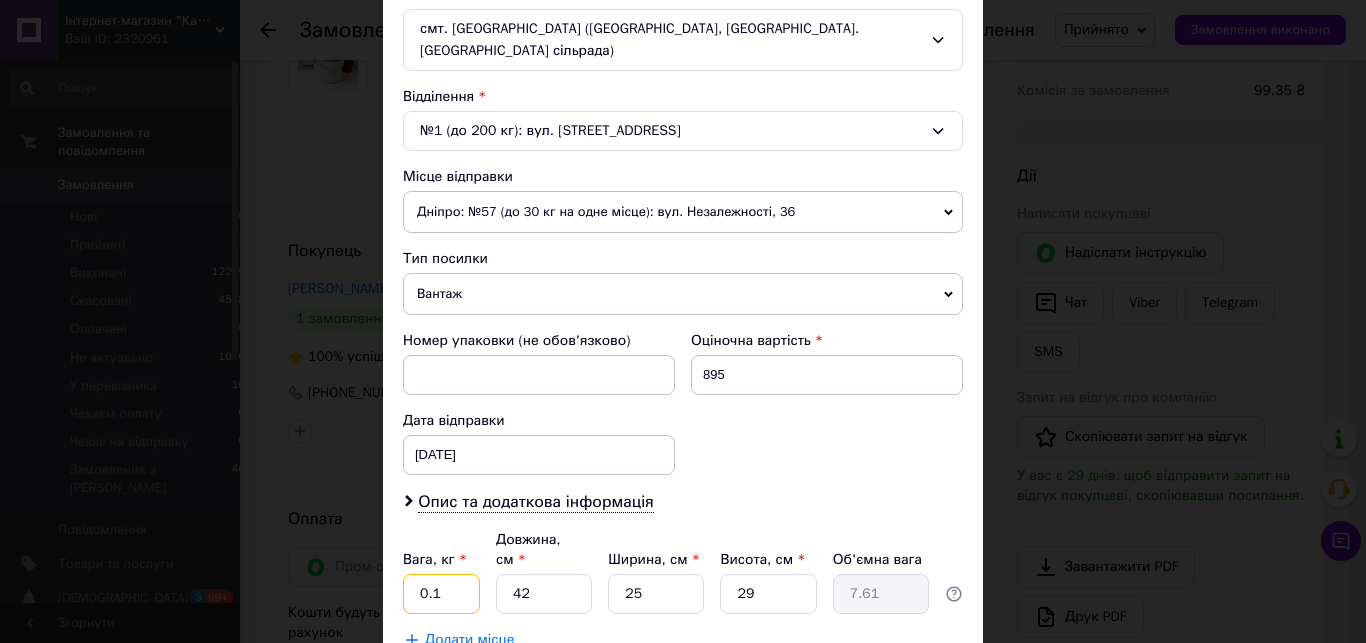 click on "0.1" at bounding box center [441, 594] 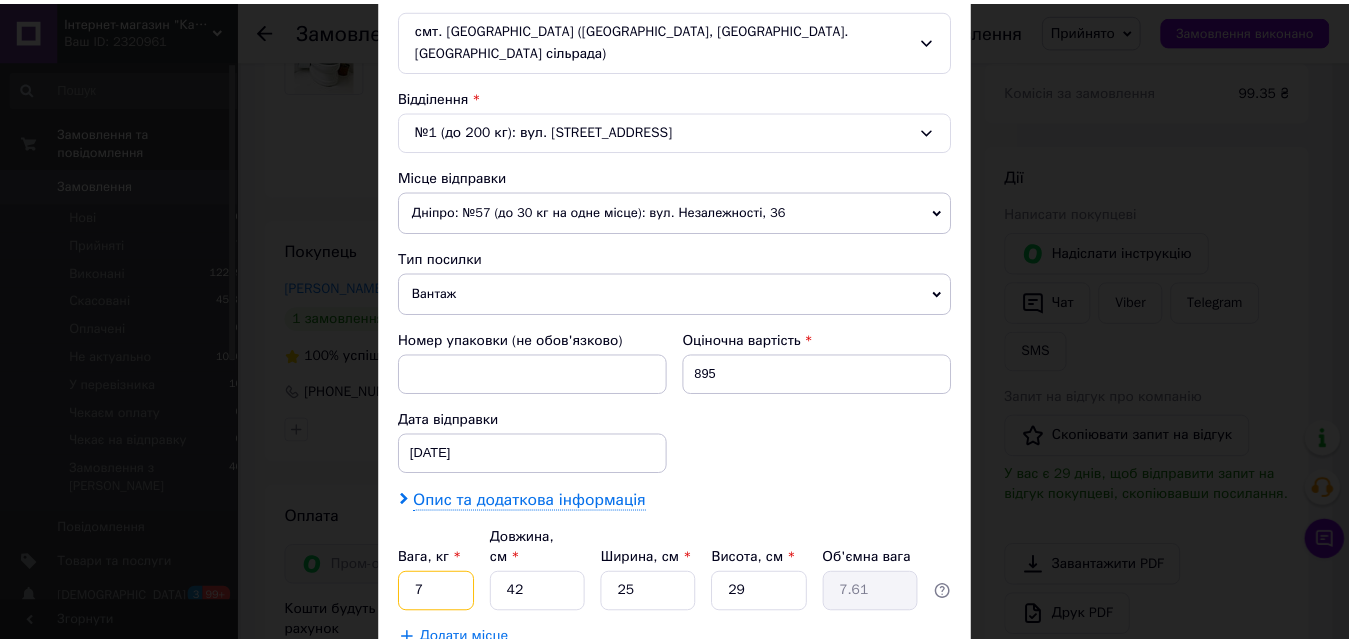 scroll, scrollTop: 685, scrollLeft: 0, axis: vertical 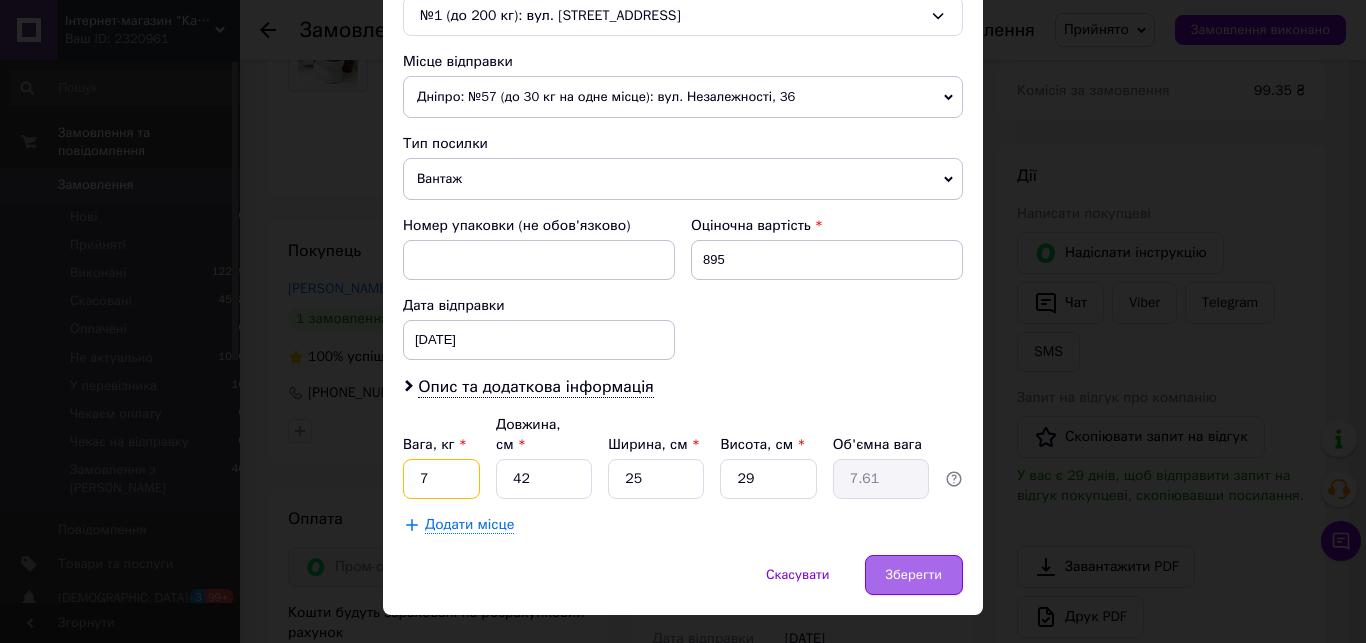 type on "7" 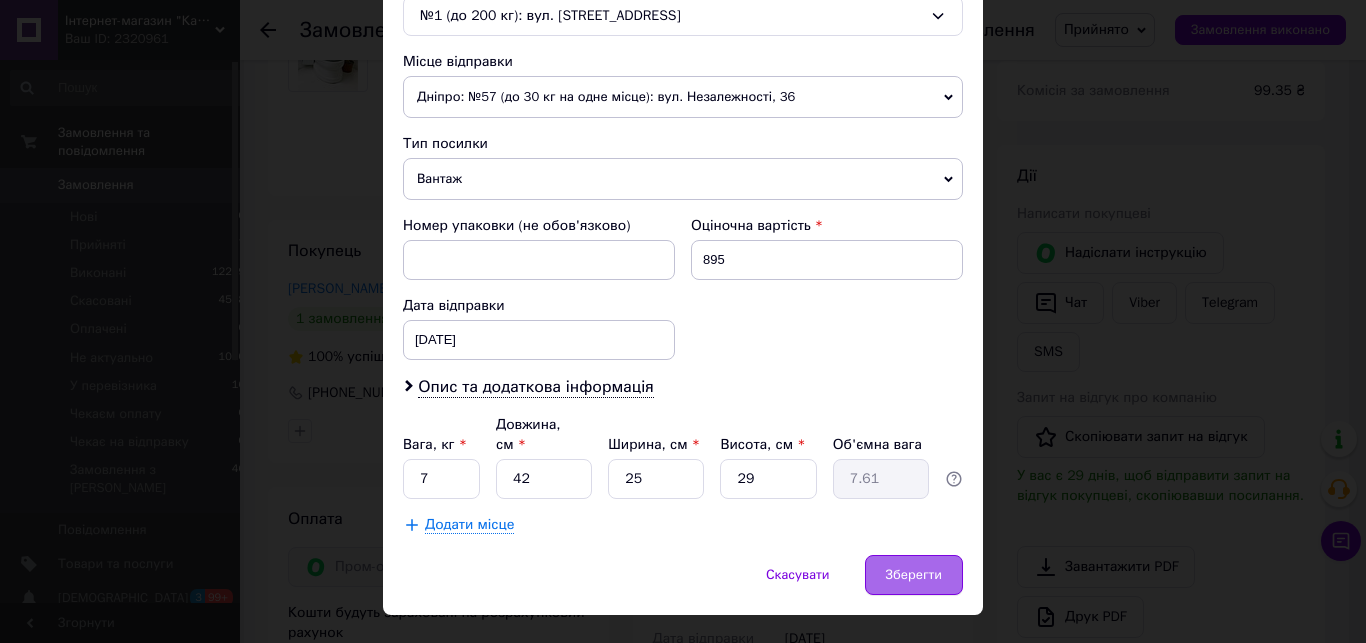 click on "Зберегти" at bounding box center (914, 575) 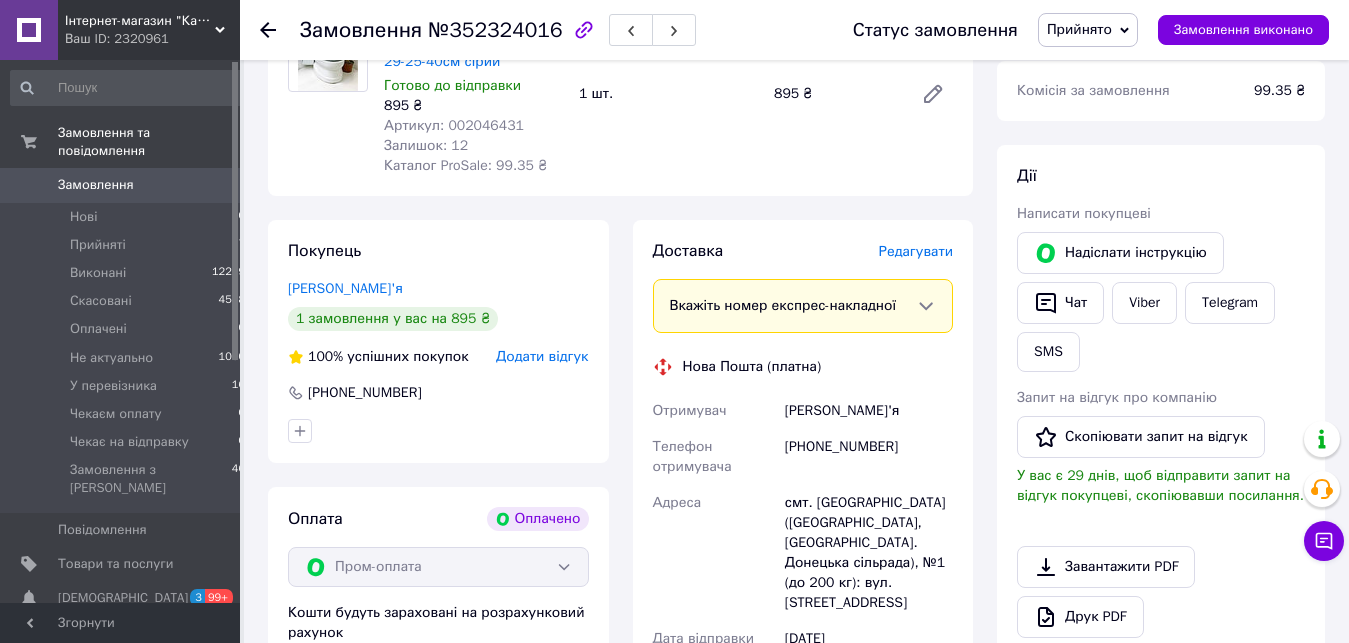 scroll, scrollTop: 1122, scrollLeft: 0, axis: vertical 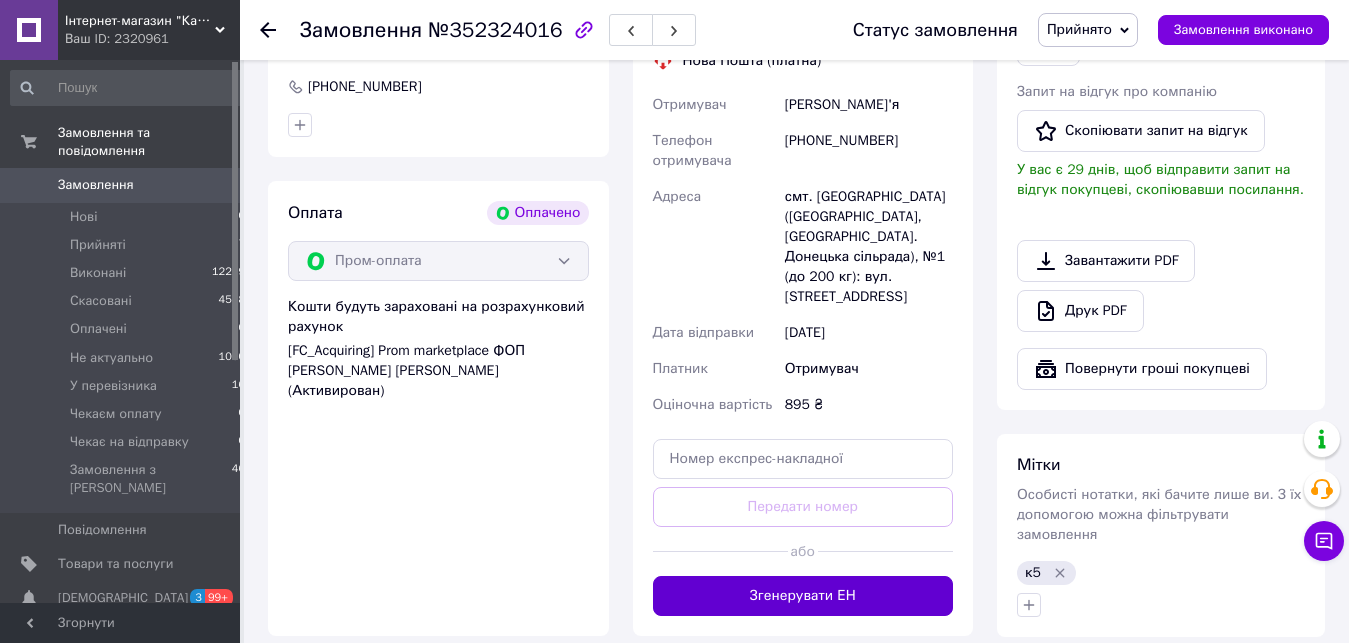 click on "Згенерувати ЕН" at bounding box center [803, 596] 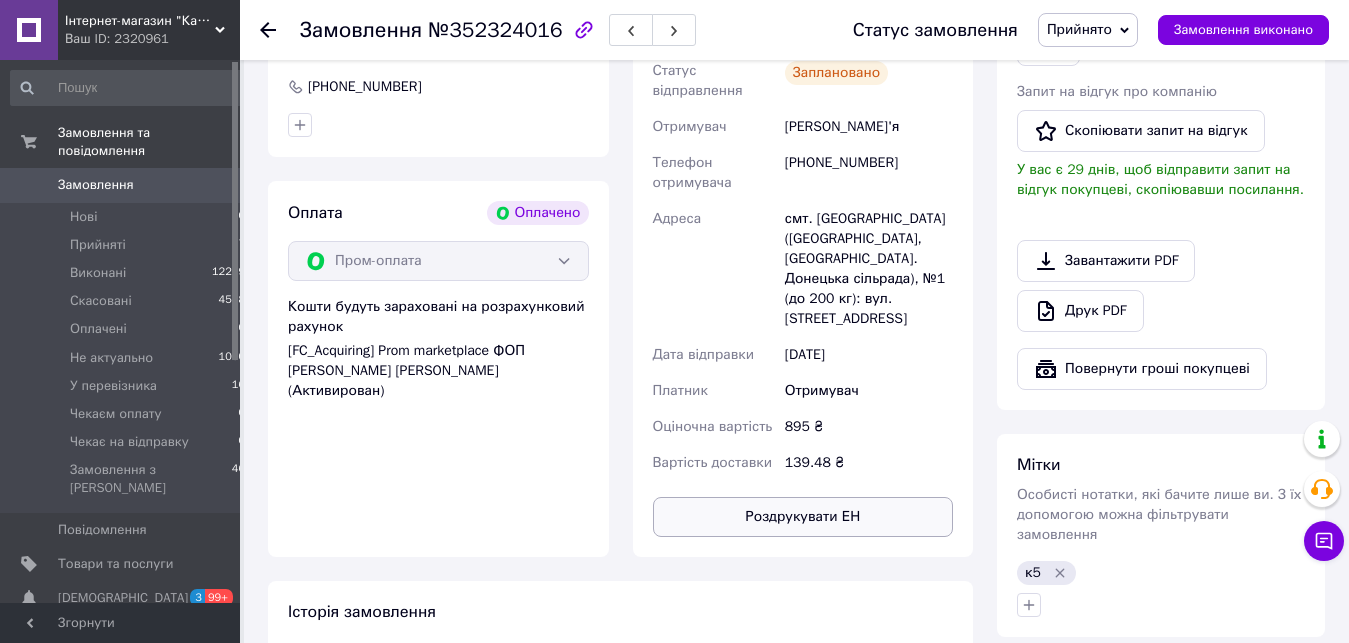 click on "Роздрукувати ЕН" at bounding box center [803, 517] 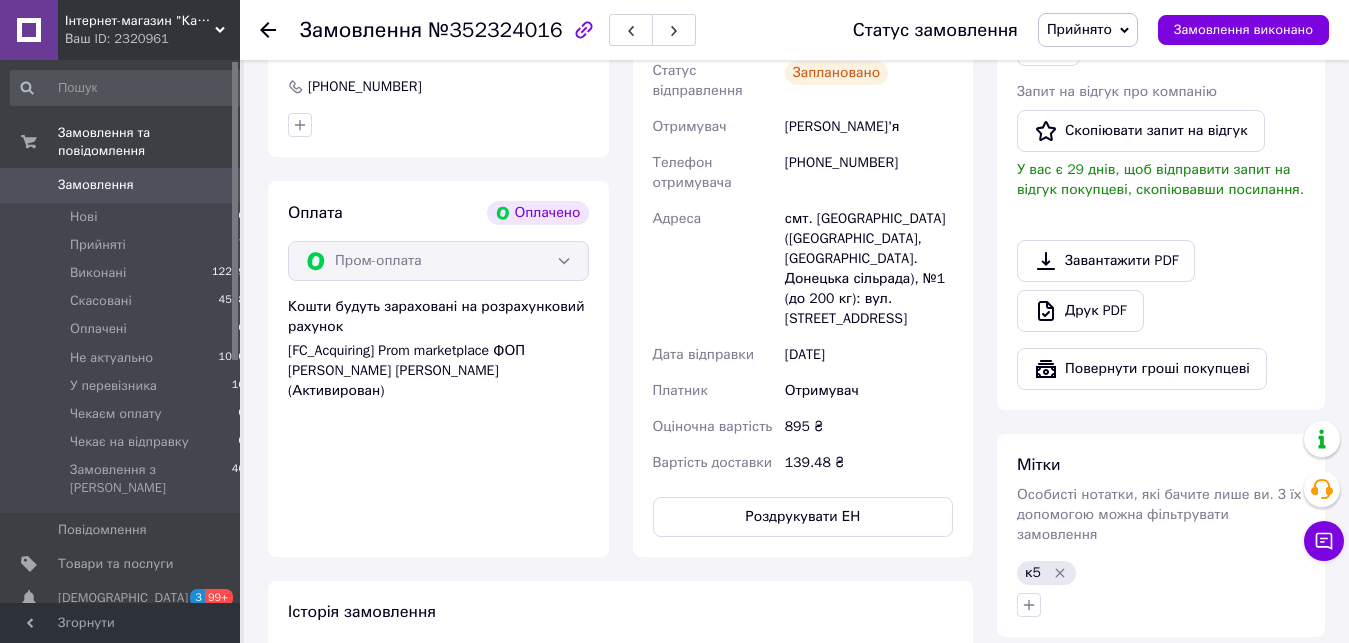 scroll, scrollTop: 714, scrollLeft: 0, axis: vertical 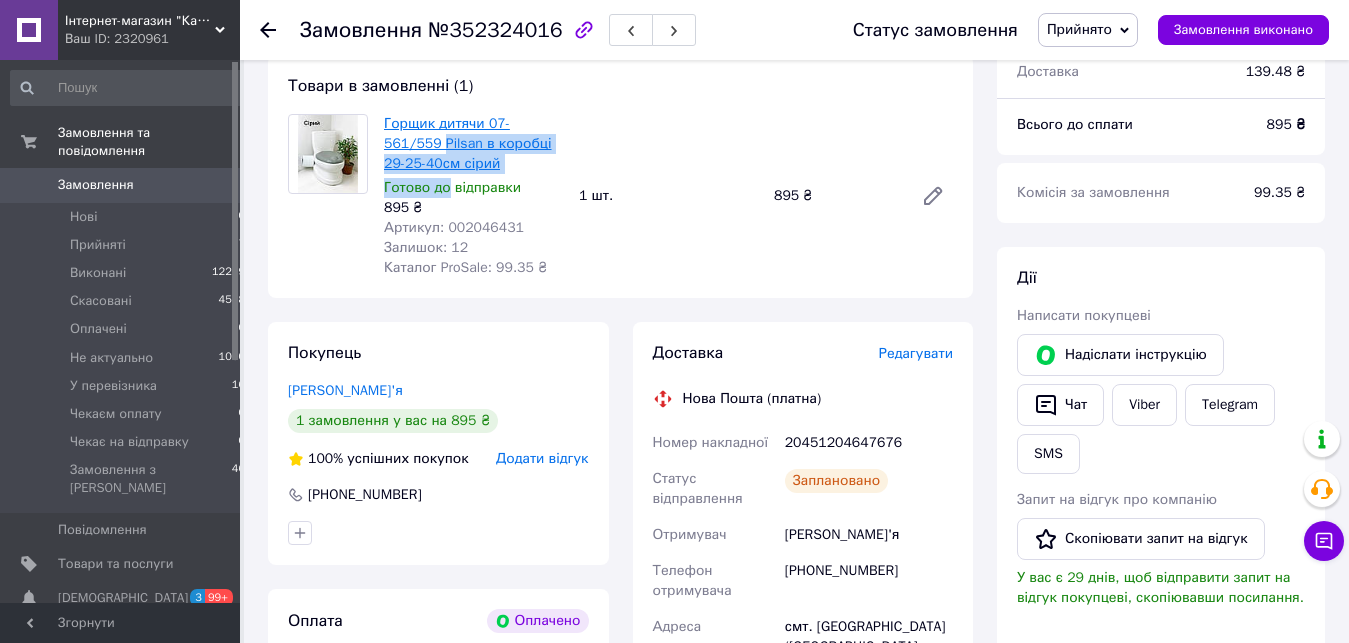 drag, startPoint x: 444, startPoint y: 159, endPoint x: 386, endPoint y: 131, distance: 64.40497 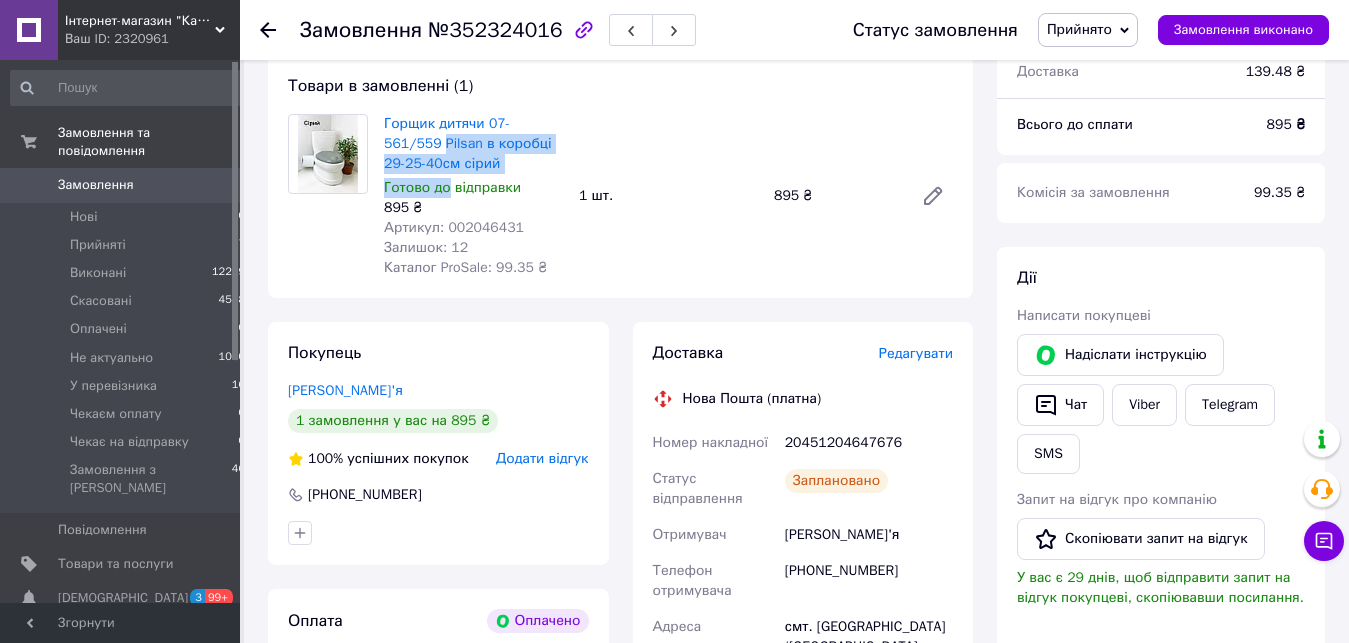 click on "Горщик дитячи 07-561/559 Pilsan  в коробці 29-25-40см сірий" at bounding box center [473, 144] 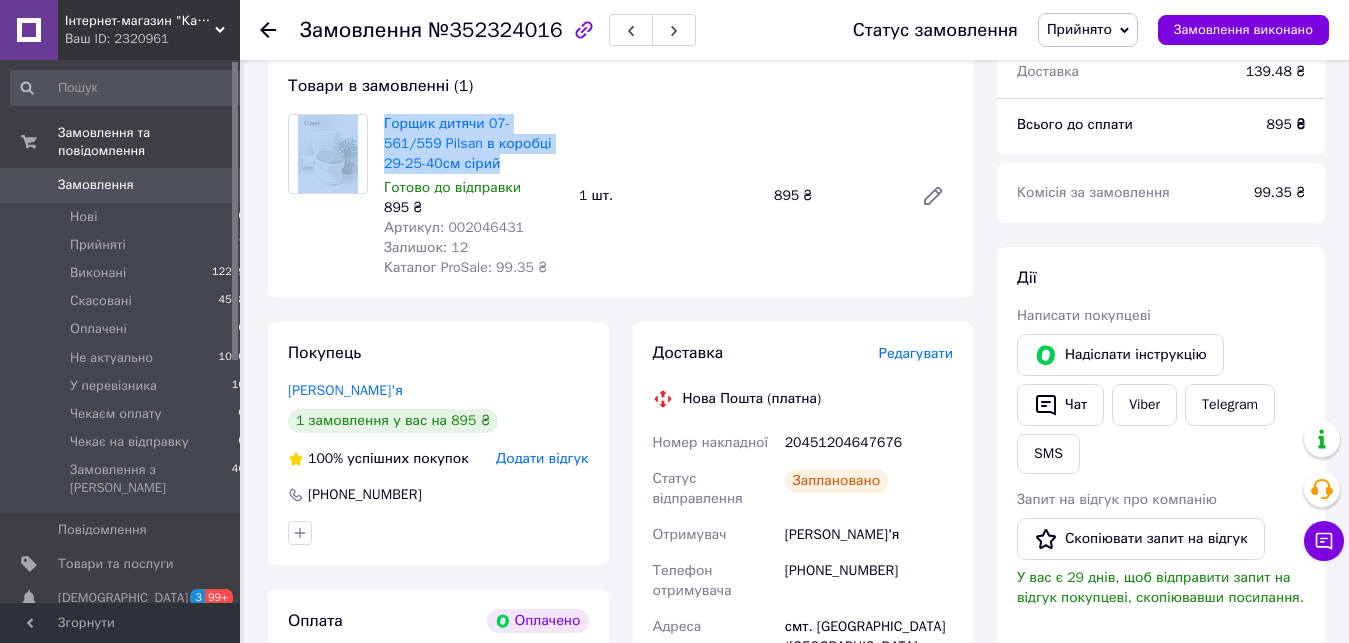 drag, startPoint x: 439, startPoint y: 145, endPoint x: 366, endPoint y: 123, distance: 76.243034 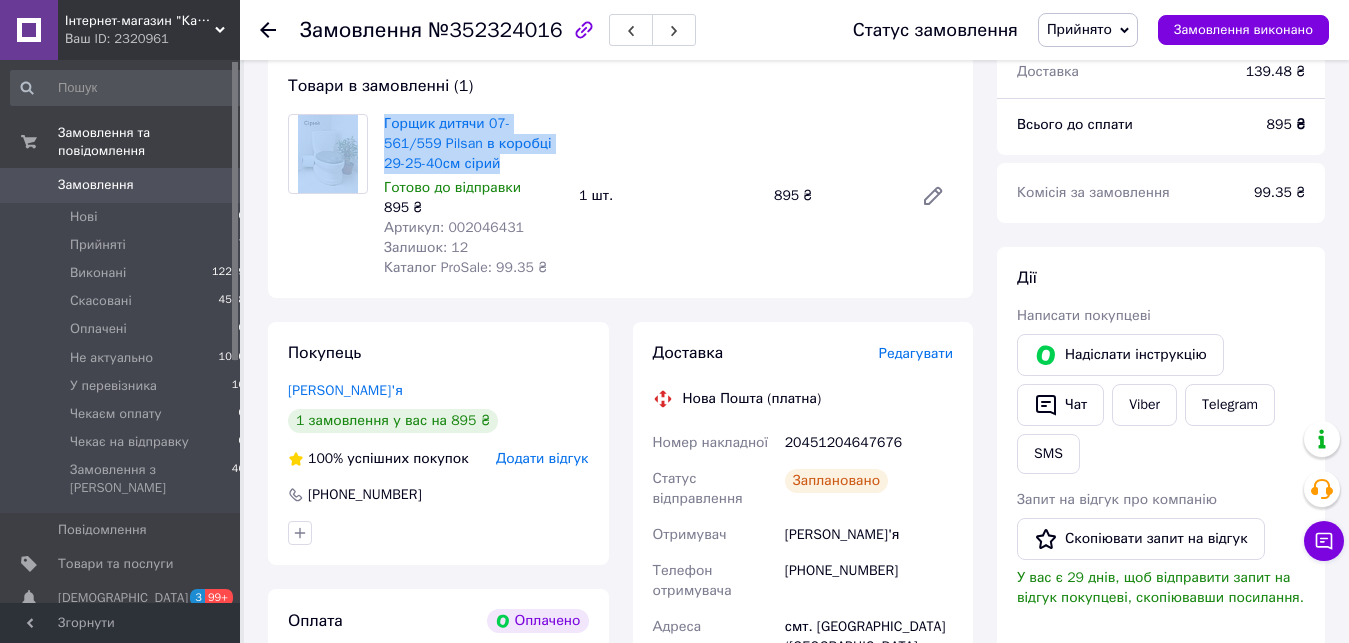 click on "Статус замовлення" at bounding box center [935, 30] 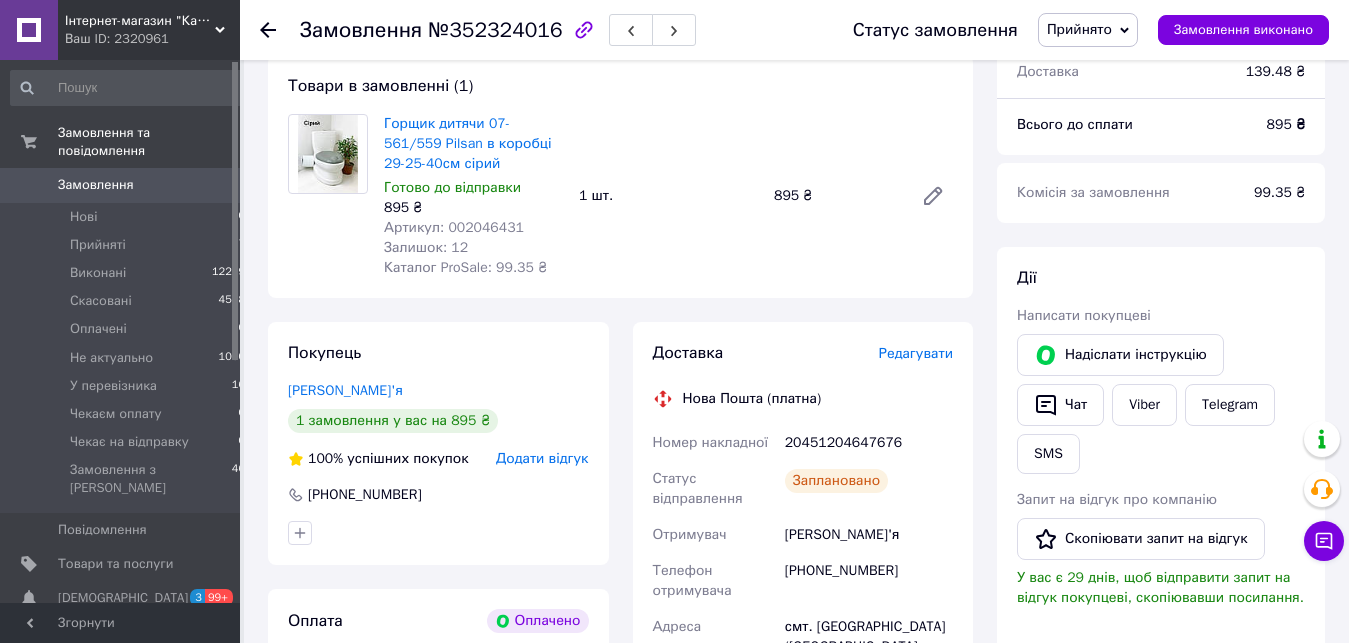 scroll, scrollTop: 306, scrollLeft: 0, axis: vertical 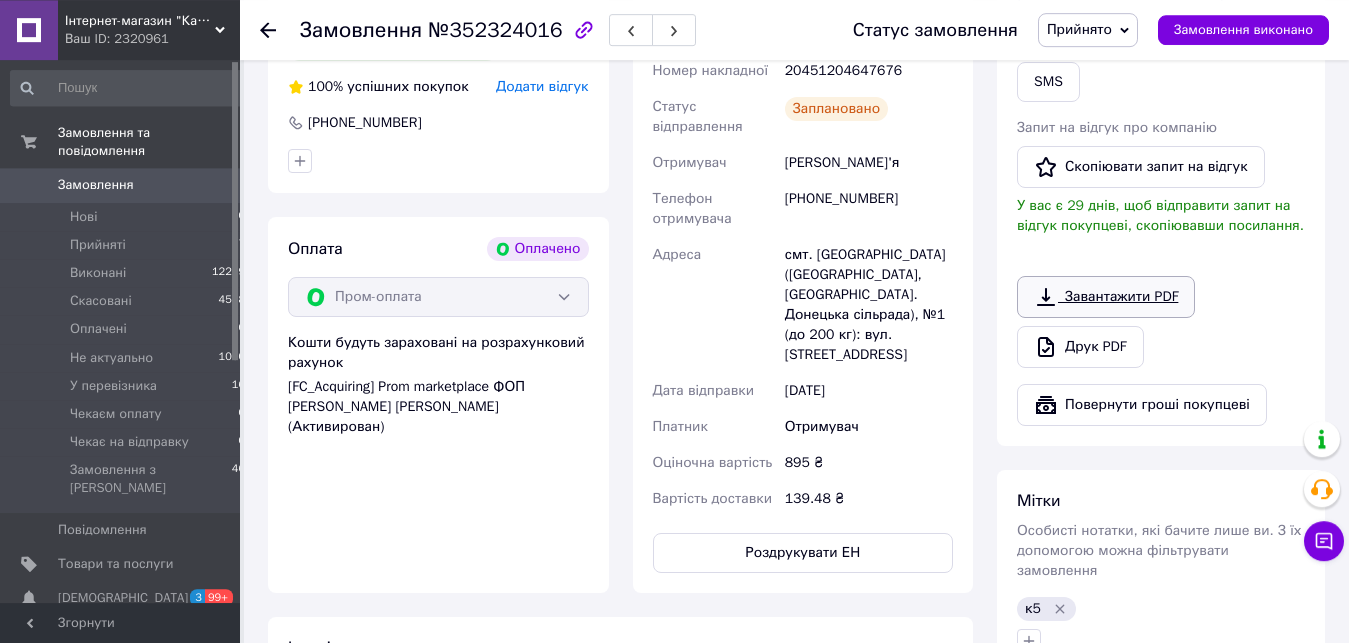 click on "Завантажити PDF" at bounding box center (1106, 297) 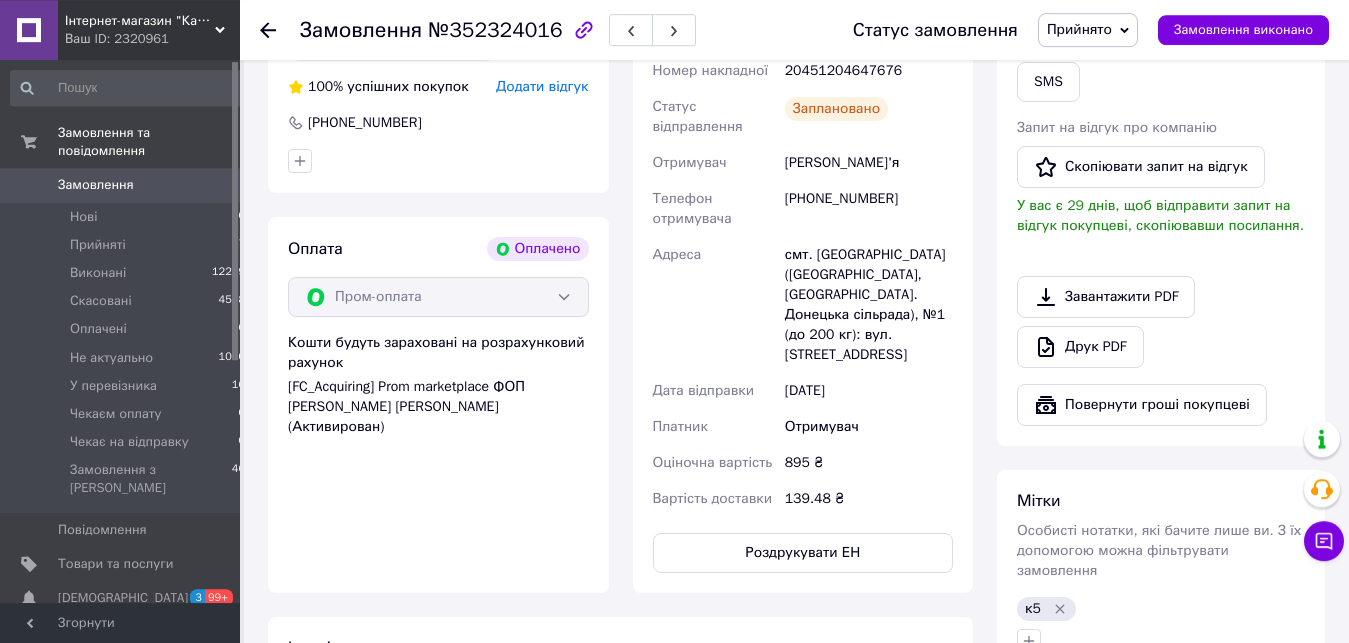 click 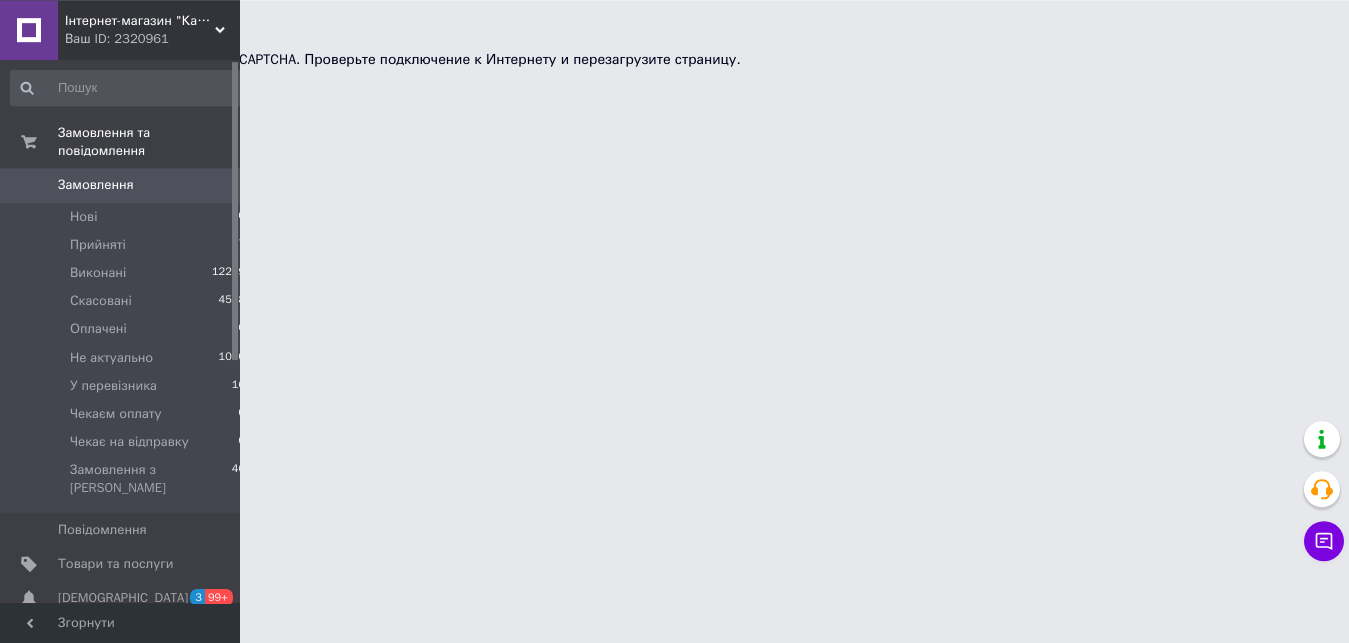 scroll, scrollTop: 0, scrollLeft: 0, axis: both 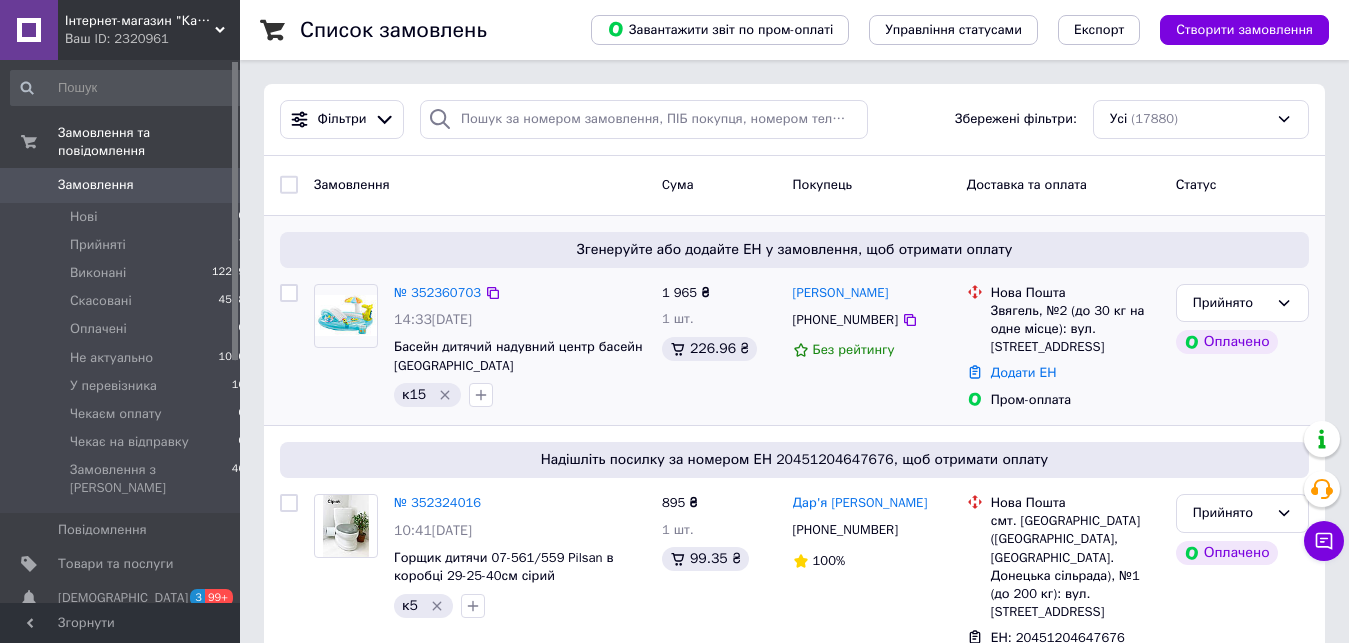 click 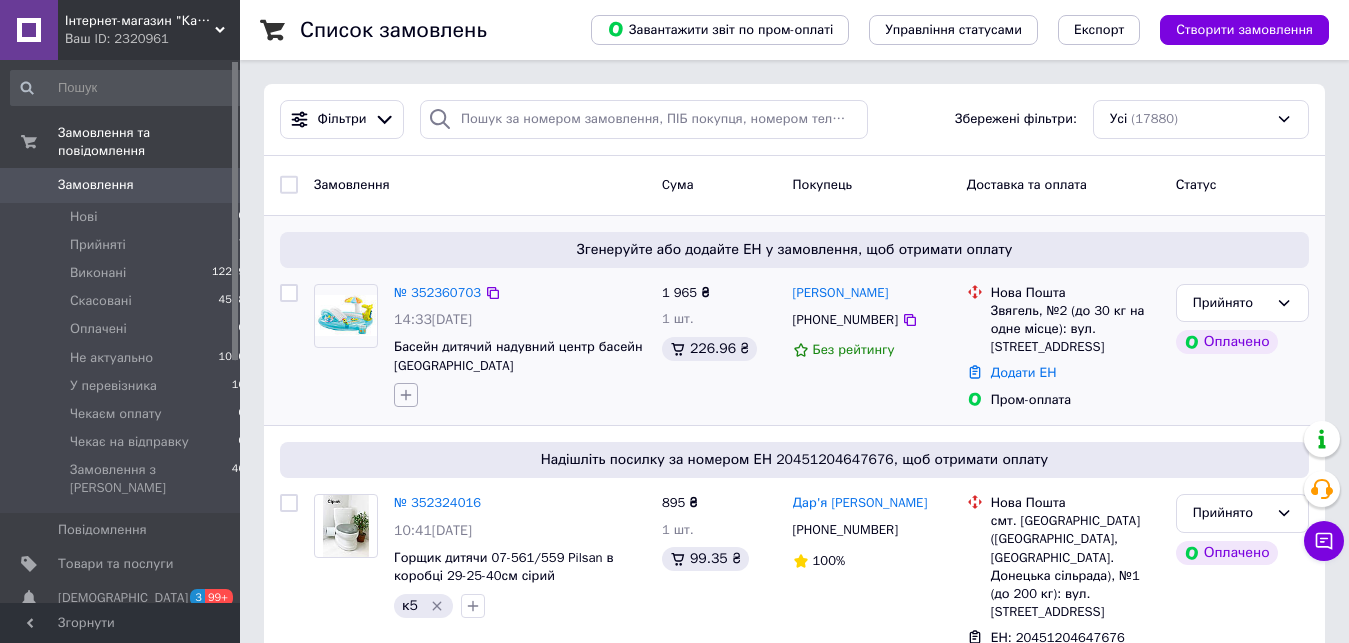 click 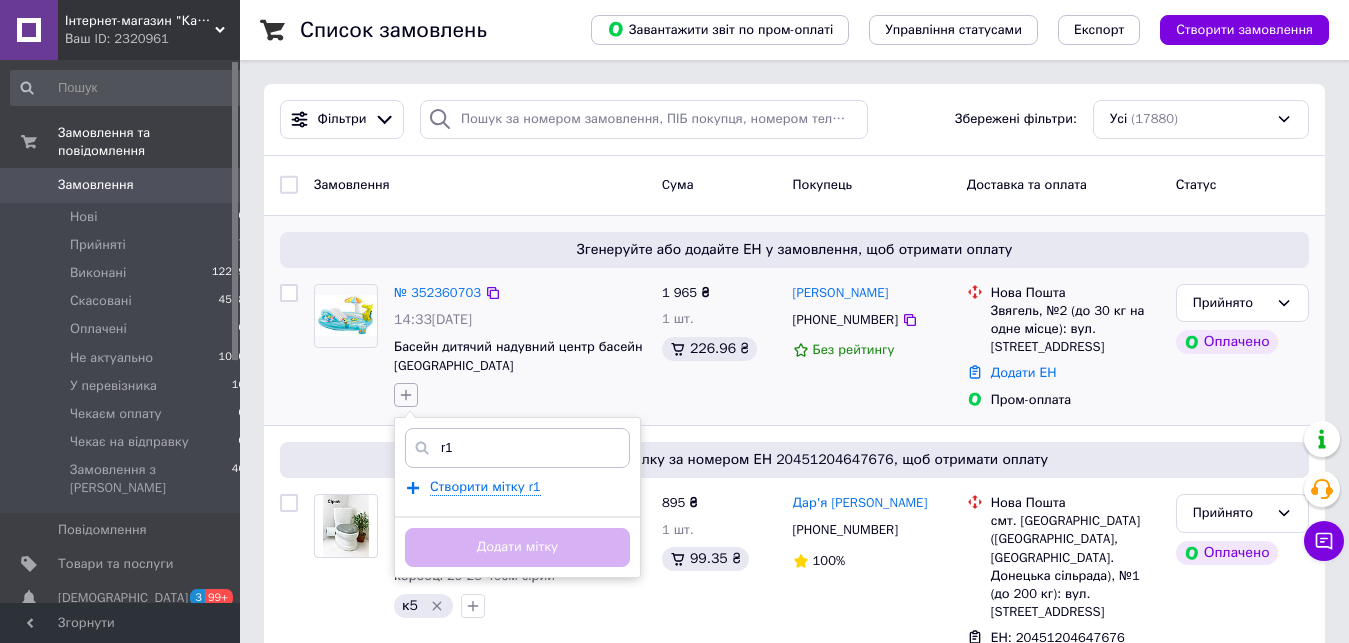 type on "r" 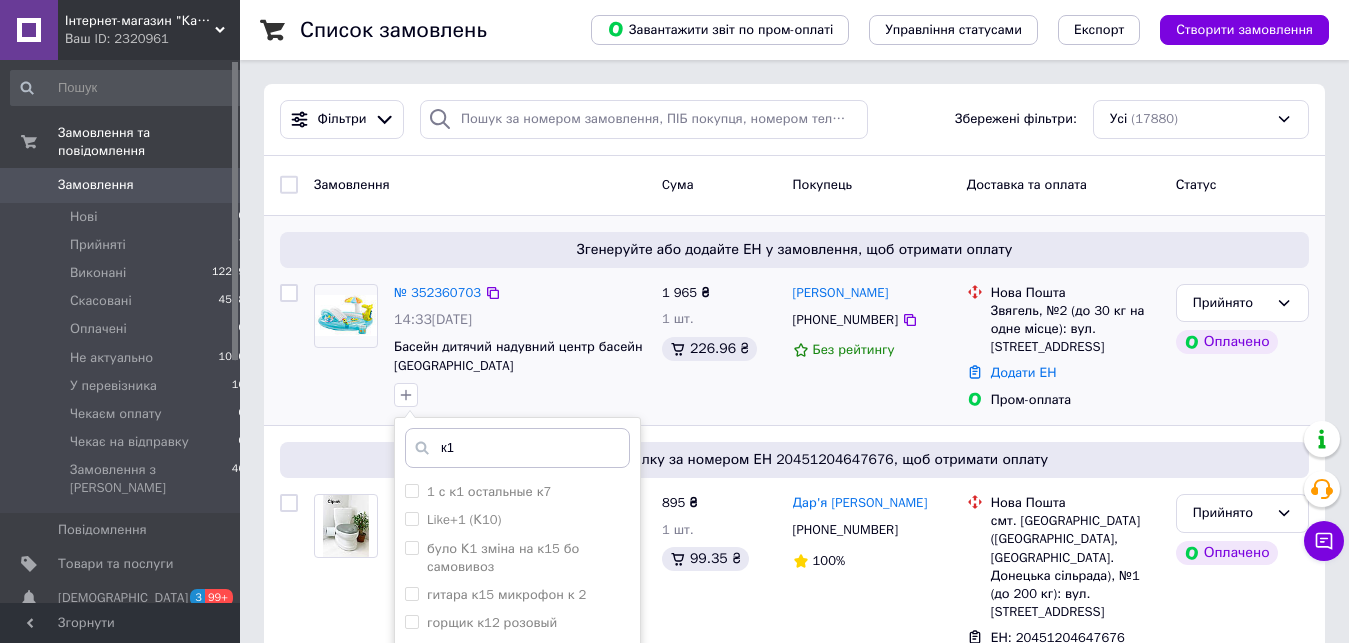 scroll, scrollTop: 408, scrollLeft: 0, axis: vertical 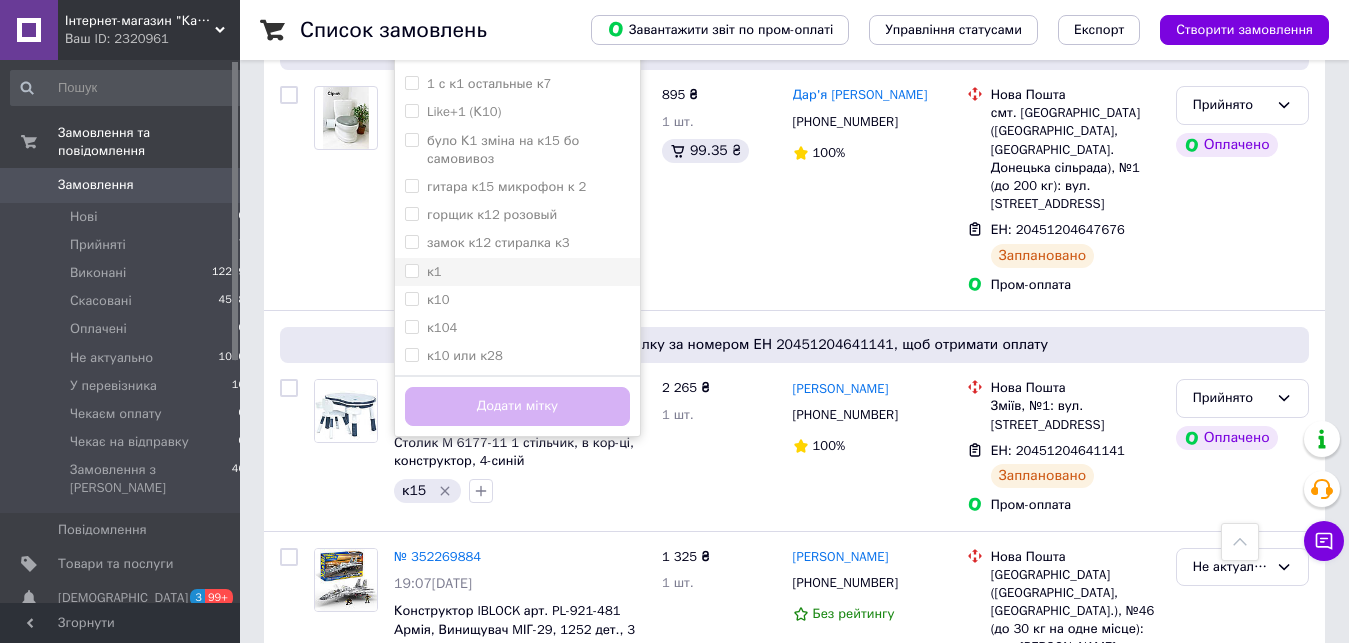 type on "к1" 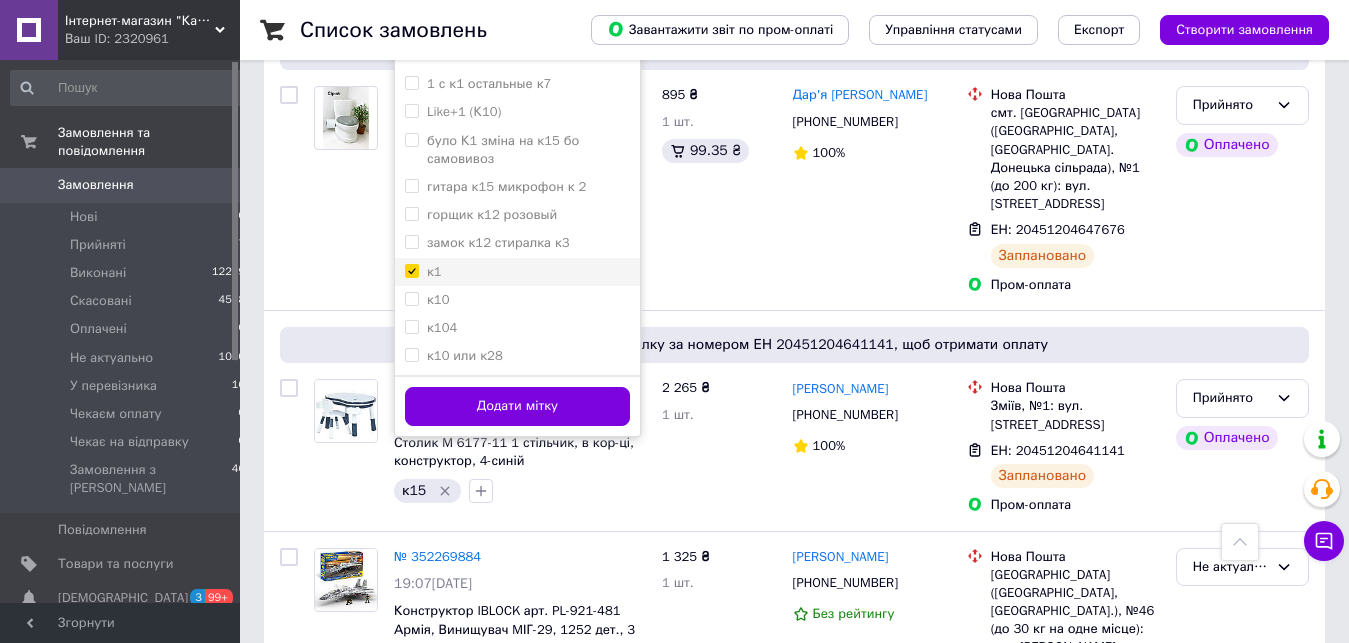 click on "к1" at bounding box center [411, 270] 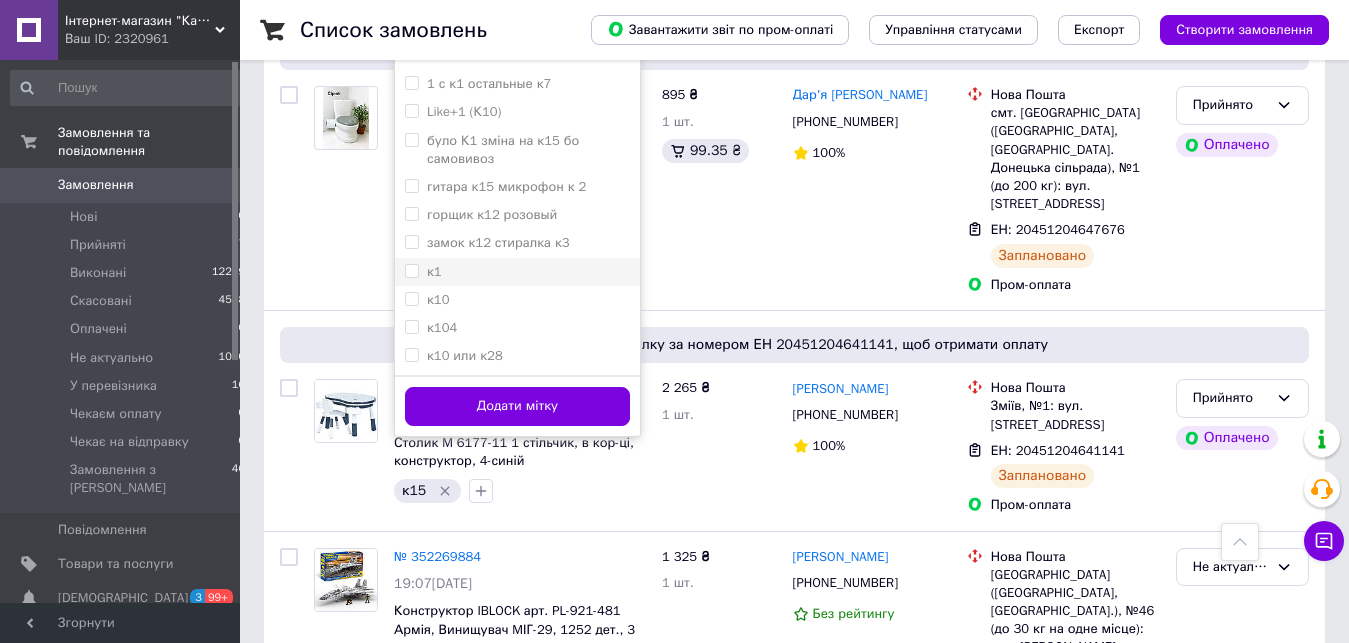 click on "к1" at bounding box center (411, 270) 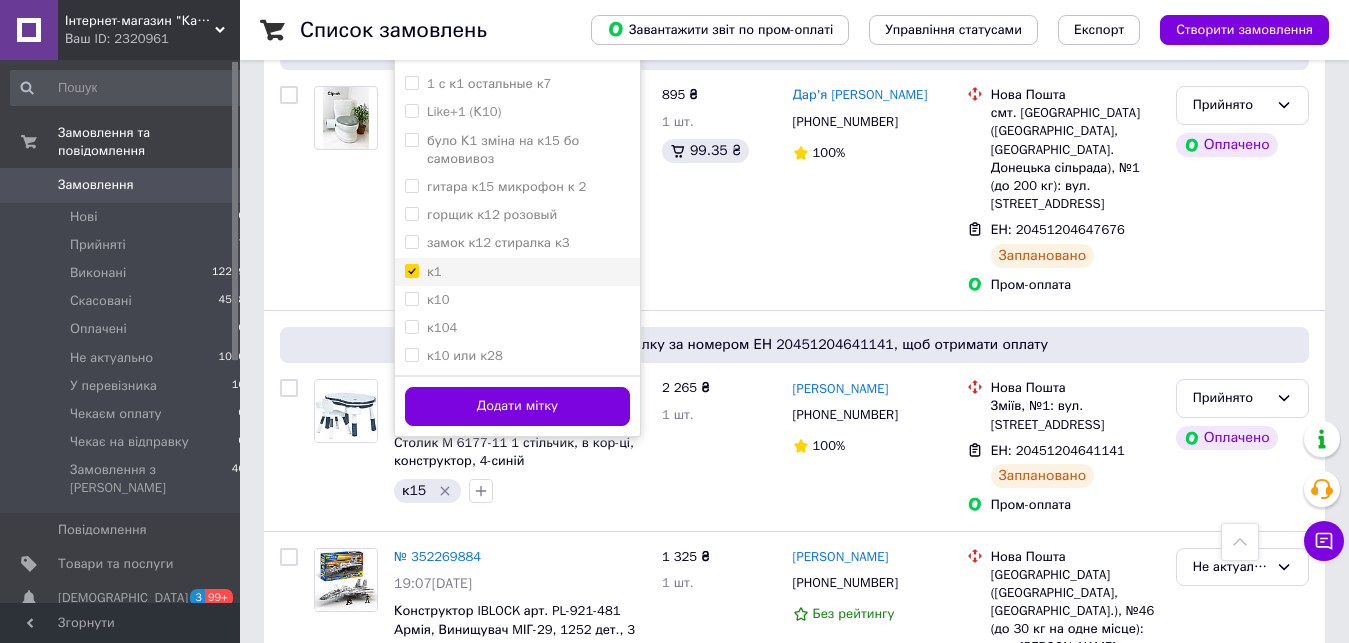 checkbox on "true" 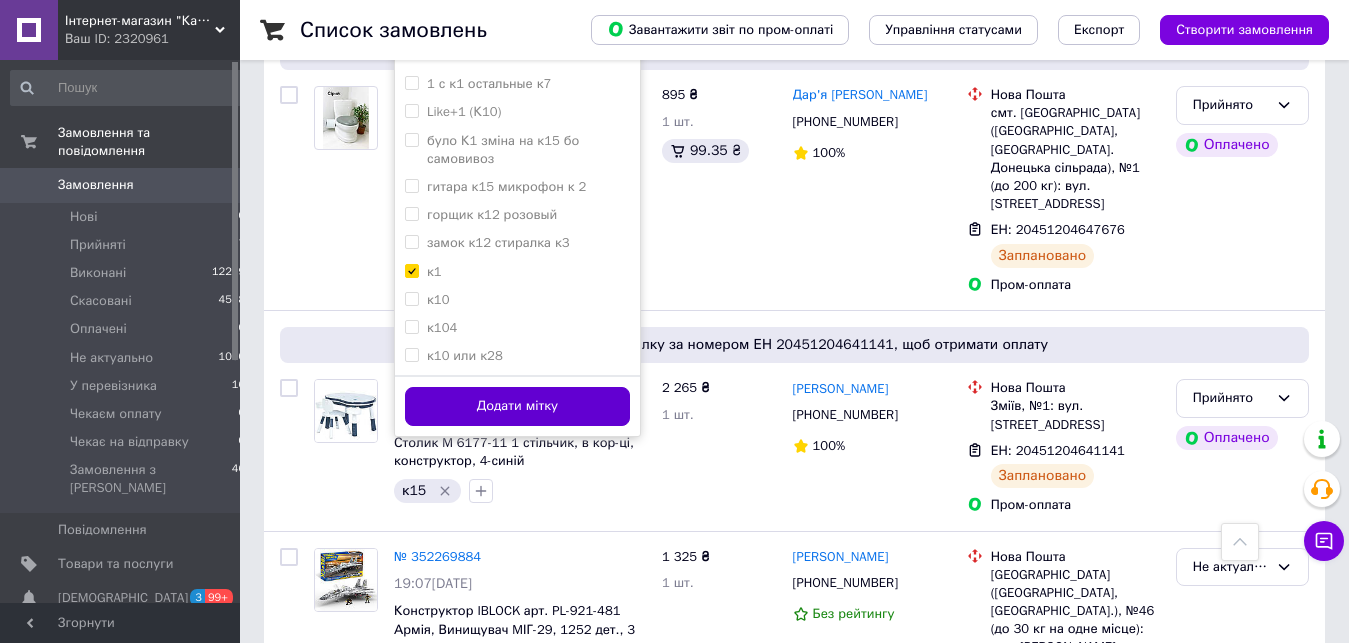 click on "Додати мітку" at bounding box center (517, 406) 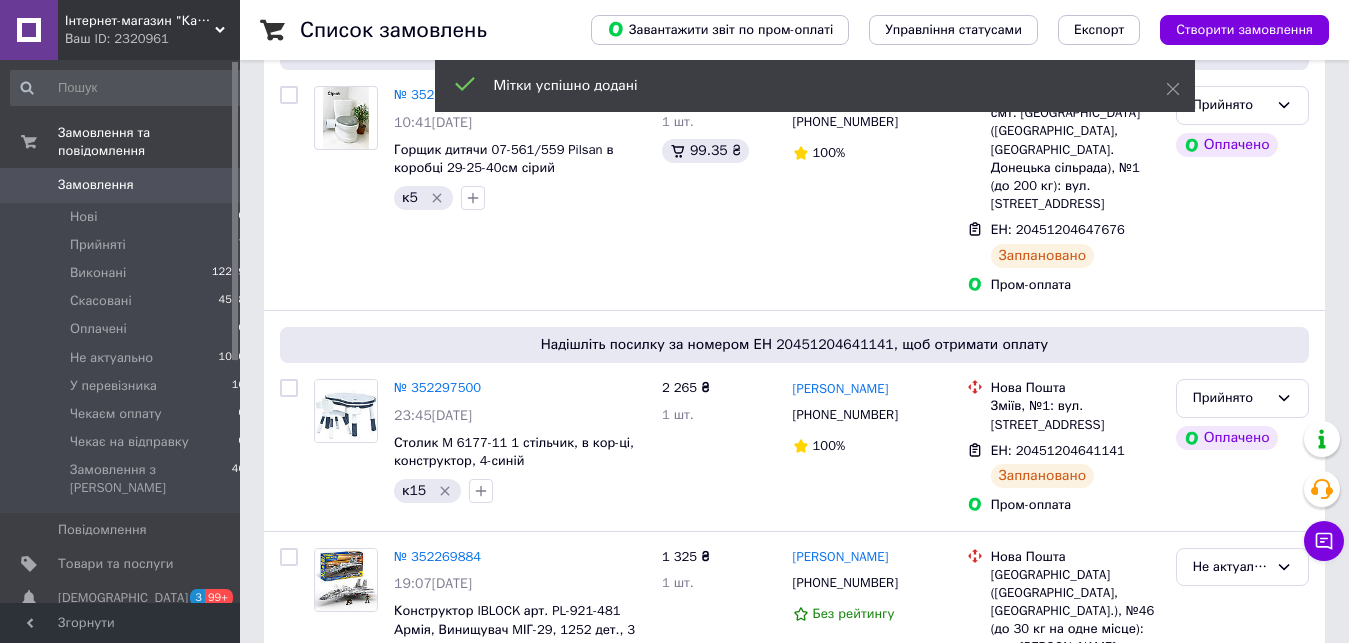 scroll, scrollTop: 0, scrollLeft: 0, axis: both 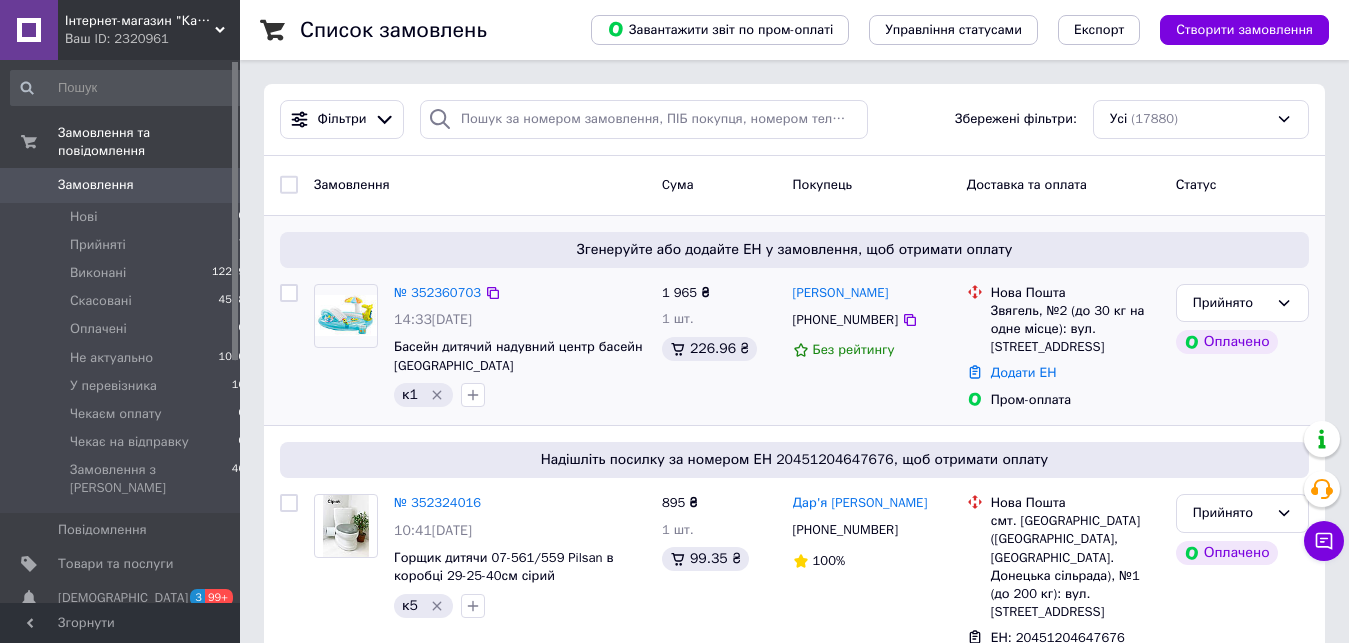 click on "Список замовлень   Завантажити звіт по пром-оплаті Управління статусами Експорт Створити замовлення Фільтри Збережені фільтри: Усі (17880) Замовлення Cума Покупець Доставка та оплата Статус Згенеруйте або додайте ЕН у замовлення, щоб отримати оплату № 352360703 14:33, 12.07.2025 Басейн дитячий надувний центр басейн Алігатор к1   1 965 ₴ 1 шт. 226.96 ₴ Світлана Літвинчук +380988917439 Без рейтингу Нова Пошта Звягель, №2 (до 30 кг на одне місце): вул. Житомирська, 55 Додати ЕН Пром-оплата Прийнято Оплачено Надішліть посилку за номером ЕН 20451204647676, щоб отримати оплату № 352324016 10:41, 12.07.2025 1" at bounding box center (794, 5157) 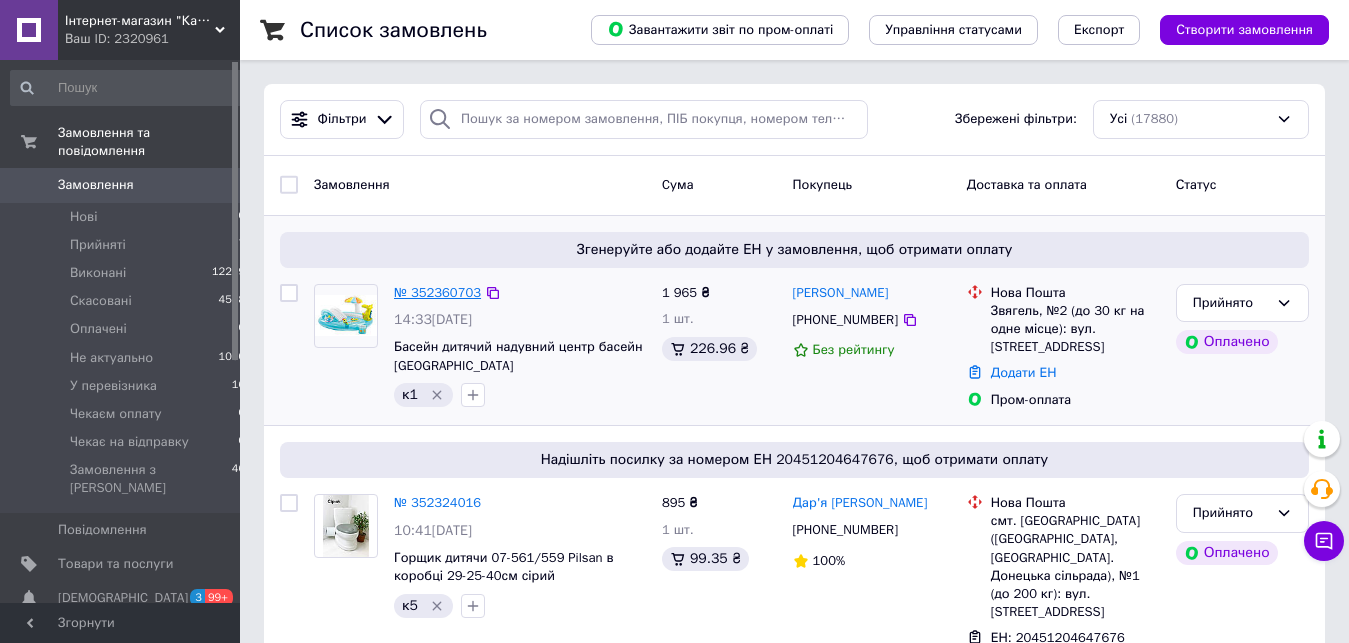click on "№ 352360703" at bounding box center (437, 292) 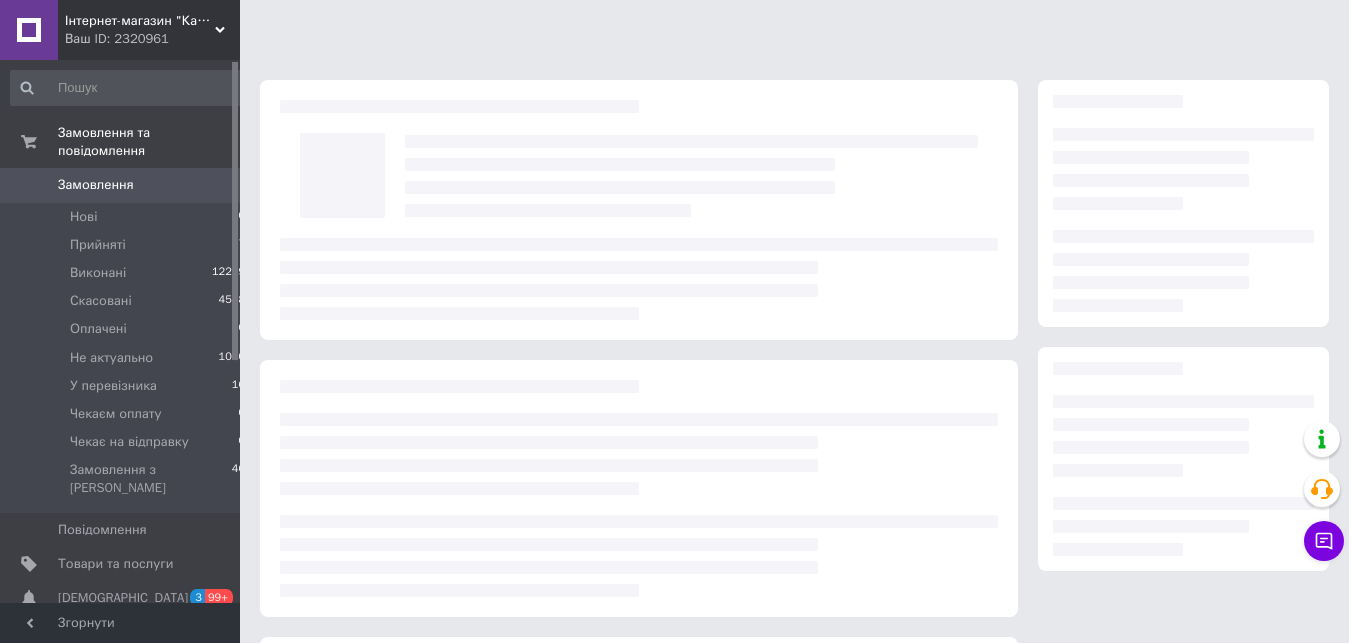 click at bounding box center (639, 279) 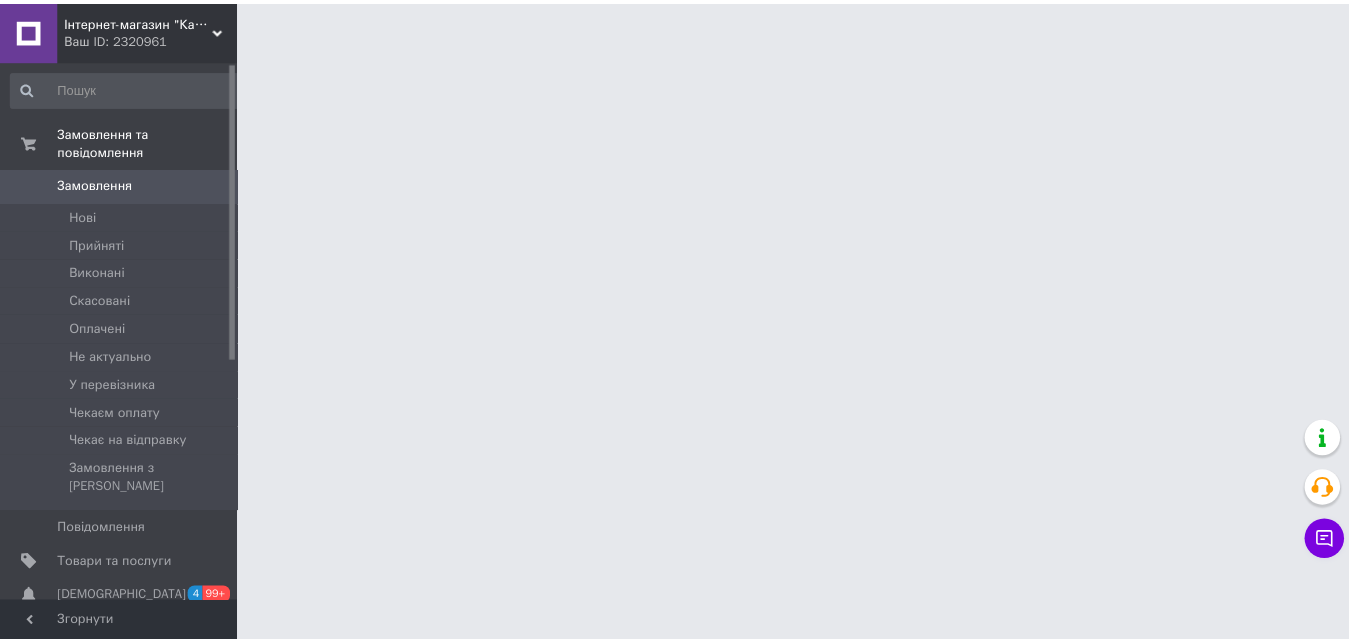 scroll, scrollTop: 0, scrollLeft: 0, axis: both 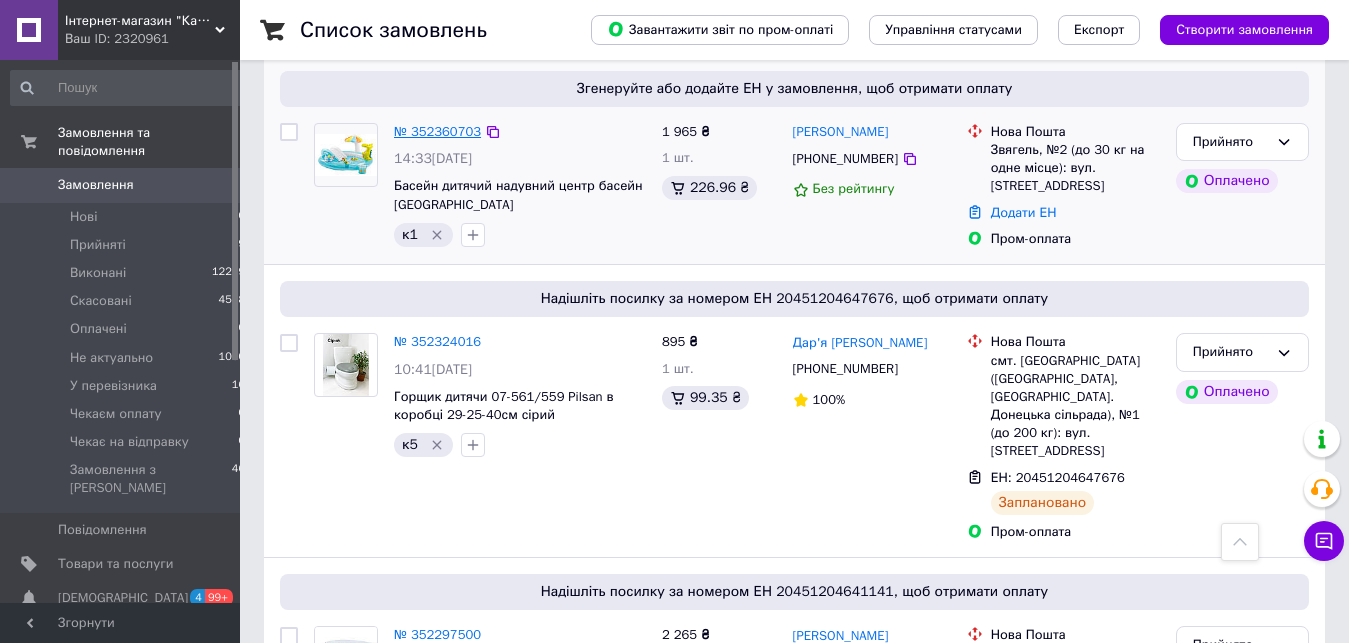 click on "№ 352360703" at bounding box center [437, 131] 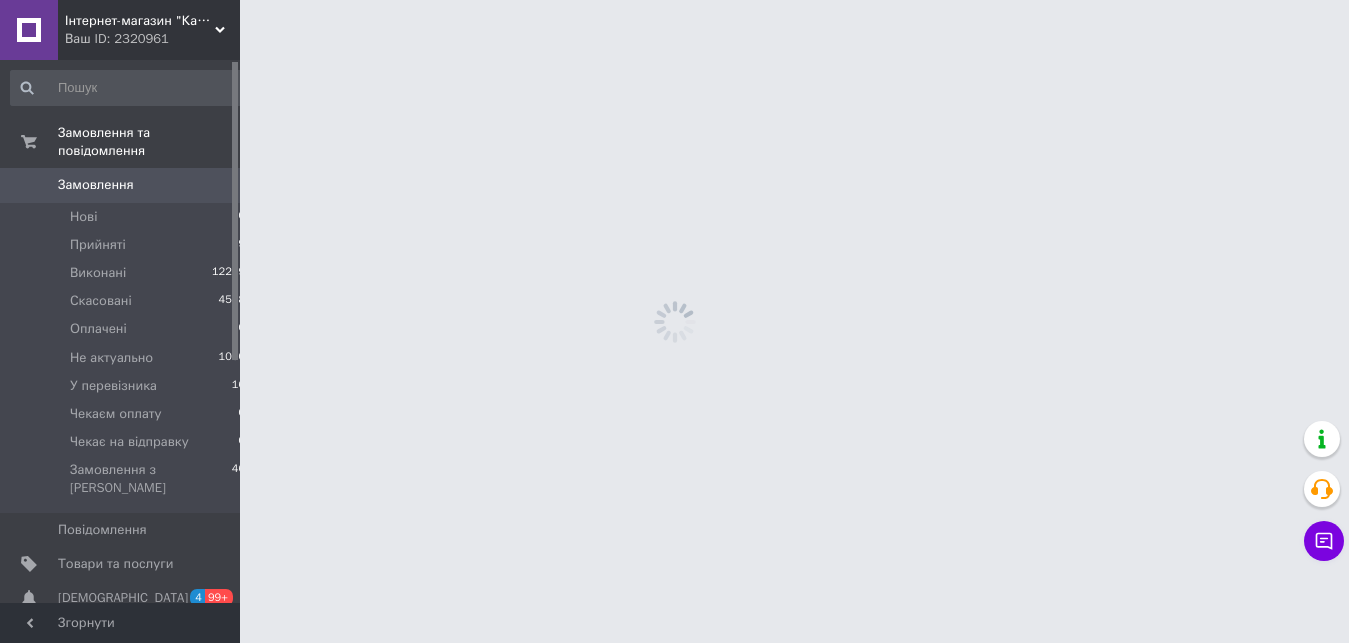 scroll, scrollTop: 0, scrollLeft: 0, axis: both 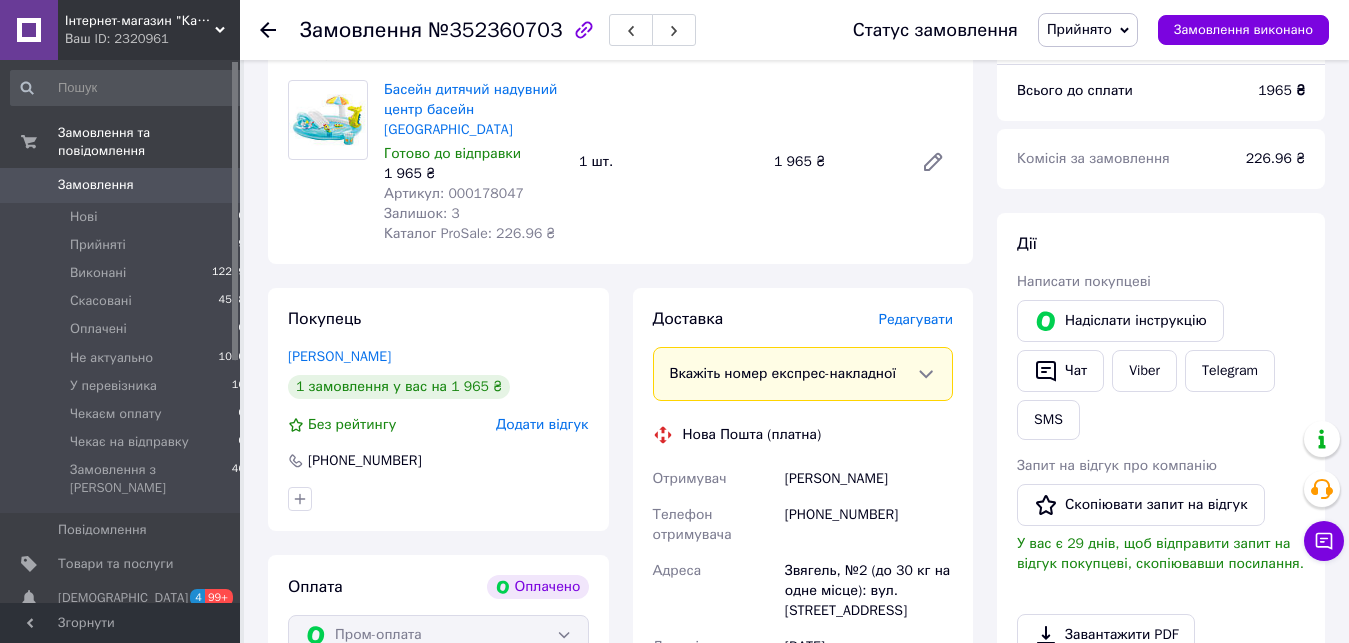 click on "Редагувати" at bounding box center [916, 319] 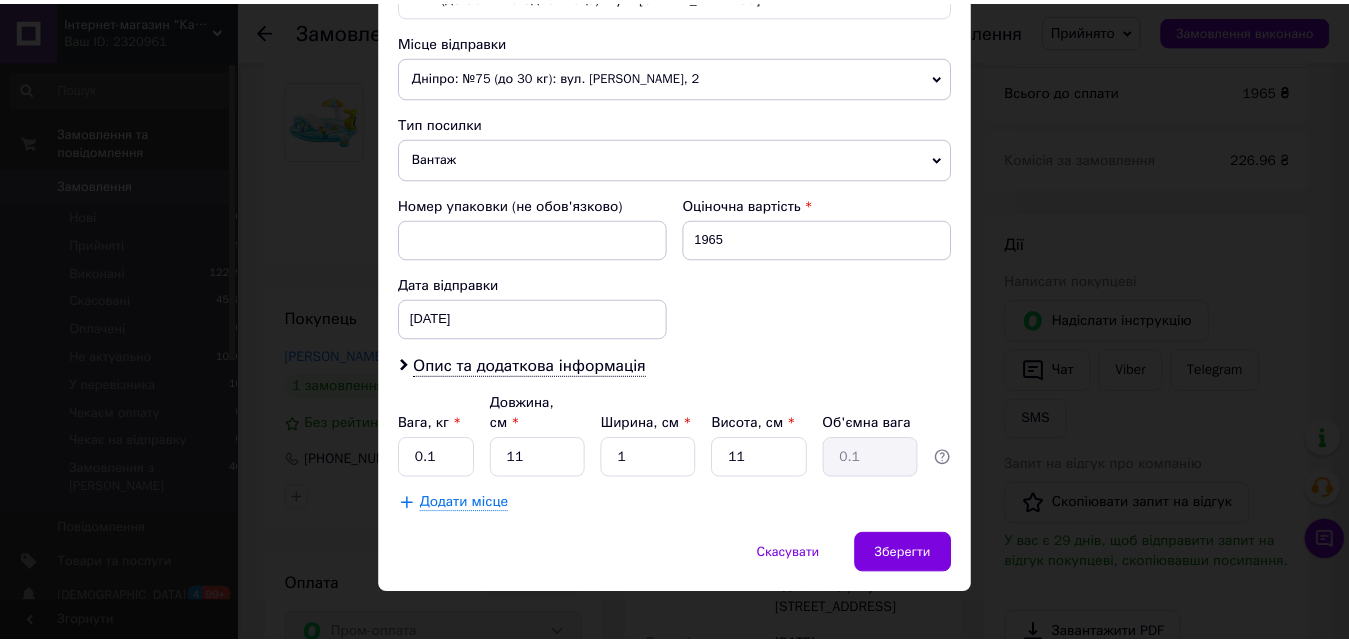 scroll, scrollTop: 685, scrollLeft: 0, axis: vertical 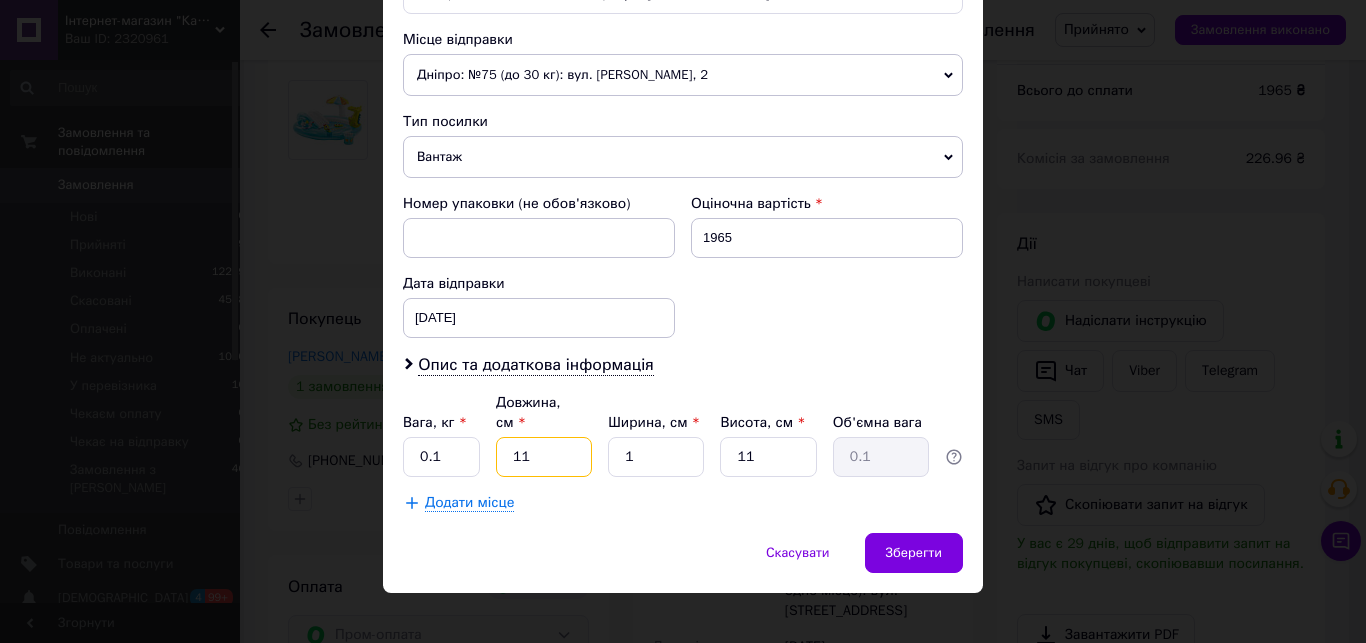 click on "11" at bounding box center (544, 457) 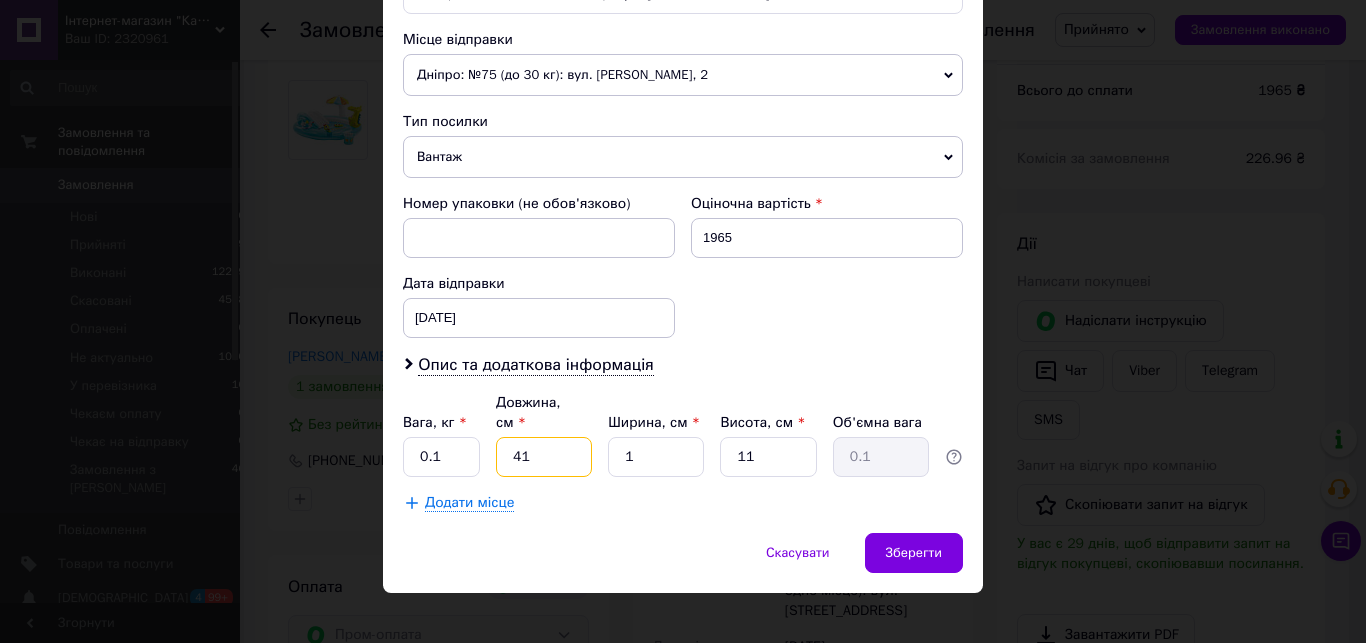 type on "41" 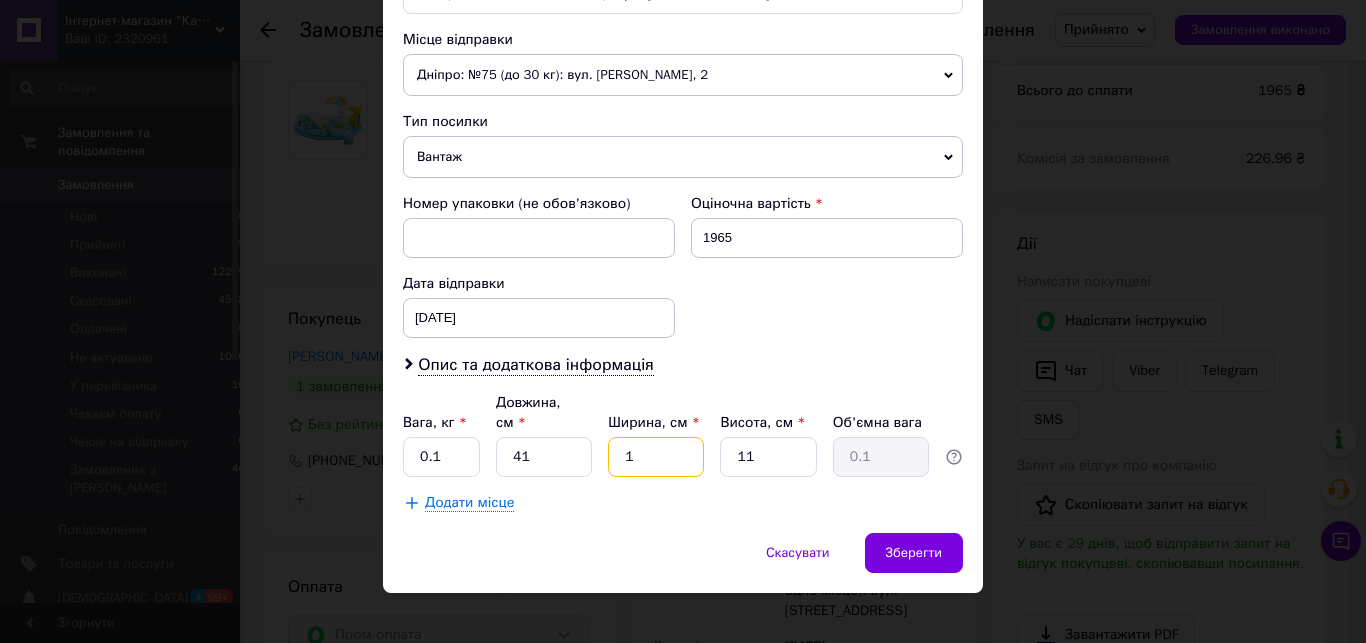 click on "1" at bounding box center (656, 457) 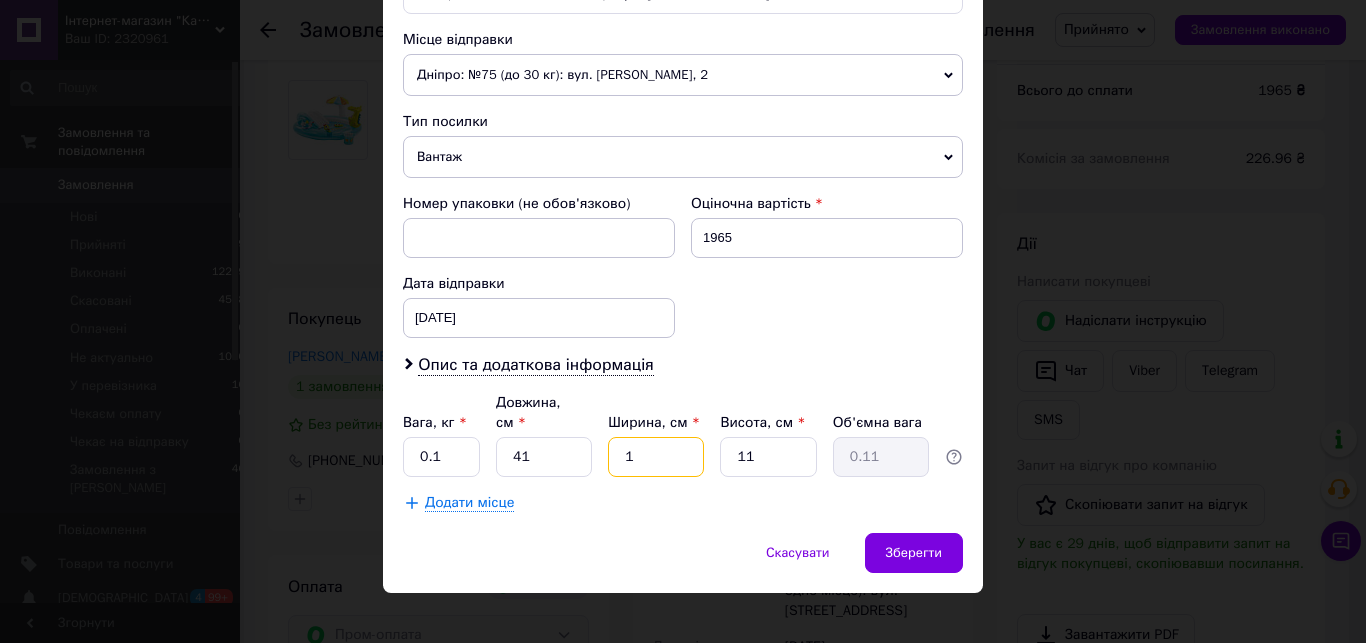 type on "0.11" 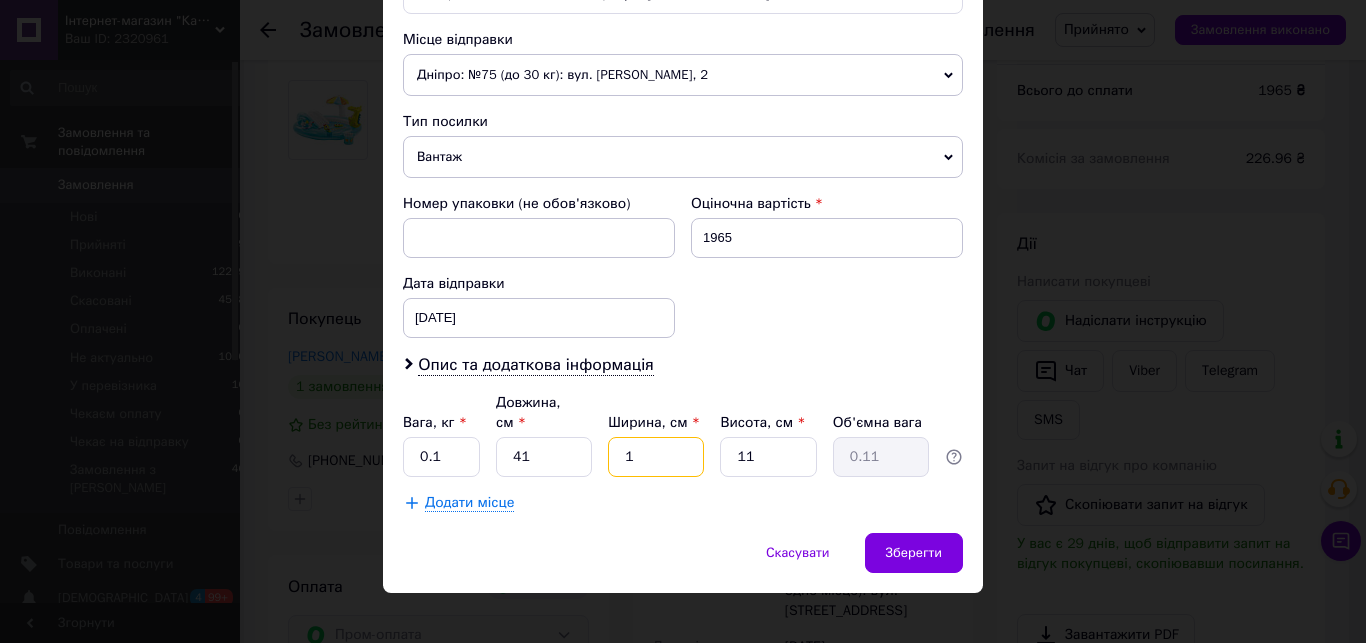 type on "11" 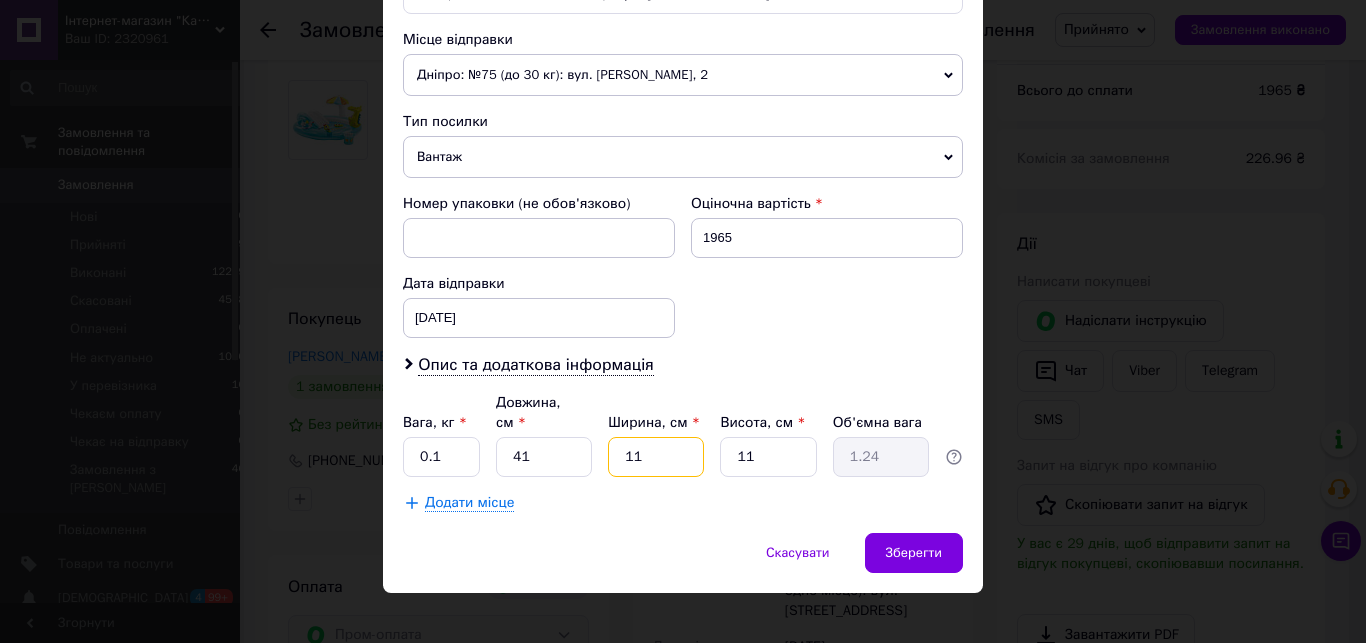 type on "11" 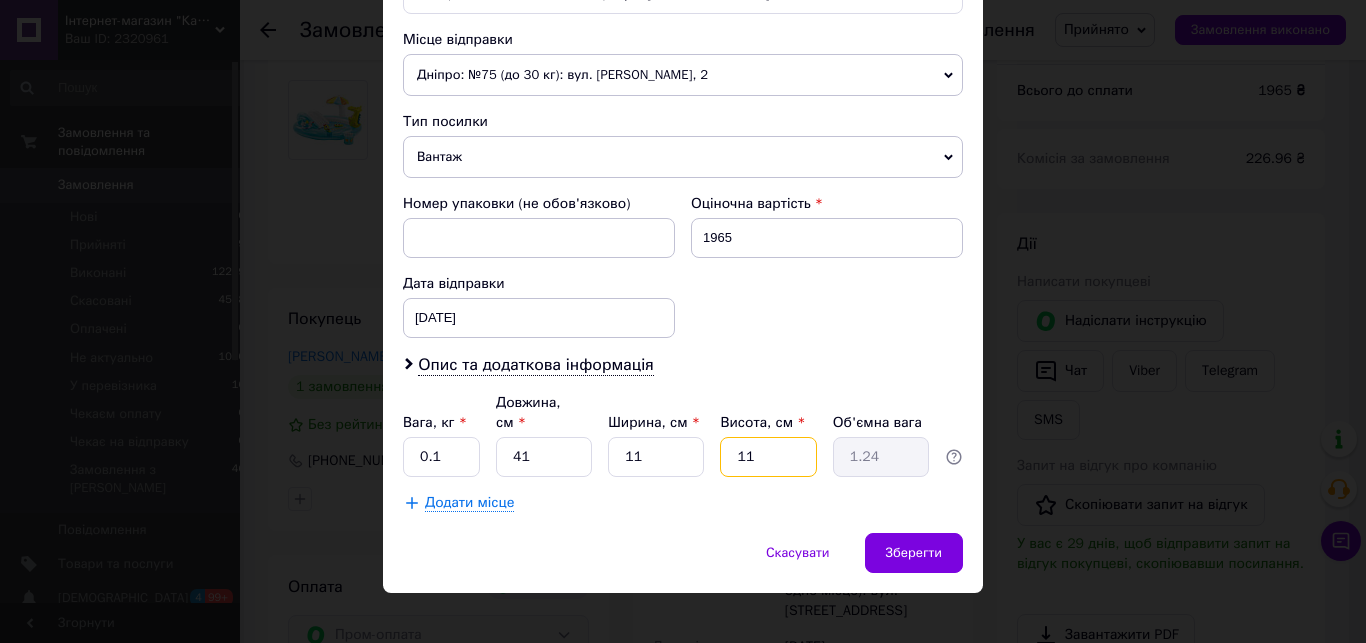 drag, startPoint x: 752, startPoint y: 432, endPoint x: 688, endPoint y: 455, distance: 68.007355 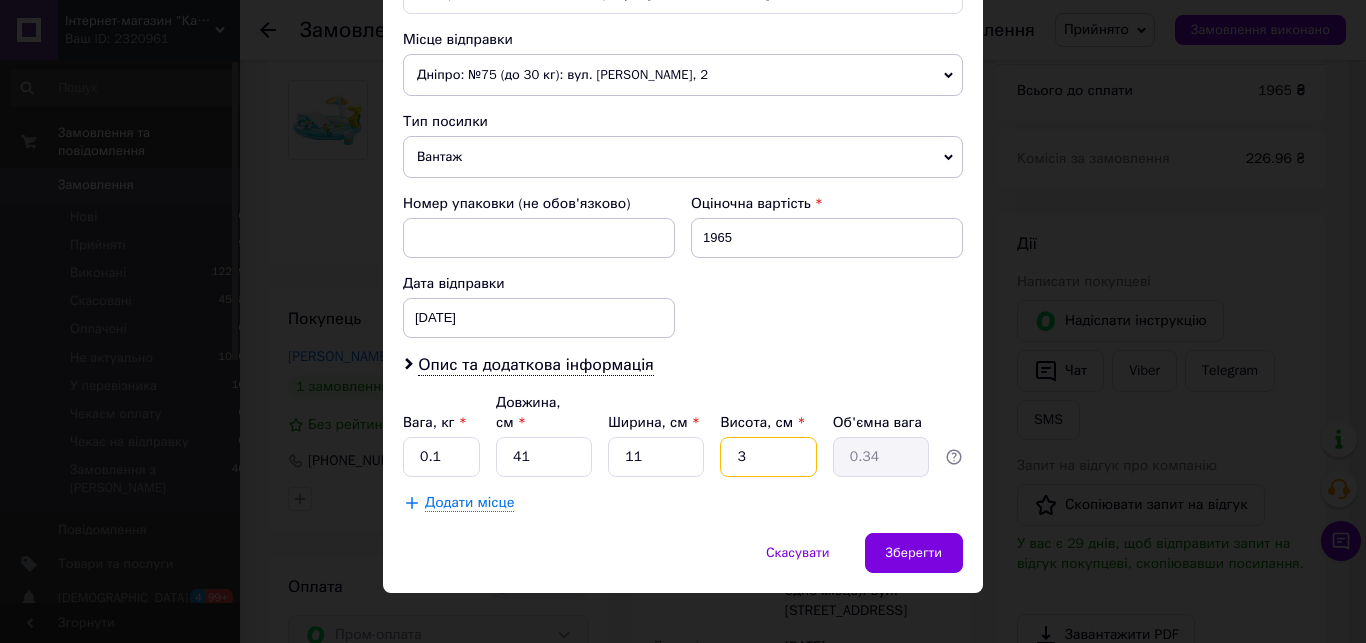 type on "39" 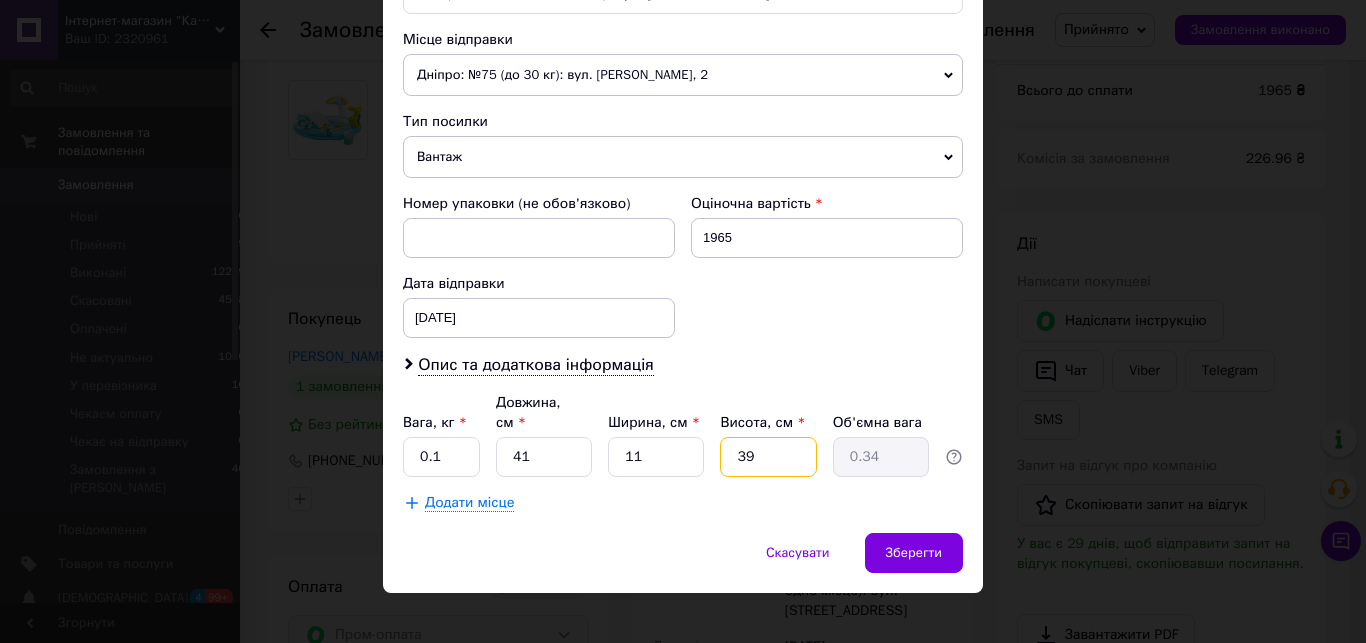 type on "4.4" 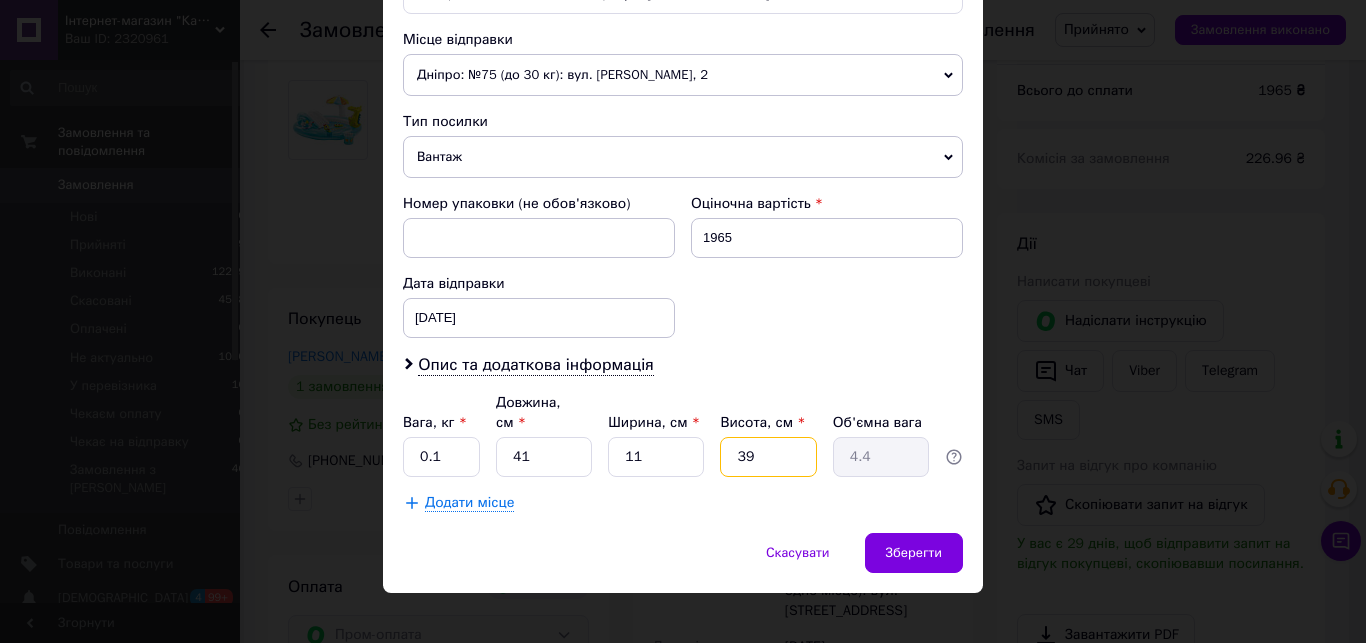 type on "39" 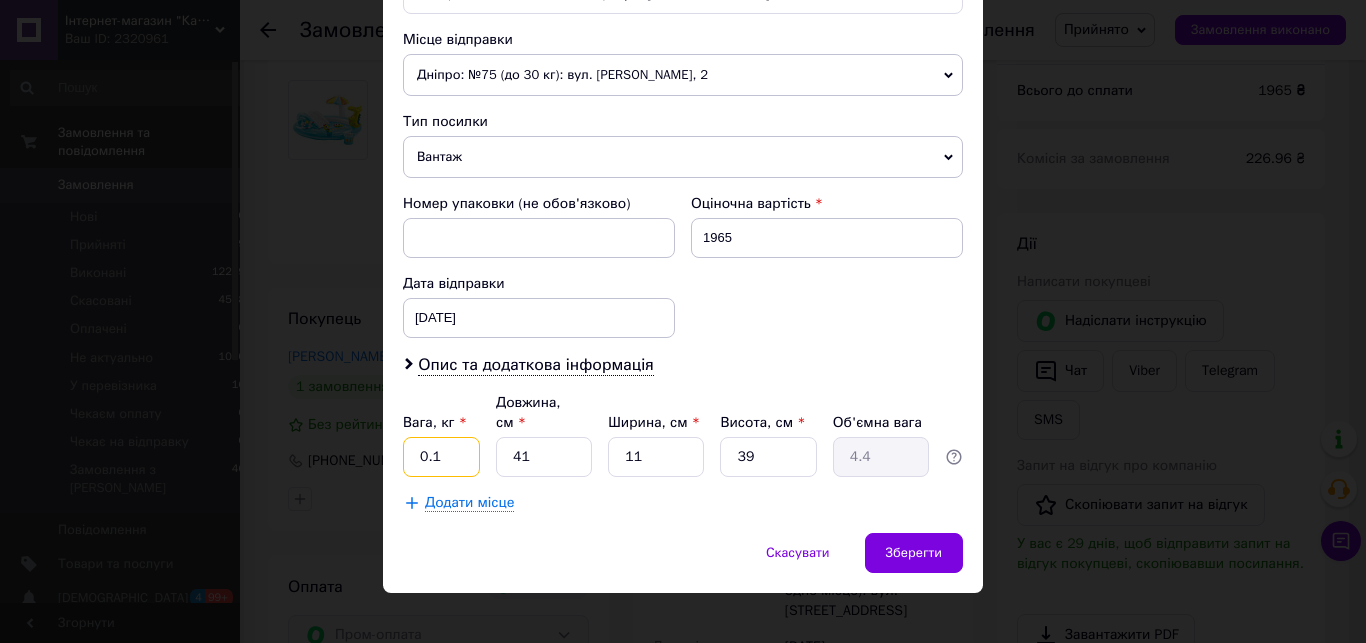 click on "0.1" at bounding box center (441, 457) 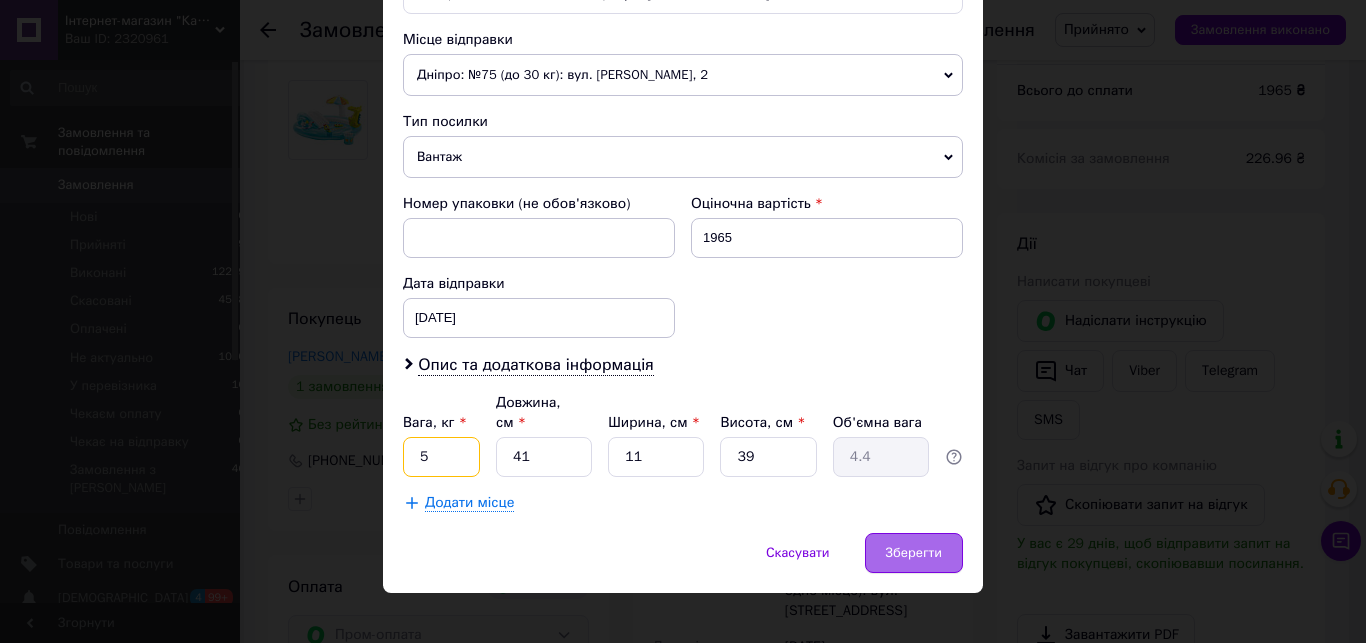 type on "5" 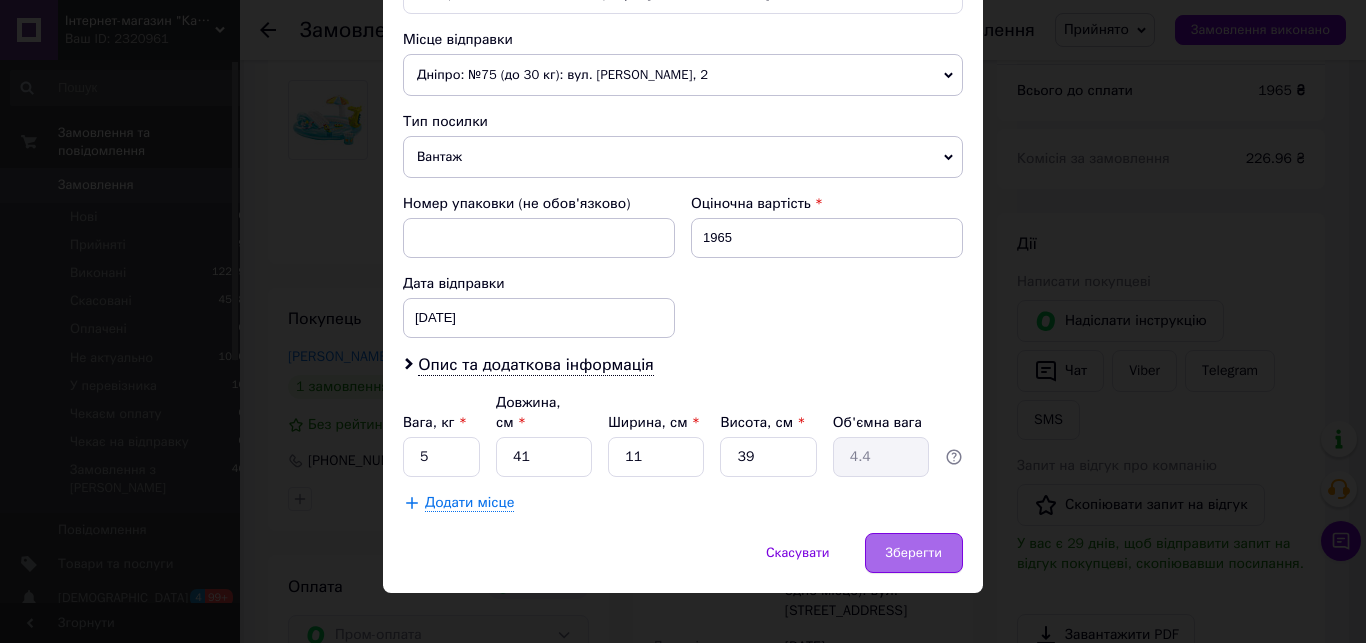 click on "Зберегти" at bounding box center [914, 553] 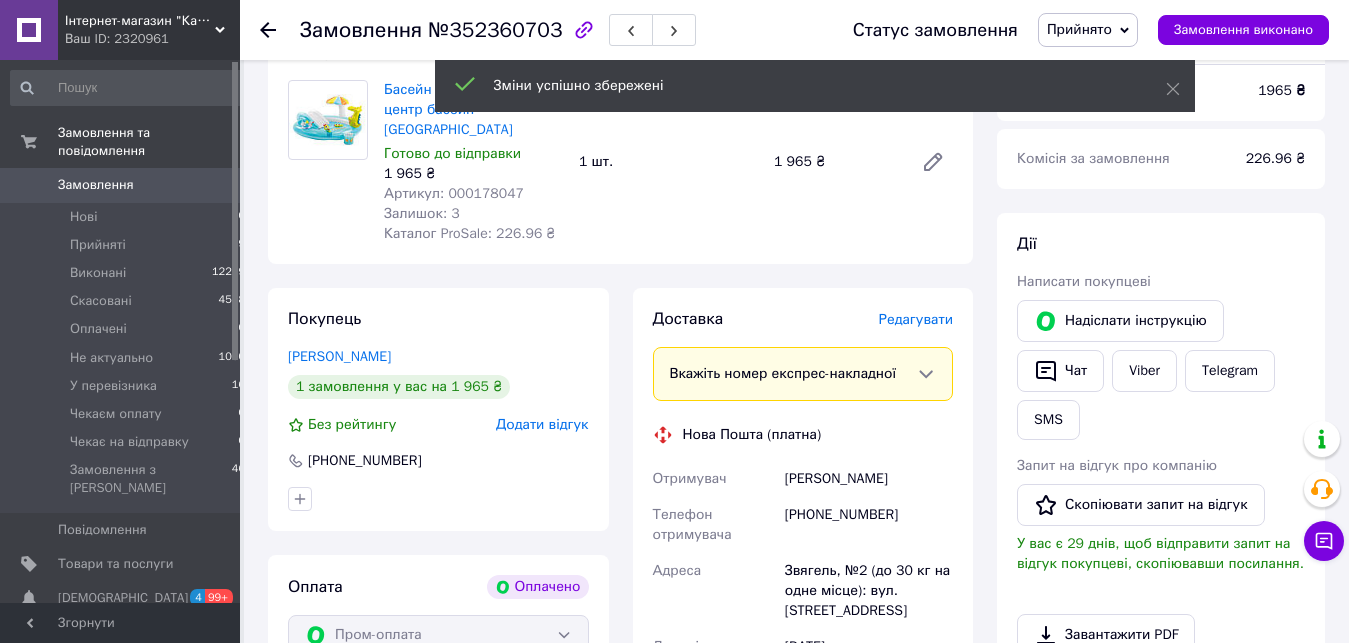 scroll, scrollTop: 1156, scrollLeft: 0, axis: vertical 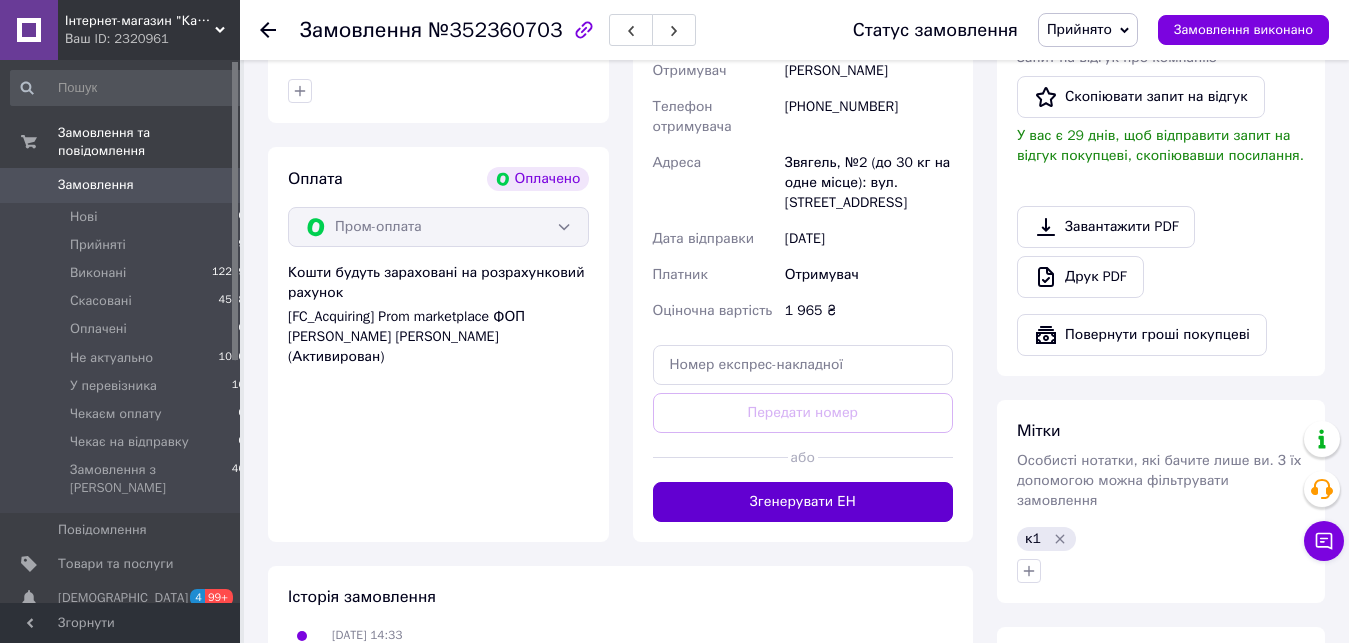 click on "Згенерувати ЕН" at bounding box center (803, 502) 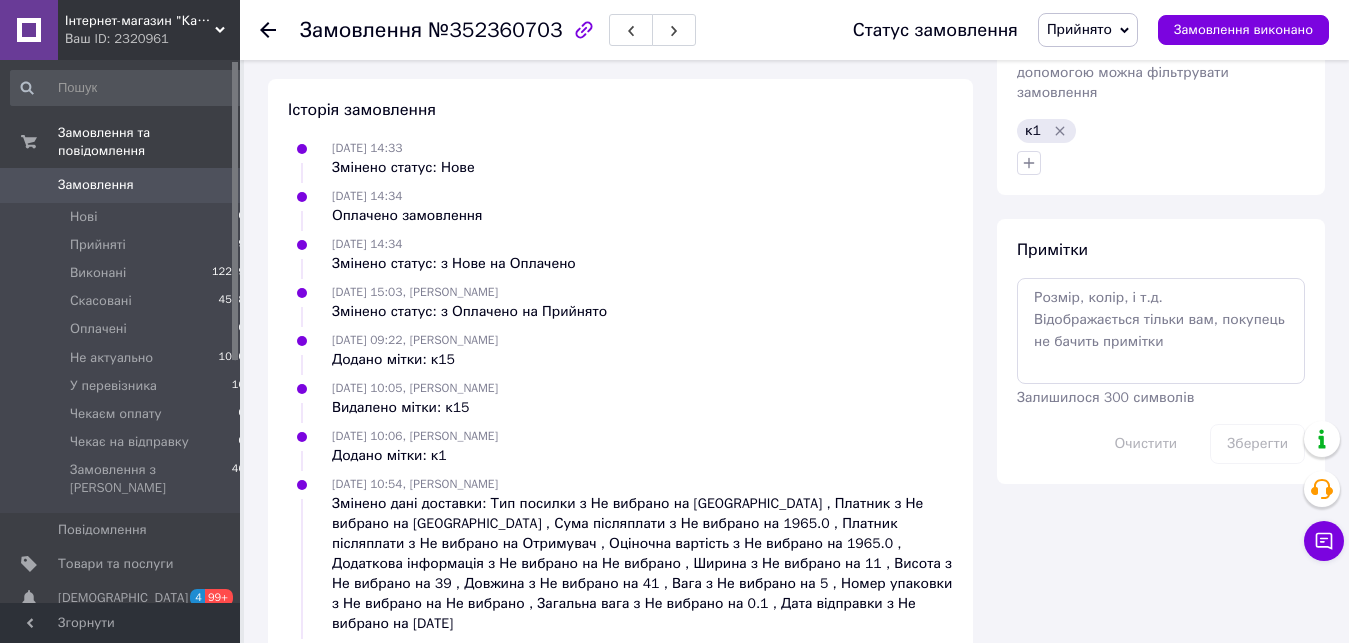 scroll, scrollTop: 1258, scrollLeft: 0, axis: vertical 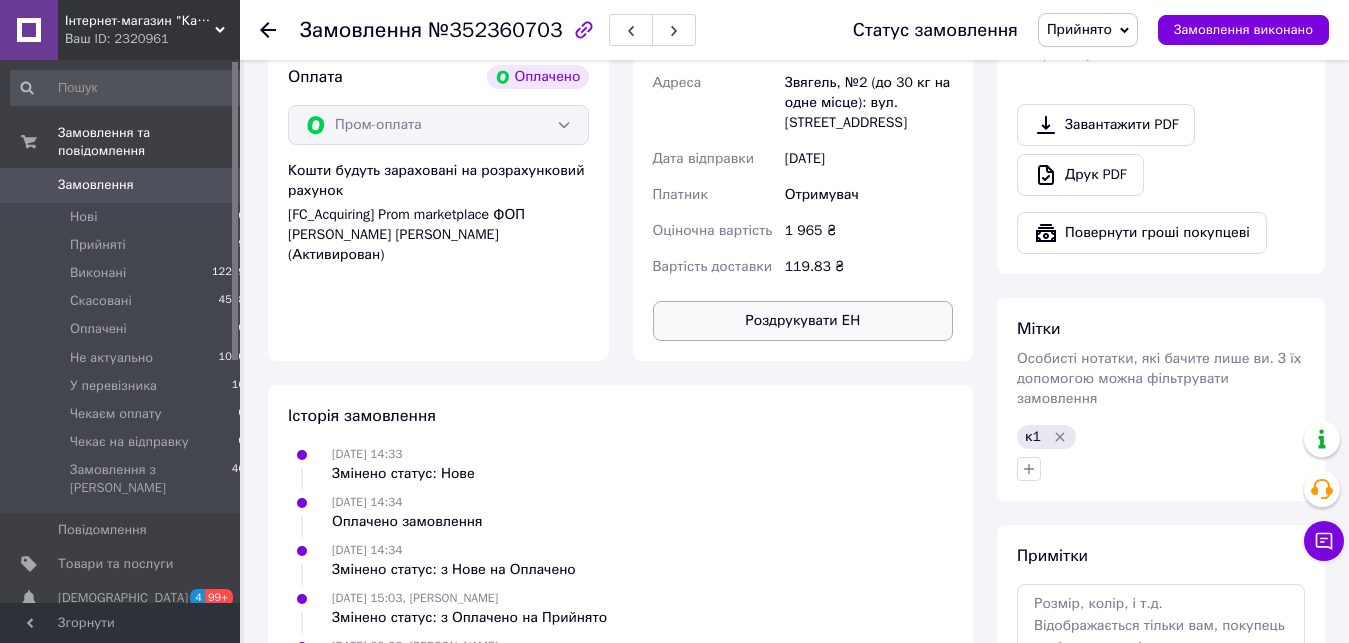 click on "Роздрукувати ЕН" at bounding box center [803, 321] 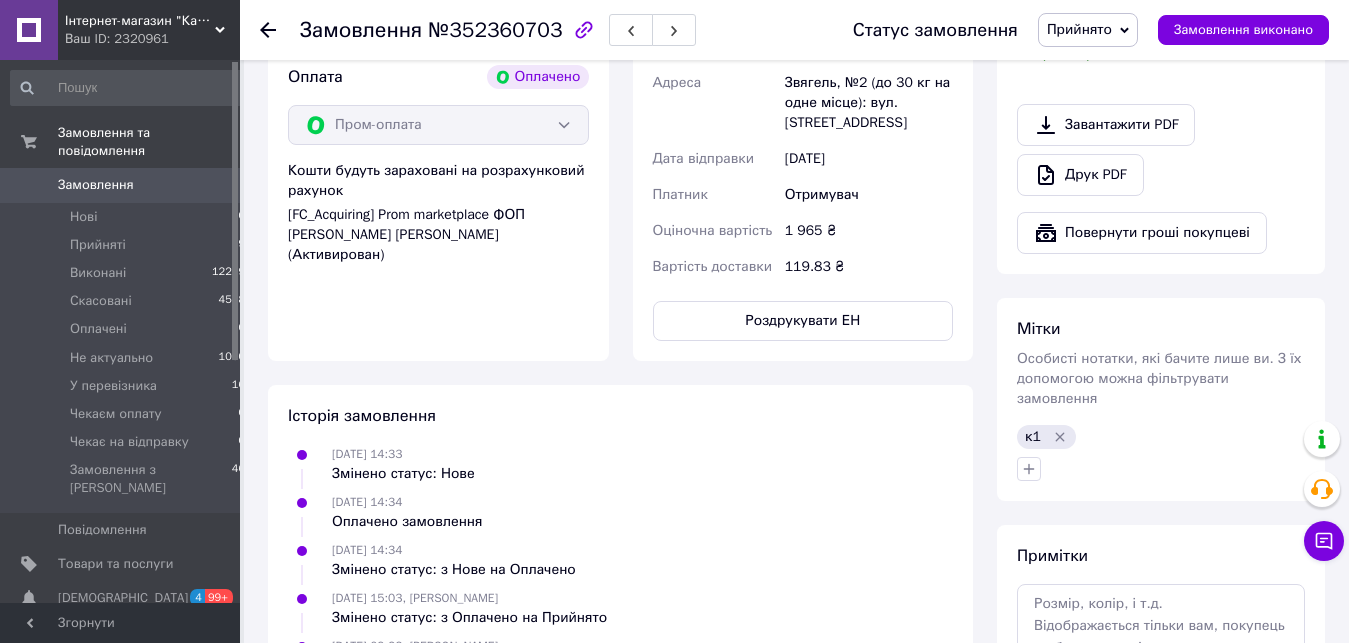 click on "Статус замовлення" at bounding box center (935, 30) 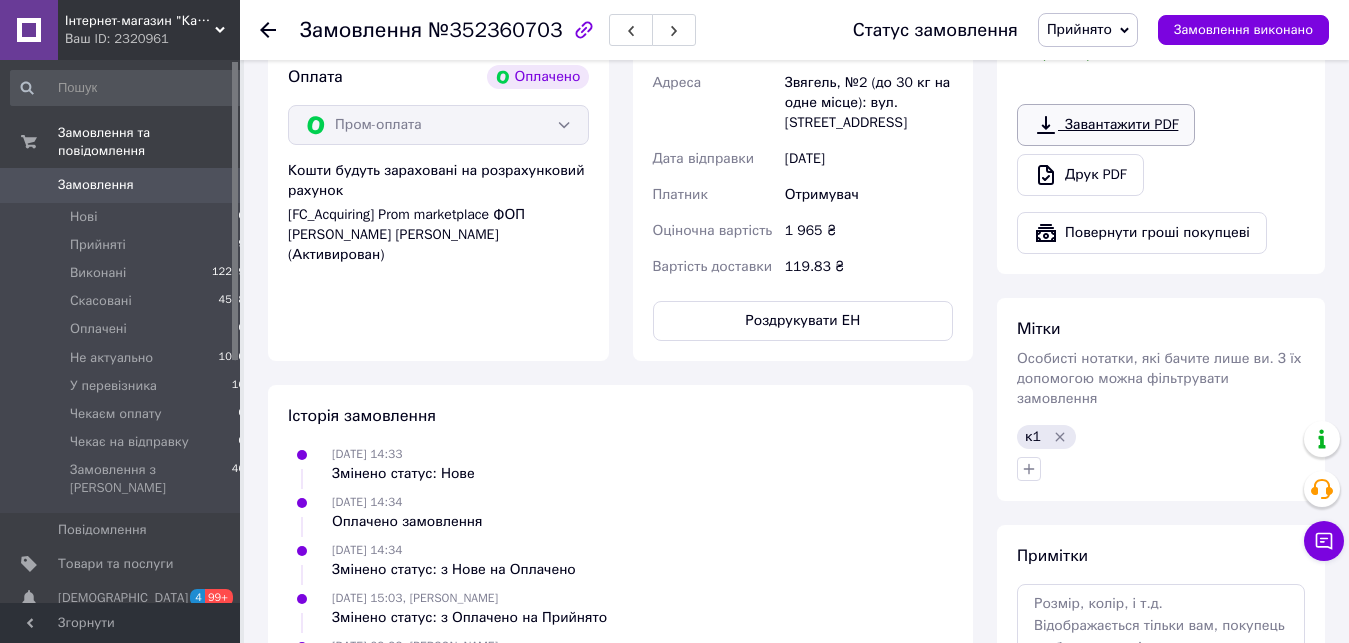 click on "Завантажити PDF" at bounding box center [1106, 125] 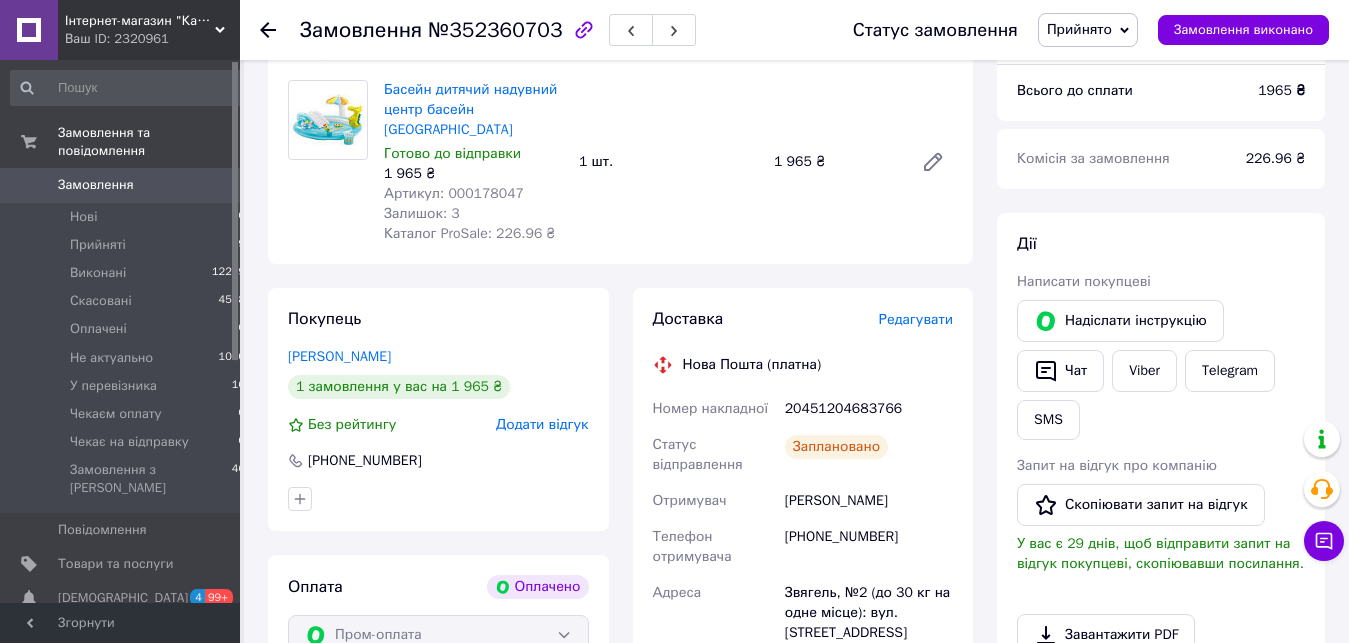 scroll, scrollTop: 34, scrollLeft: 0, axis: vertical 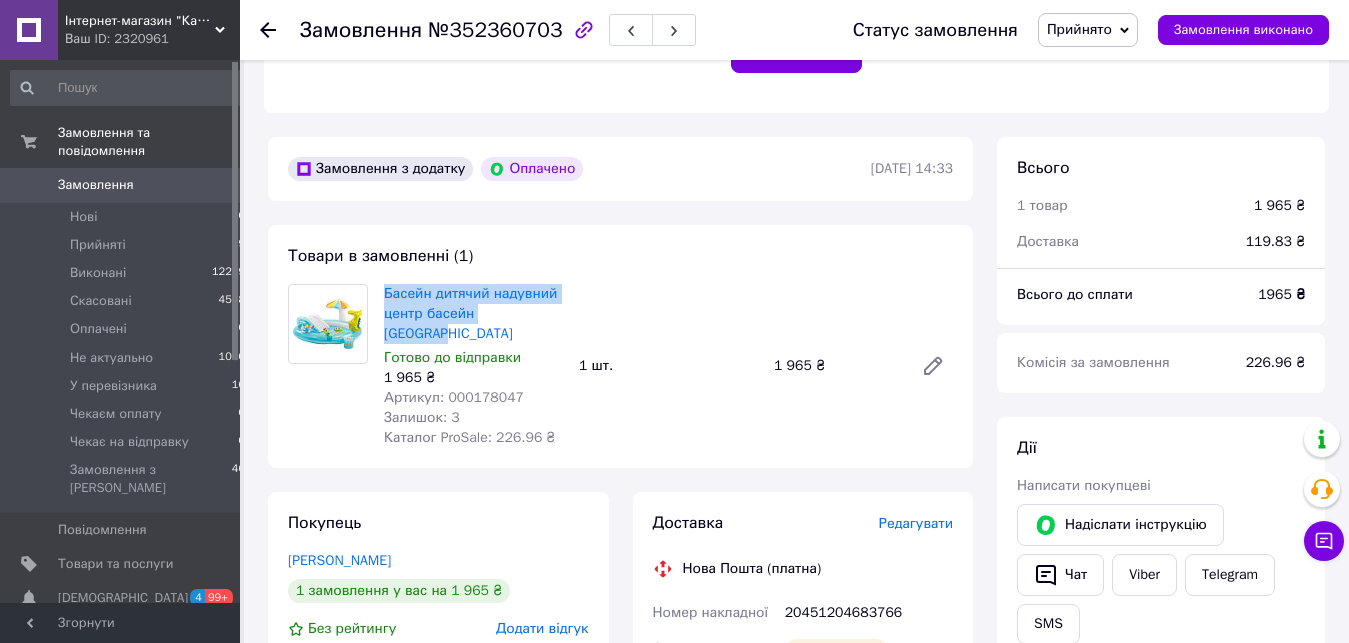 drag, startPoint x: 550, startPoint y: 300, endPoint x: 381, endPoint y: 273, distance: 171.14322 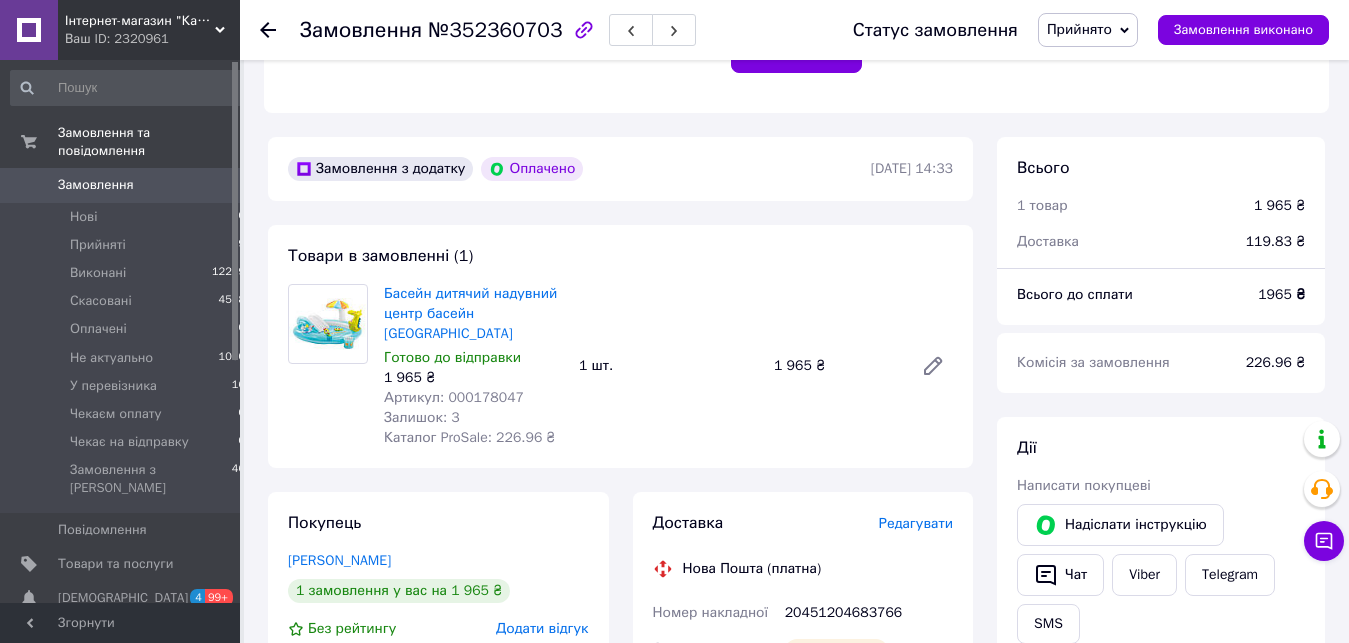 click 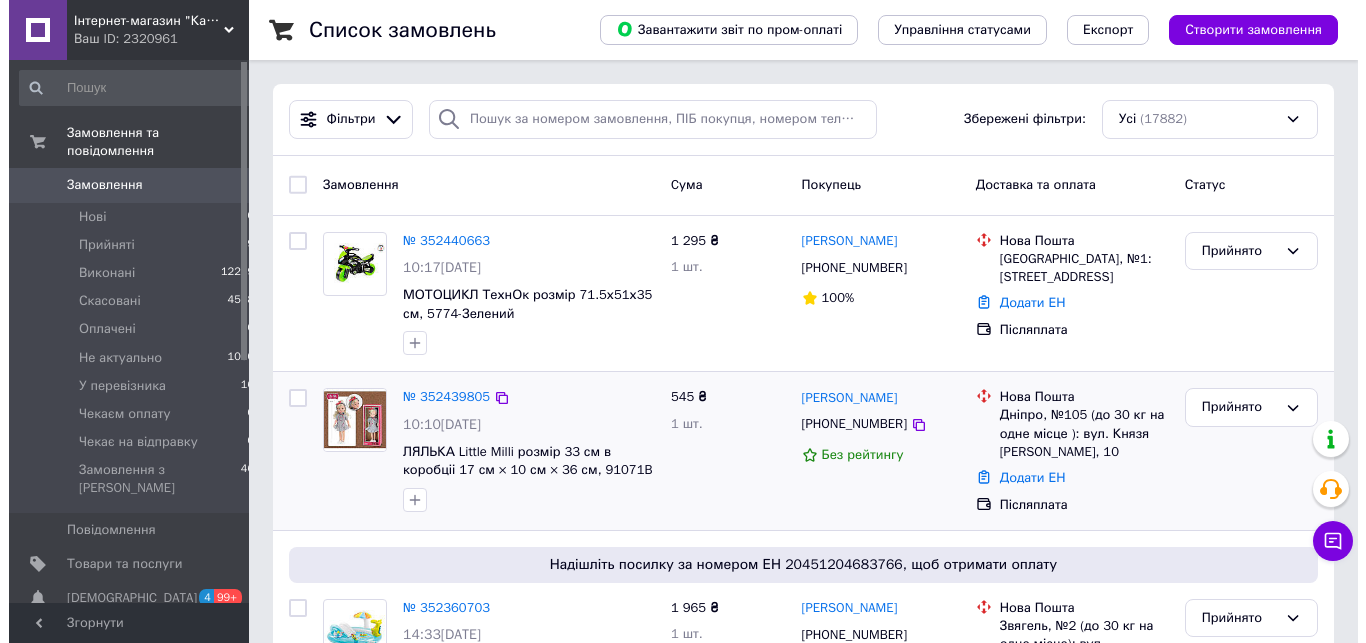 scroll, scrollTop: 204, scrollLeft: 0, axis: vertical 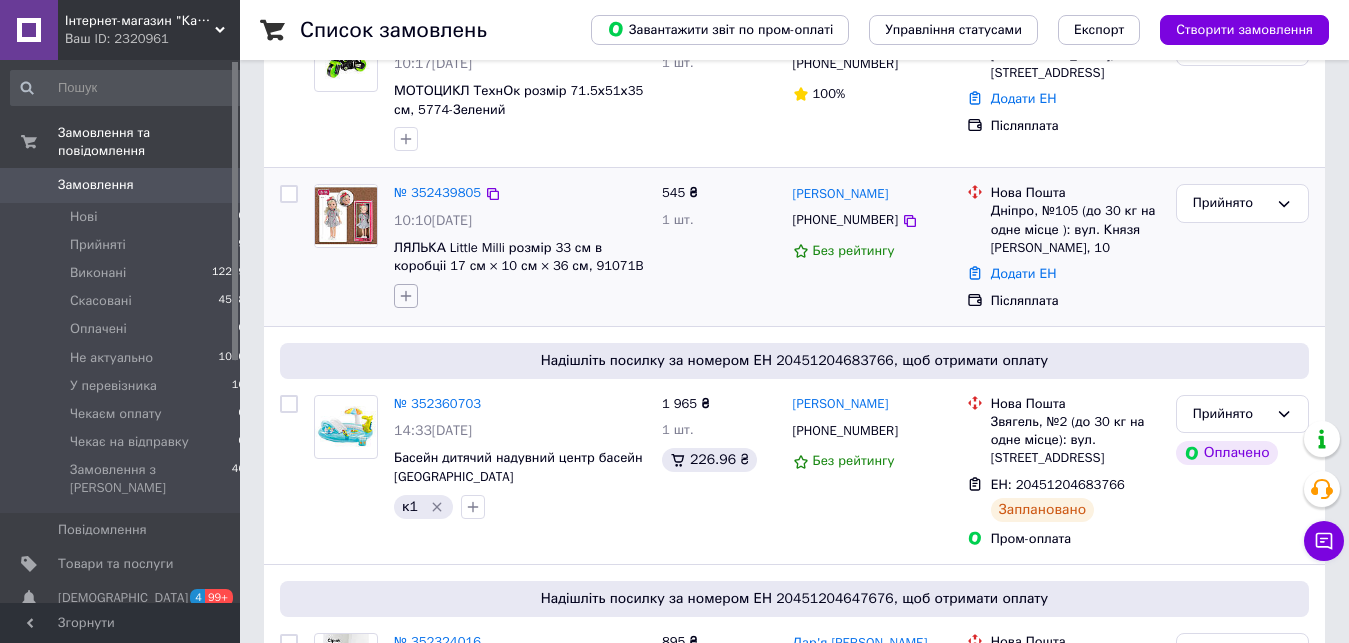 click at bounding box center [406, 296] 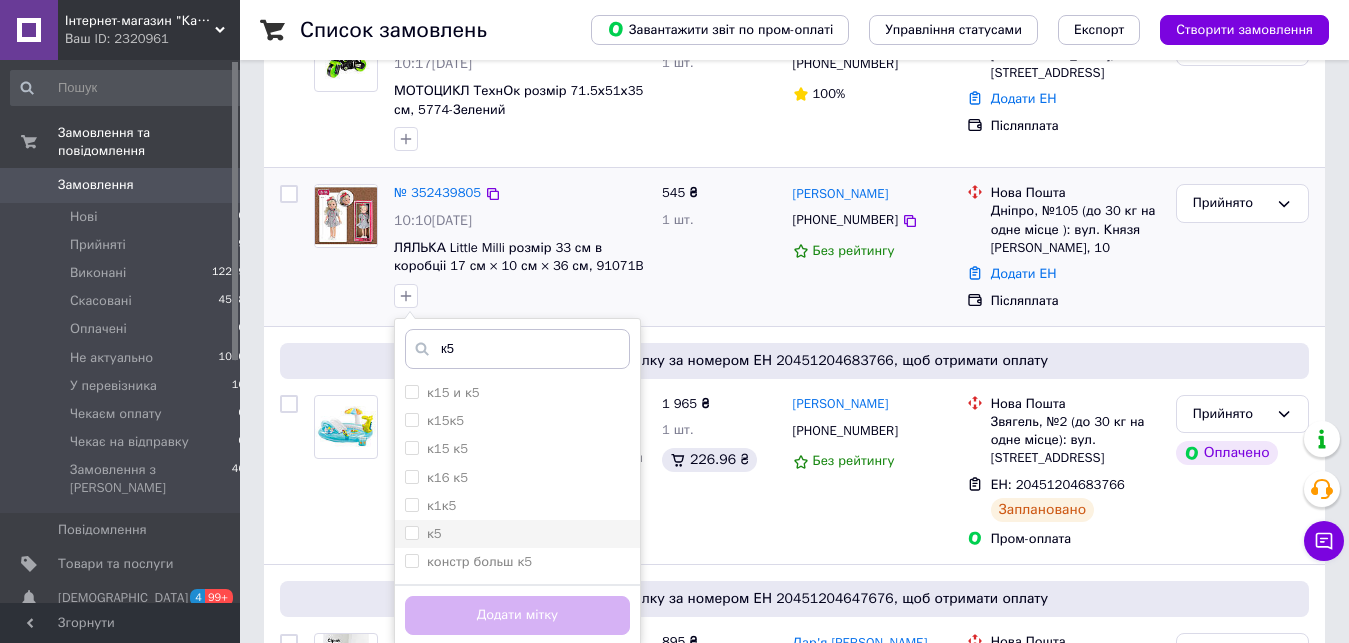 type on "к5" 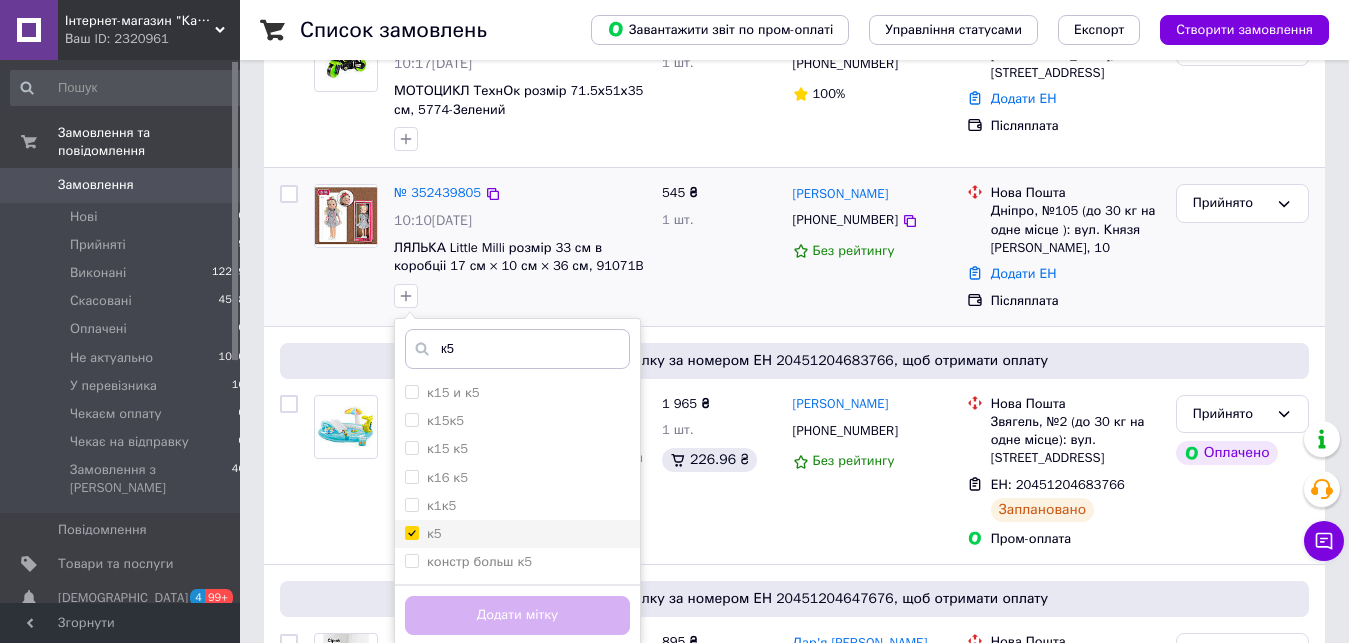 checkbox on "true" 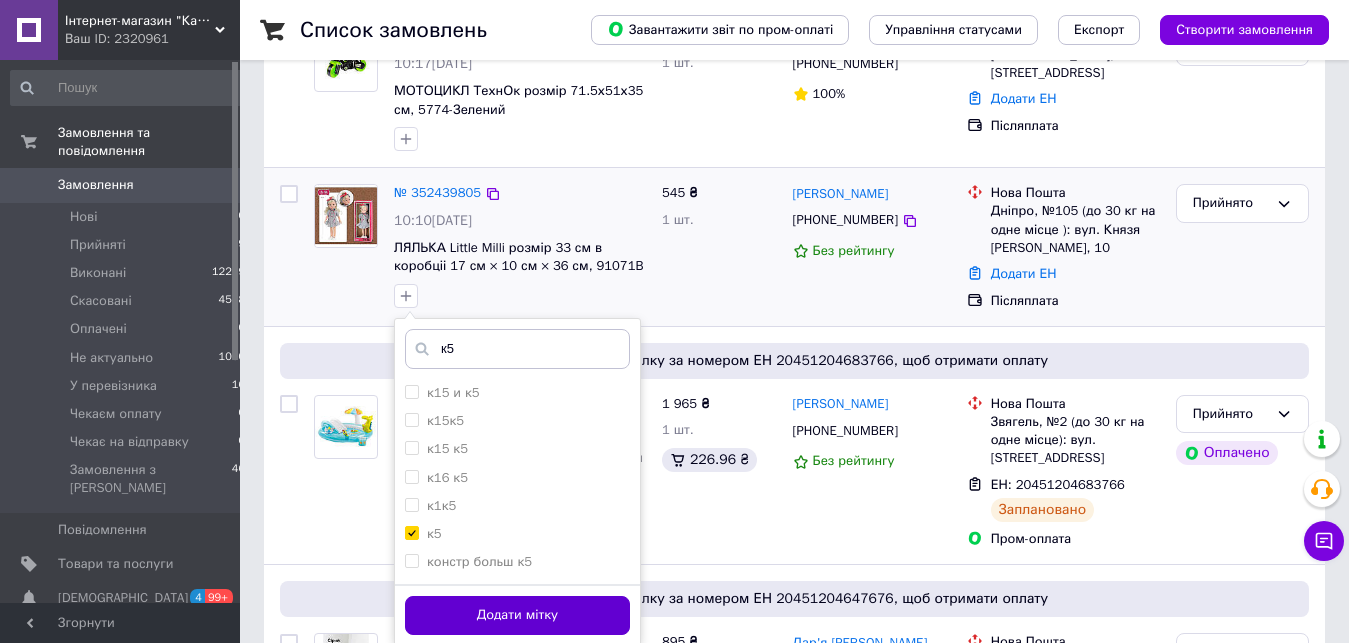 click on "Додати мітку" at bounding box center [517, 615] 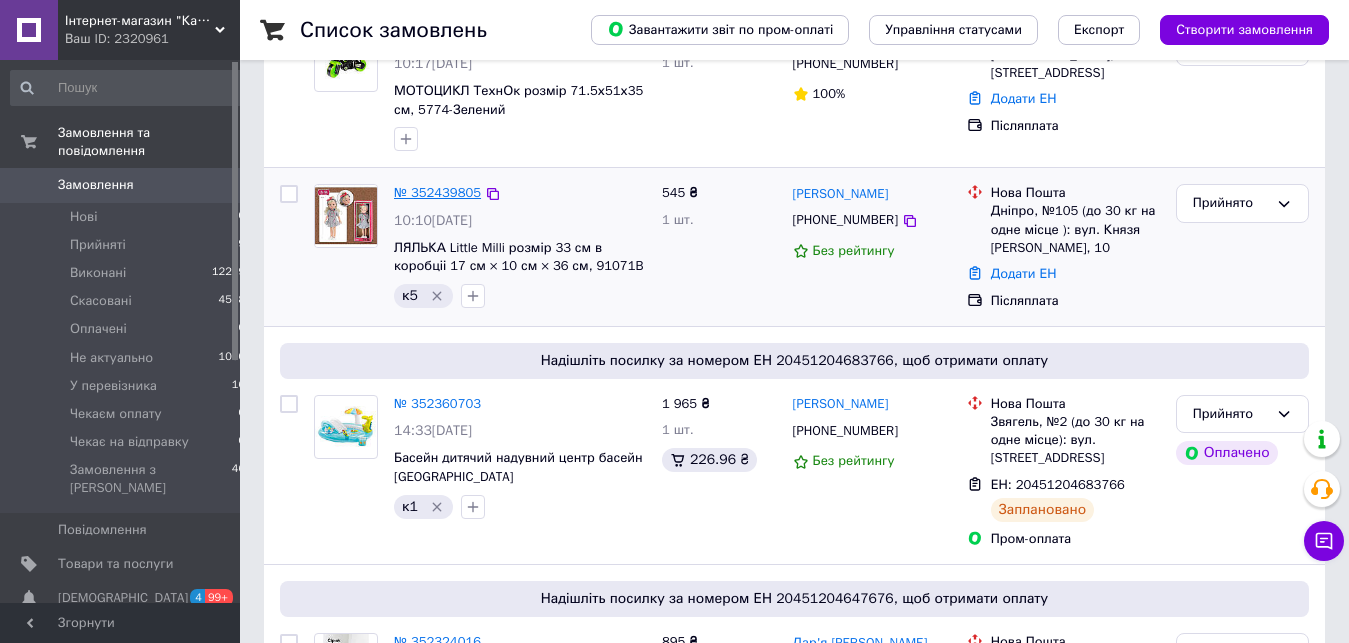 click on "№ 352439805" at bounding box center (437, 192) 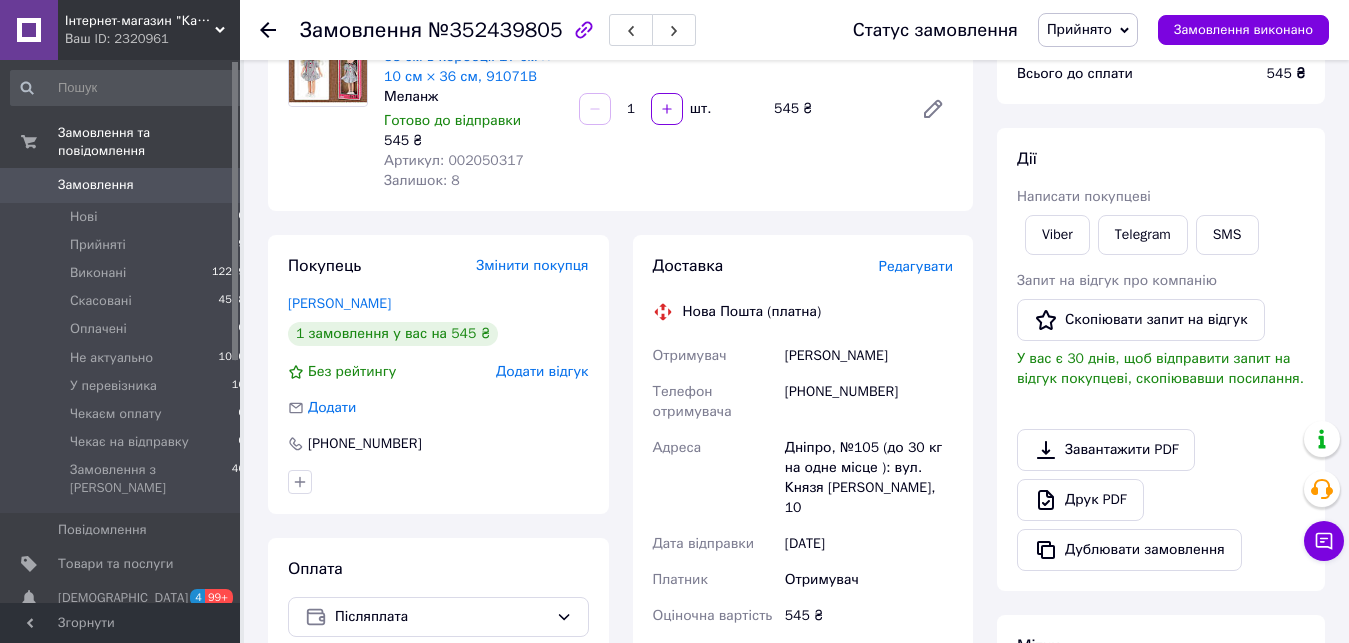 click on "Редагувати" at bounding box center [916, 266] 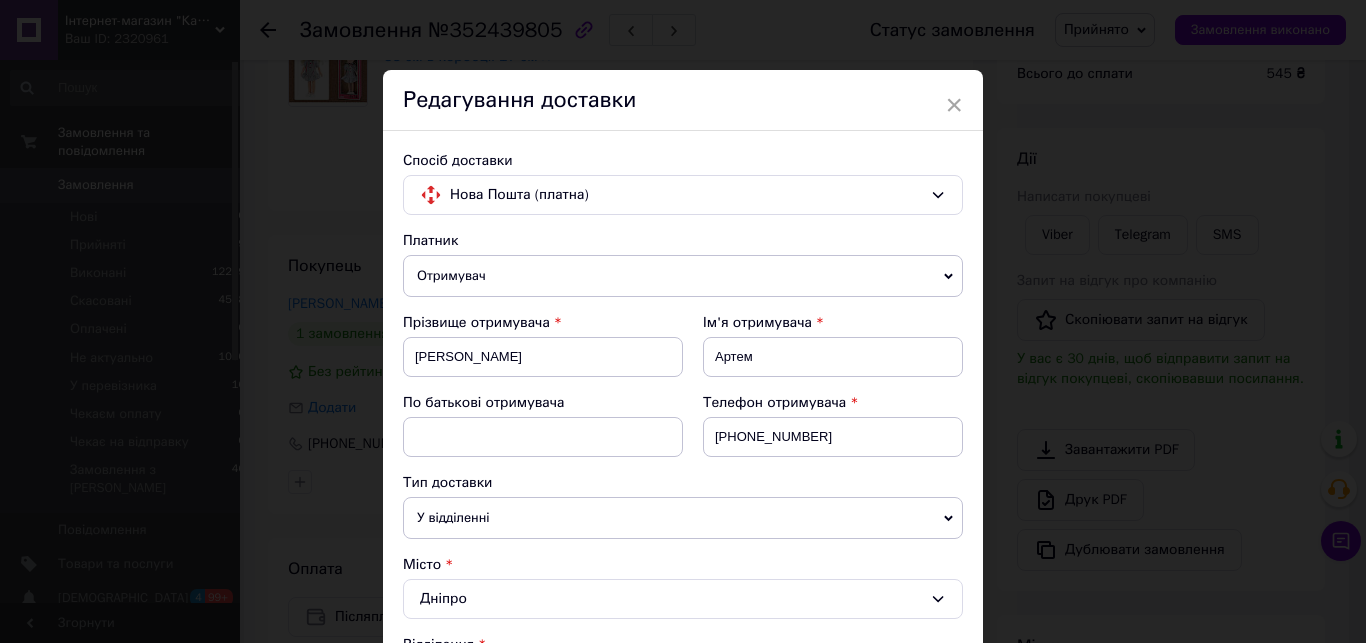 scroll, scrollTop: 228, scrollLeft: 0, axis: vertical 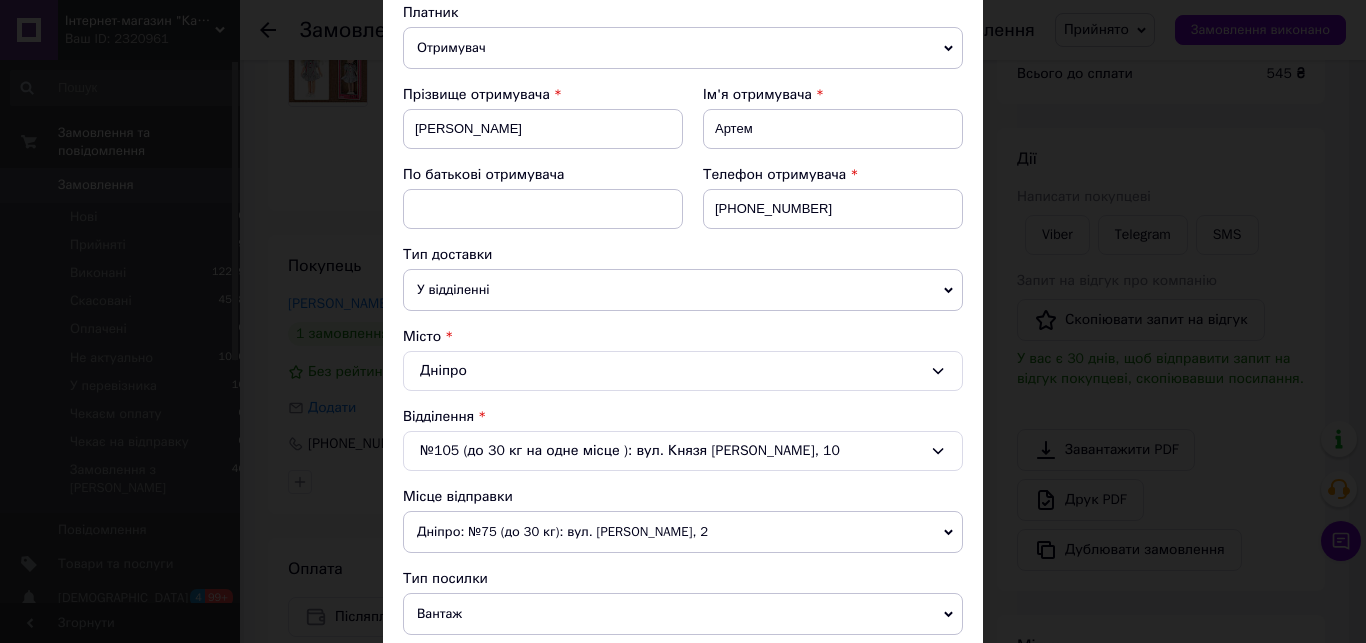 click on "Дніпро: №75 (до 30 кг): вул. [PERSON_NAME], 2" at bounding box center (683, 532) 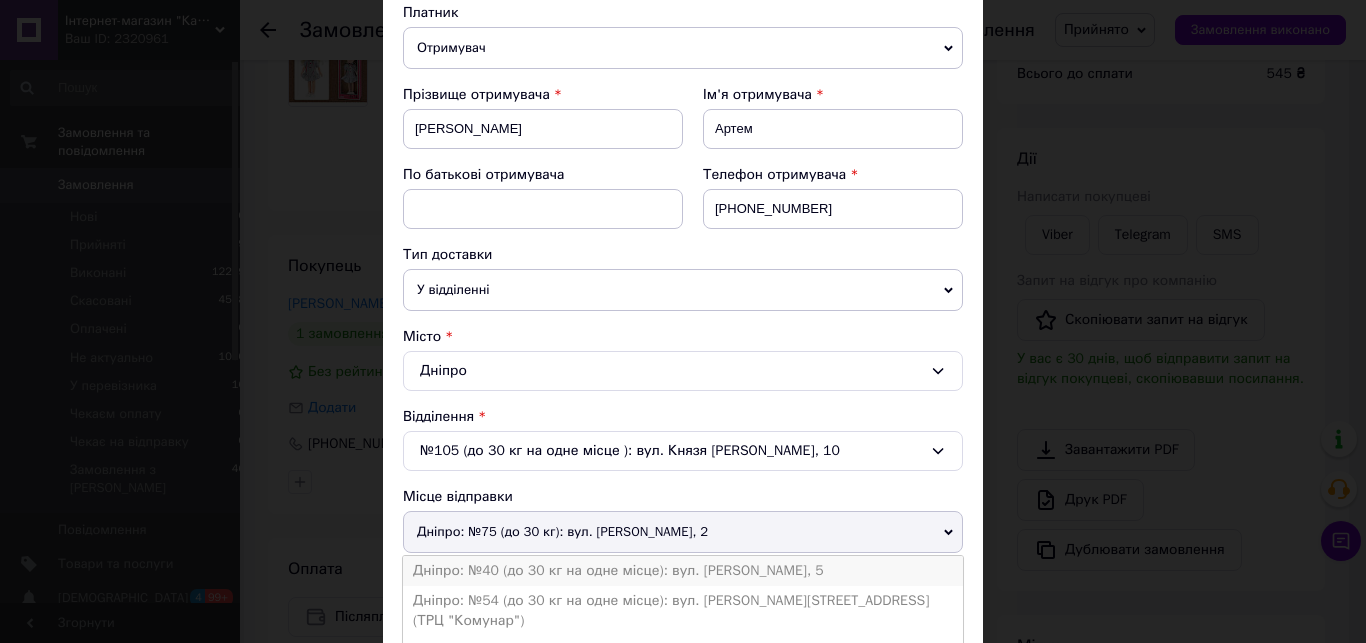 scroll, scrollTop: 228, scrollLeft: 0, axis: vertical 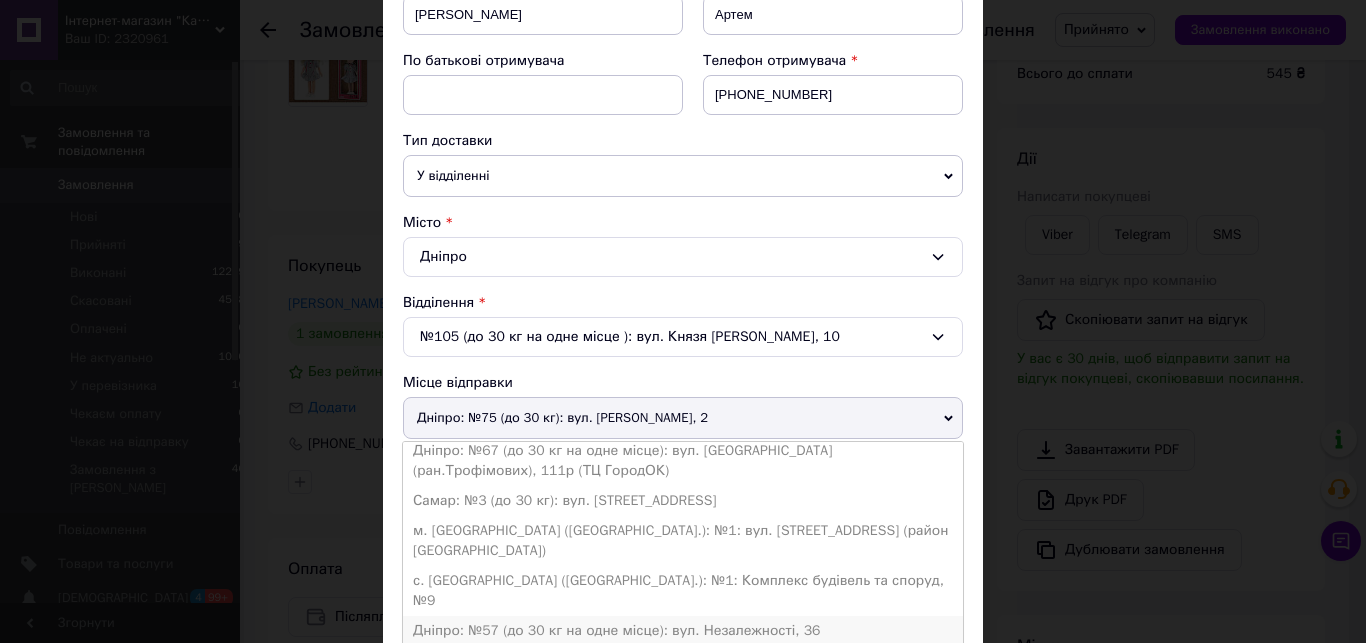 click on "Дніпро: №57 (до 30 кг на одне місце): вул. Незалежності, 36" at bounding box center (683, 631) 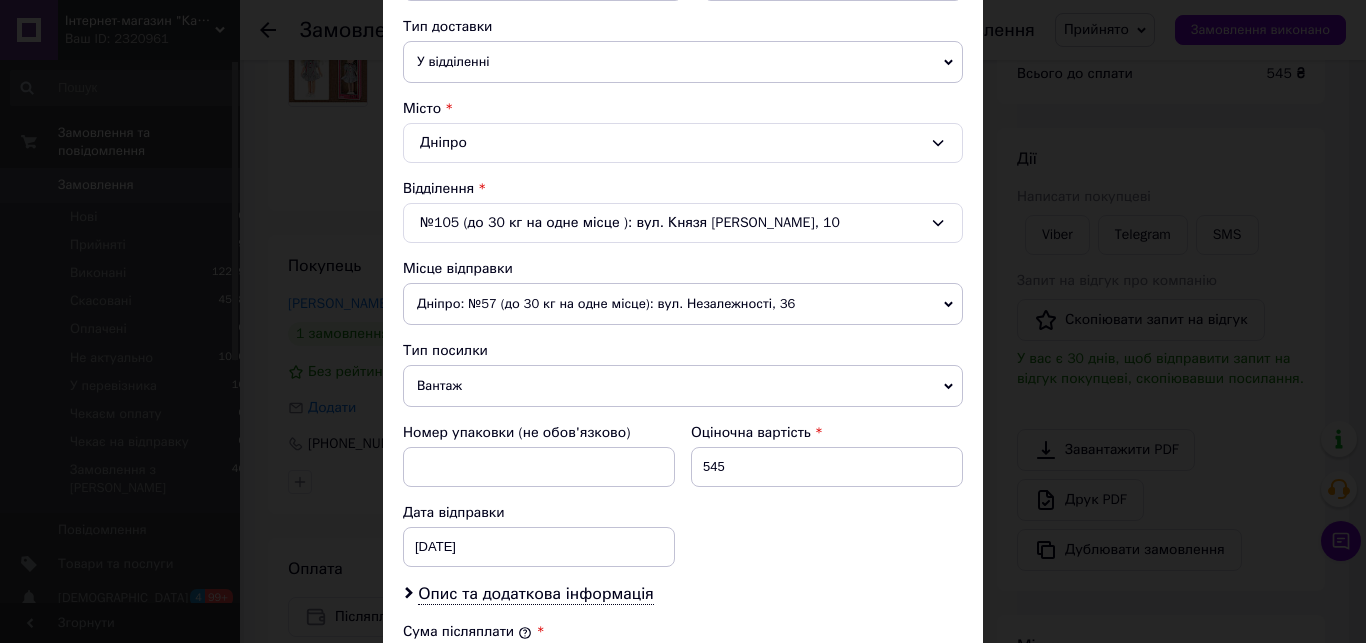 scroll, scrollTop: 570, scrollLeft: 0, axis: vertical 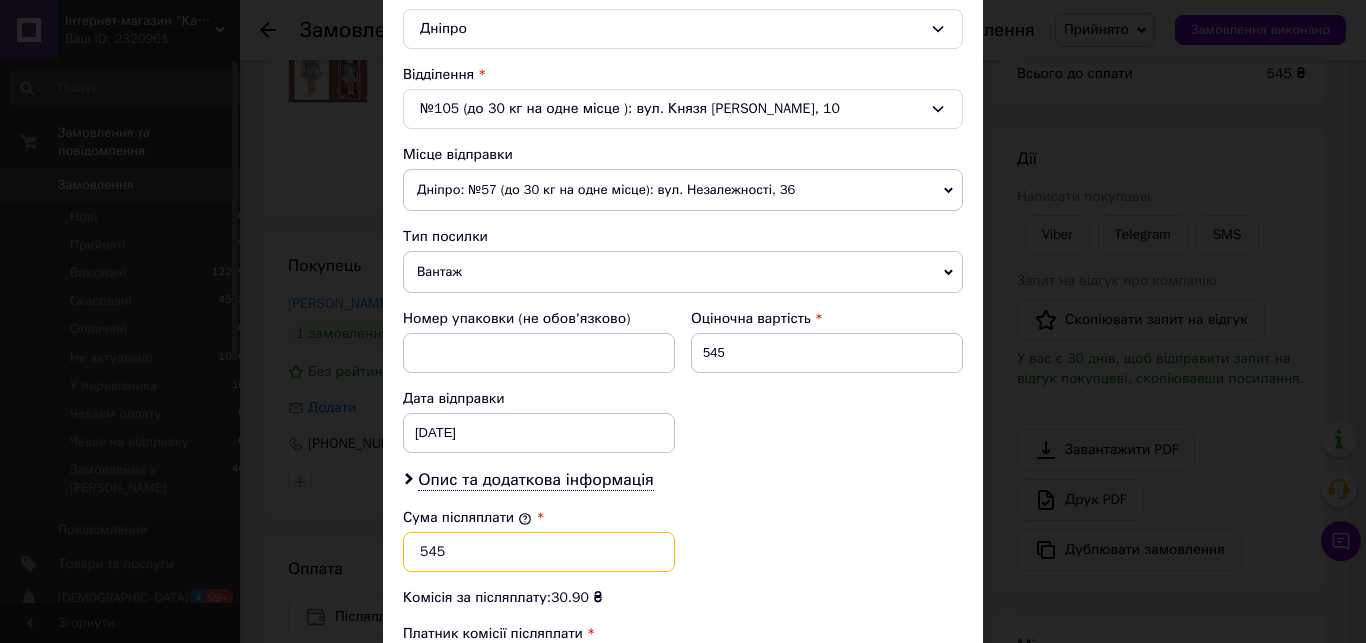 click on "545" at bounding box center [539, 552] 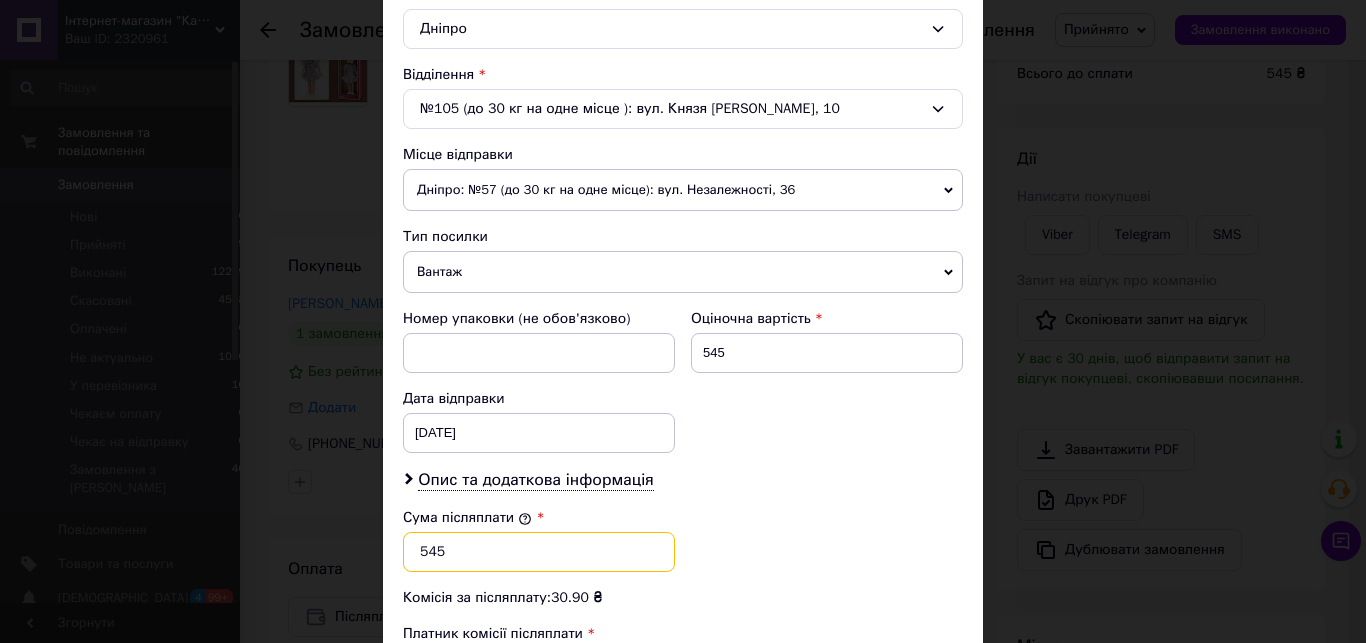 drag, startPoint x: 418, startPoint y: 544, endPoint x: 395, endPoint y: 552, distance: 24.351591 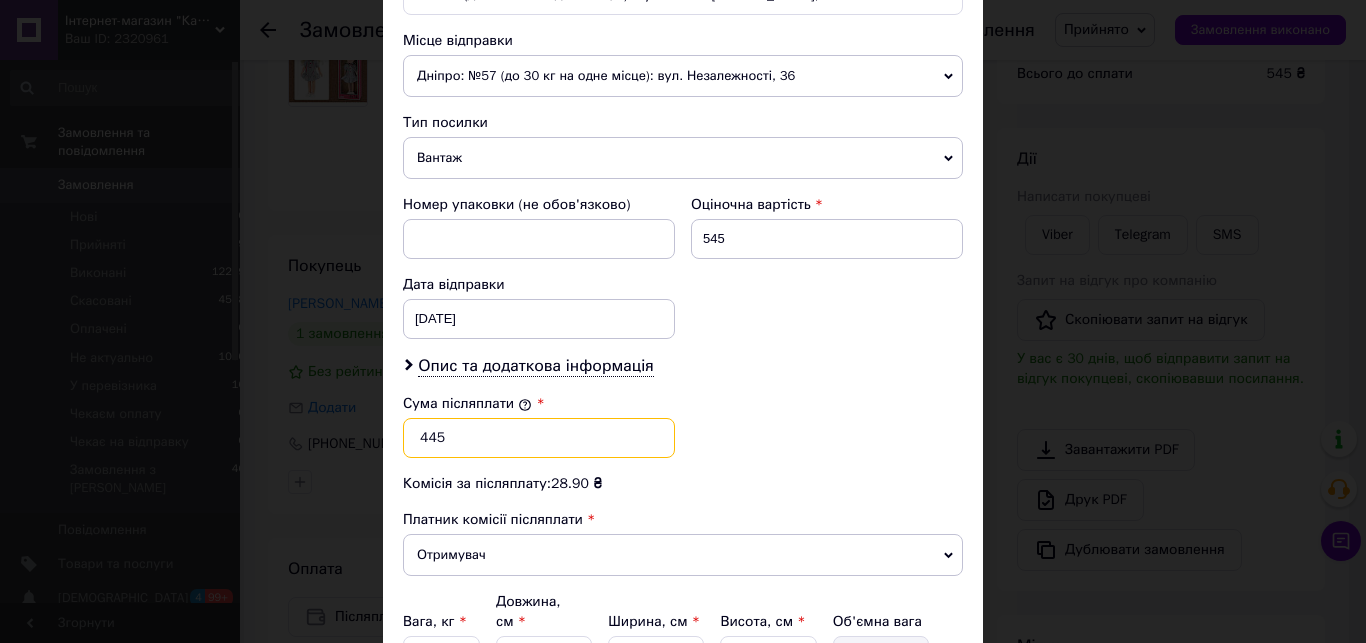 scroll, scrollTop: 798, scrollLeft: 0, axis: vertical 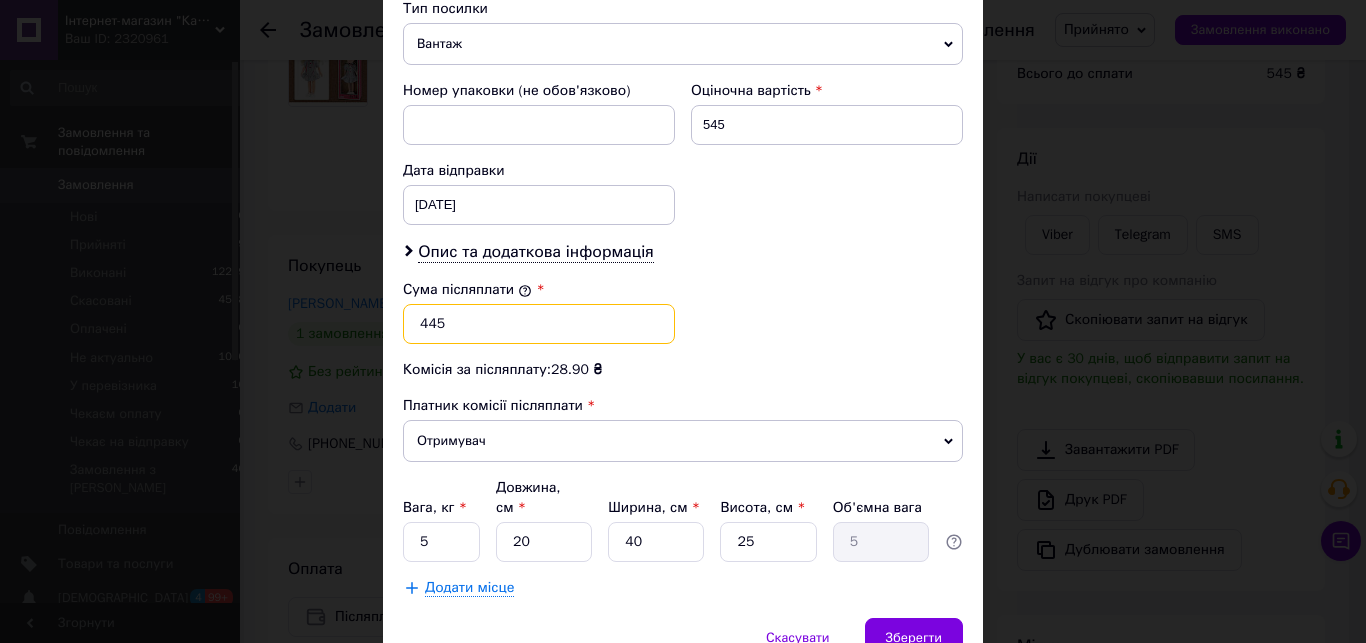 type on "445" 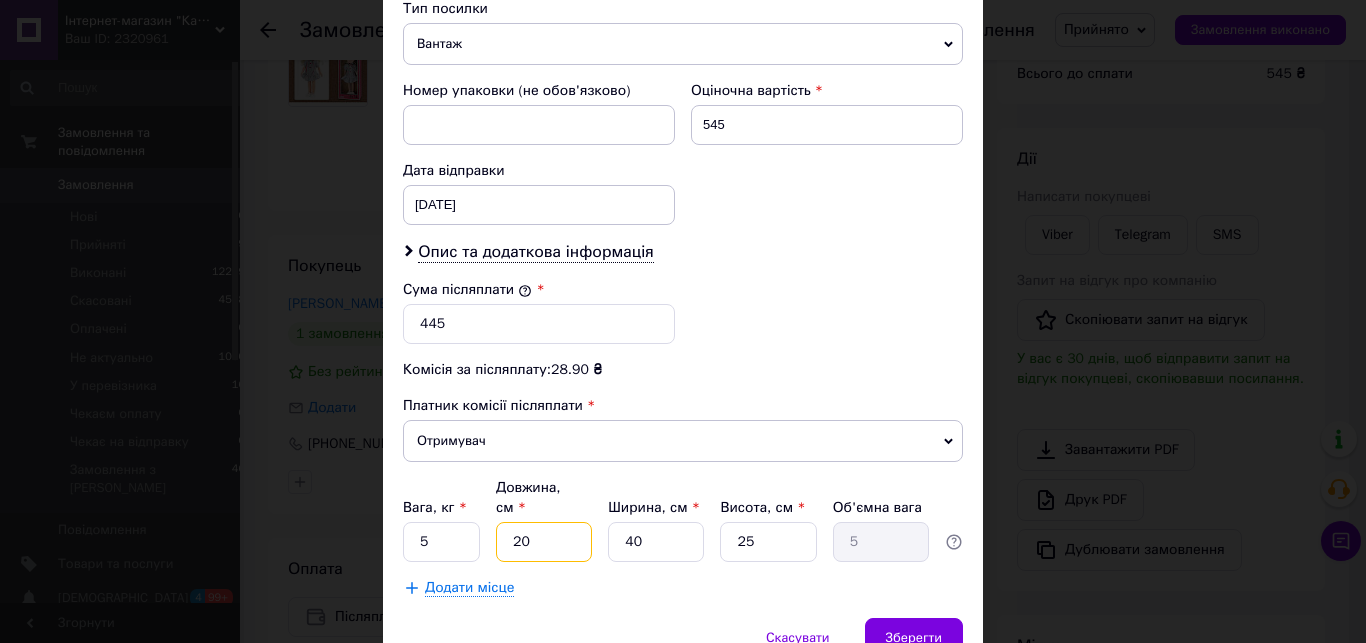 drag, startPoint x: 522, startPoint y: 525, endPoint x: 485, endPoint y: 541, distance: 40.311287 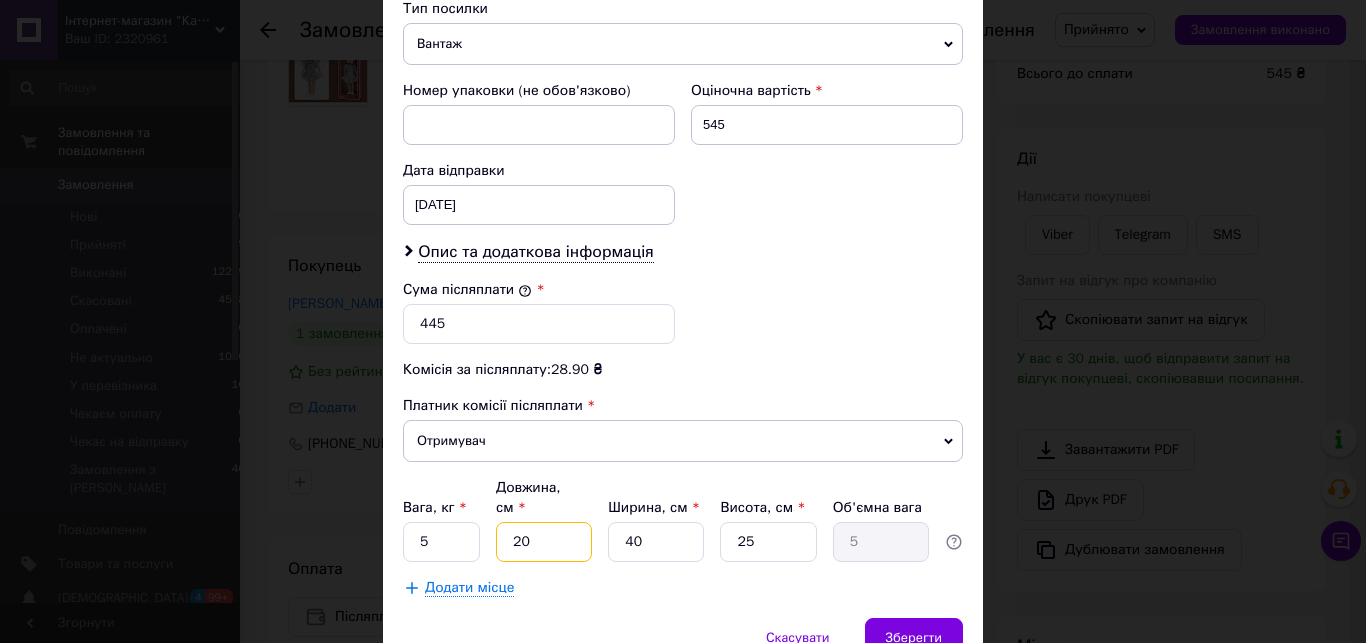 type on "3" 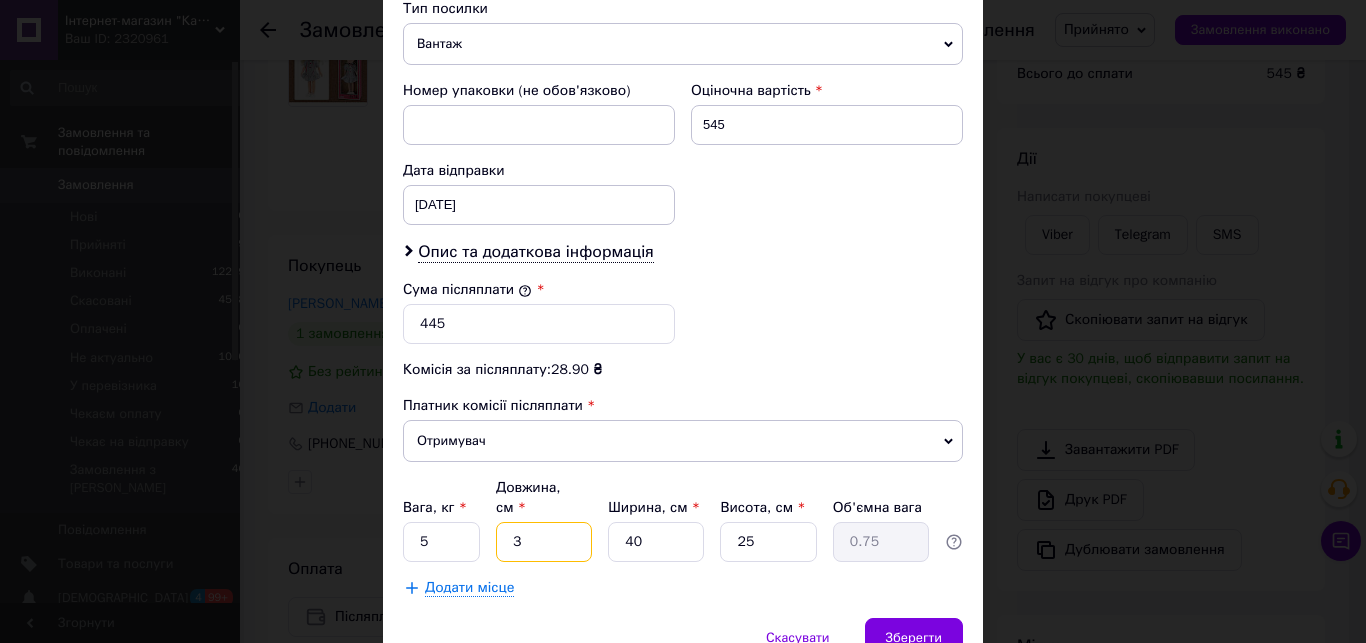 type on "37" 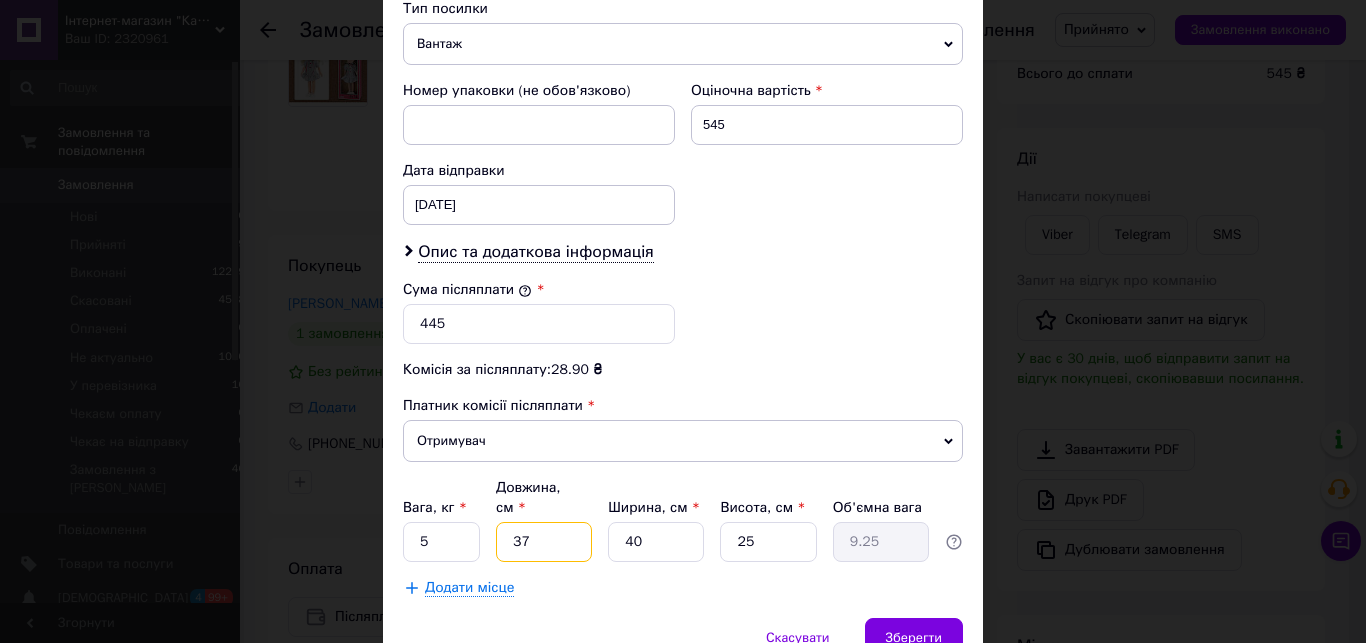 type on "37" 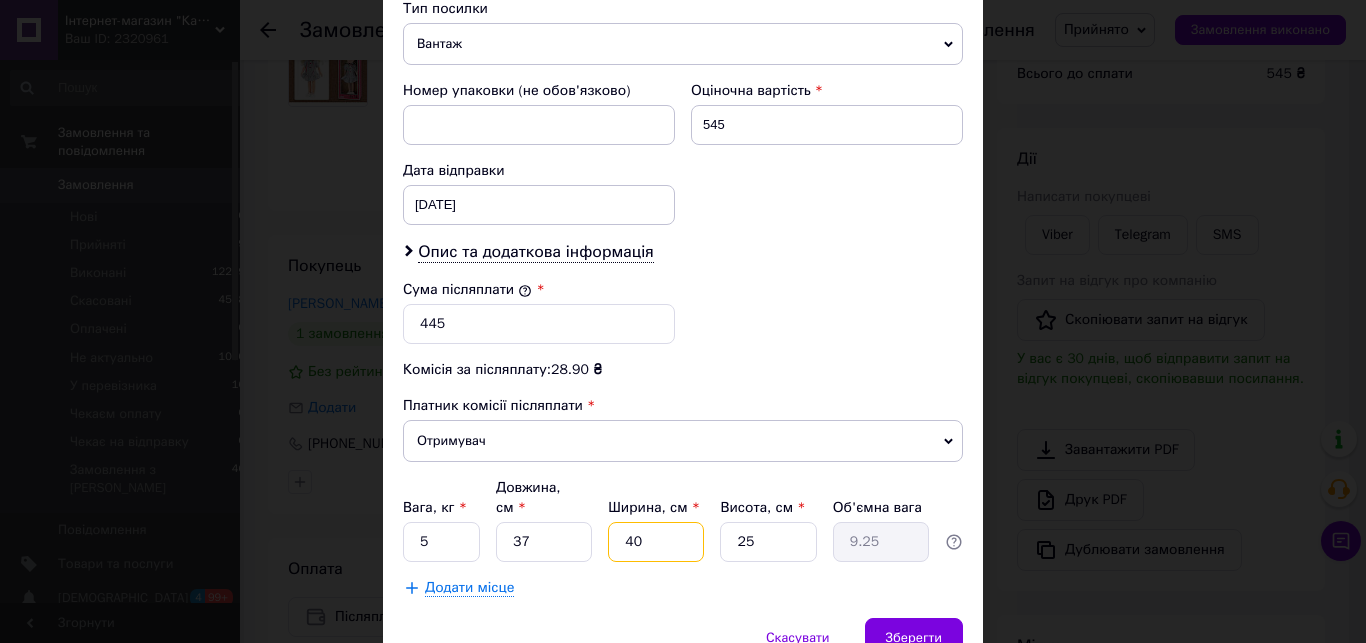 drag, startPoint x: 636, startPoint y: 526, endPoint x: 569, endPoint y: 548, distance: 70.5195 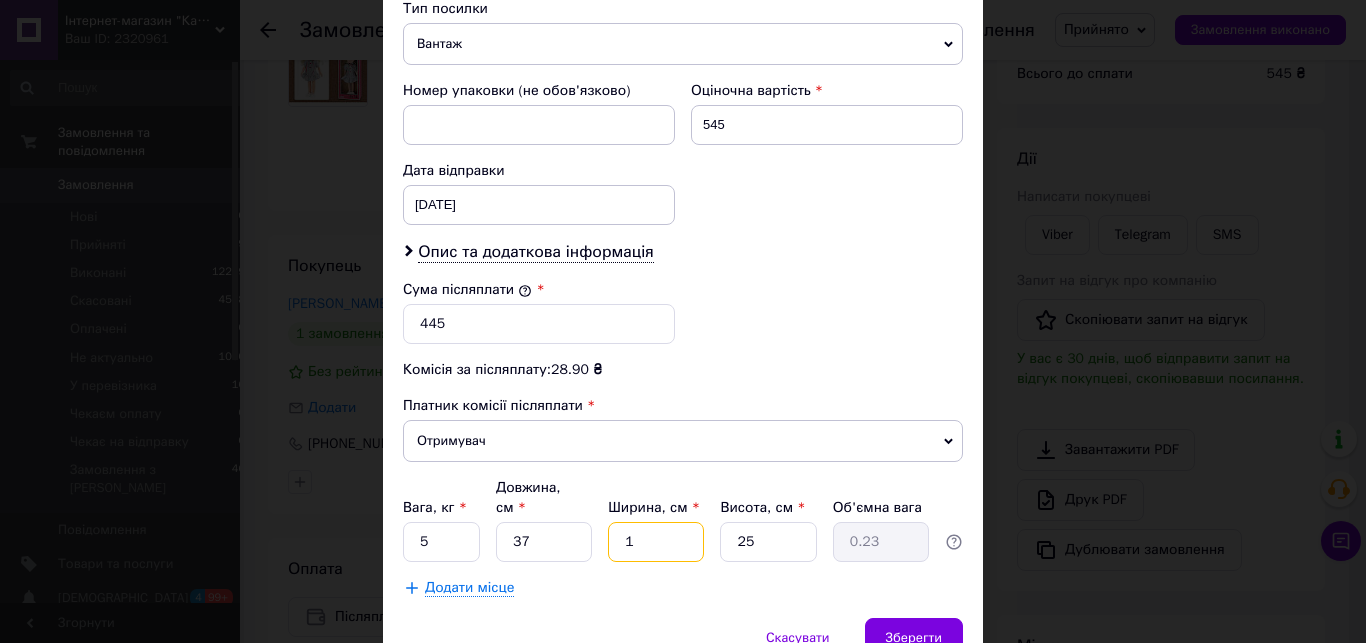 type on "18" 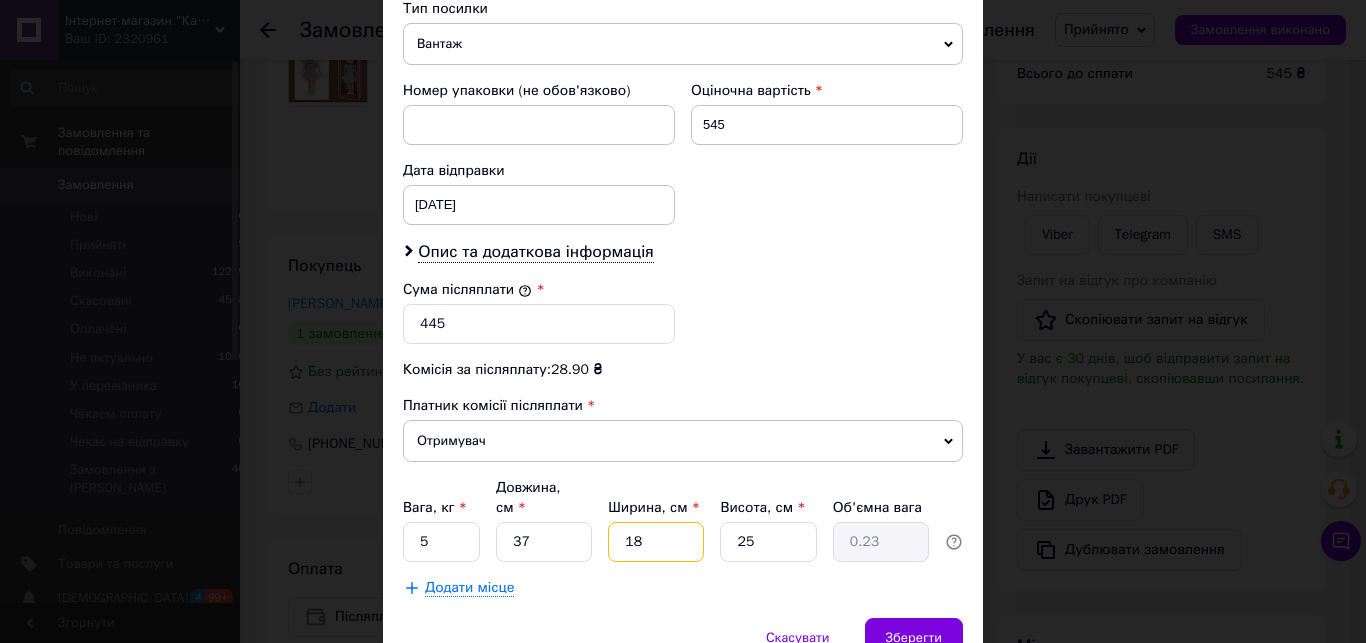 type on "4.16" 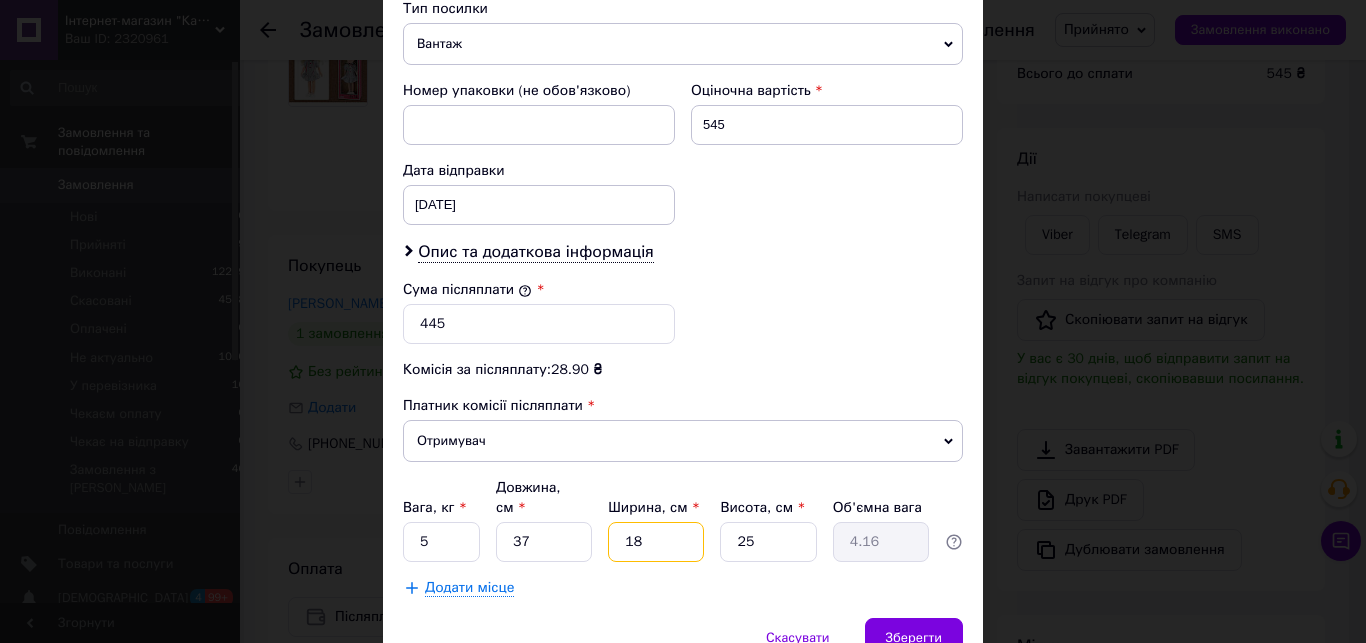 type on "18" 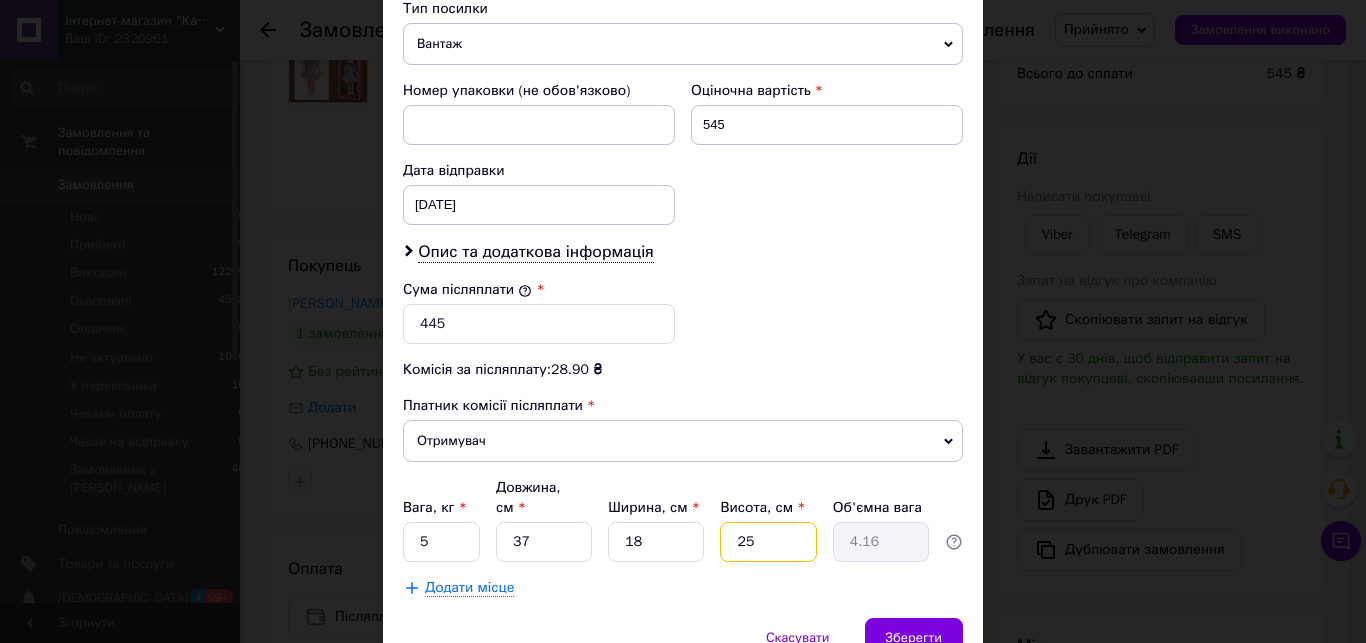 drag, startPoint x: 731, startPoint y: 515, endPoint x: 712, endPoint y: 526, distance: 21.954498 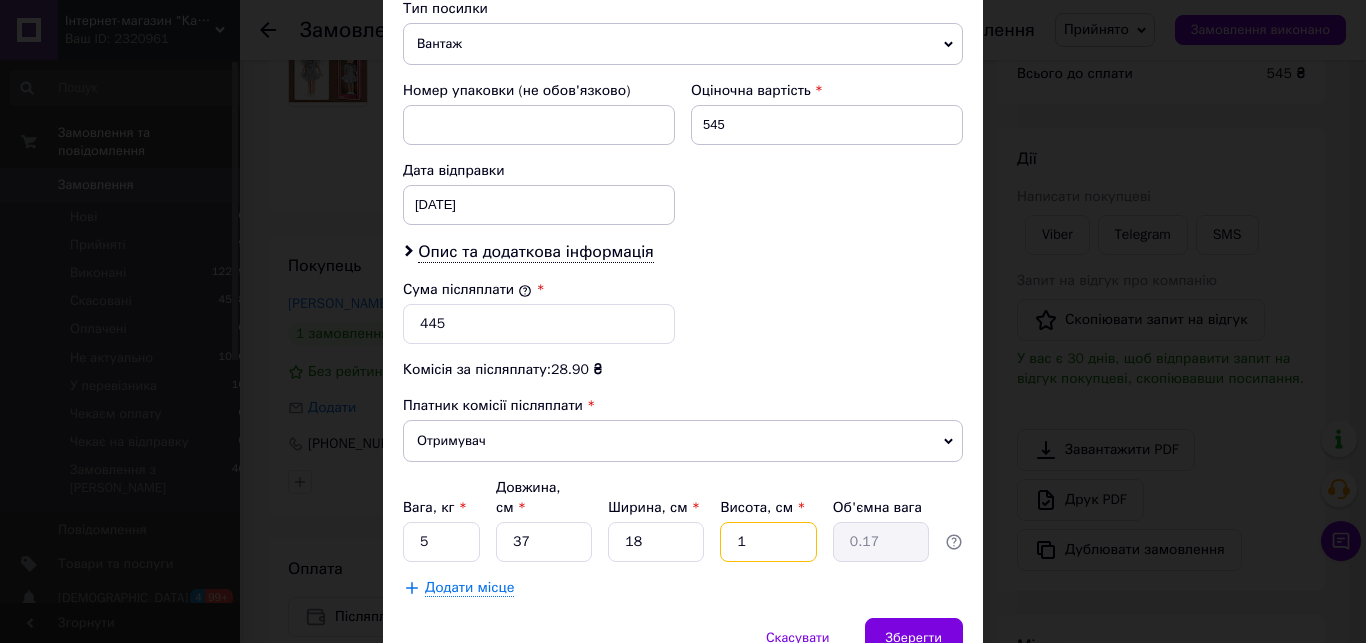 type on "11" 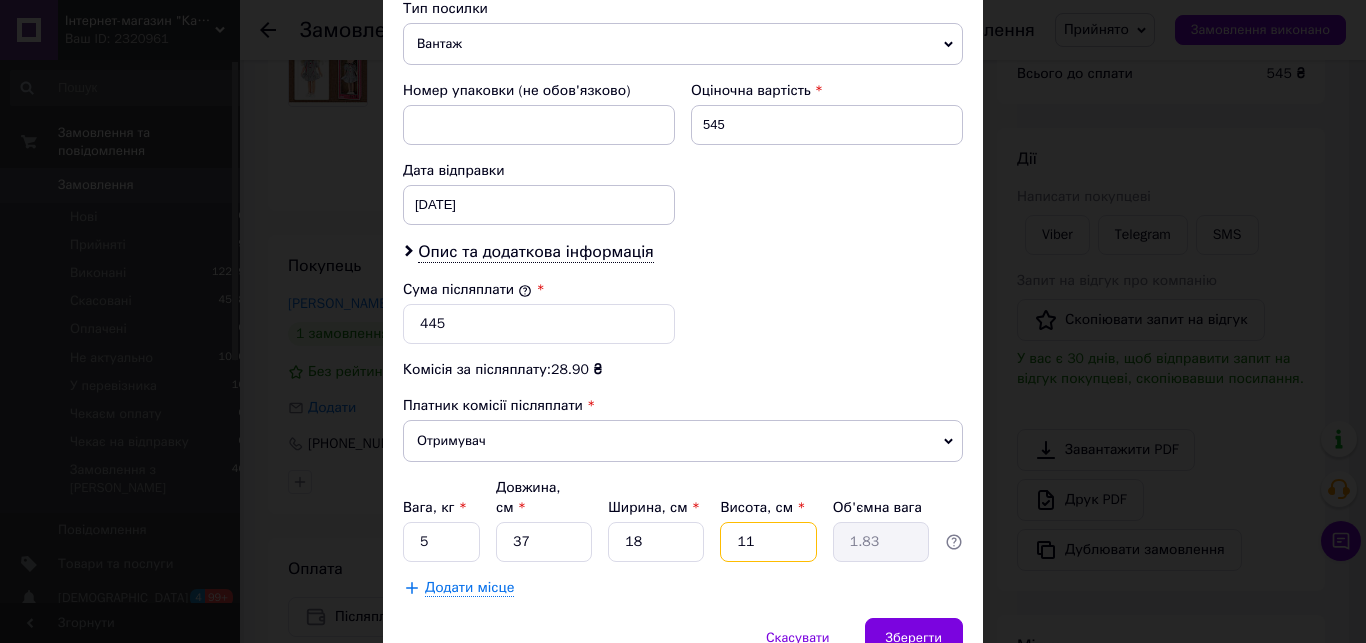 type on "11" 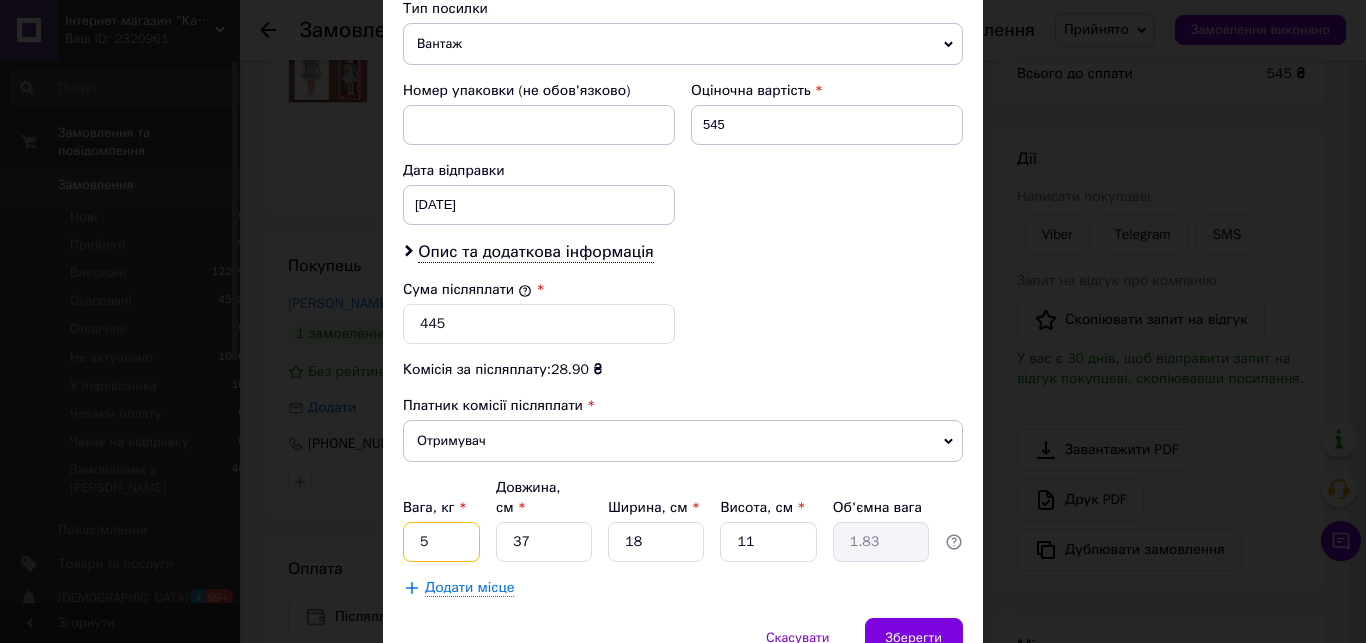 drag, startPoint x: 432, startPoint y: 531, endPoint x: 386, endPoint y: 513, distance: 49.396355 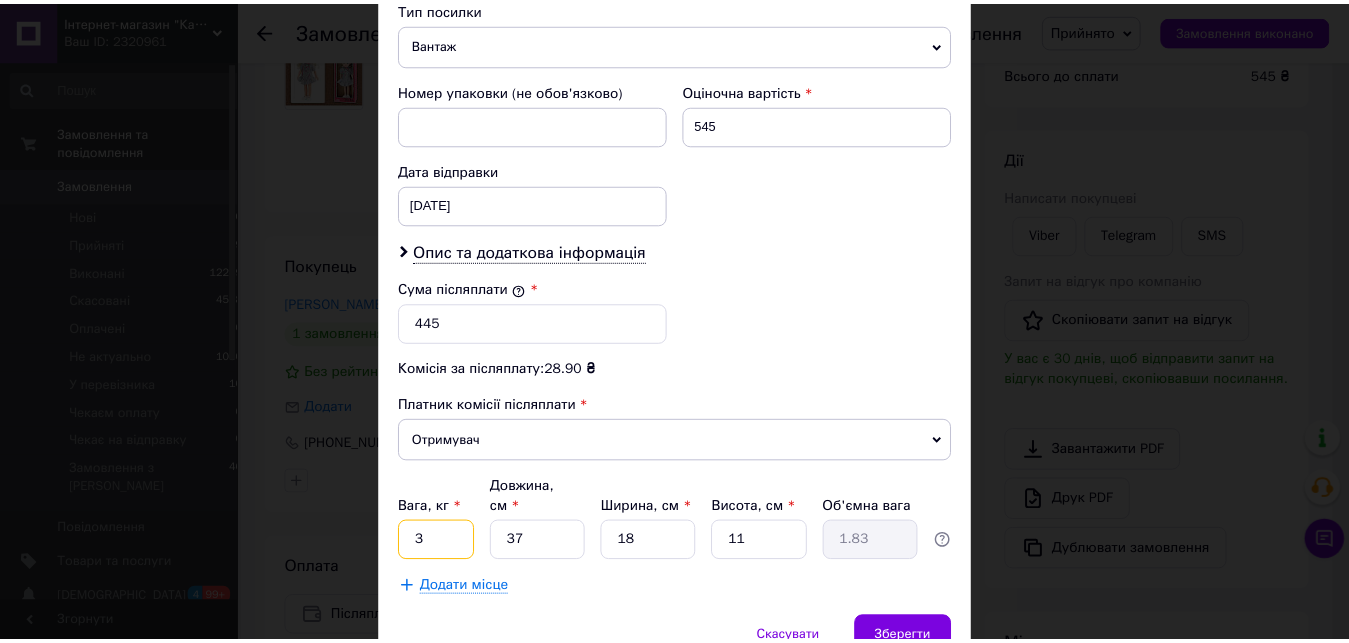 scroll, scrollTop: 883, scrollLeft: 0, axis: vertical 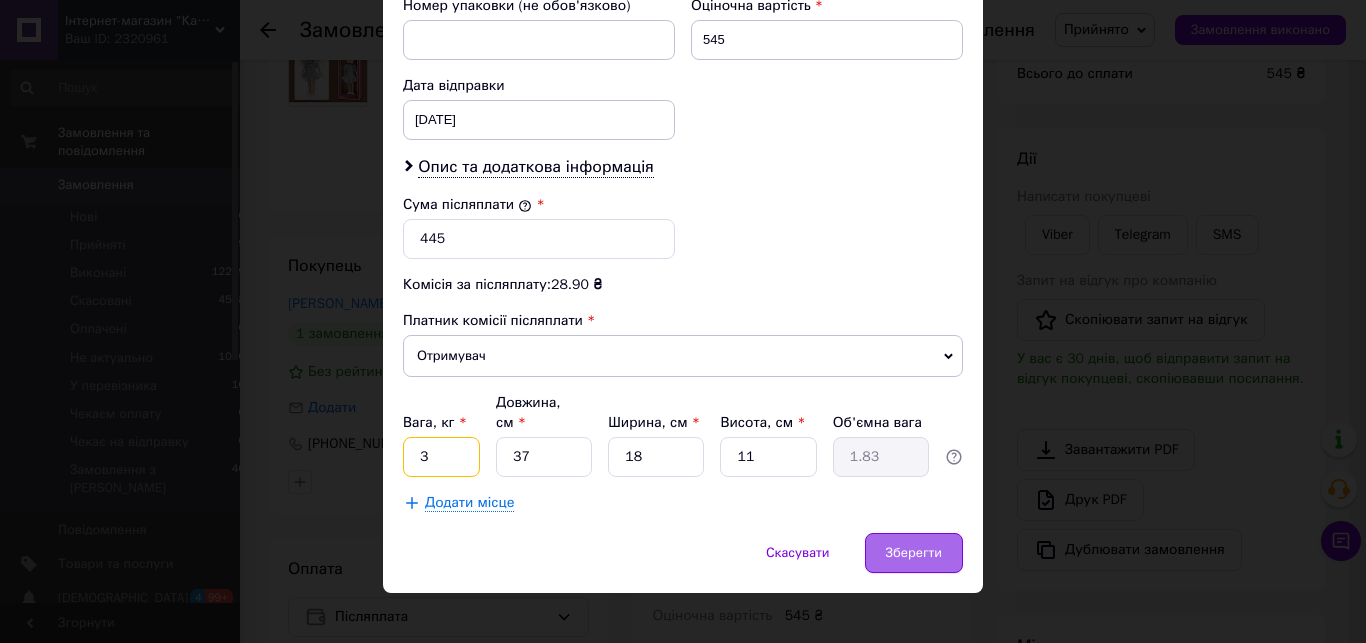 type on "3" 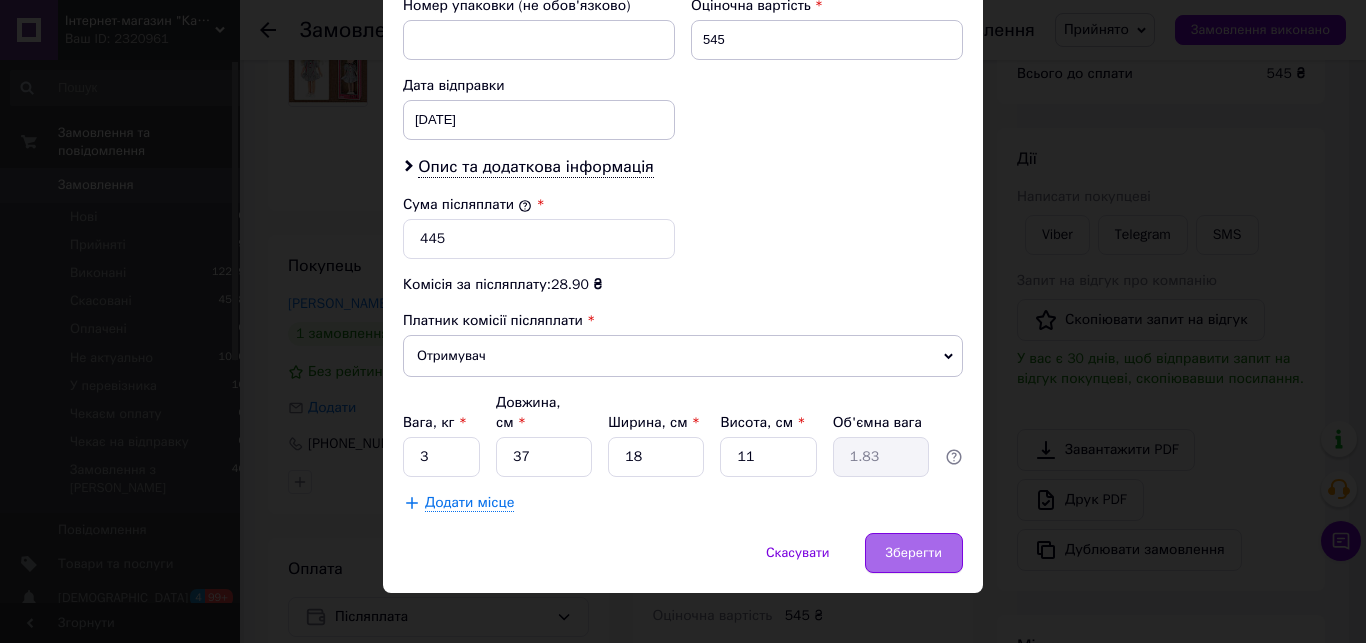 click on "Зберегти" at bounding box center (914, 553) 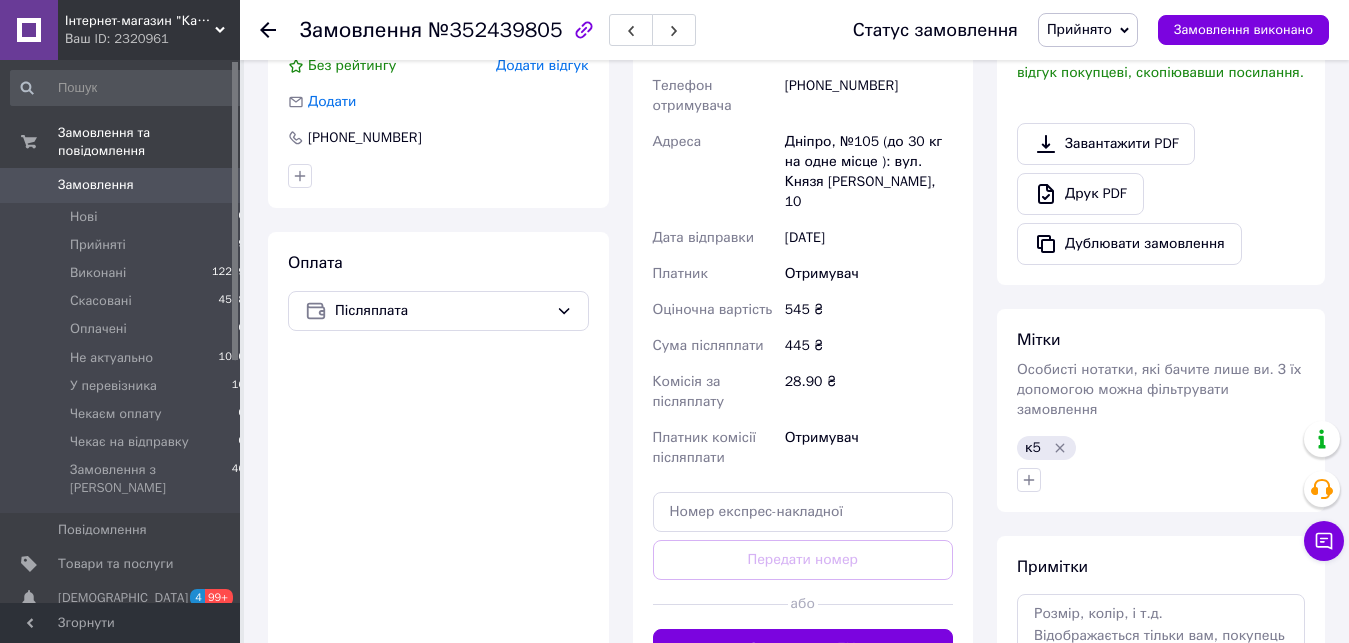 scroll, scrollTop: 816, scrollLeft: 0, axis: vertical 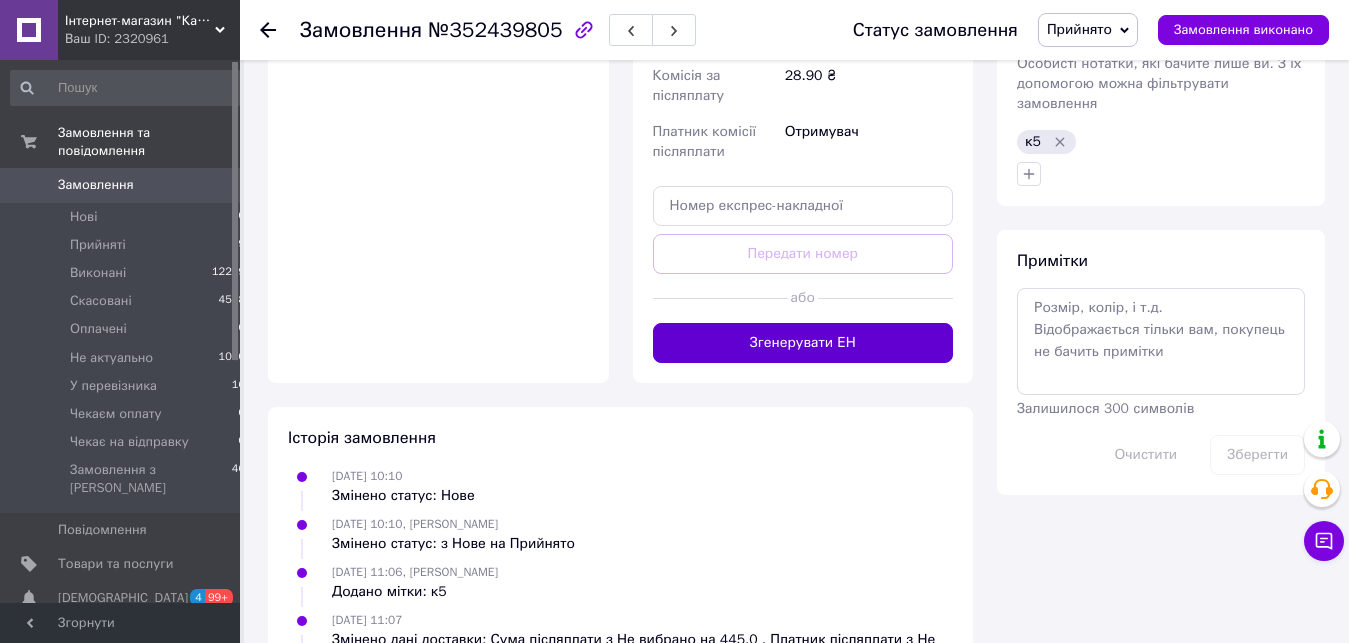 click on "Згенерувати ЕН" at bounding box center (803, 343) 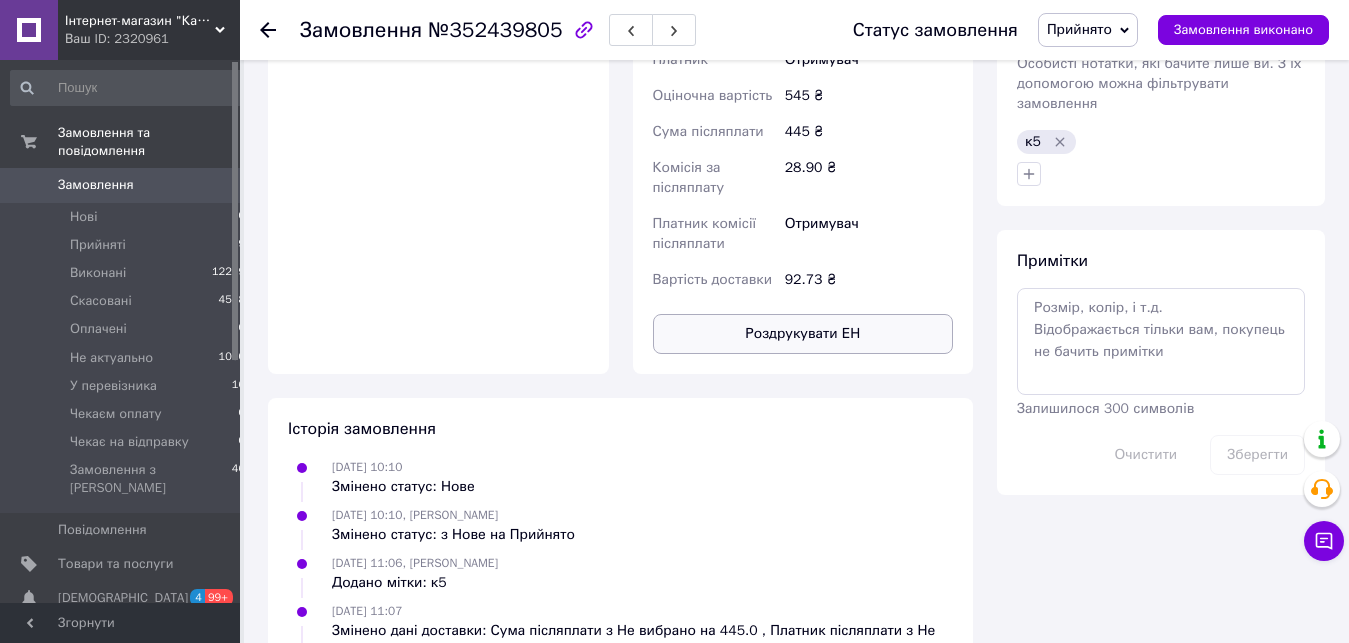 click on "Роздрукувати ЕН" at bounding box center (803, 334) 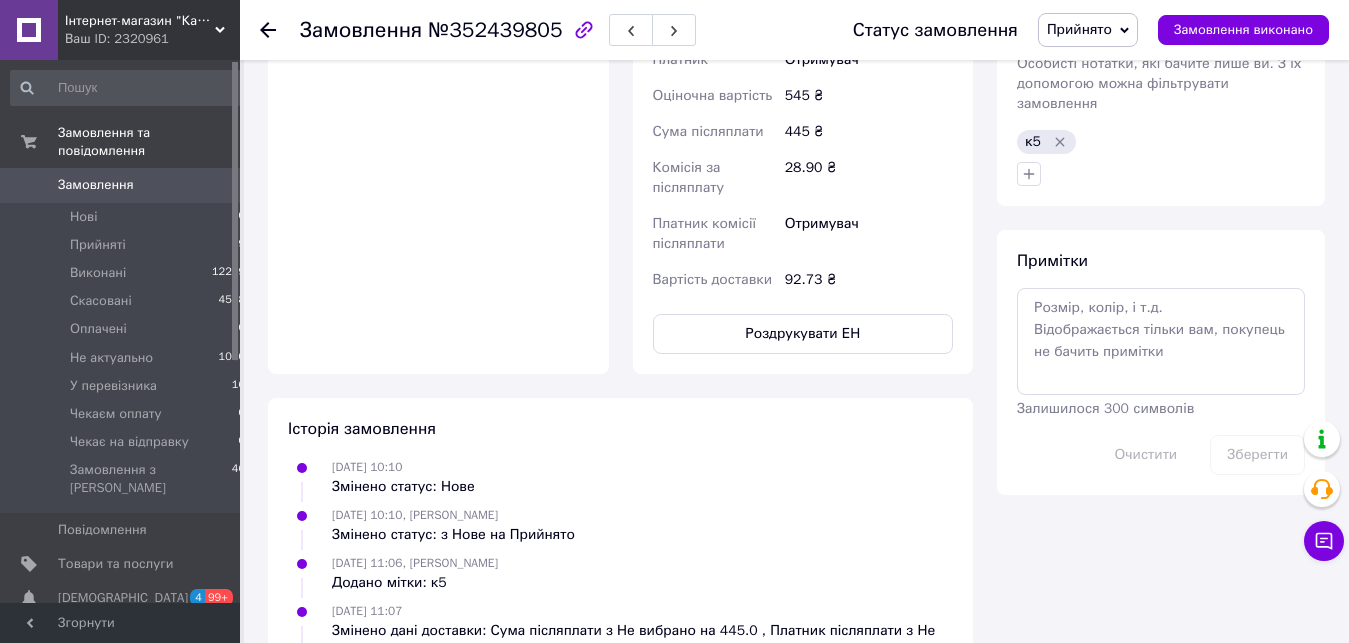 click on "Статус замовлення" at bounding box center (935, 30) 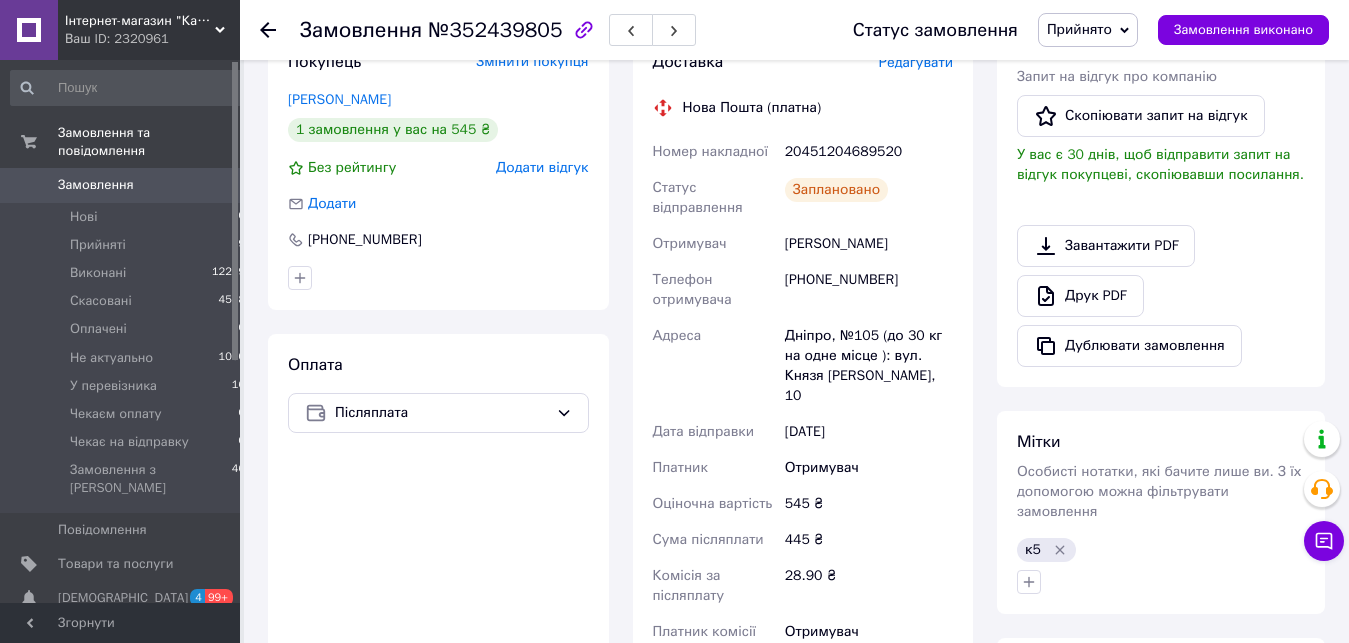 scroll, scrollTop: 102, scrollLeft: 0, axis: vertical 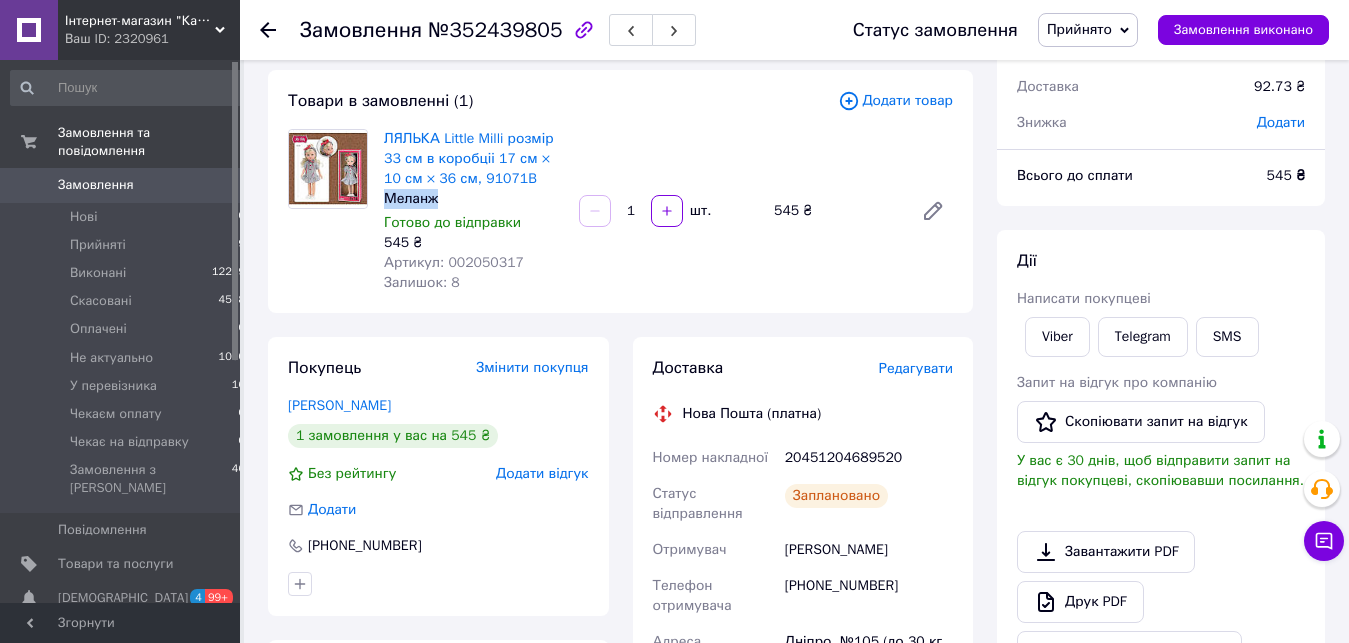 drag, startPoint x: 523, startPoint y: 186, endPoint x: 423, endPoint y: 210, distance: 102.83968 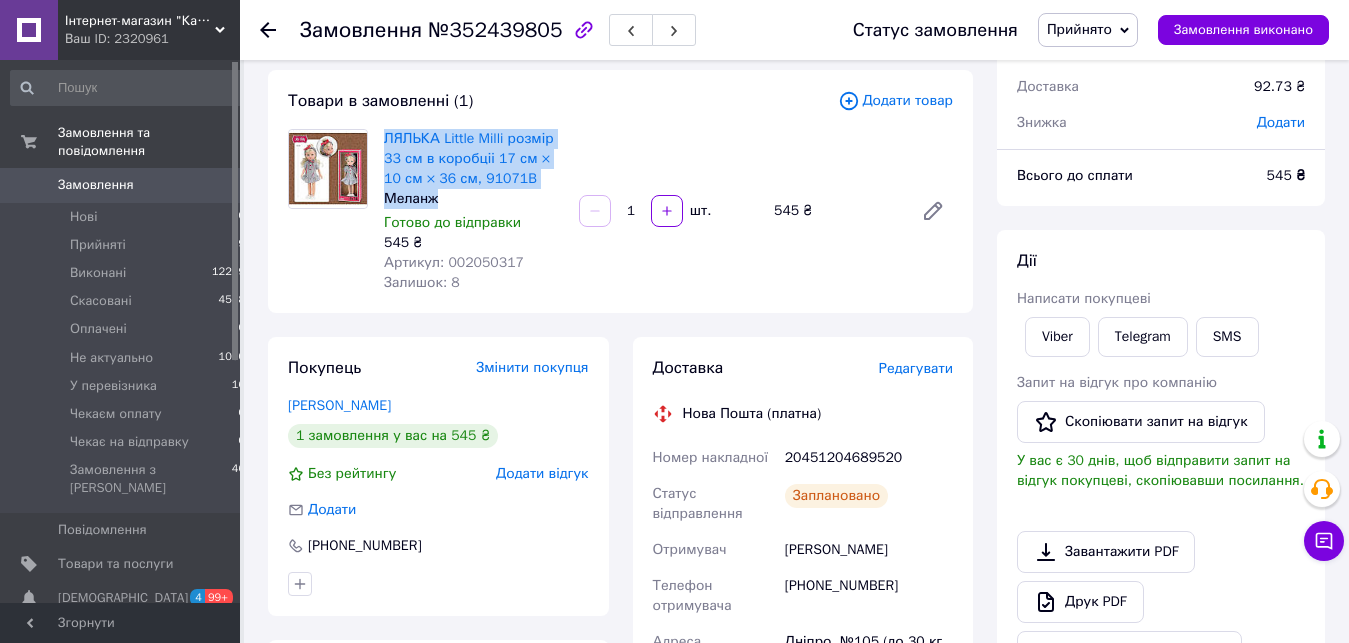 drag, startPoint x: 439, startPoint y: 200, endPoint x: 377, endPoint y: 141, distance: 85.58621 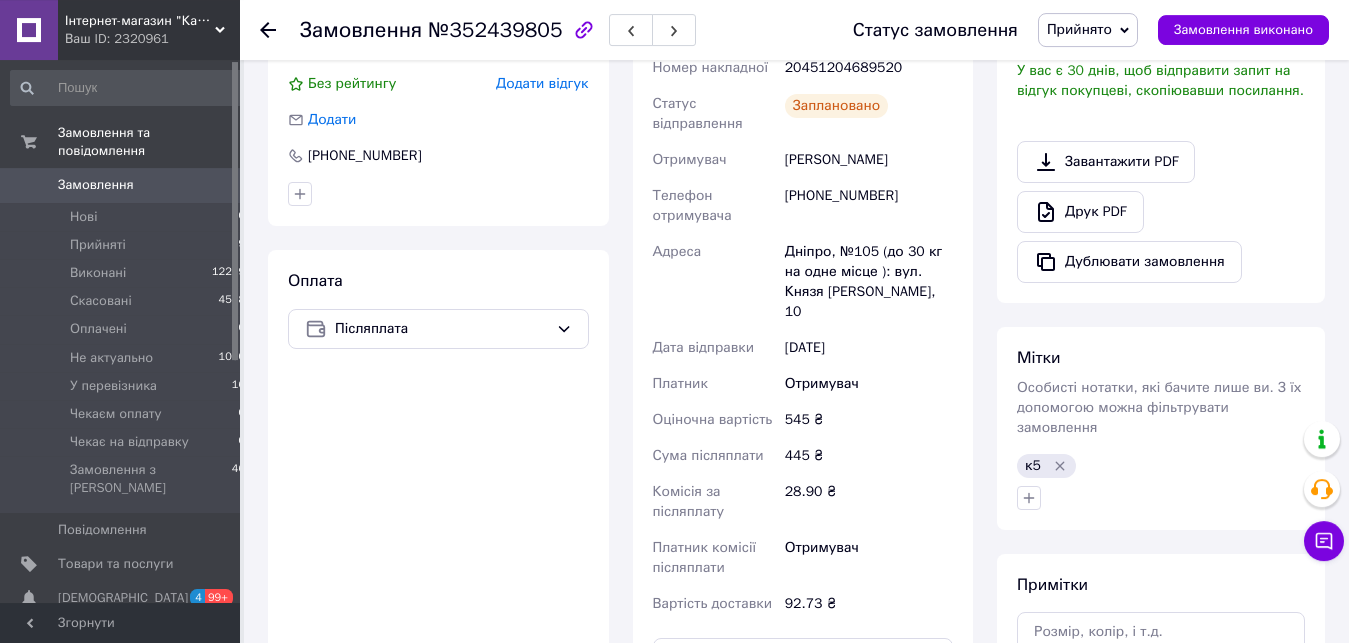 scroll, scrollTop: 470, scrollLeft: 0, axis: vertical 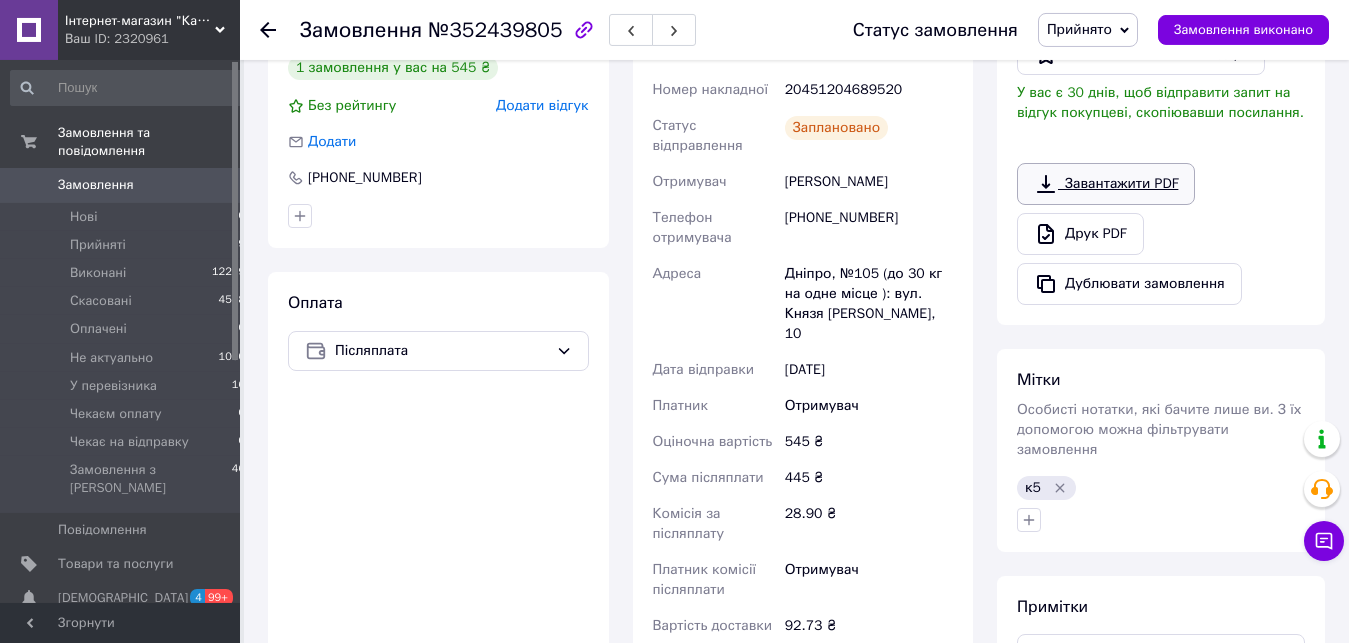 click on "Завантажити PDF" at bounding box center (1106, 184) 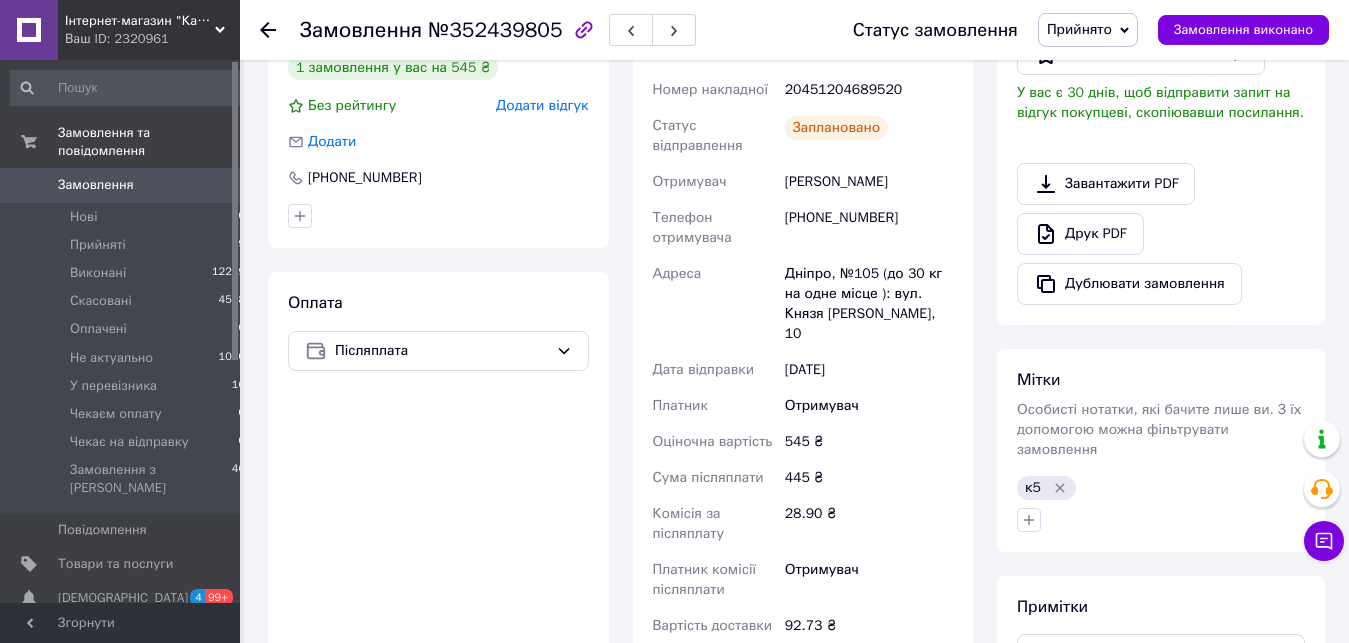 click 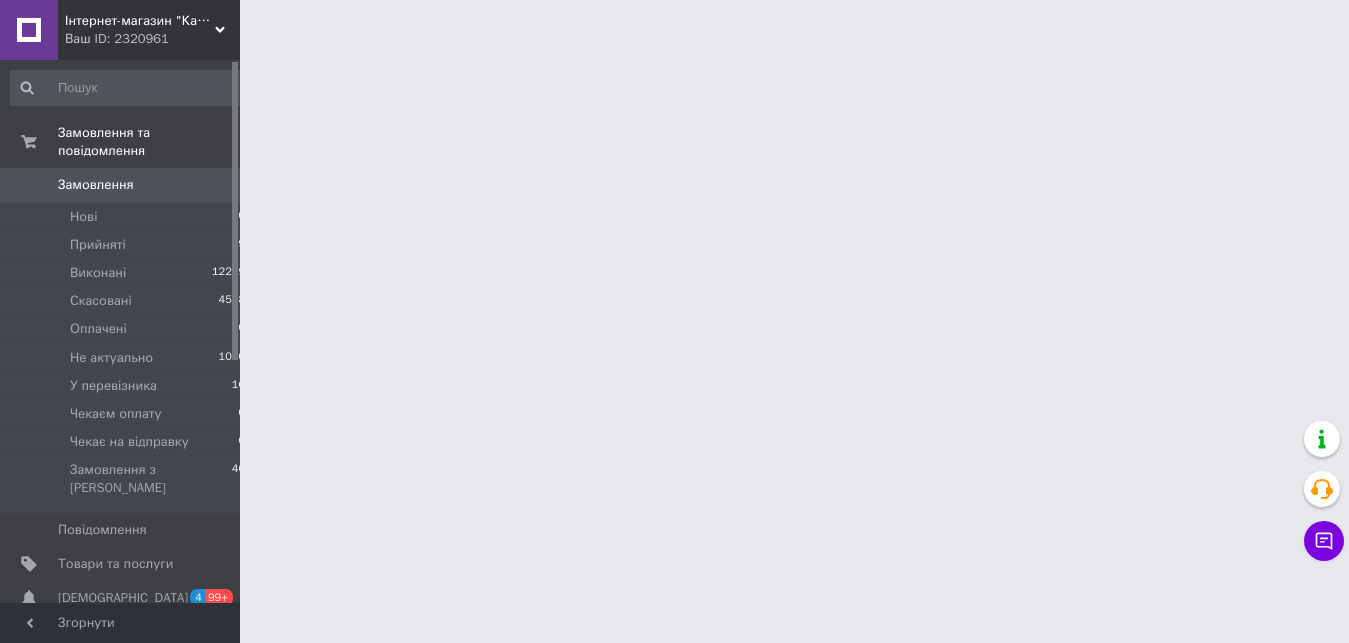 scroll, scrollTop: 0, scrollLeft: 0, axis: both 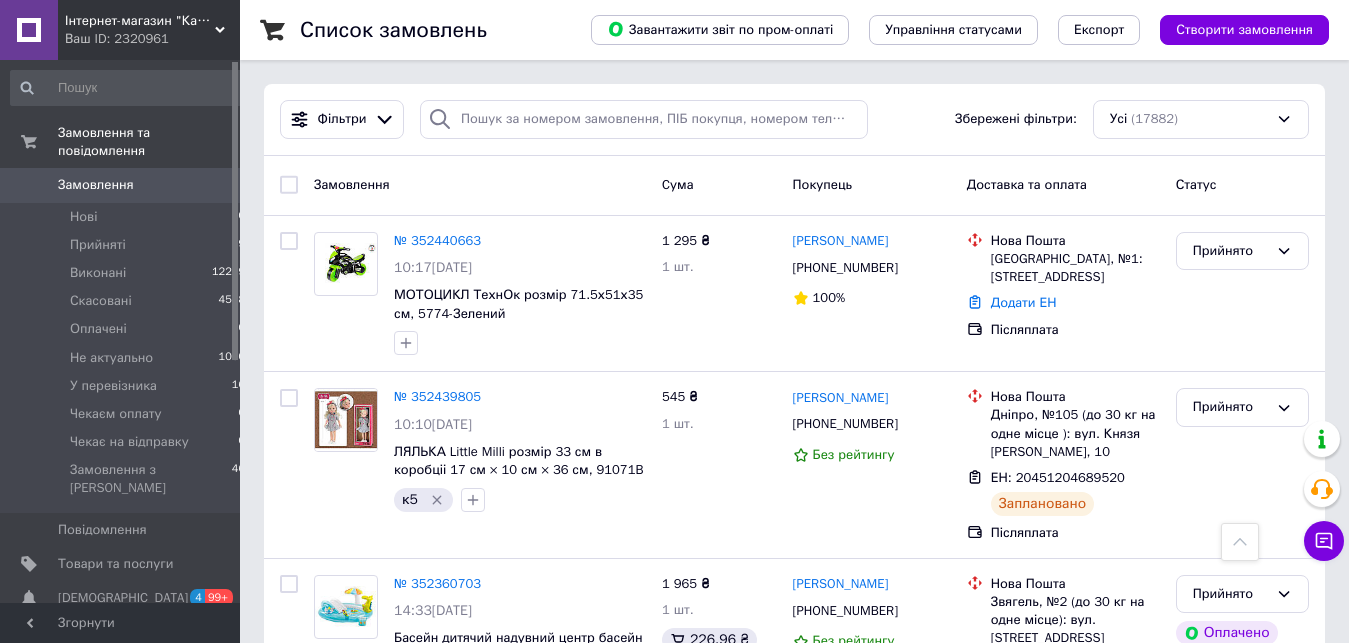 click on "№ 352297500 23:45, [DATE]�олик M 6177-11 1 стільчик, в кор-ці, конструктор, 4-синій к15   2 265 ₴ 1 шт. [PERSON_NAME] [PHONE_NUMBER] 100% Нова Пошта Зміїв, №1: вул. П[STREET_ADDRESS]�Н: 20451204641141 Заплановано Пром-оплата Прийнято Оплачено" at bounding box center (794, 1069) 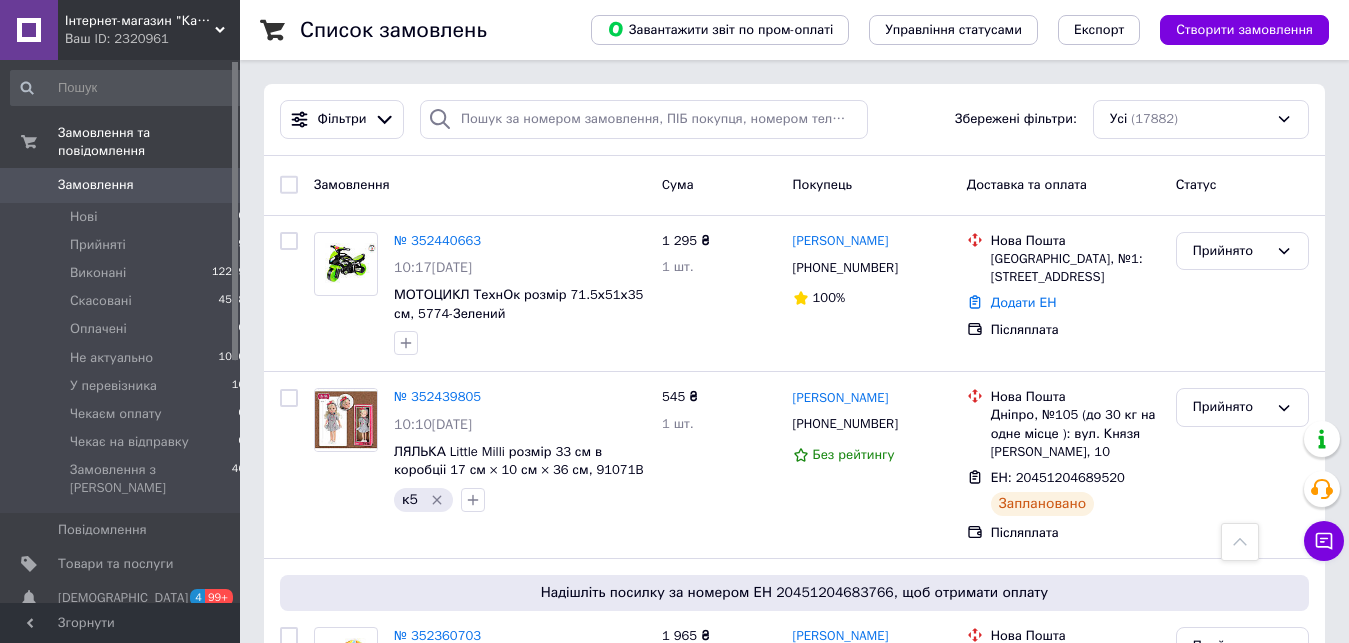 click 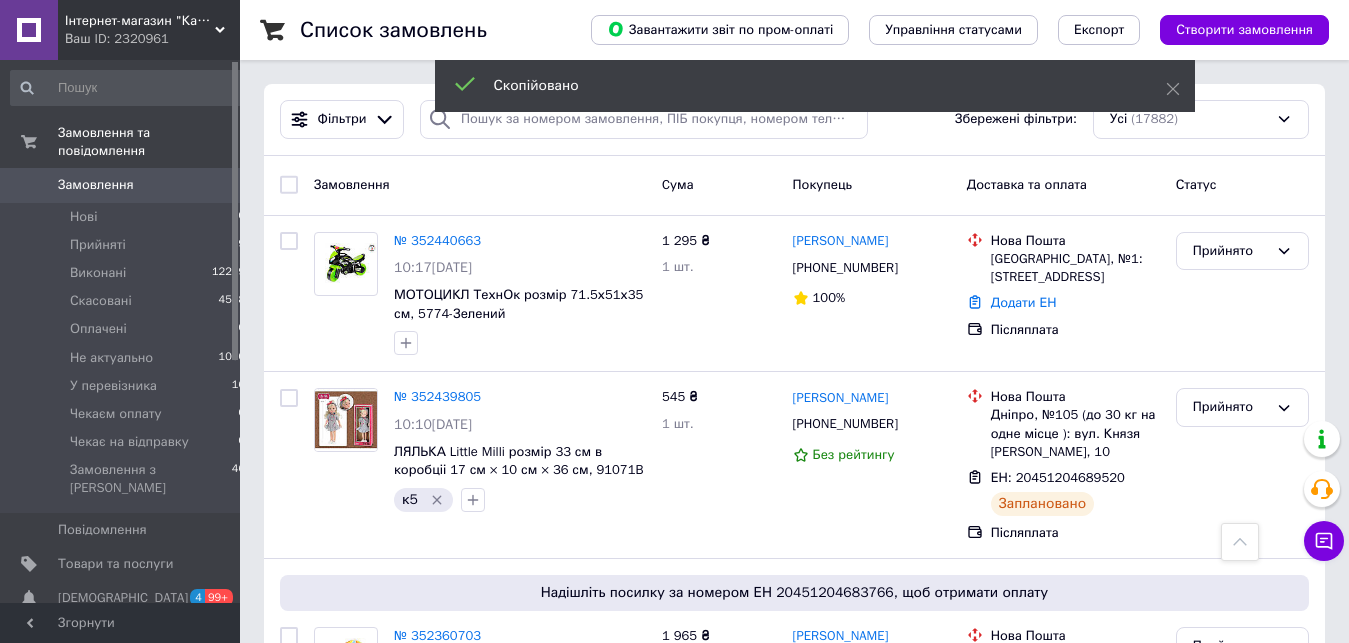 scroll, scrollTop: 766, scrollLeft: 0, axis: vertical 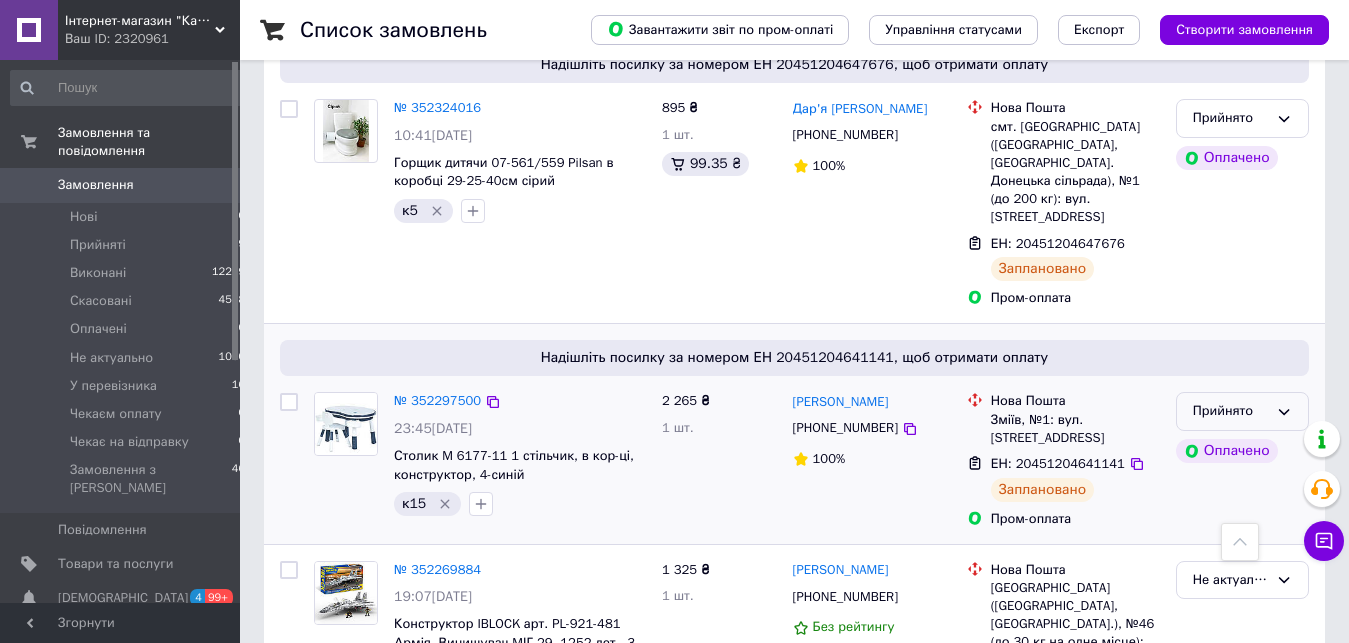 click on "Прийнято" at bounding box center (1230, 411) 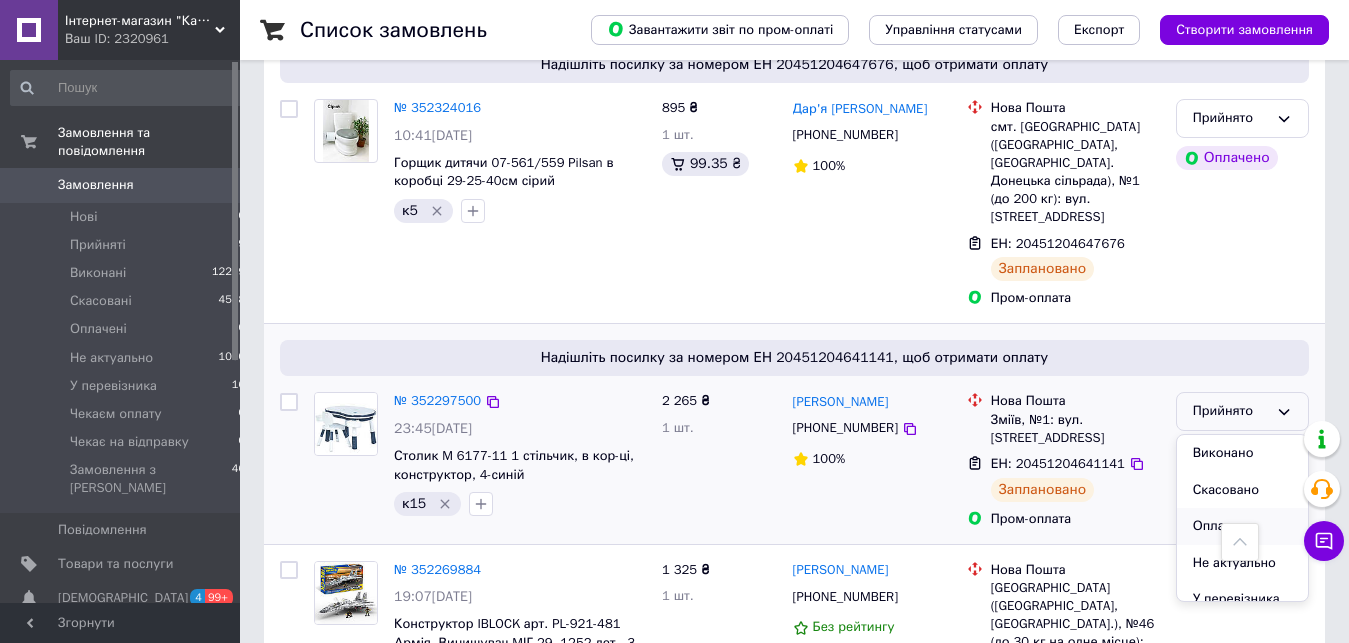 scroll, scrollTop: 152, scrollLeft: 0, axis: vertical 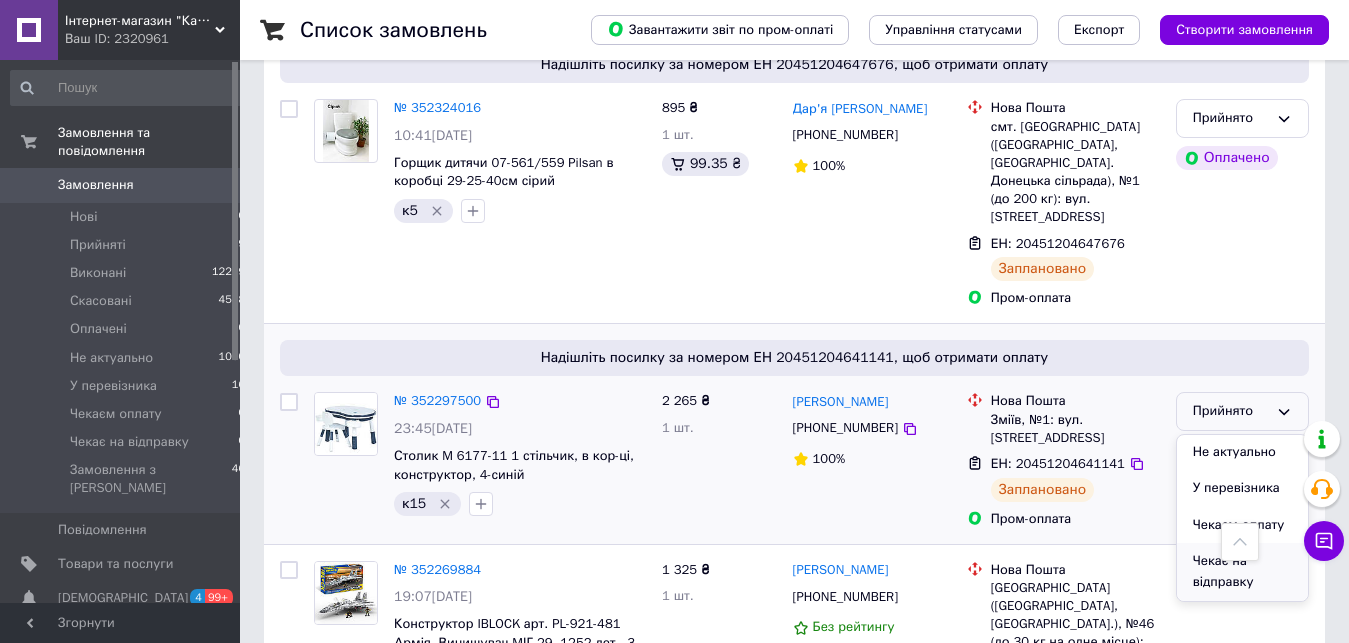 click on "Чекає на відправку" at bounding box center [1242, 571] 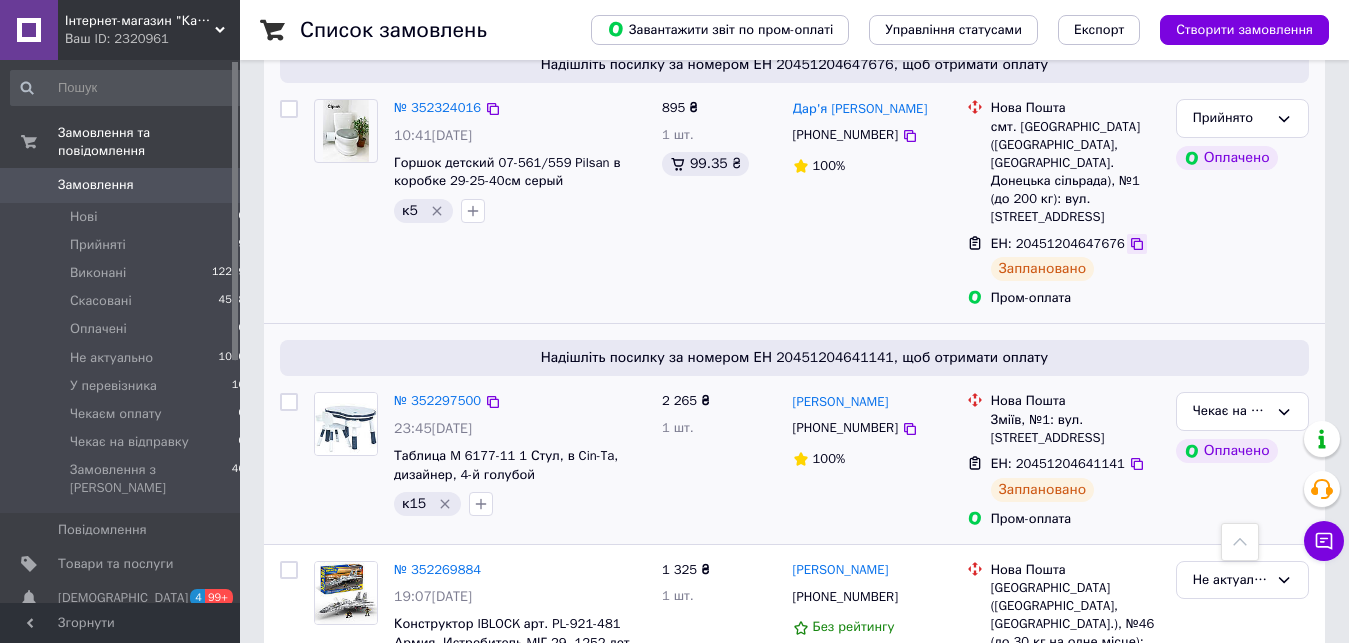 click 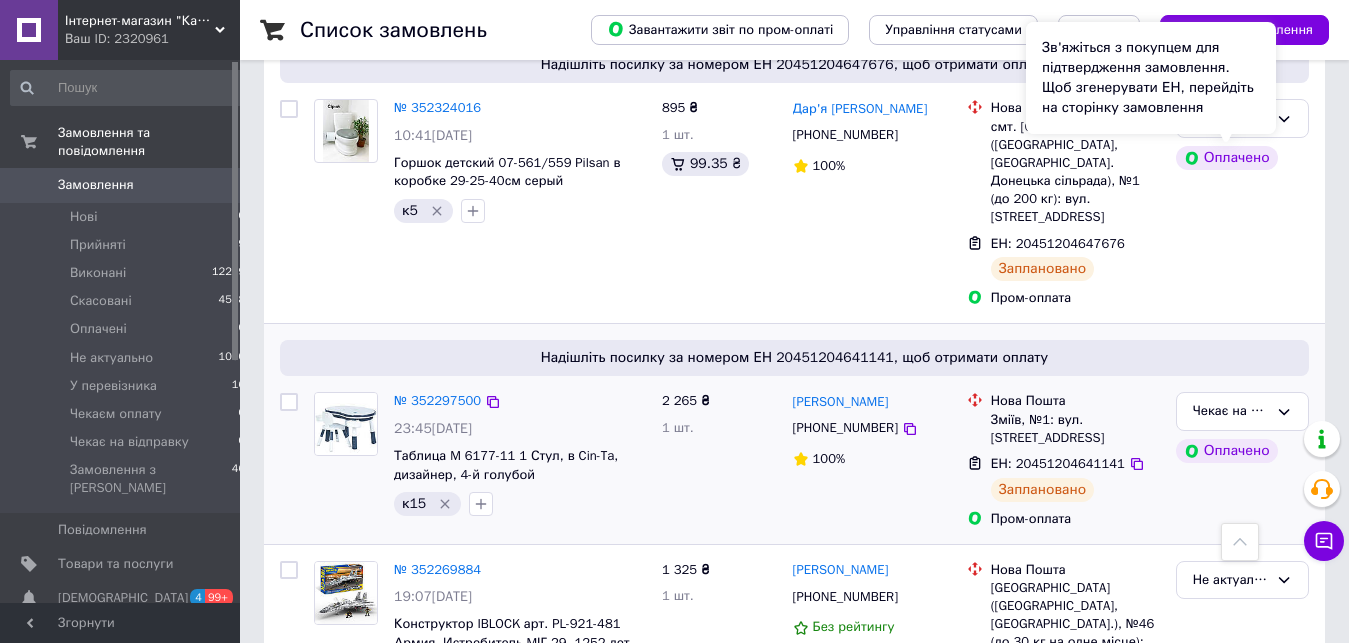 click on "Зв'яжіться з покупцем для підтвердження замовлення.
Щоб згенерувати ЕН, перейдіть на сторінку замовлення" at bounding box center [1151, 78] 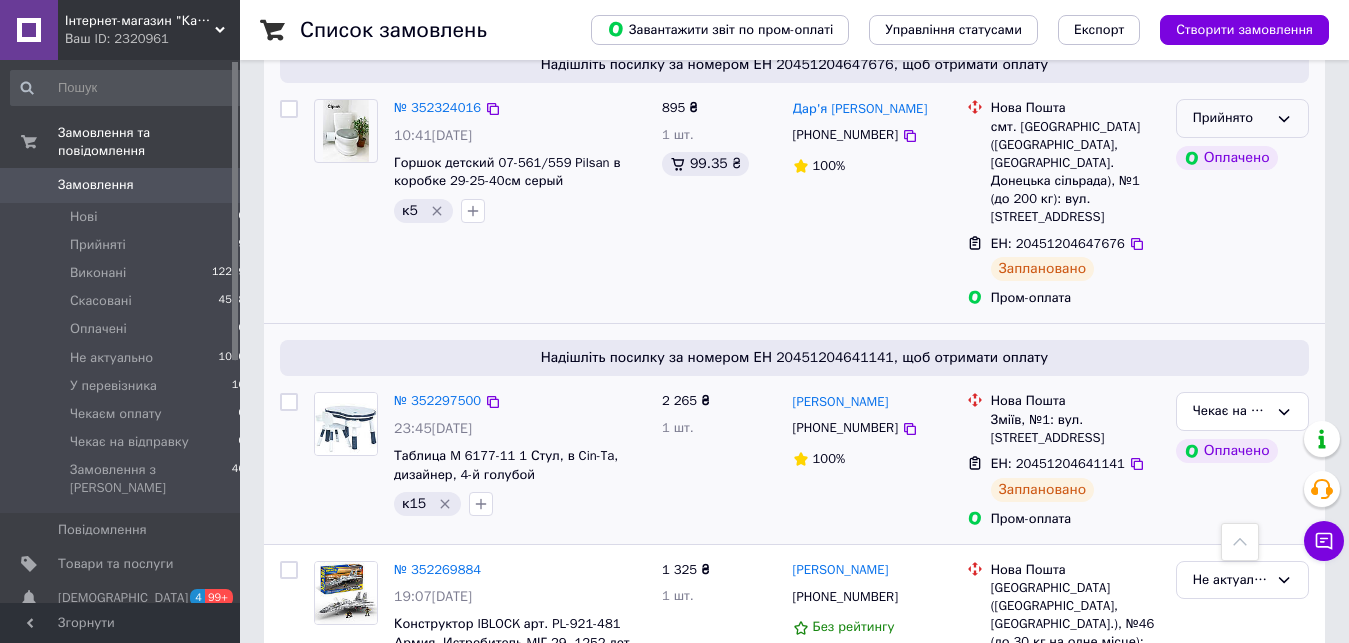 click 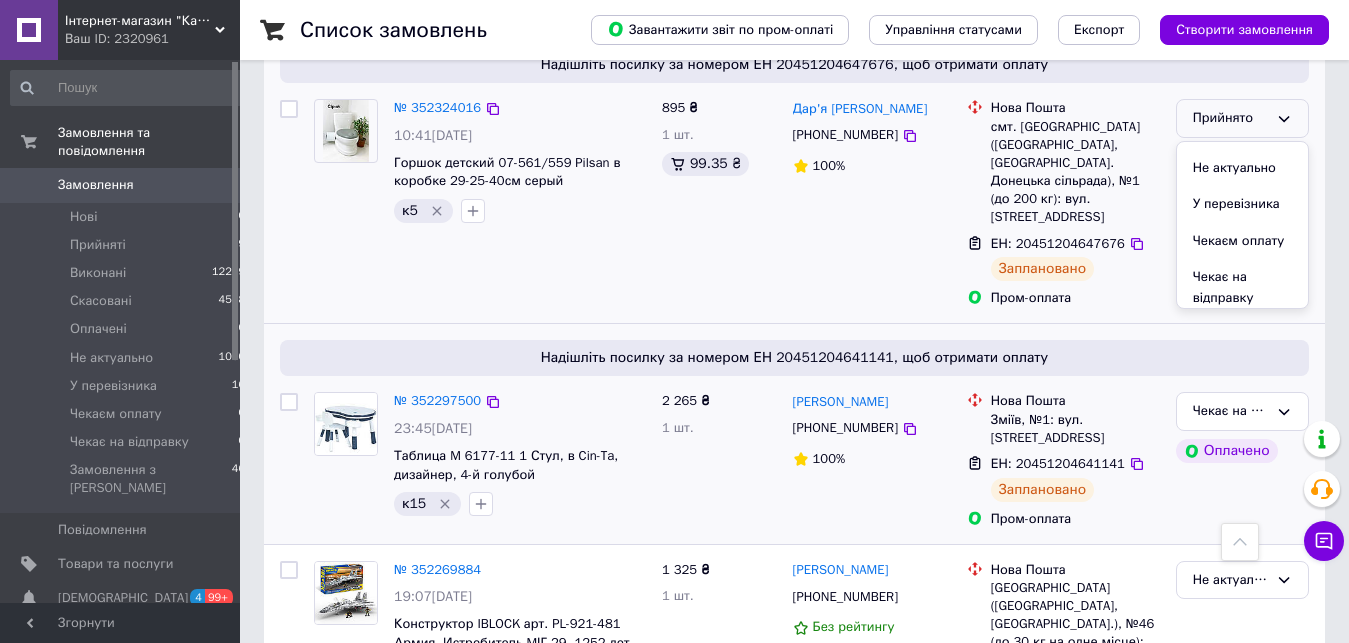 scroll, scrollTop: 152, scrollLeft: 0, axis: vertical 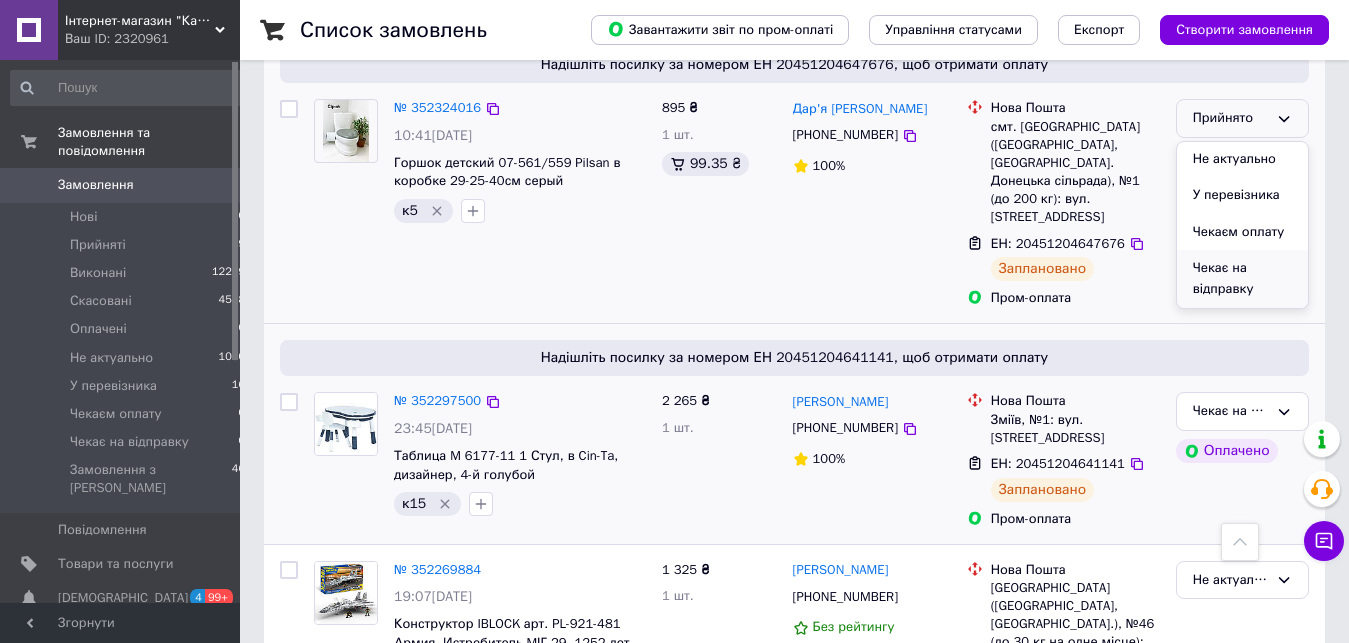click on "Чекає на відправку" at bounding box center [1242, 278] 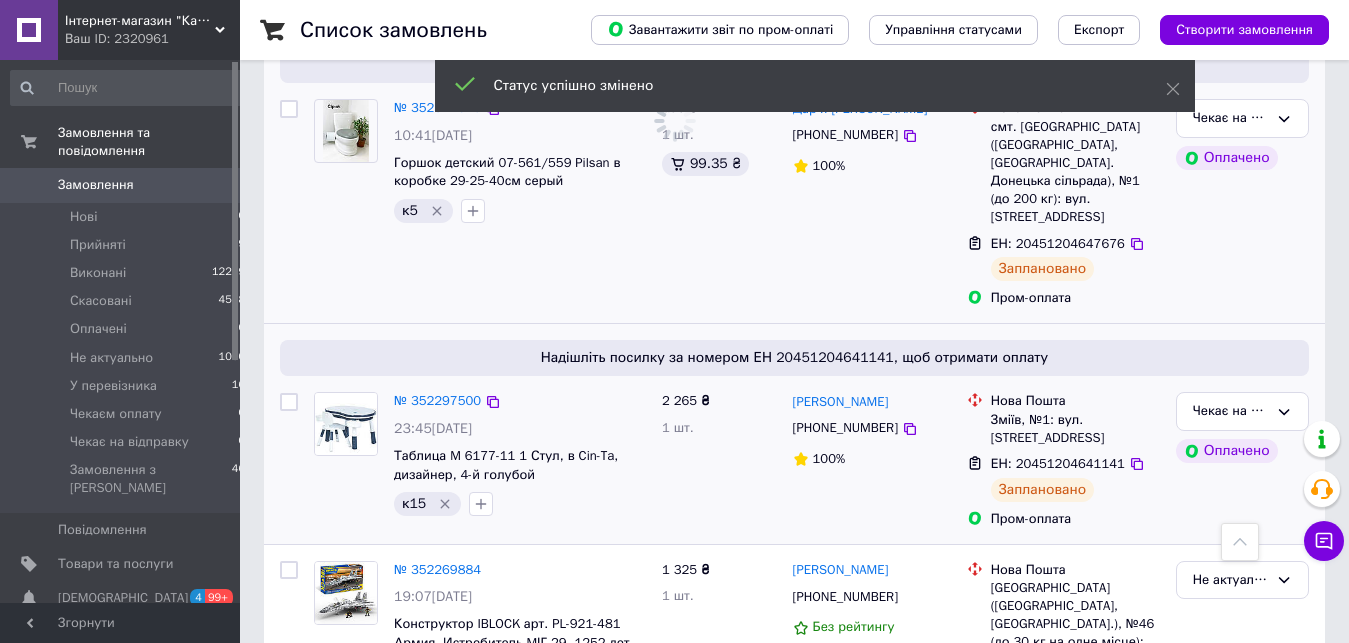 scroll, scrollTop: 460, scrollLeft: 0, axis: vertical 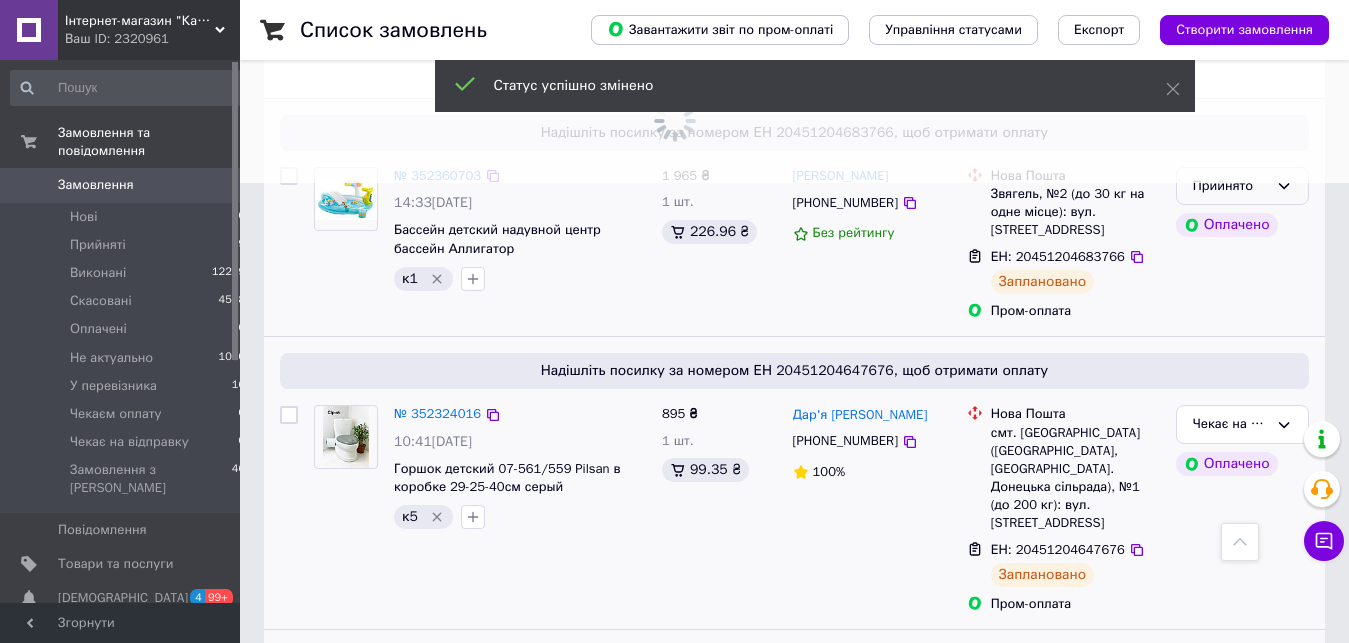 click on "Прийнято" at bounding box center [1230, 186] 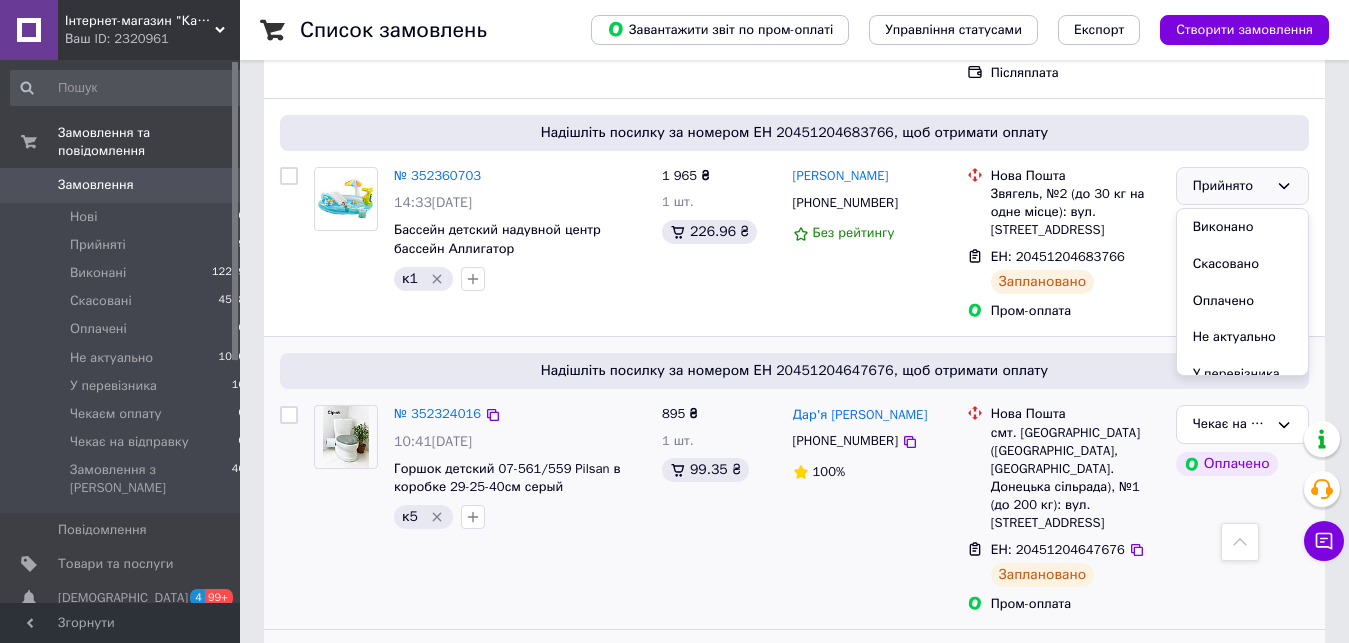 scroll, scrollTop: 152, scrollLeft: 0, axis: vertical 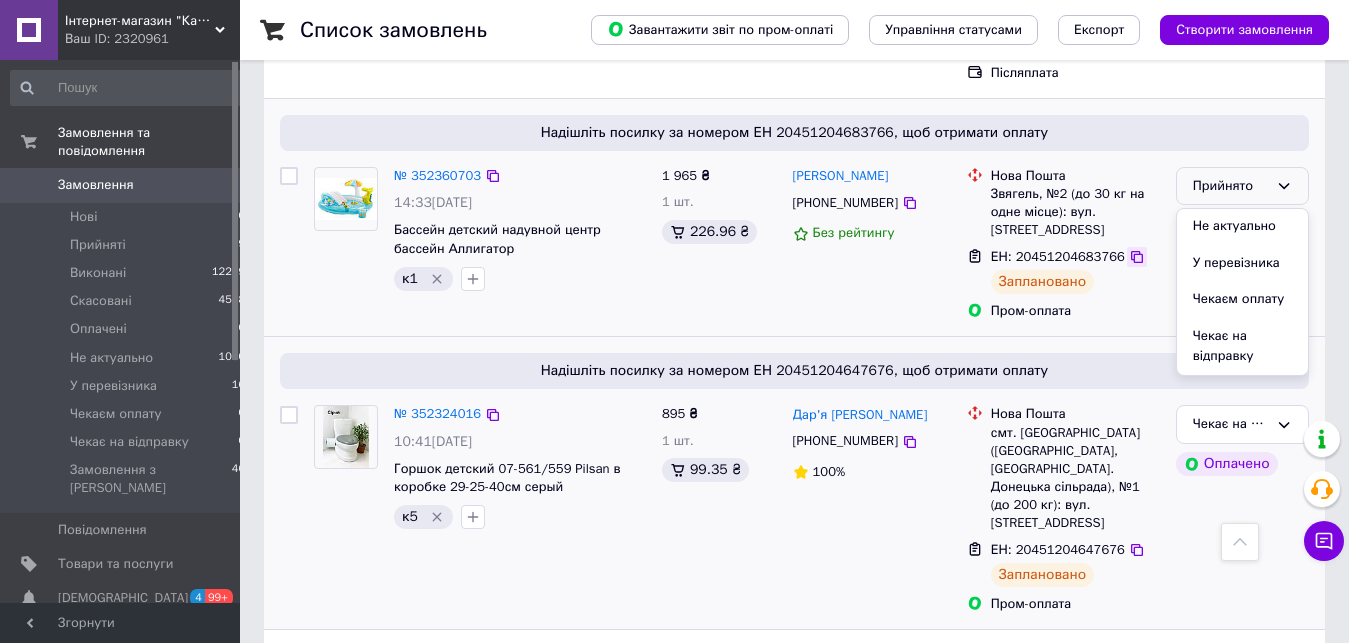 click 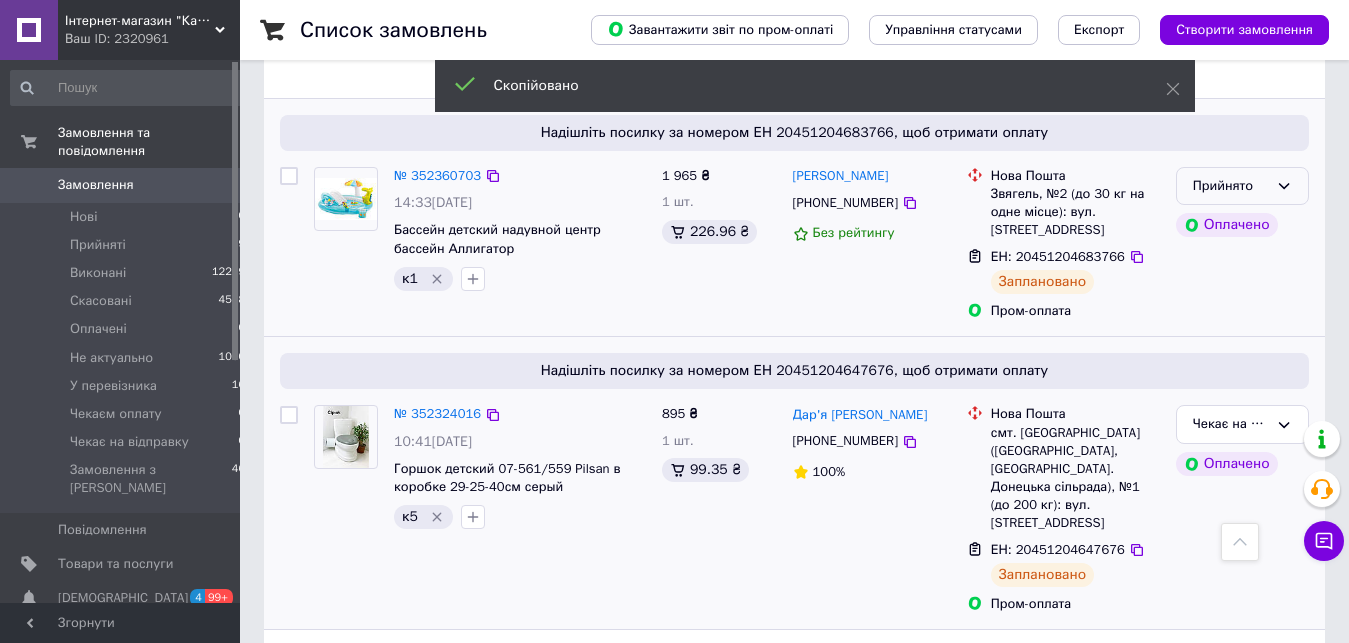 click on "Прийнято" at bounding box center (1230, 186) 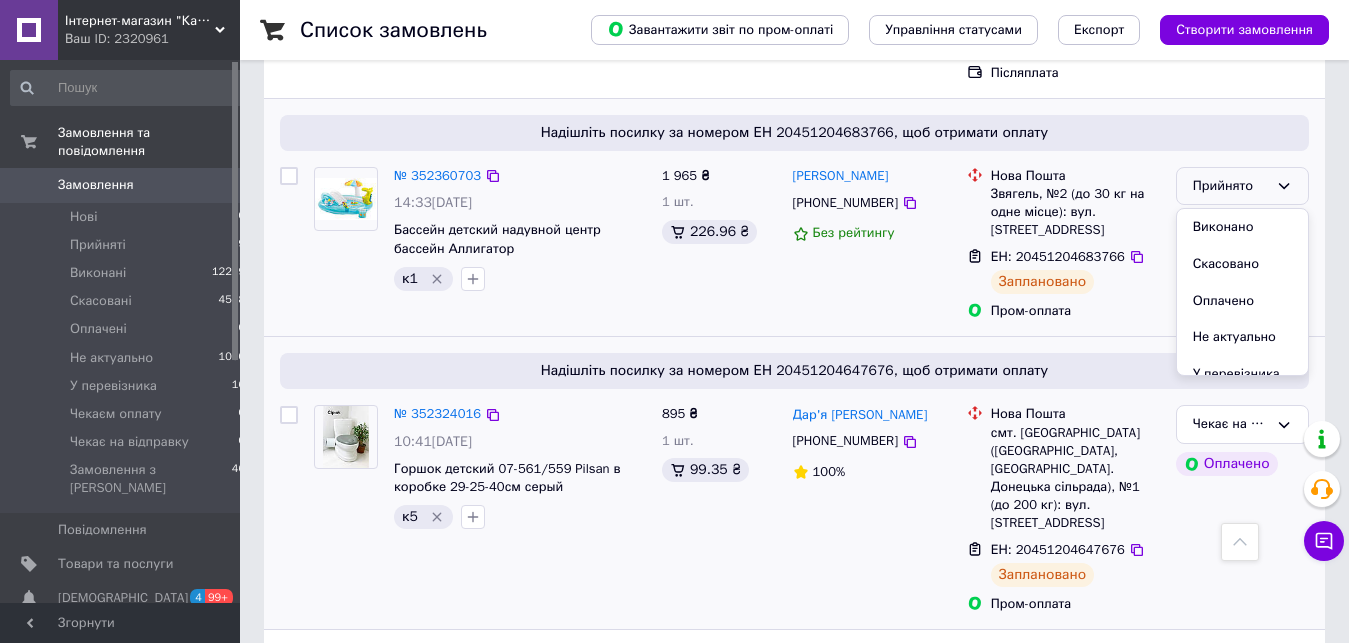 scroll, scrollTop: 152, scrollLeft: 0, axis: vertical 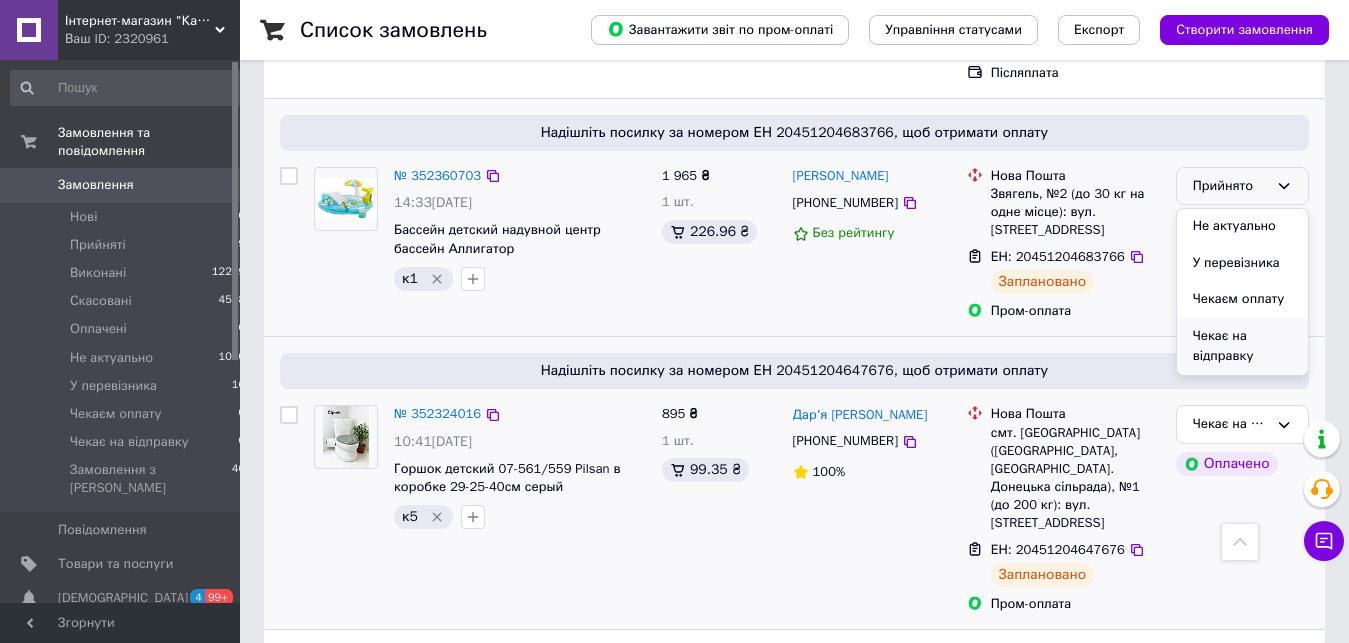 click on "Чекає на відправку" at bounding box center [1242, 346] 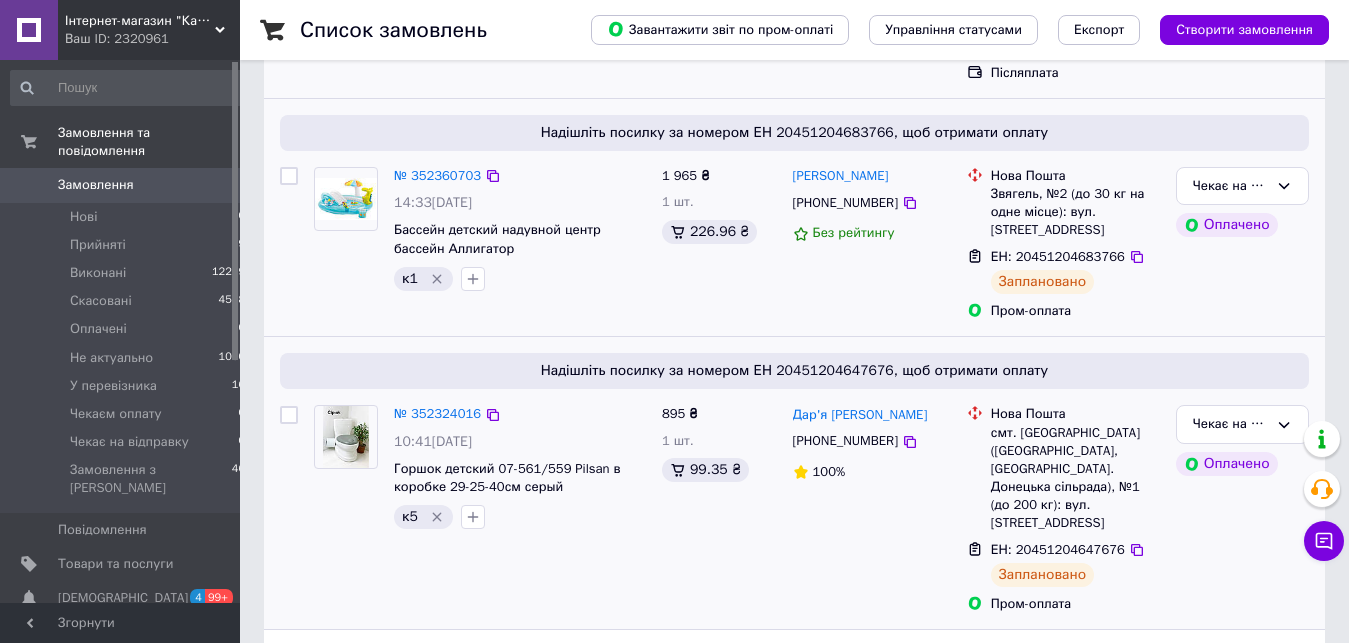 scroll, scrollTop: 307, scrollLeft: 0, axis: vertical 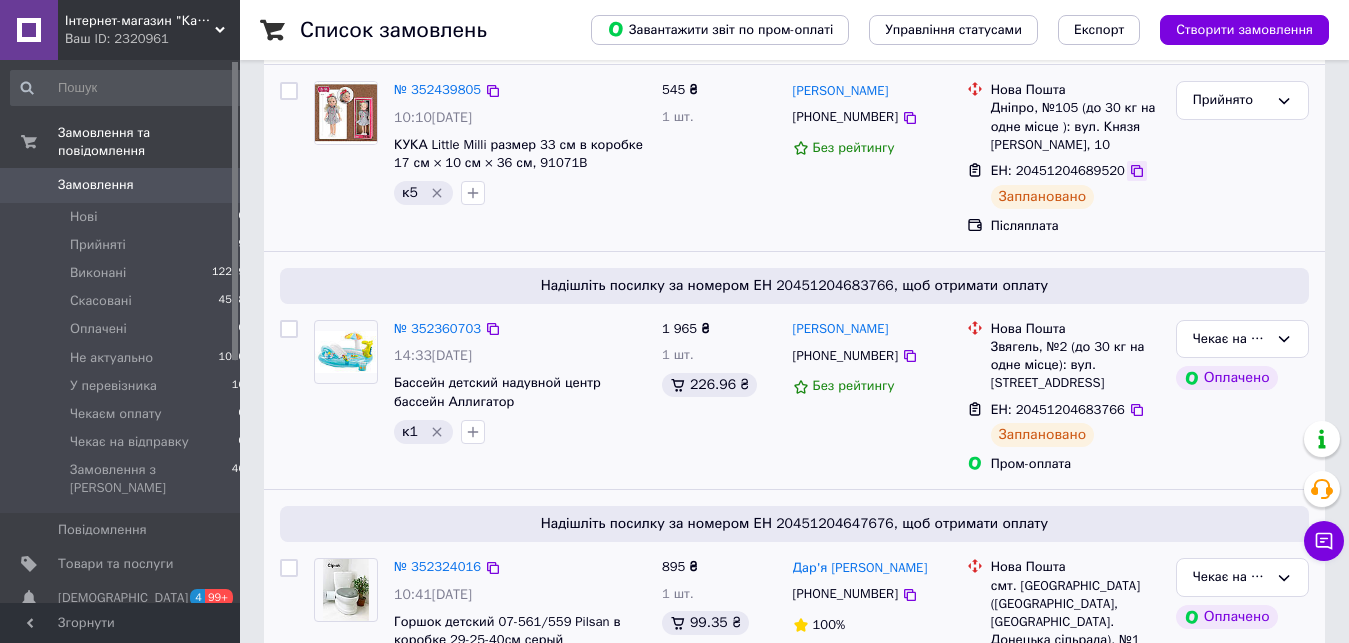click 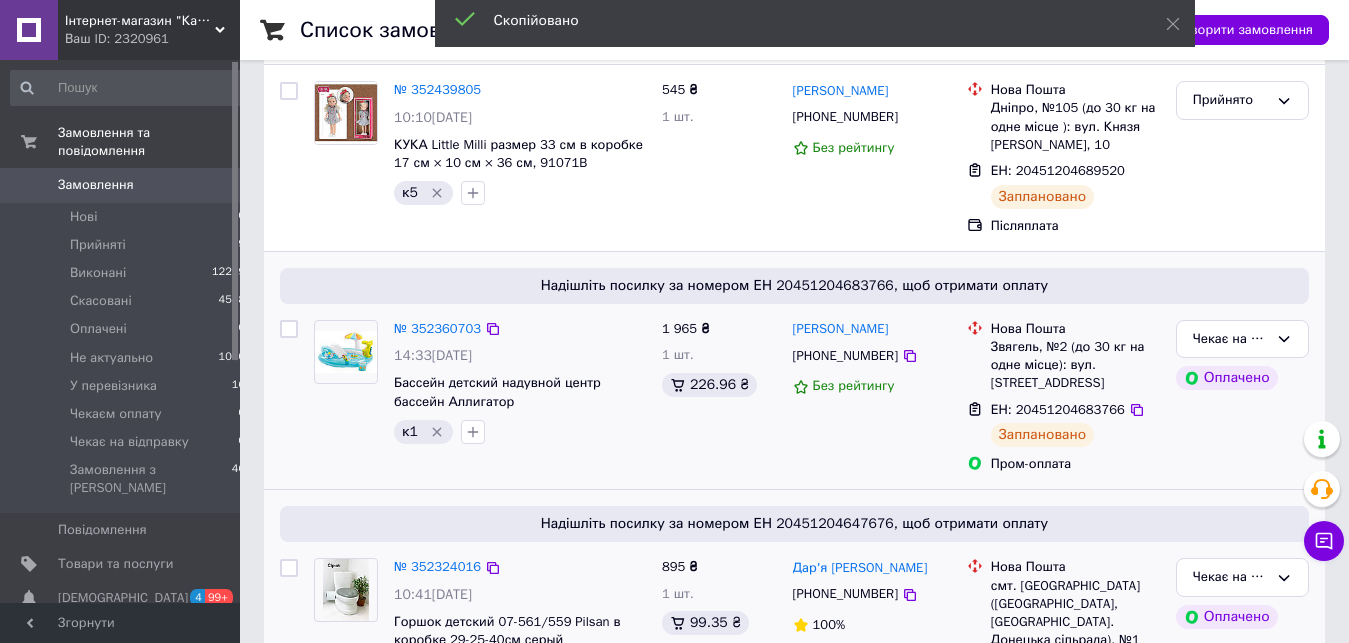 click 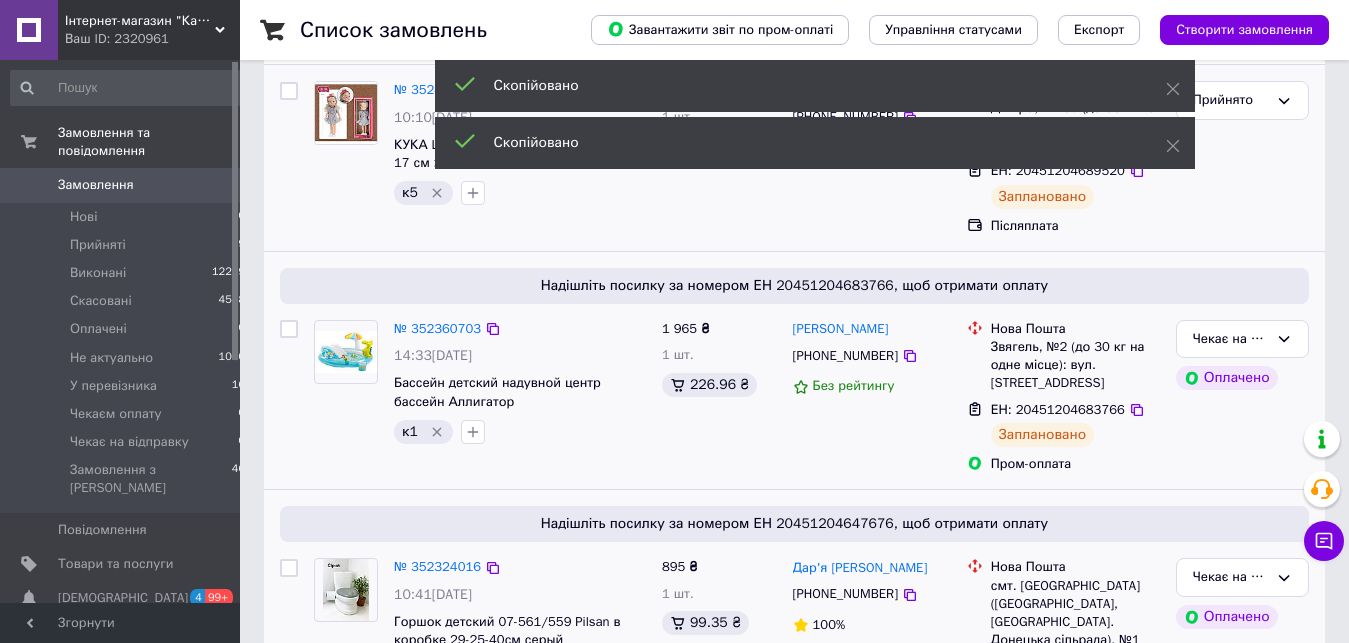 scroll, scrollTop: 103, scrollLeft: 0, axis: vertical 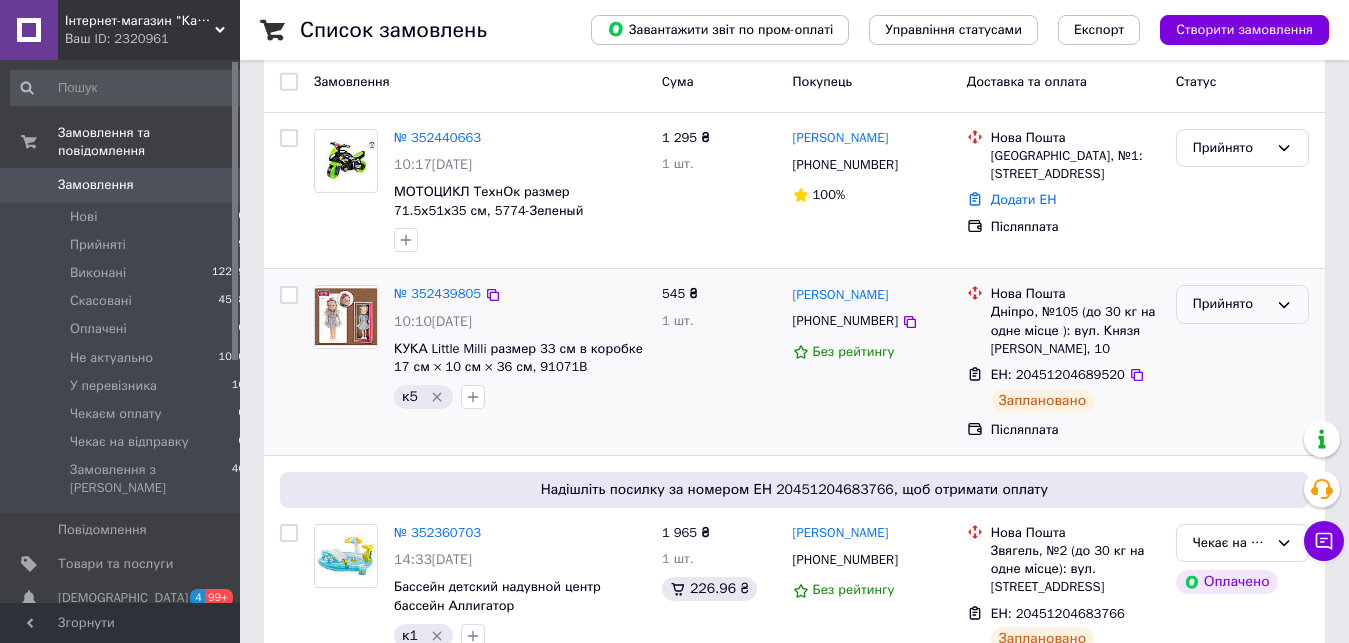 click on "Прийнято" at bounding box center (1230, 304) 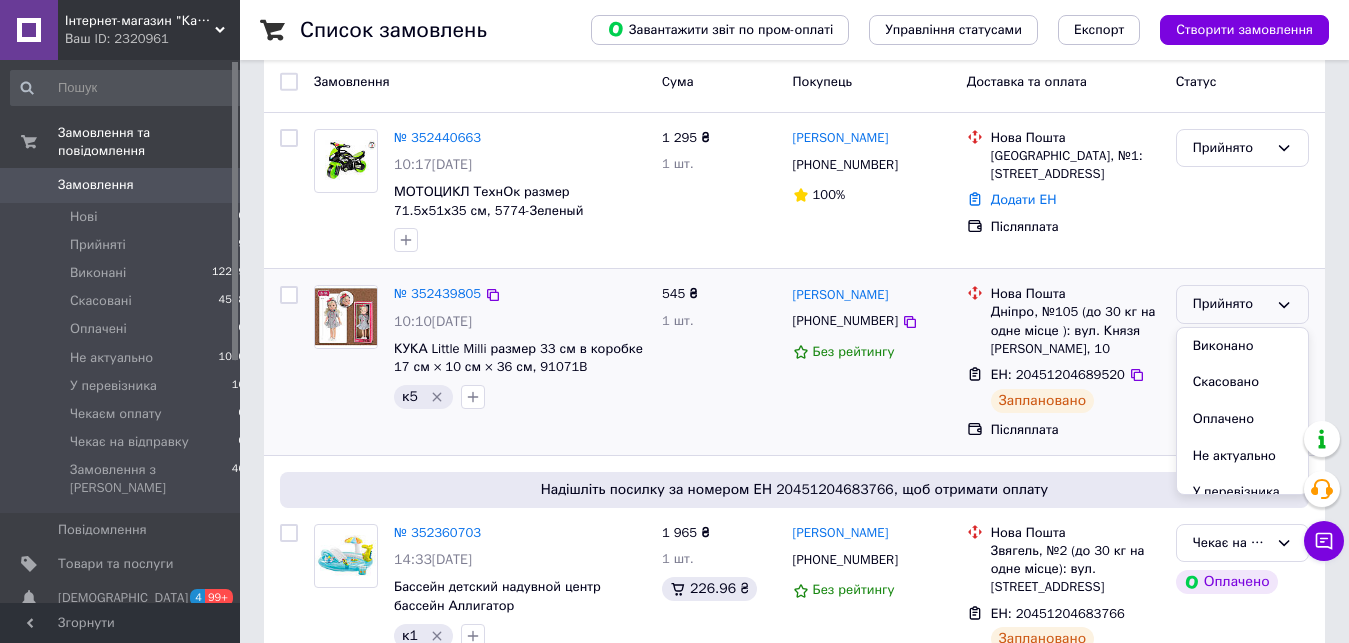 click on "Прийнято" at bounding box center [1230, 304] 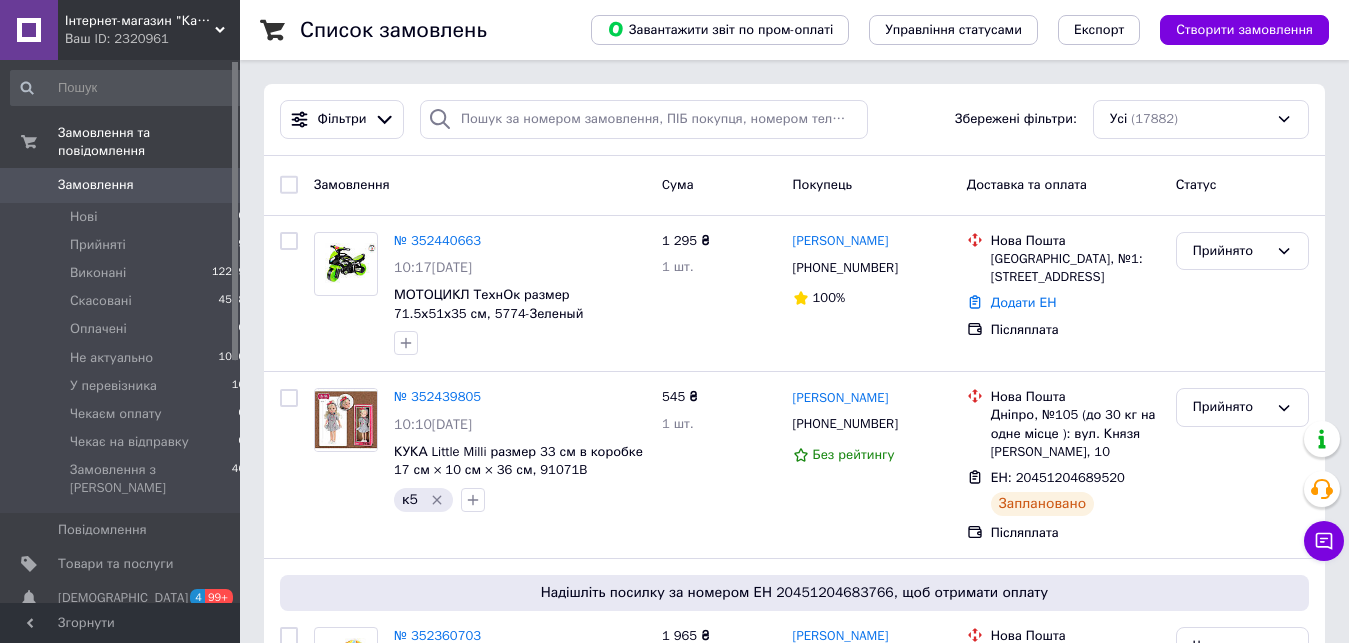 scroll, scrollTop: 204, scrollLeft: 0, axis: vertical 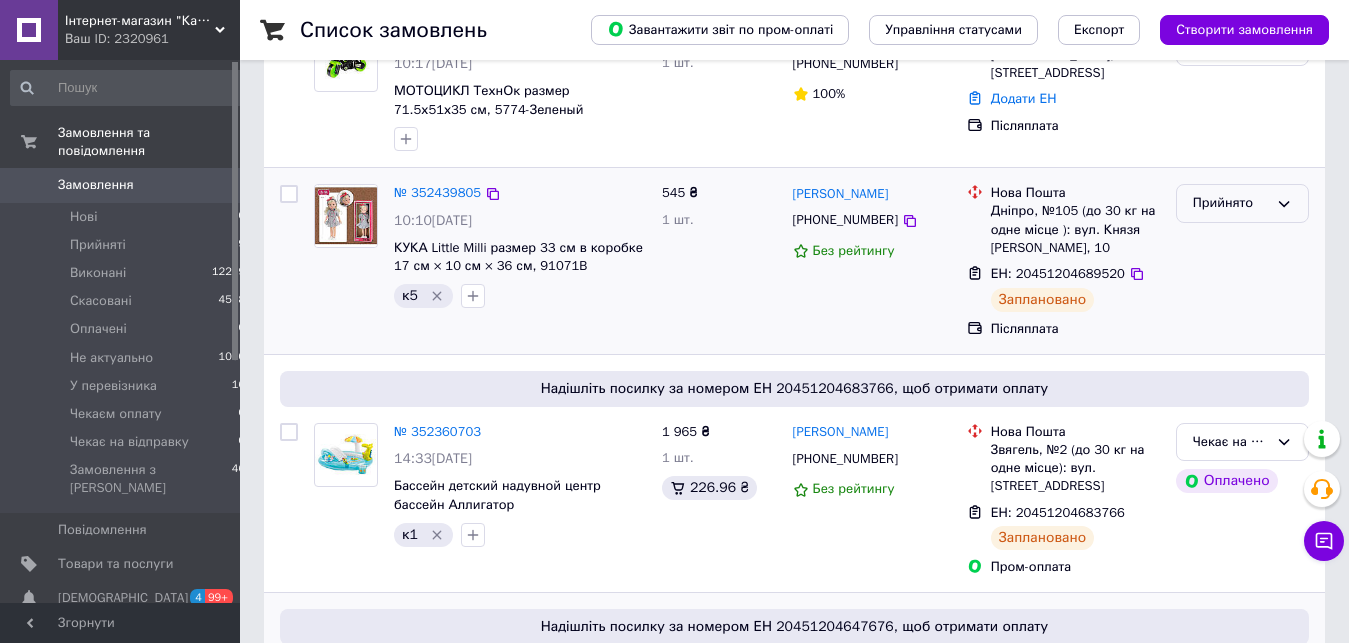 click on "Прийнято" at bounding box center (1230, 203) 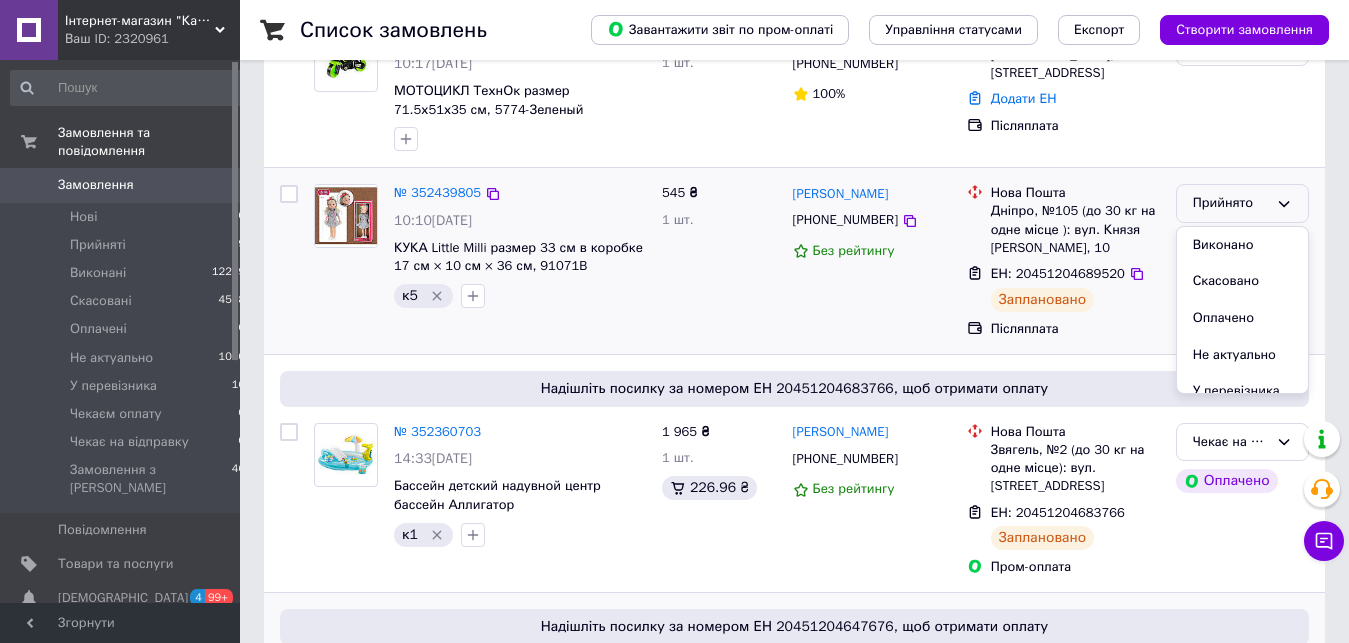 scroll, scrollTop: 152, scrollLeft: 0, axis: vertical 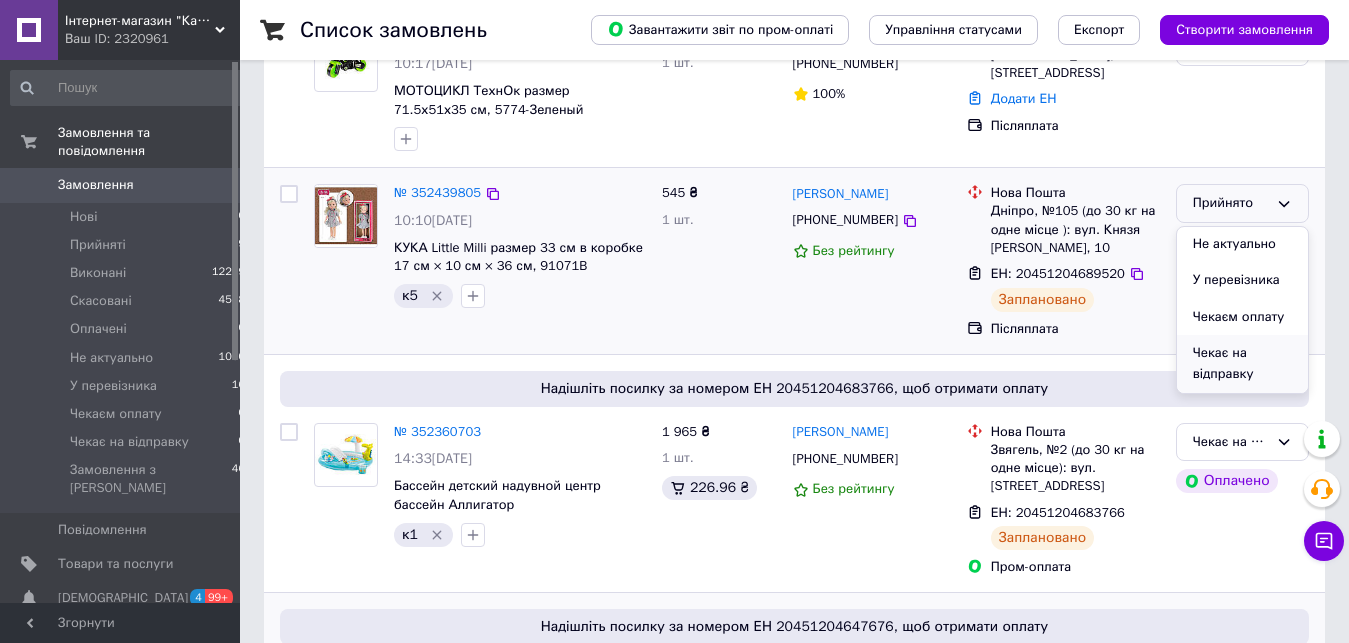click on "Чекає на відправку" at bounding box center [1242, 363] 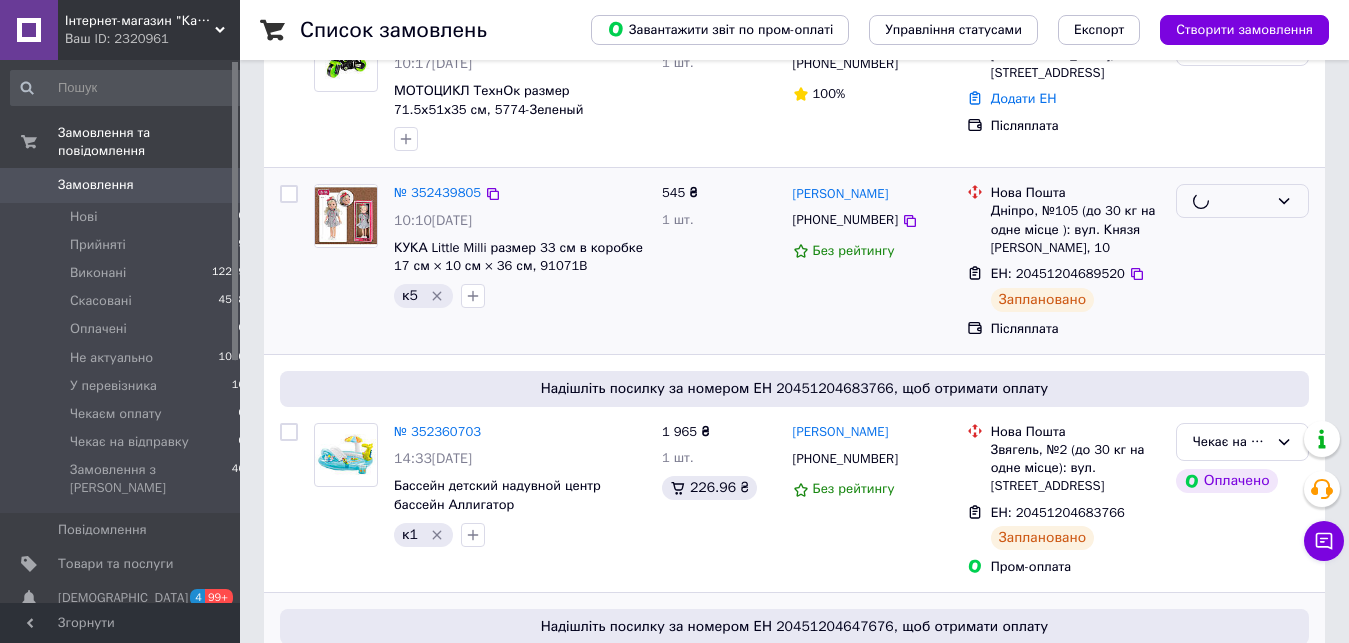 click at bounding box center [1242, 261] 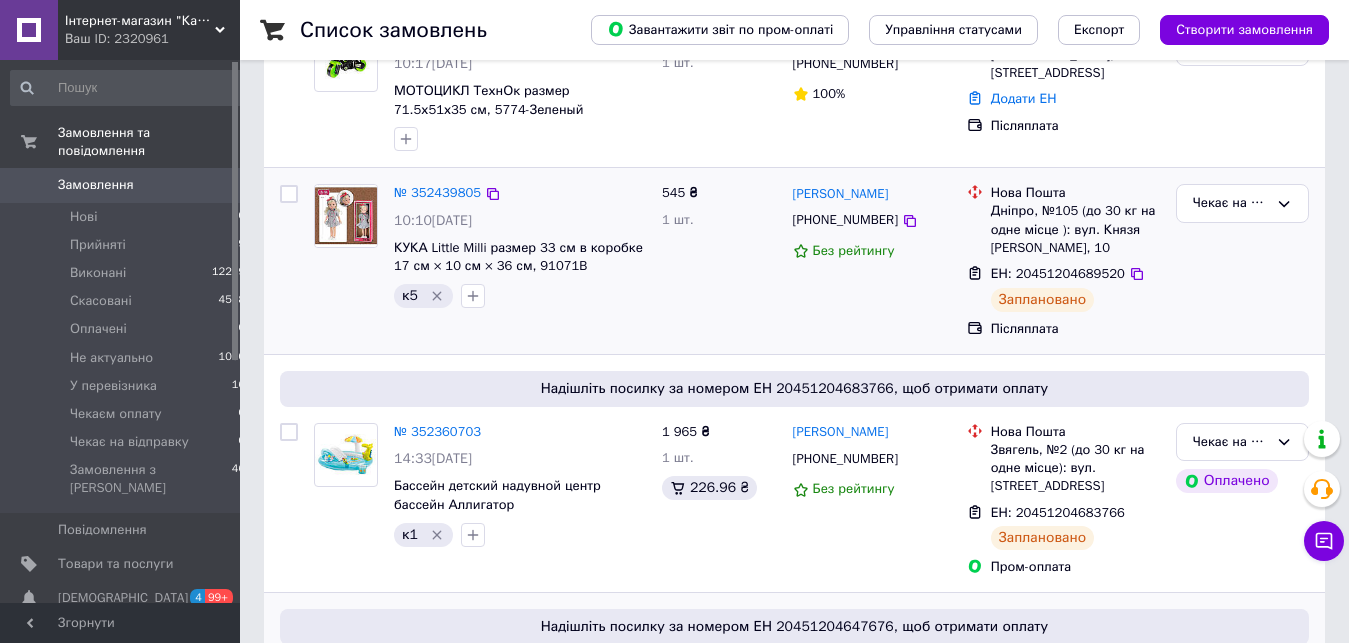 scroll, scrollTop: 0, scrollLeft: 0, axis: both 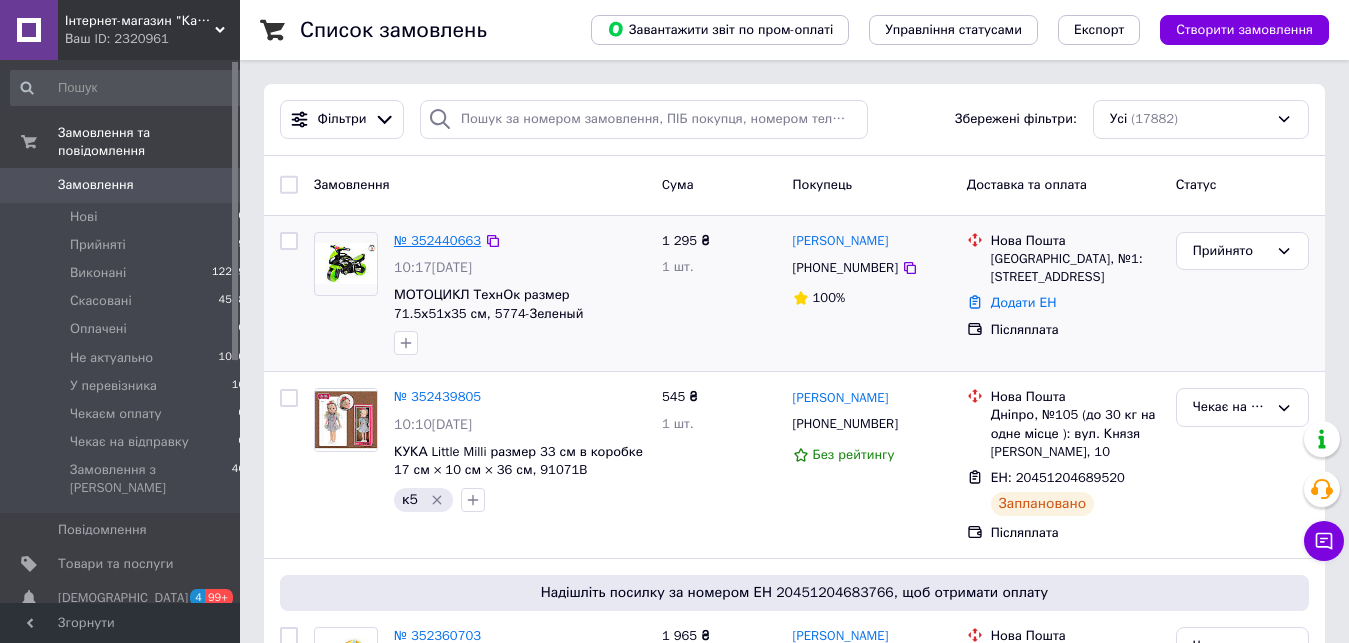 click on "№ 352440663" at bounding box center (437, 240) 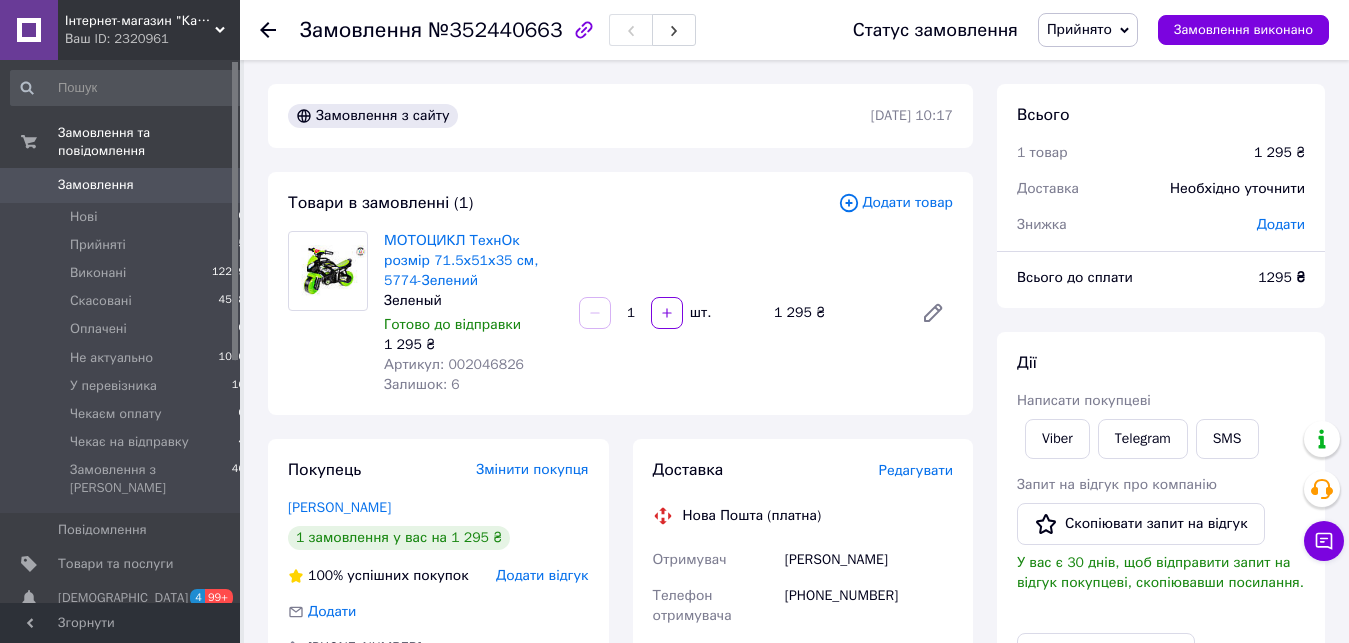 click on "Інтернет-магазин "Капітоша" Ваш ID: 2320961 Сайт Інтернет-магазин "Капітоша" Кабінет покупця Перевірити стан системи Сторінка на порталі [PERSON_NAME] Довідка Вийти Замовлення та повідомлення Замовлення 0 Нові 0 Прийняті 5 Виконані 12249 Скасовані 4528 Оплачені 0 Не актуально 1080 У перевізника 16 Чекаєм оплату 0 Чекає на відправку 4 Замовлення з Розетки 46 Повідомлення 0 Товари та послуги Сповіщення 4 99+ Показники роботи компанії Панель управління Відгуки Покупці Каталог ProSale Аналітика Управління сайтом Маркет 1 <" at bounding box center (674, 687) 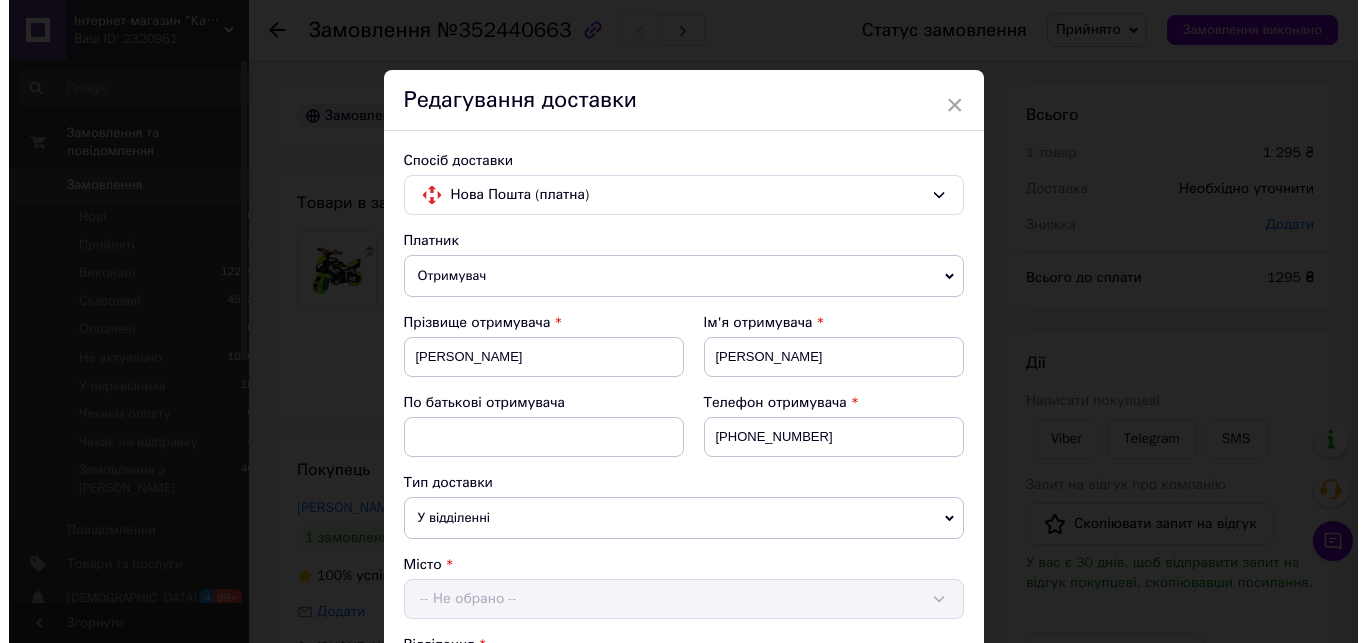 scroll, scrollTop: 233, scrollLeft: 0, axis: vertical 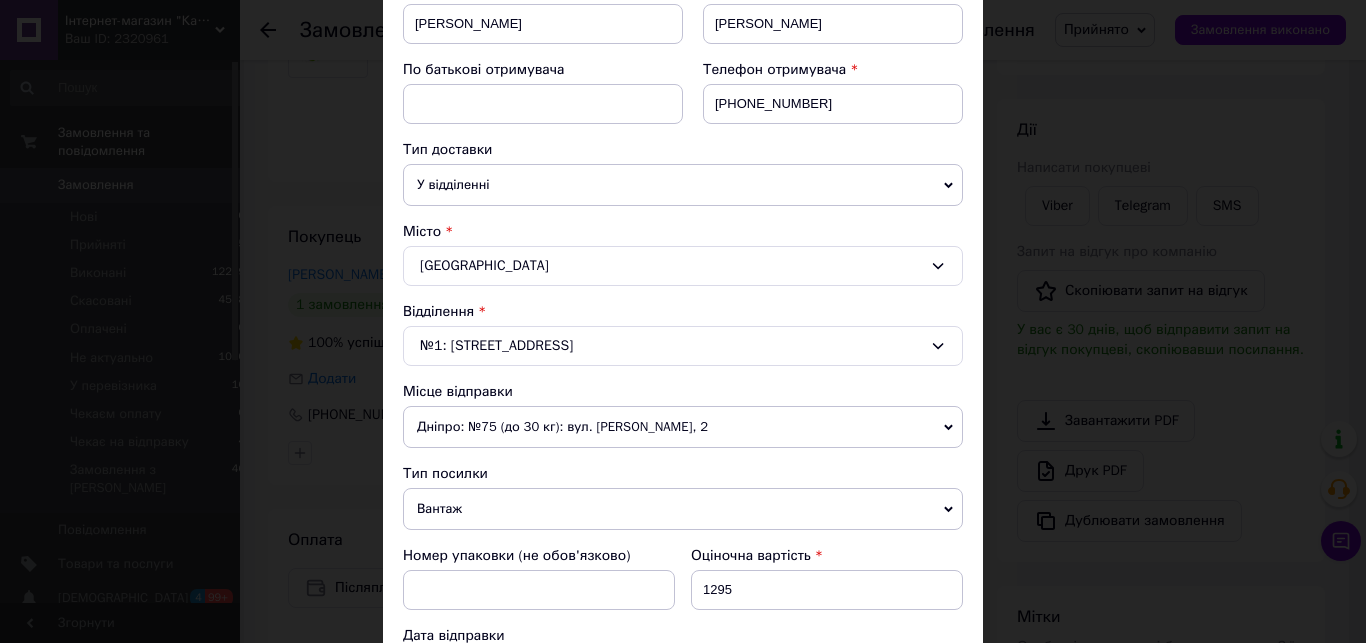 click 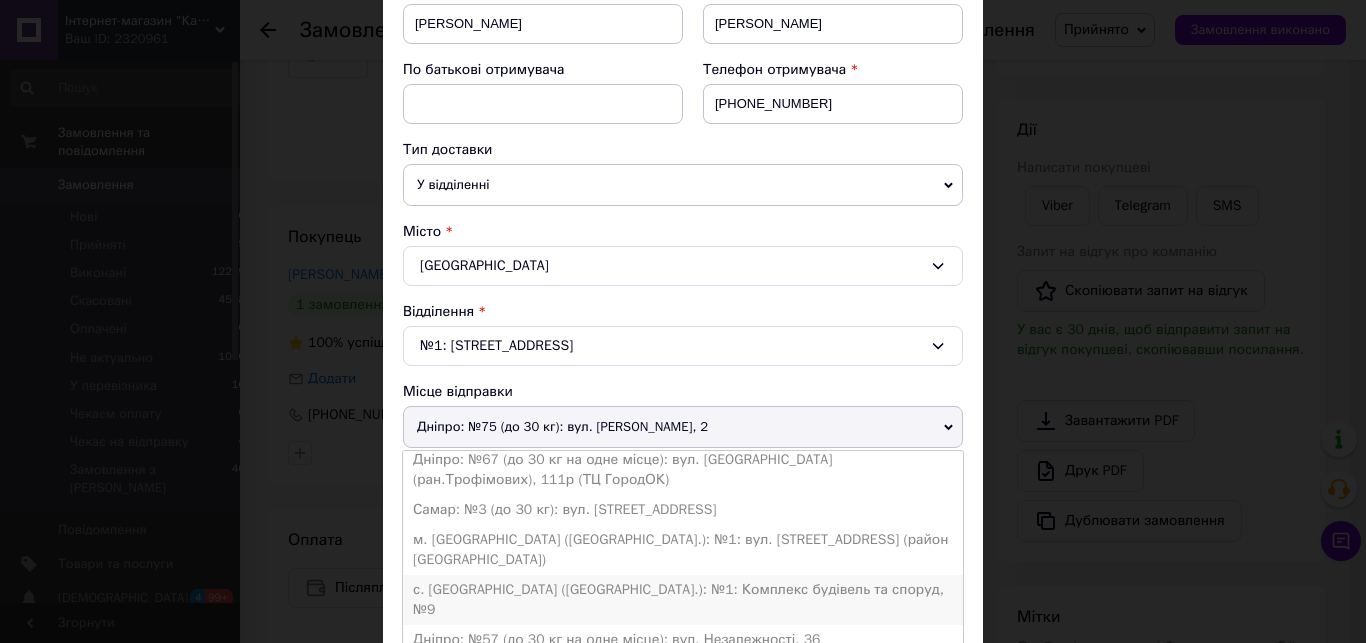 scroll, scrollTop: 470, scrollLeft: 0, axis: vertical 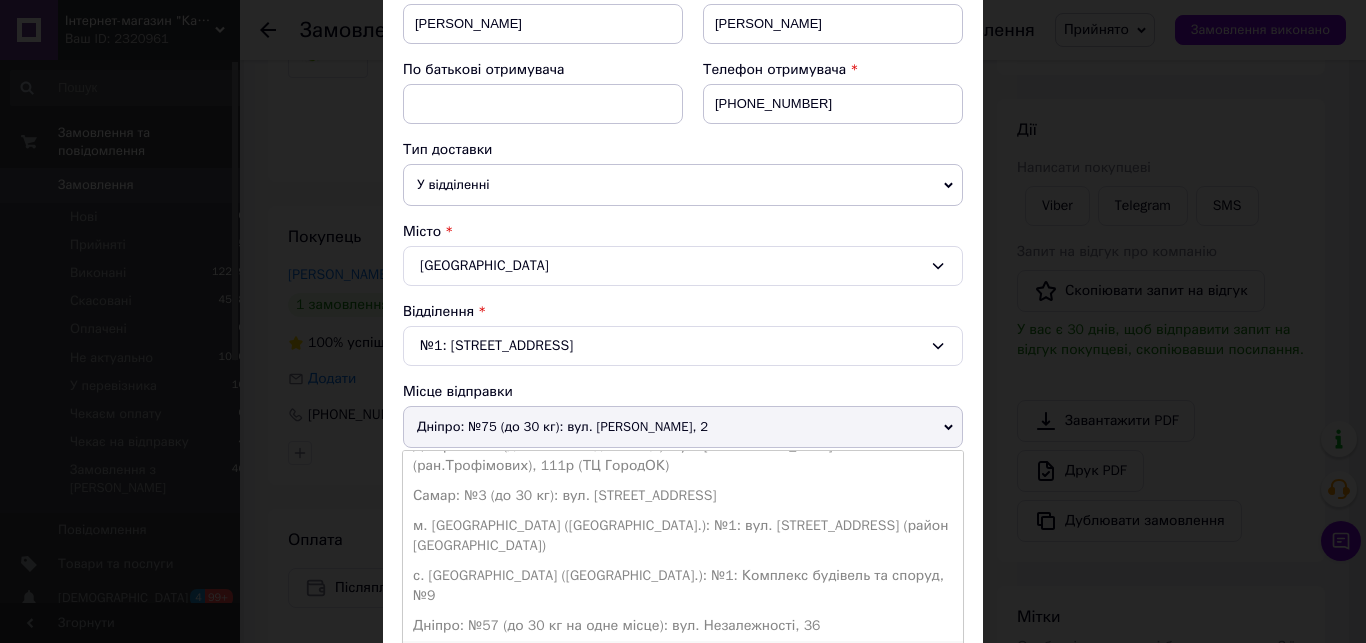 click on "Самар: №2 (до 30 кг на одне місце): вул. [STREET_ADDRESS]" at bounding box center (683, 656) 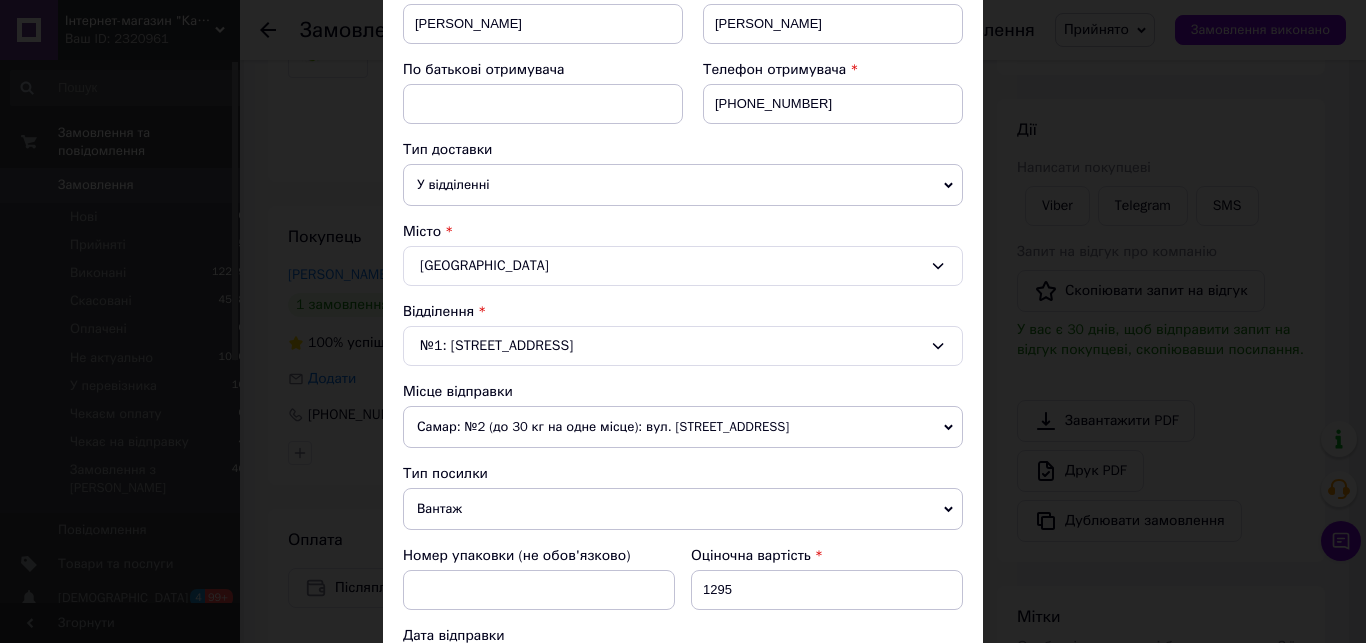 scroll, scrollTop: 70, scrollLeft: 0, axis: vertical 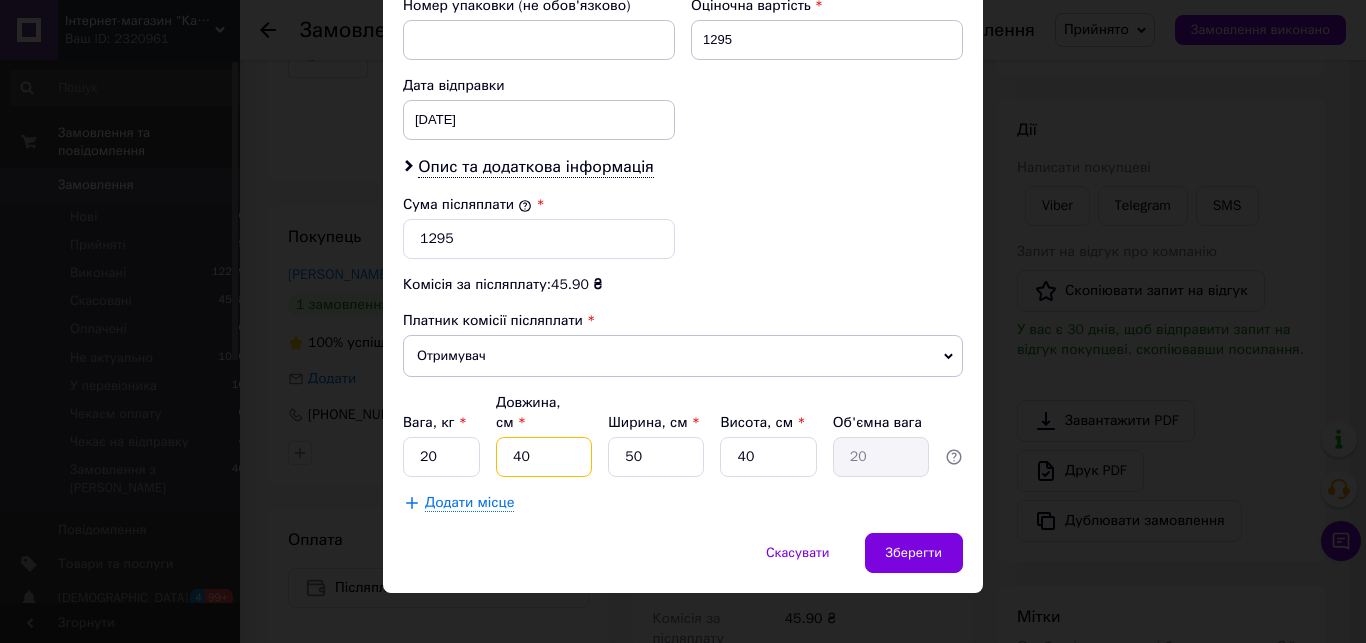 drag, startPoint x: 535, startPoint y: 442, endPoint x: 453, endPoint y: 467, distance: 85.72631 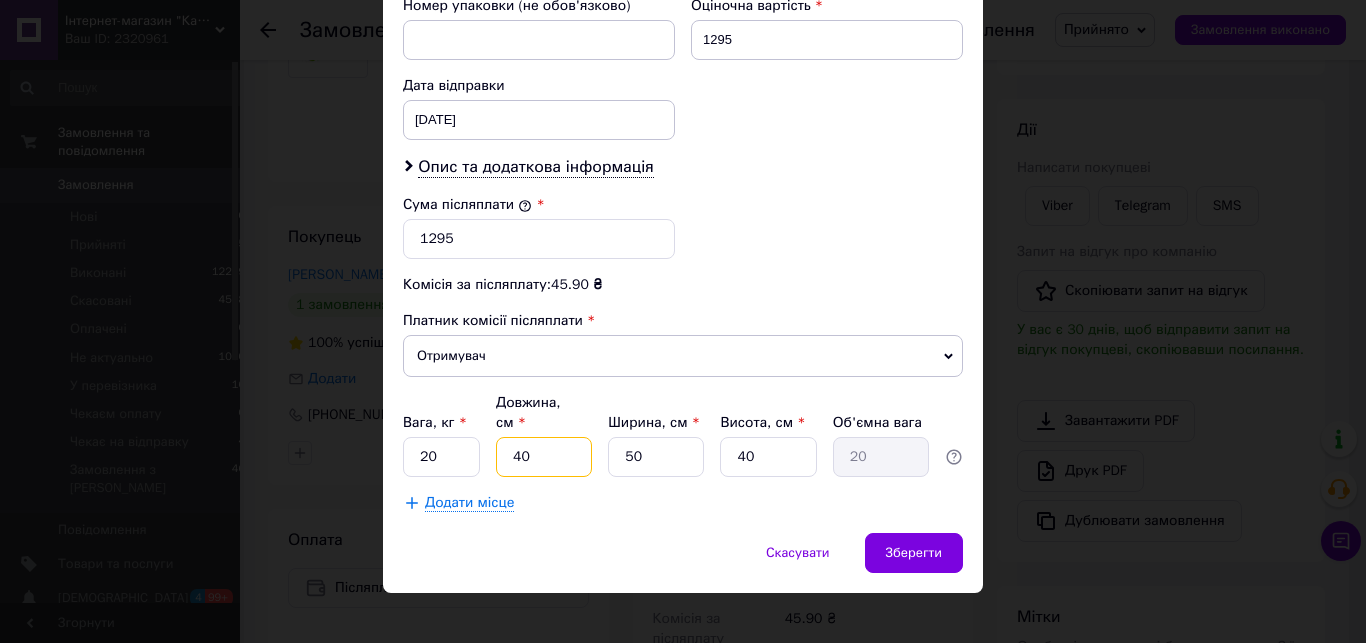 type on "6" 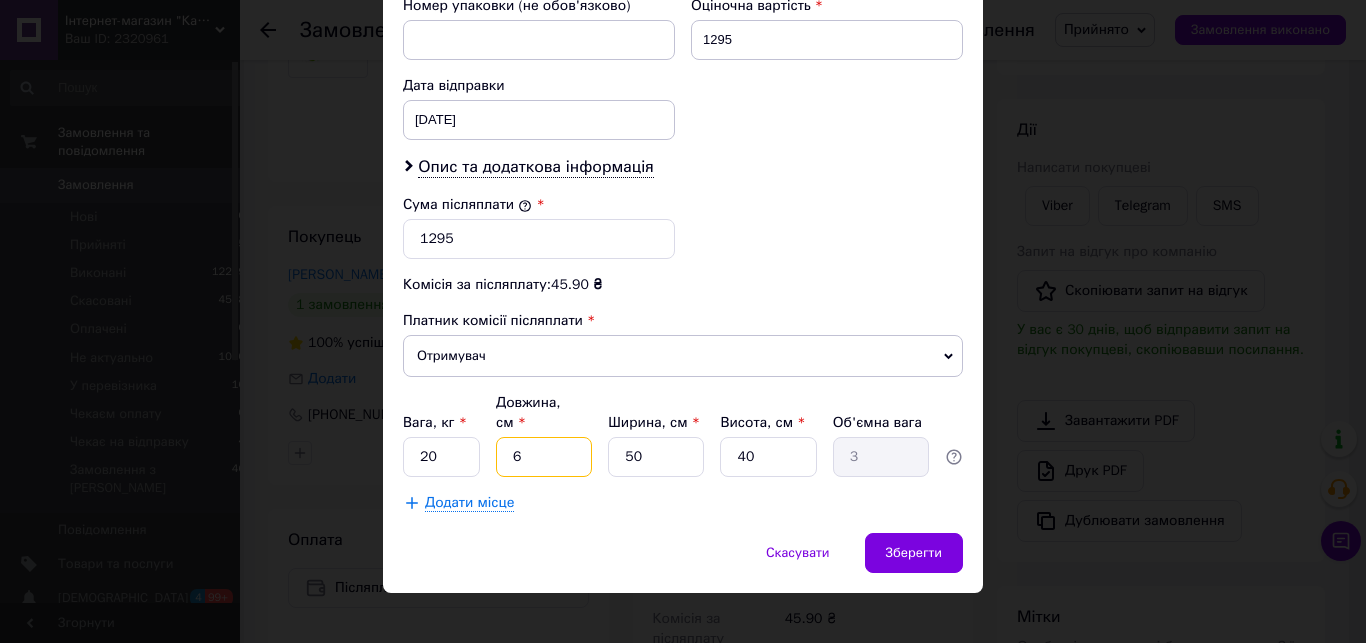 type on "3" 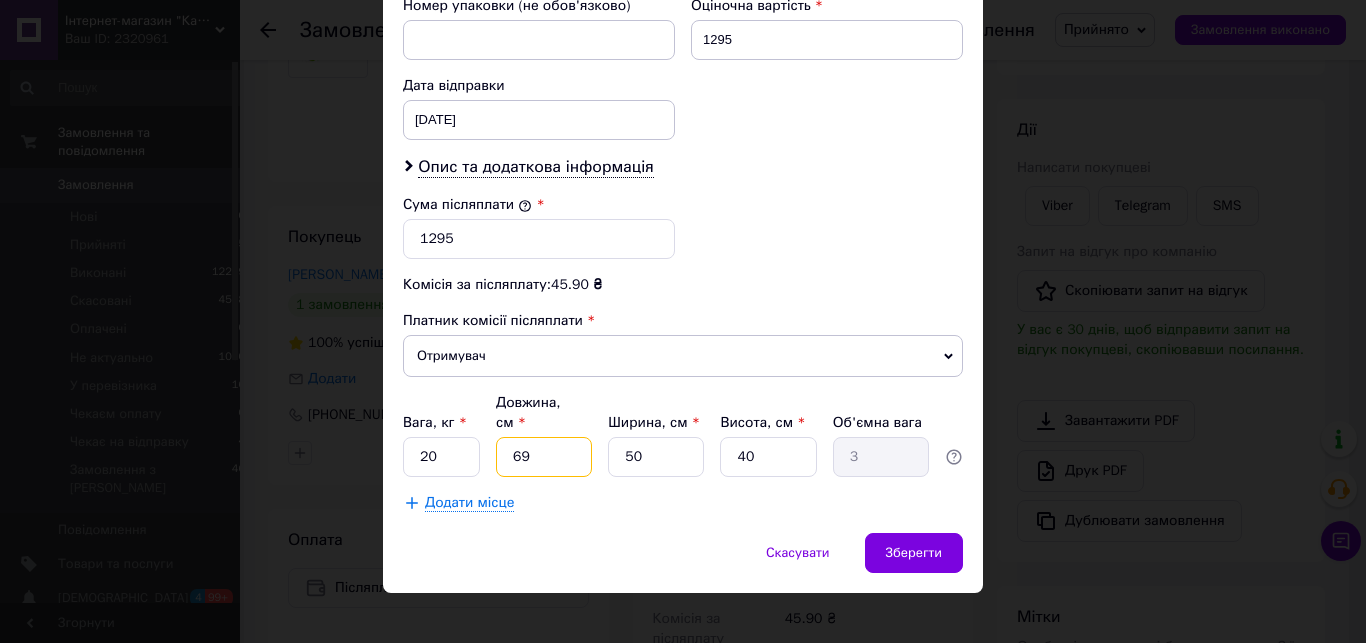 type on "34.5" 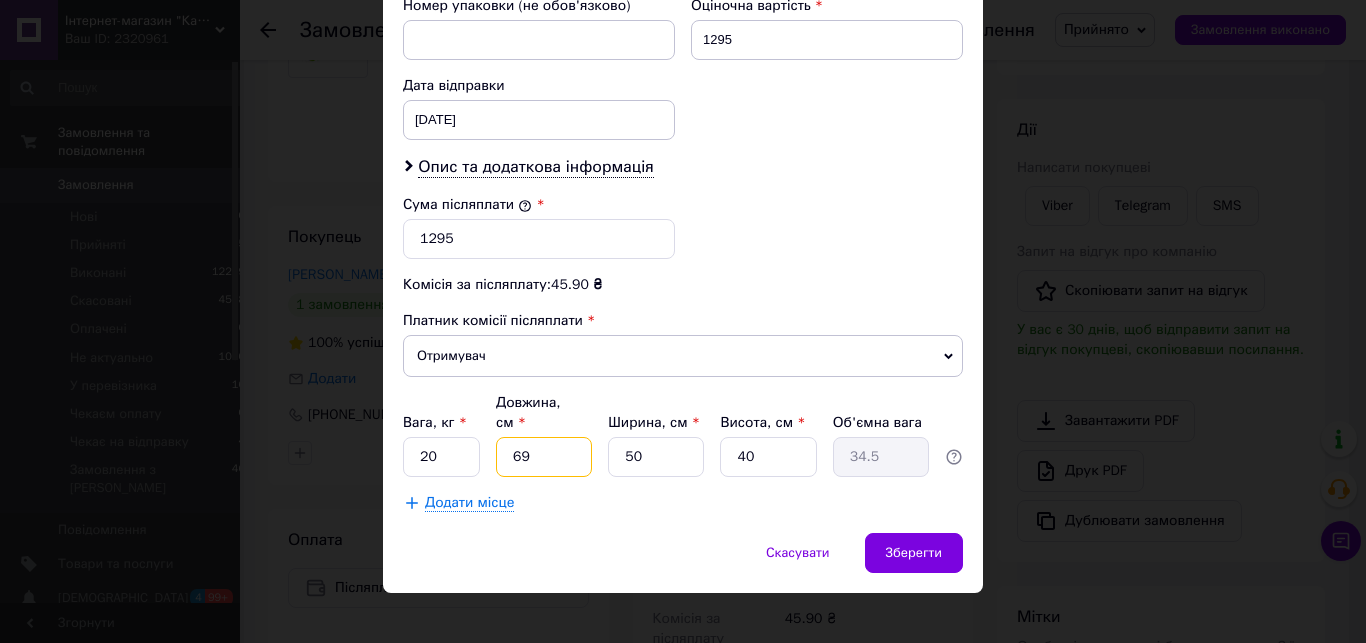 type on "69" 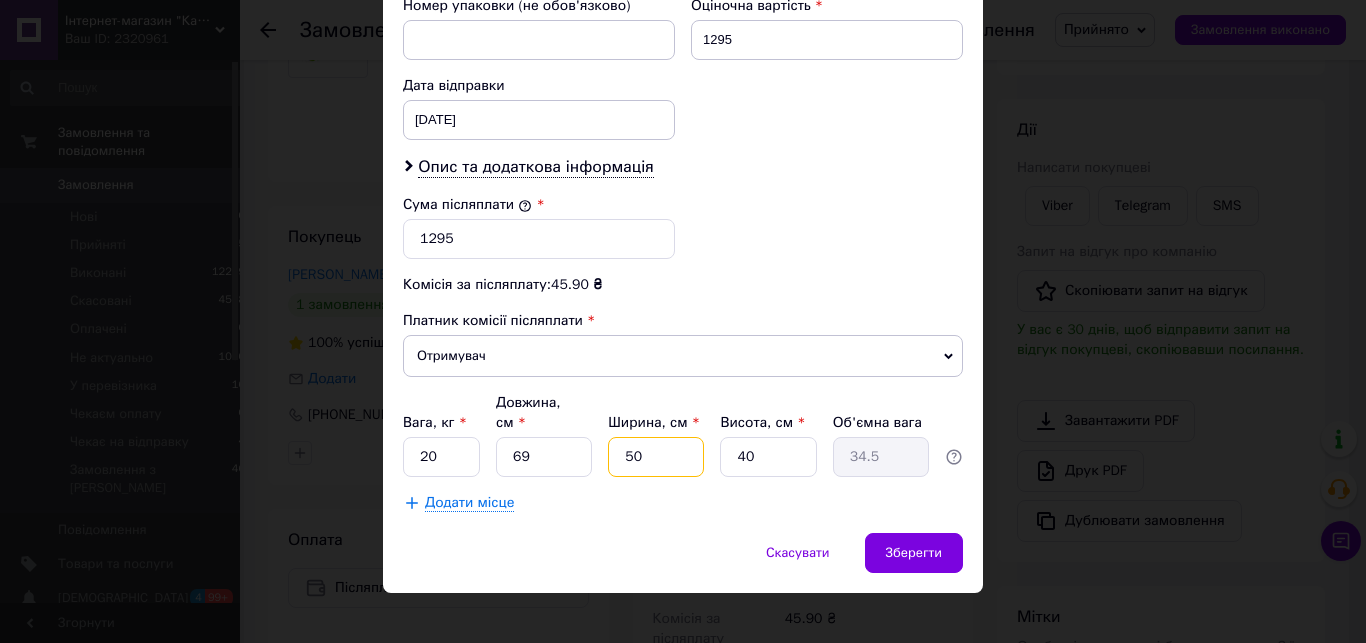 click on "50" at bounding box center (656, 457) 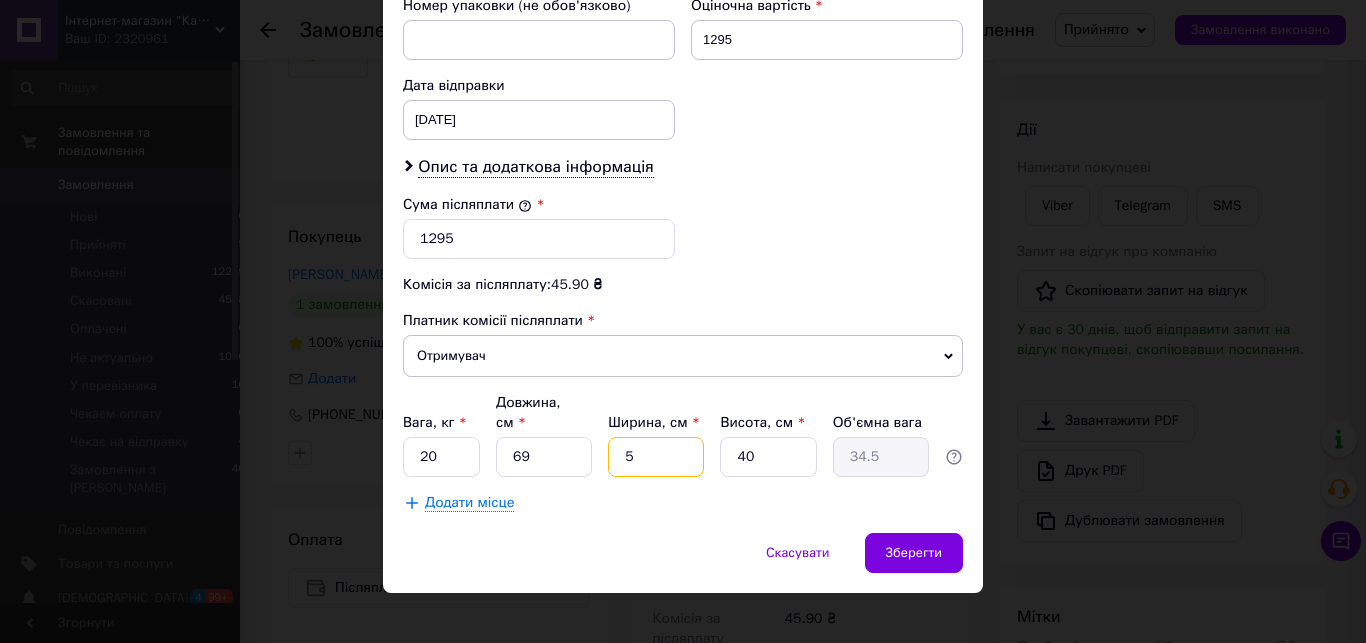 type on "55" 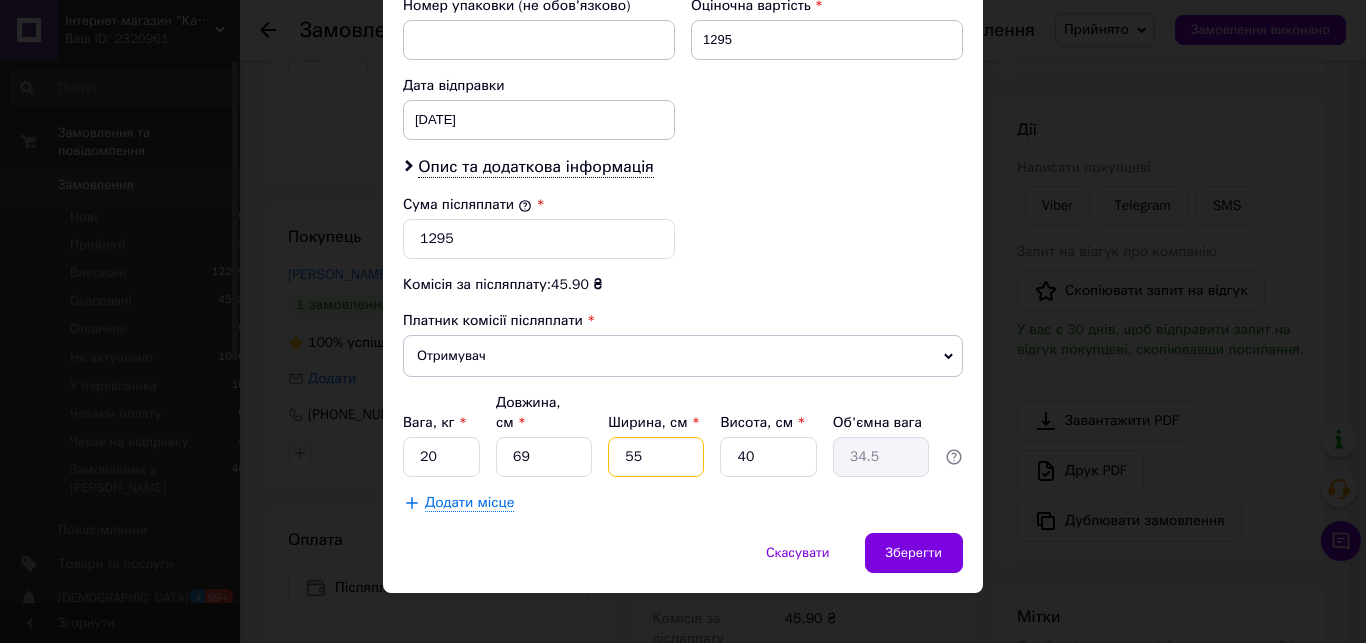 type on "37.95" 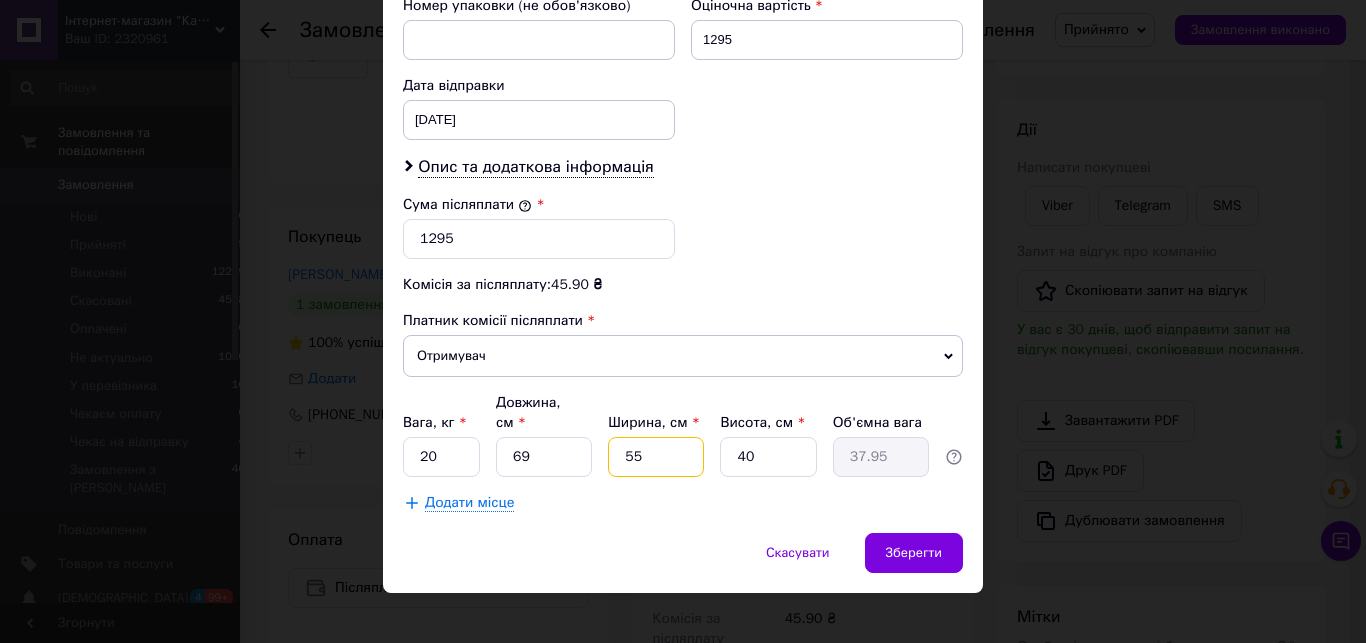 type on "55" 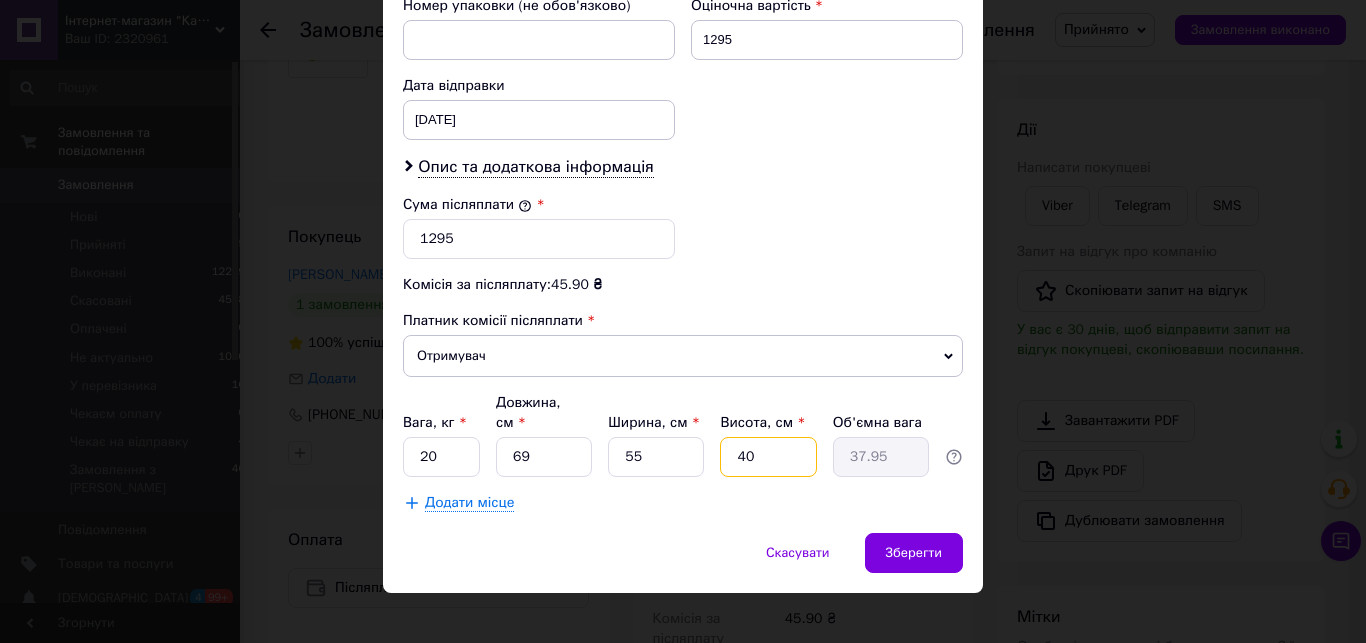 drag, startPoint x: 760, startPoint y: 433, endPoint x: 666, endPoint y: 460, distance: 97.80082 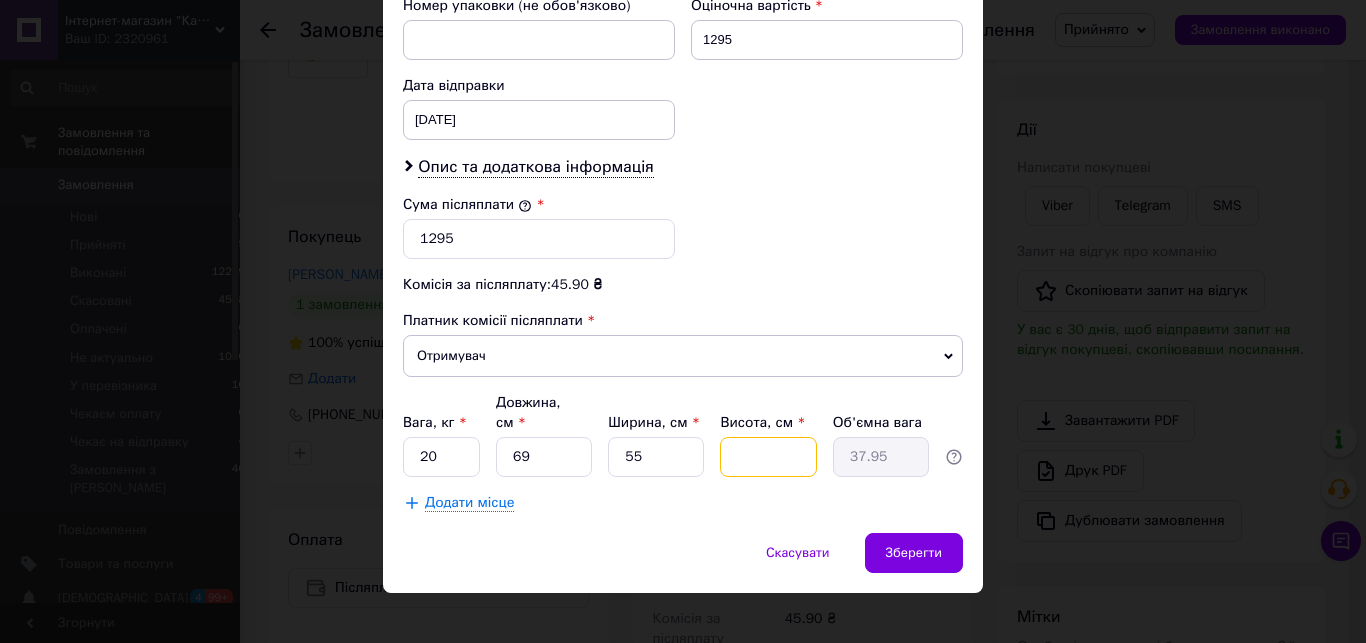 type 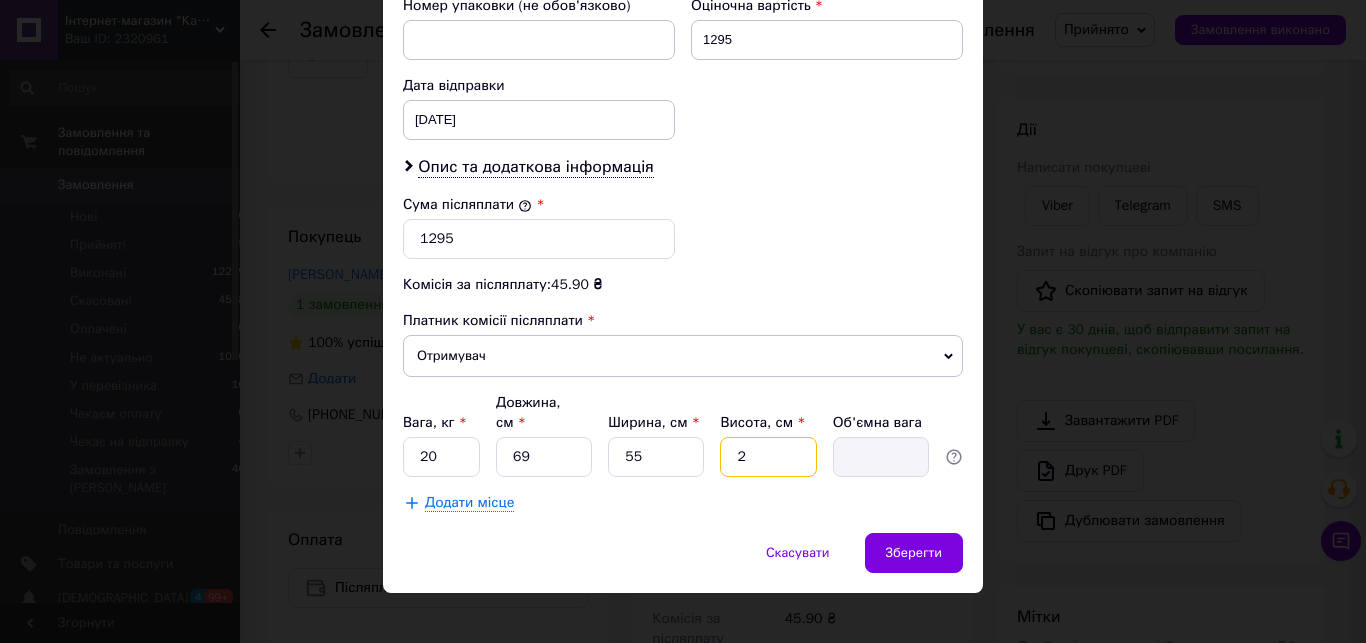 type on "29" 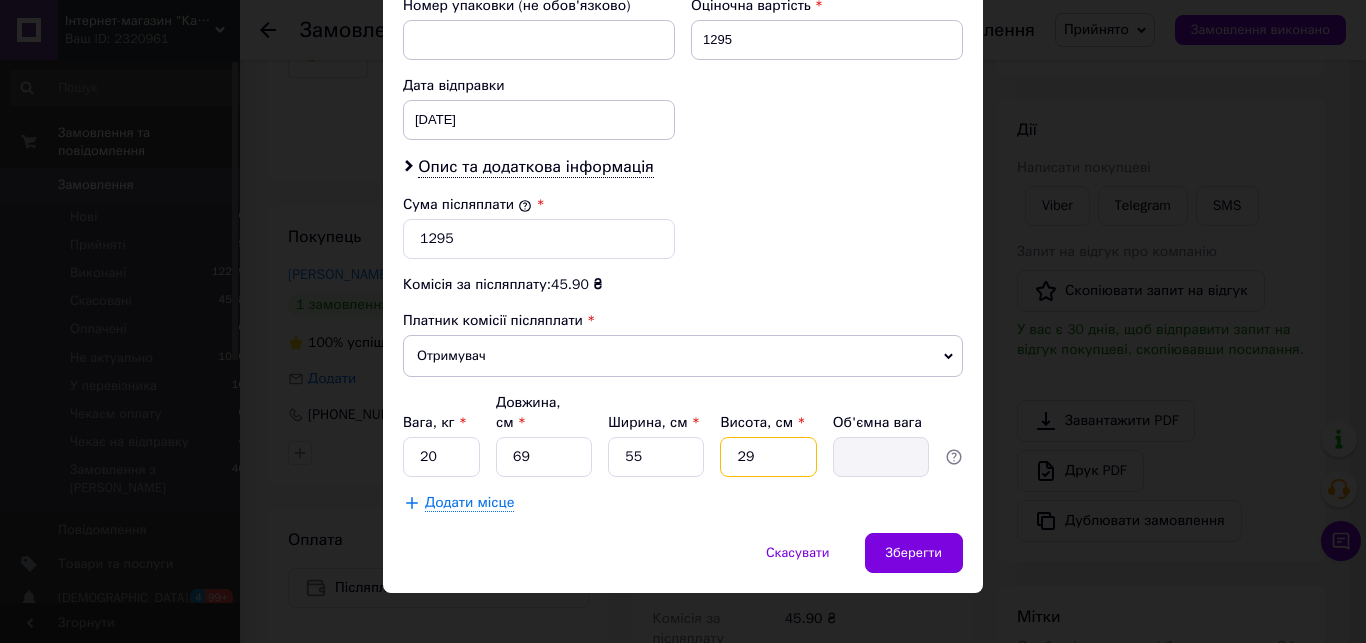 type on "27.51" 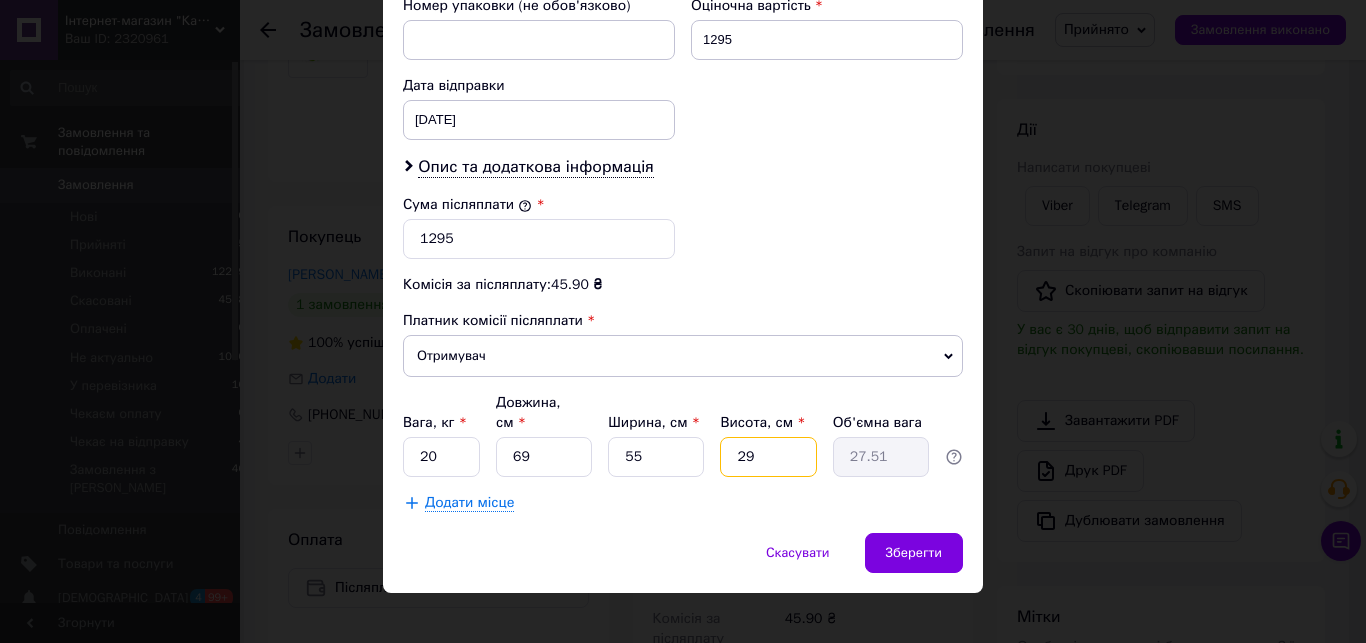 type on "29" 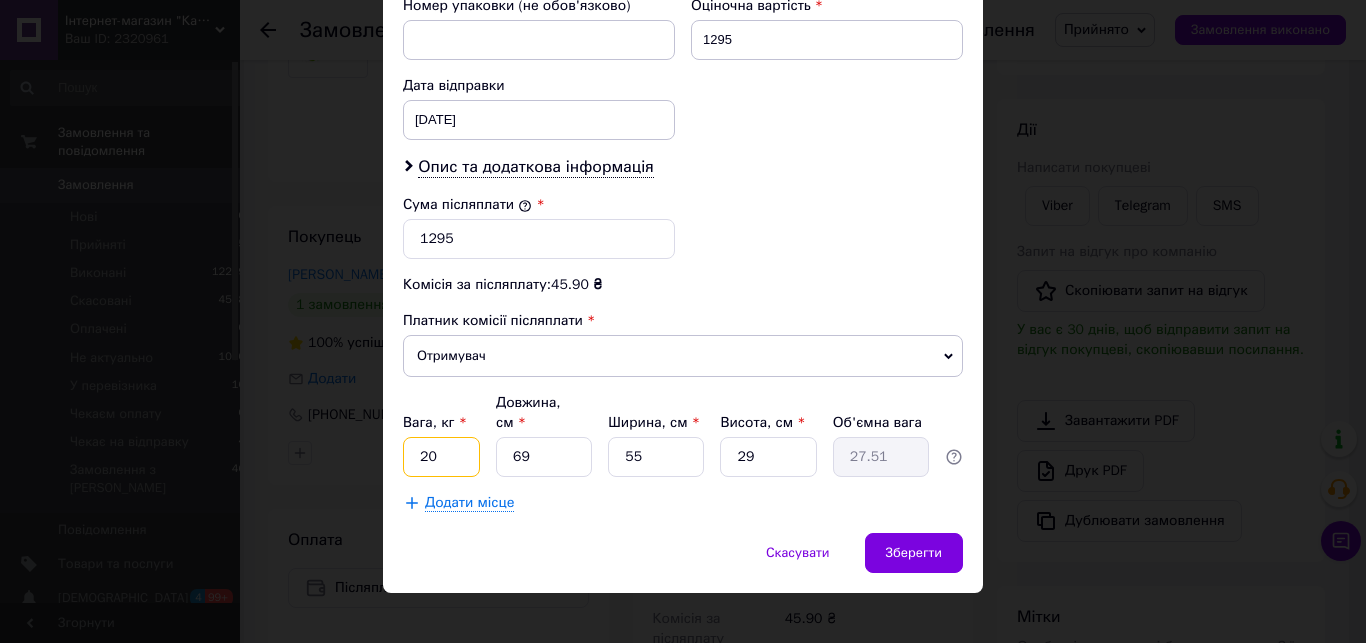 drag, startPoint x: 456, startPoint y: 430, endPoint x: 386, endPoint y: 444, distance: 71.38628 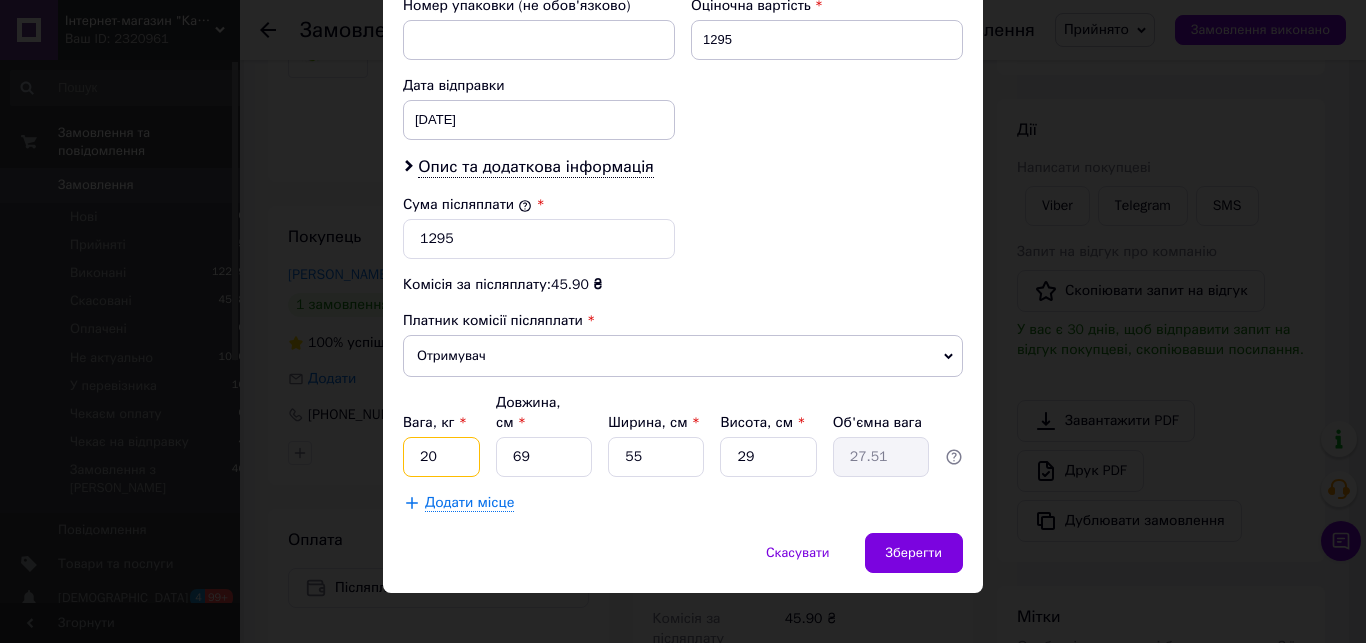 type on "2" 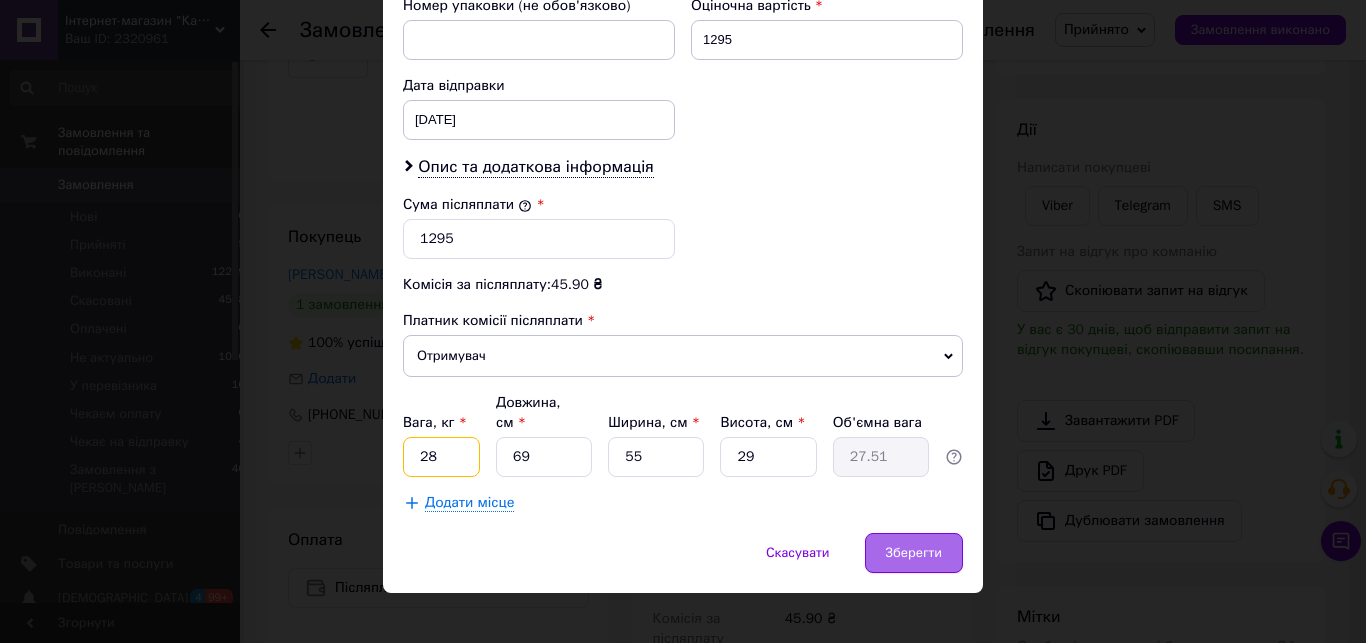 type on "28" 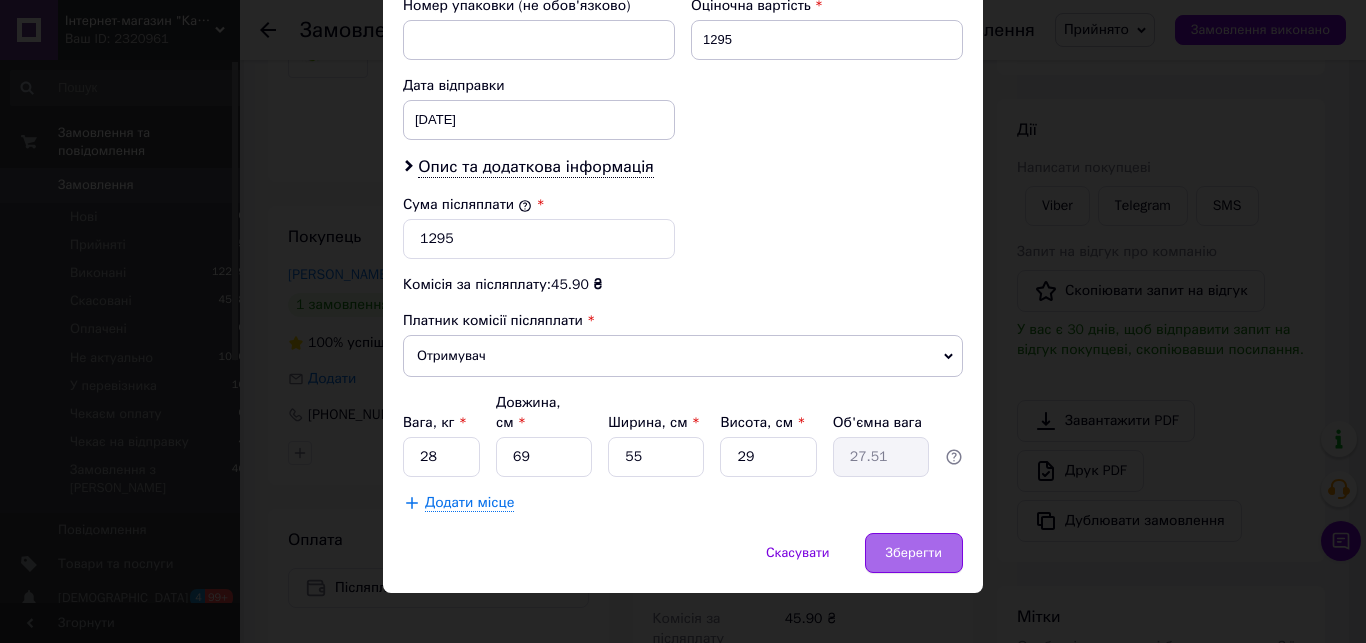click on "Зберегти" at bounding box center (914, 553) 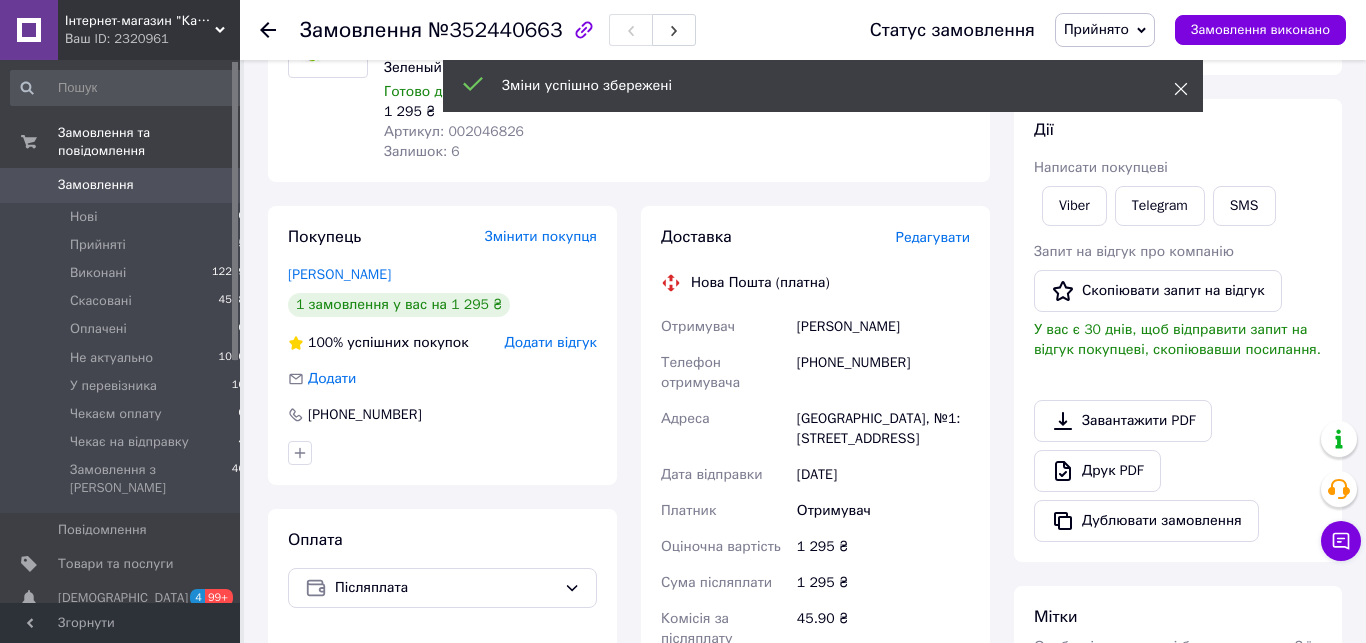 click 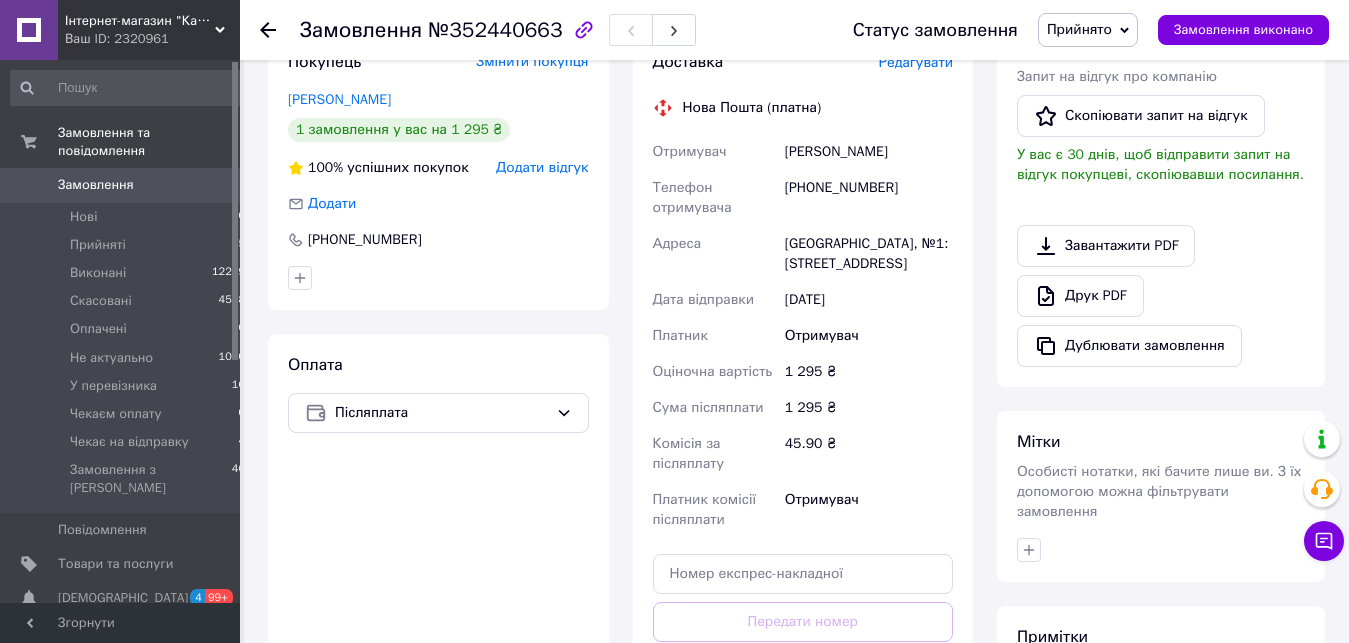 scroll, scrollTop: 714, scrollLeft: 0, axis: vertical 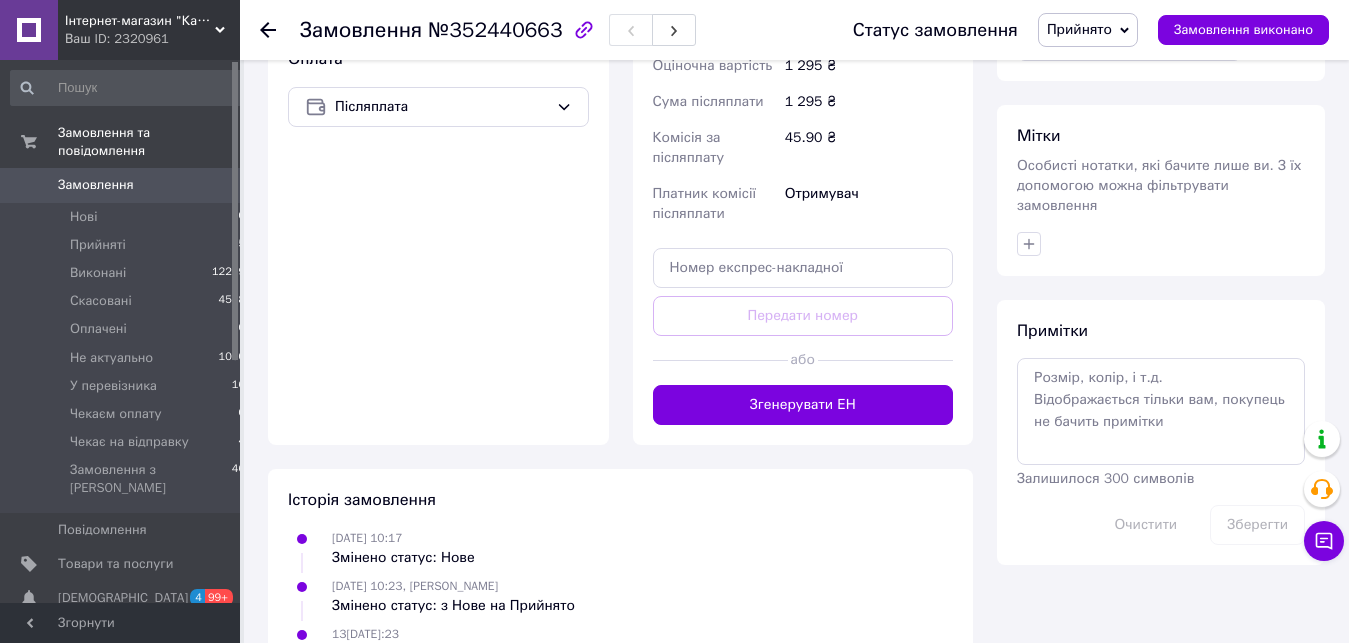 click at bounding box center [885, 360] 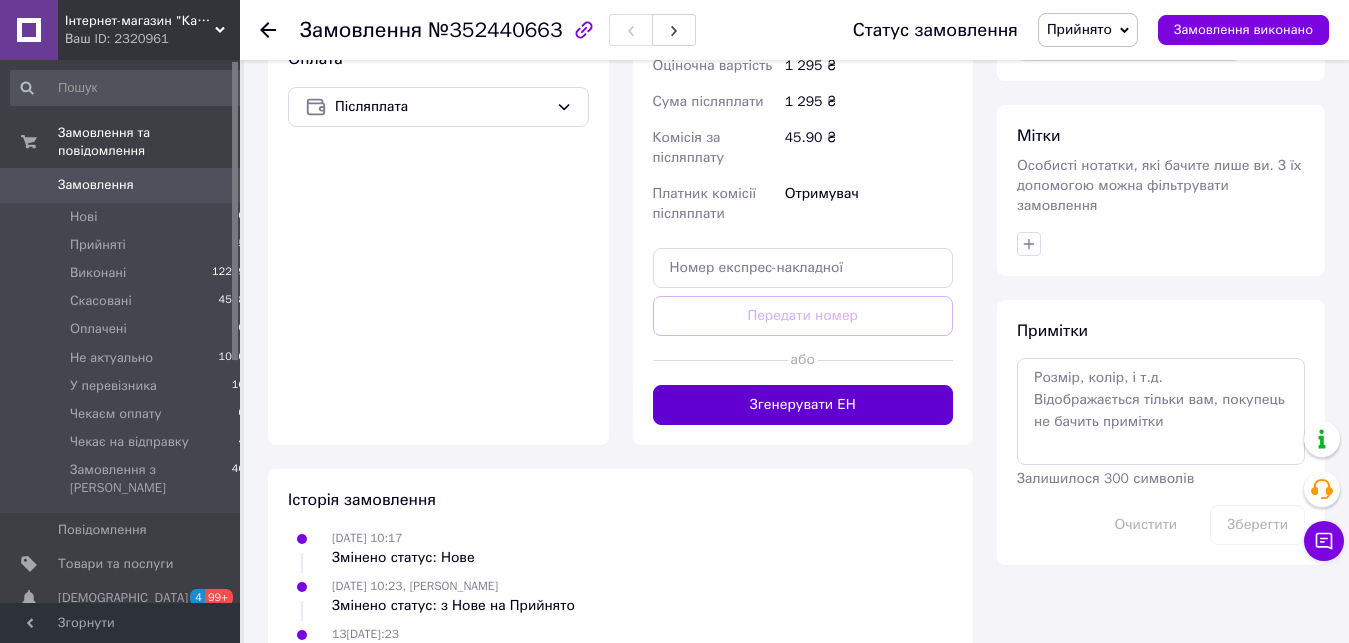 click on "Згенерувати ЕН" at bounding box center [803, 405] 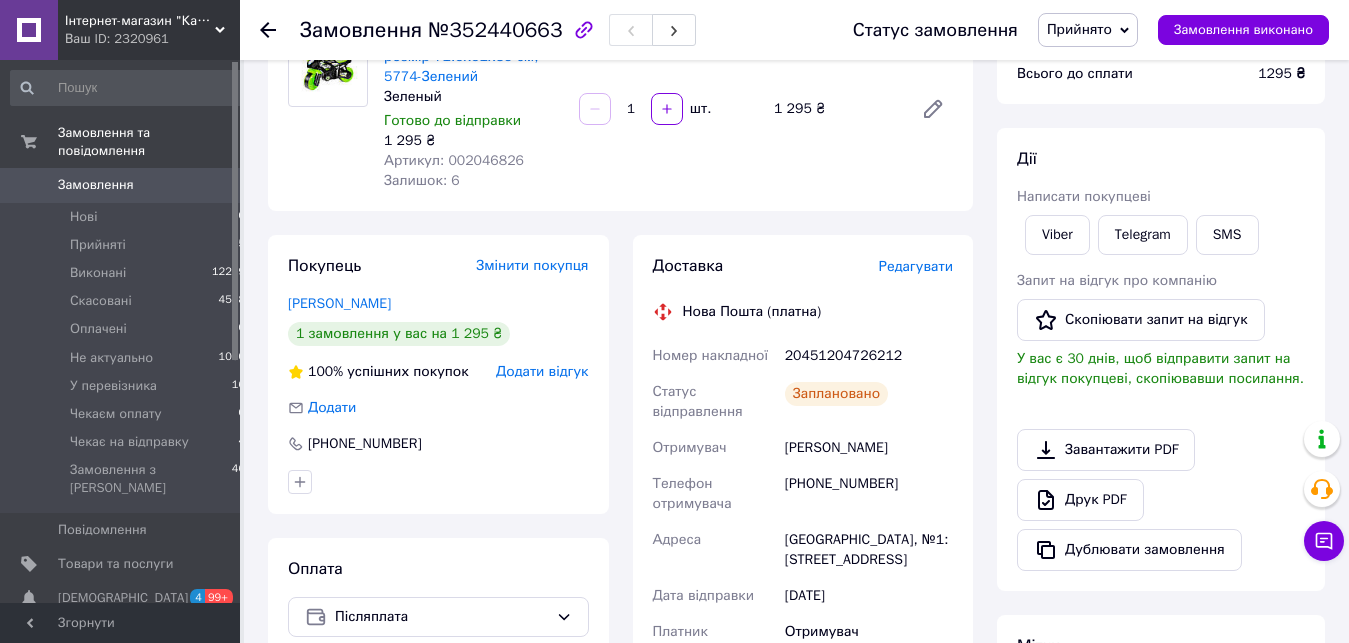 scroll, scrollTop: 0, scrollLeft: 0, axis: both 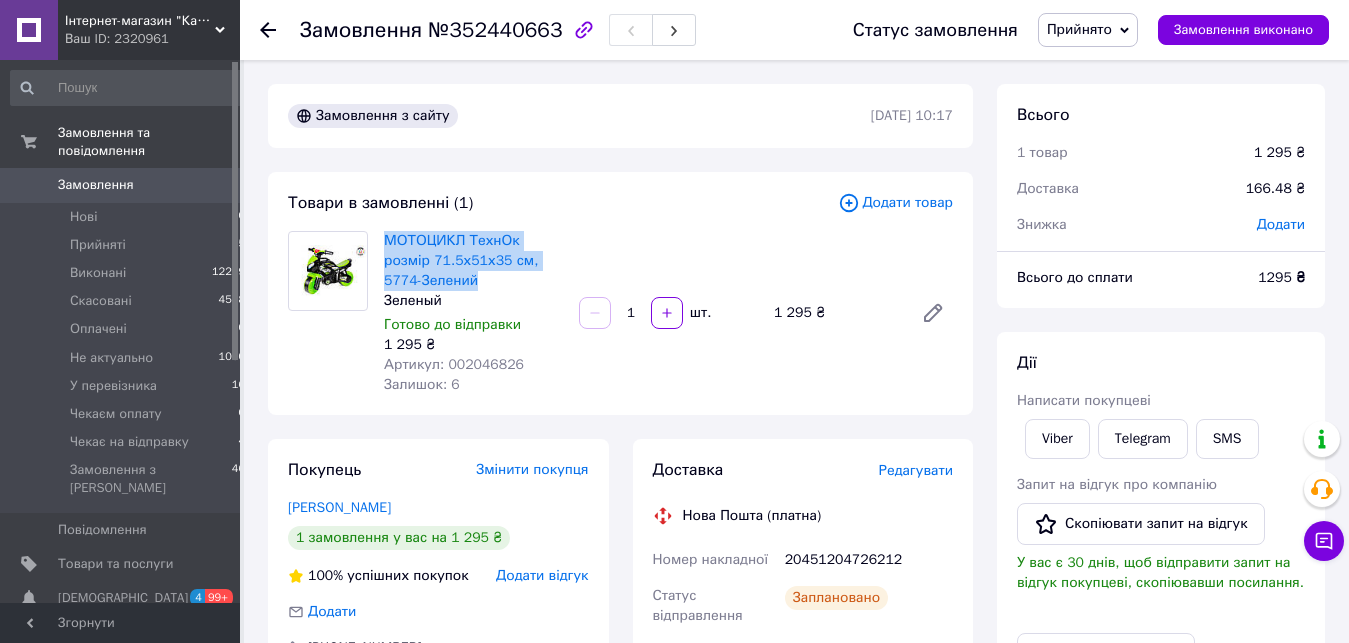 drag, startPoint x: 442, startPoint y: 283, endPoint x: 376, endPoint y: 231, distance: 84.0238 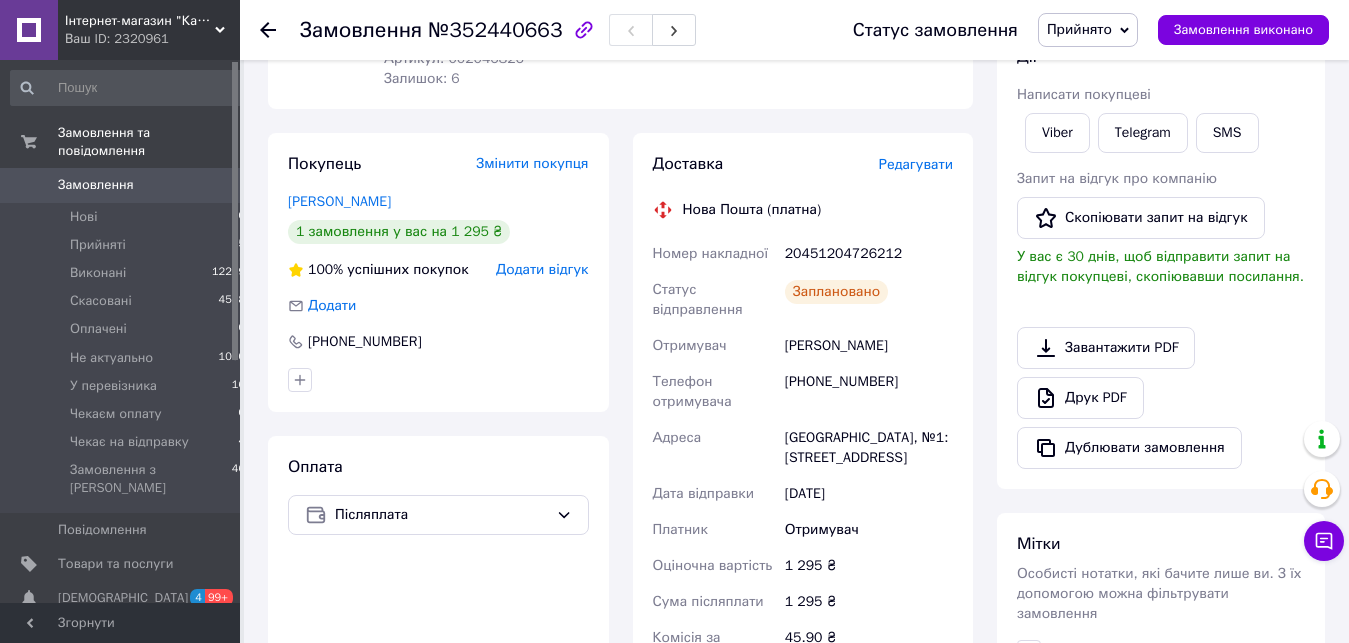 scroll, scrollTop: 918, scrollLeft: 0, axis: vertical 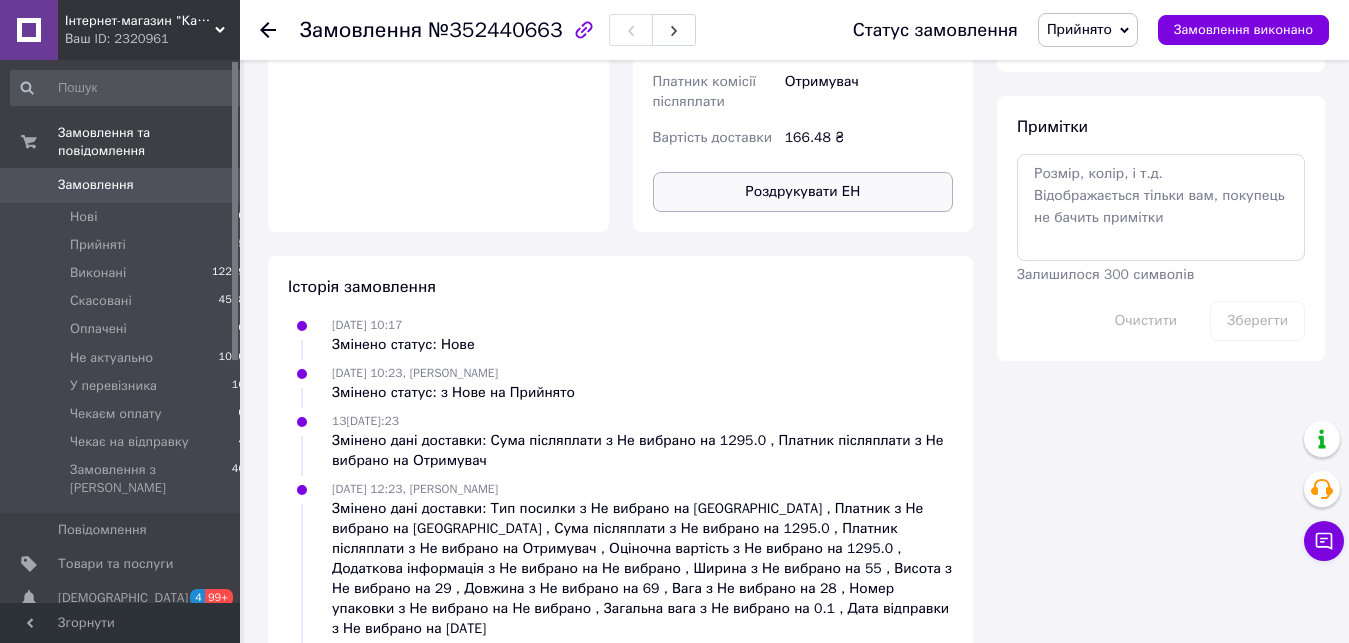 click on "Роздрукувати ЕН" at bounding box center (803, 192) 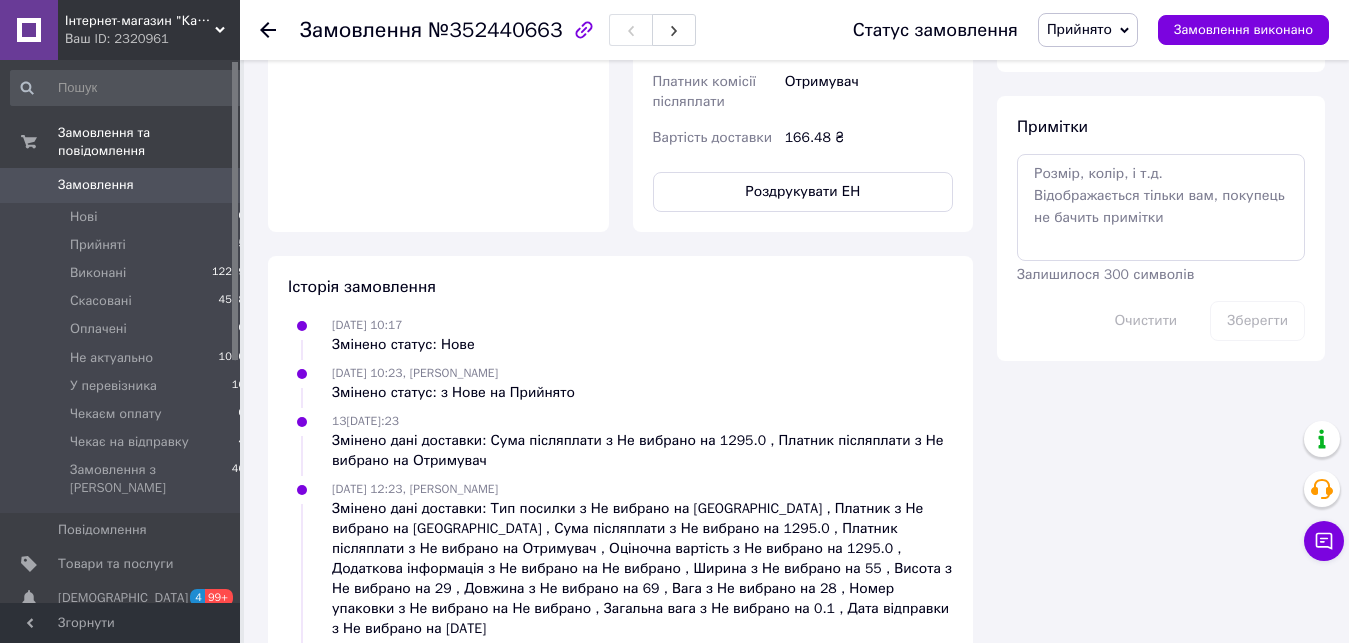 click on "Статус замовлення" at bounding box center (935, 30) 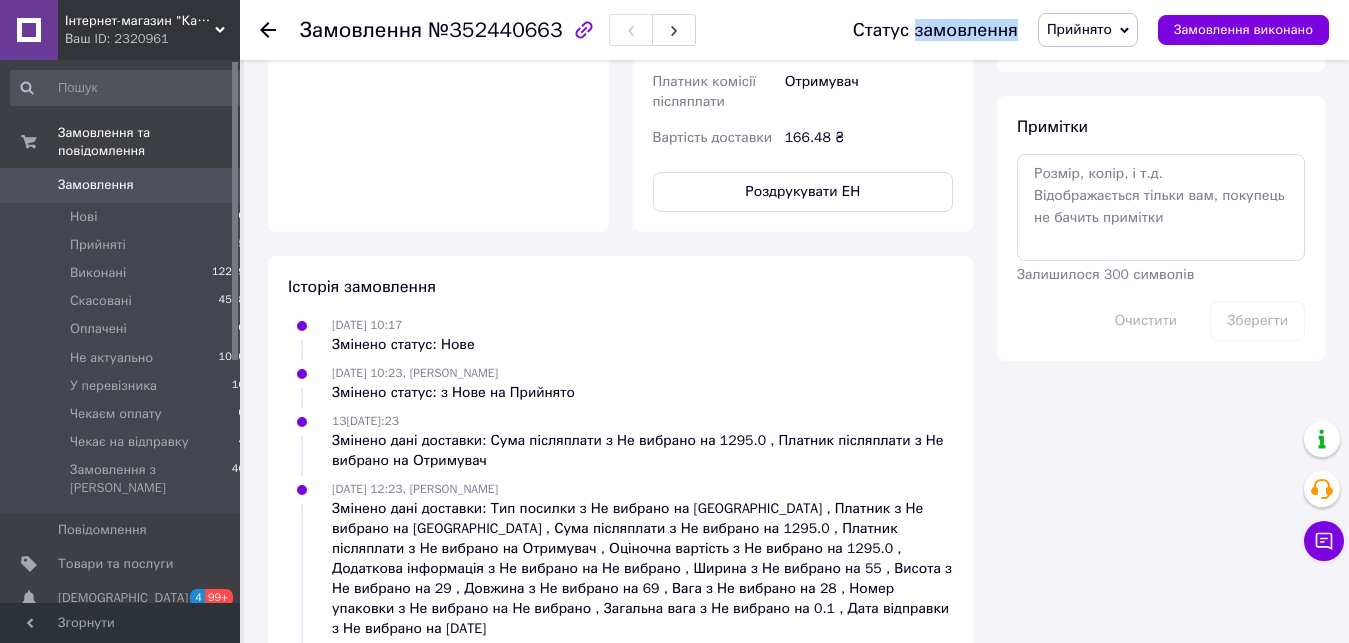 scroll, scrollTop: 369, scrollLeft: 0, axis: vertical 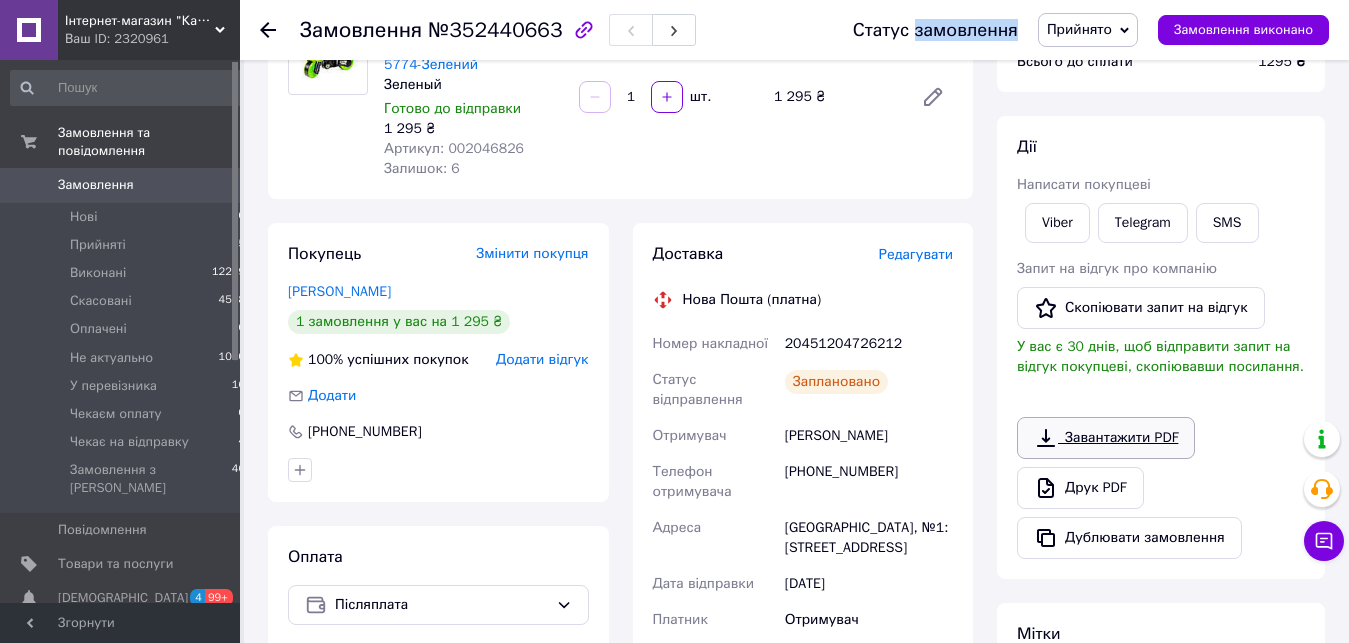 click on "Завантажити PDF" at bounding box center [1106, 438] 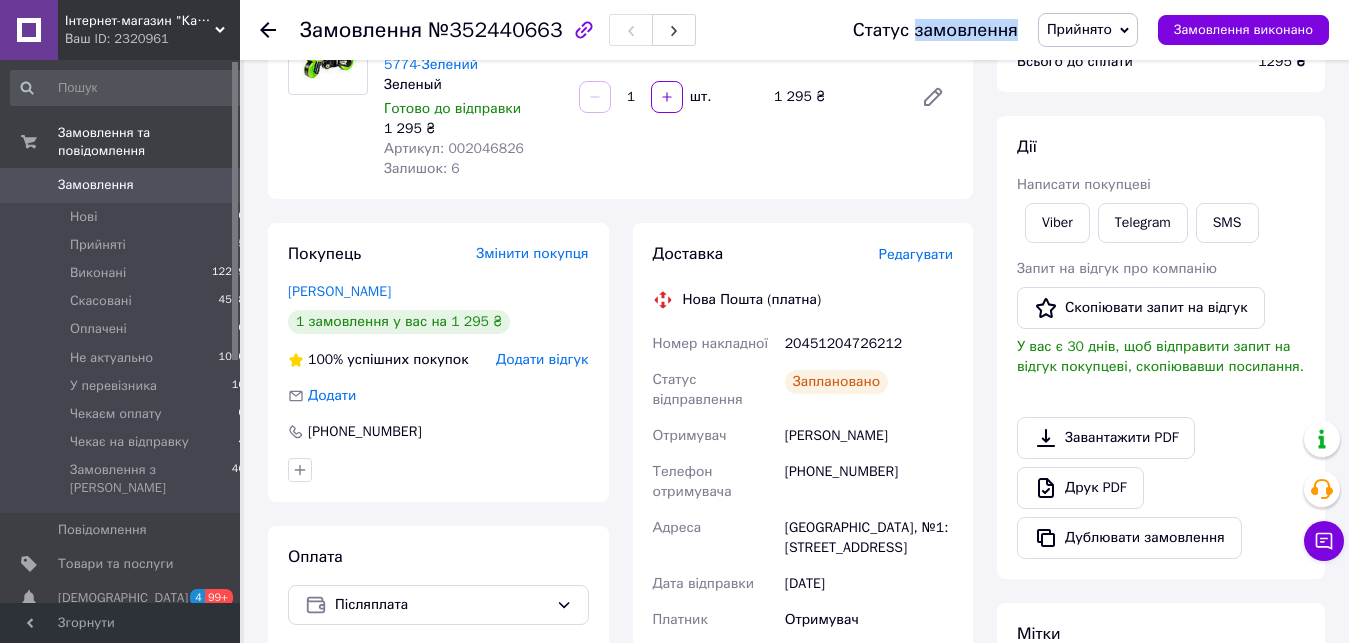 click 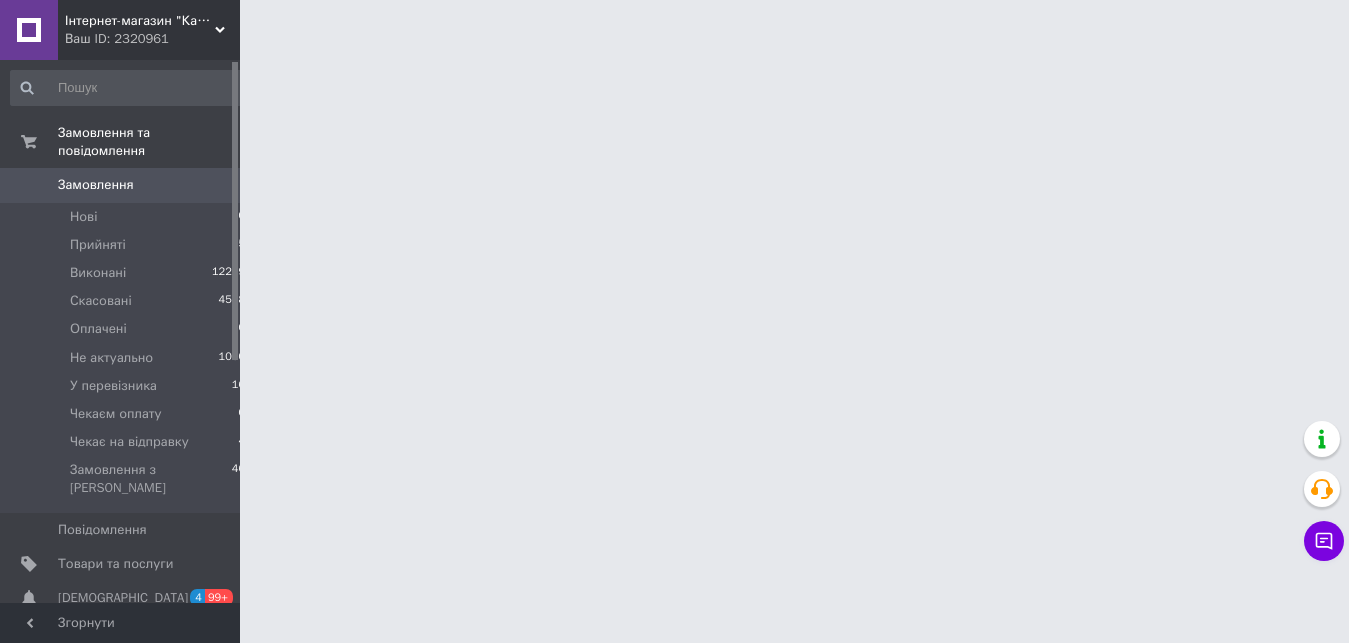 scroll, scrollTop: 0, scrollLeft: 0, axis: both 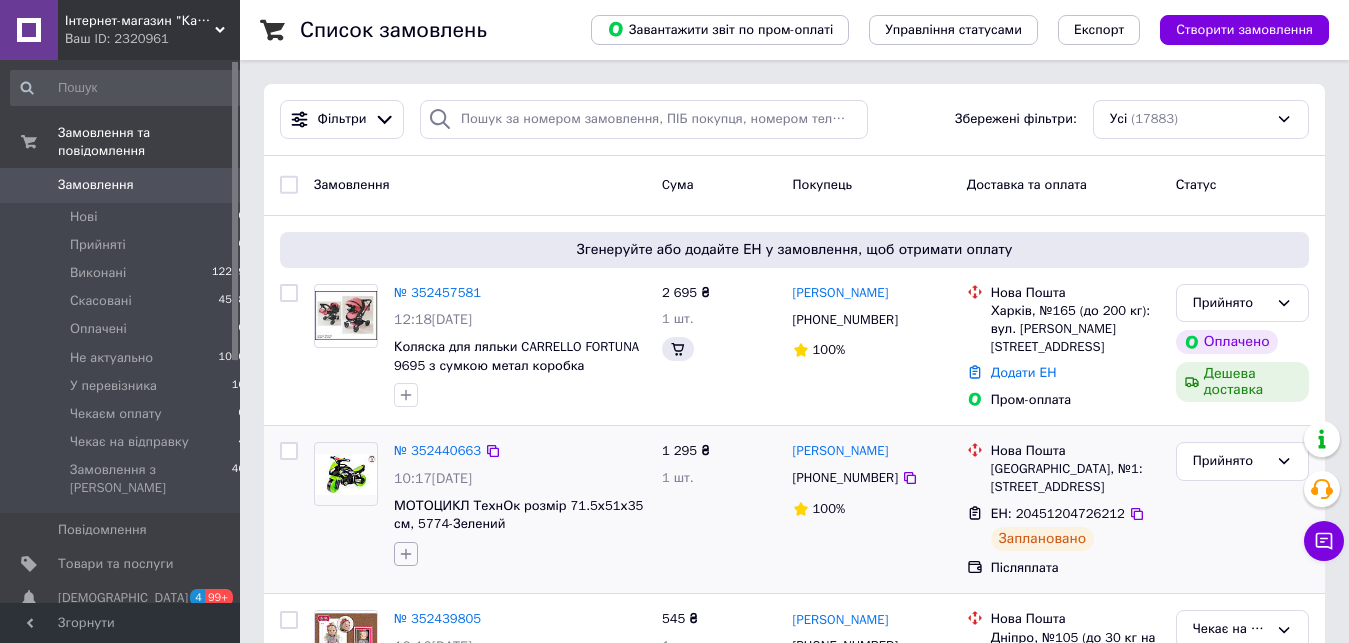 click 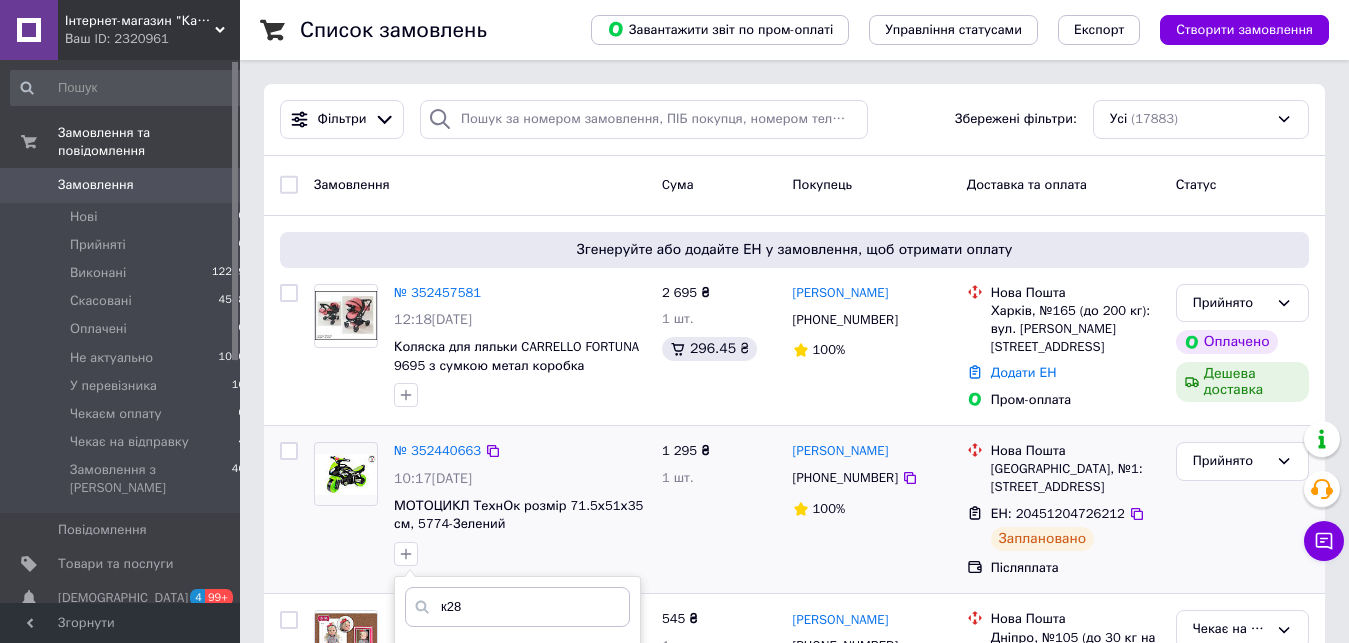 type on "к28" 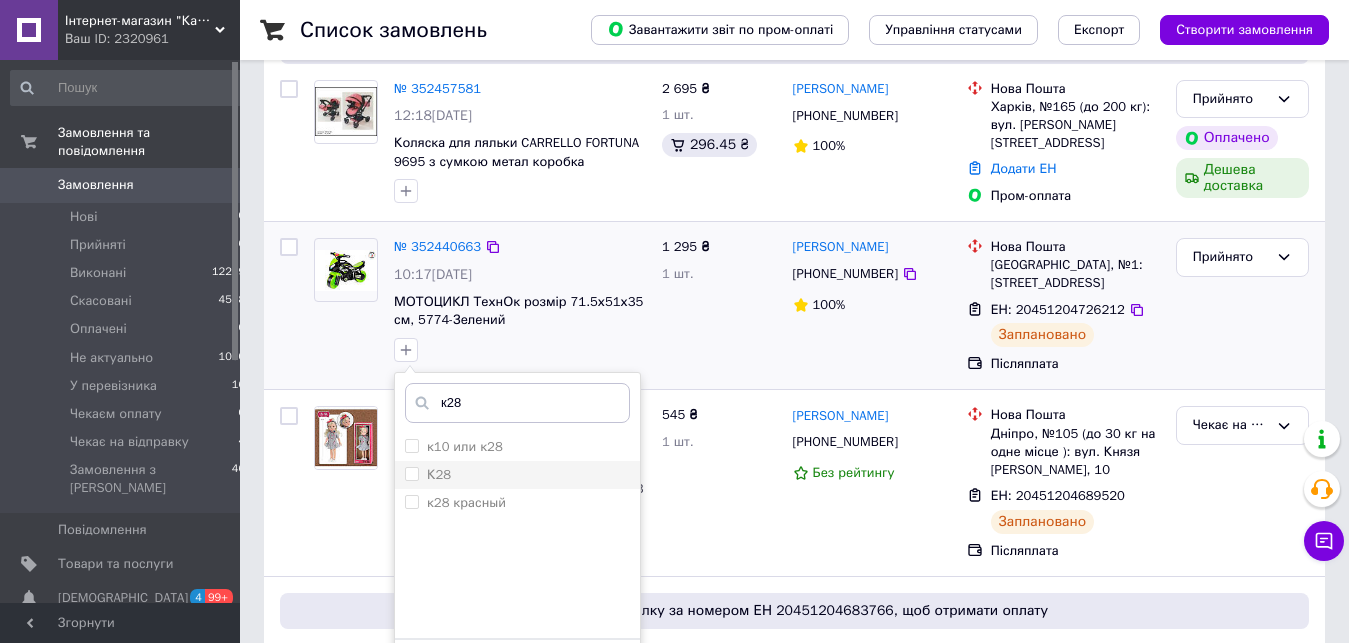 click on "К28" at bounding box center [411, 473] 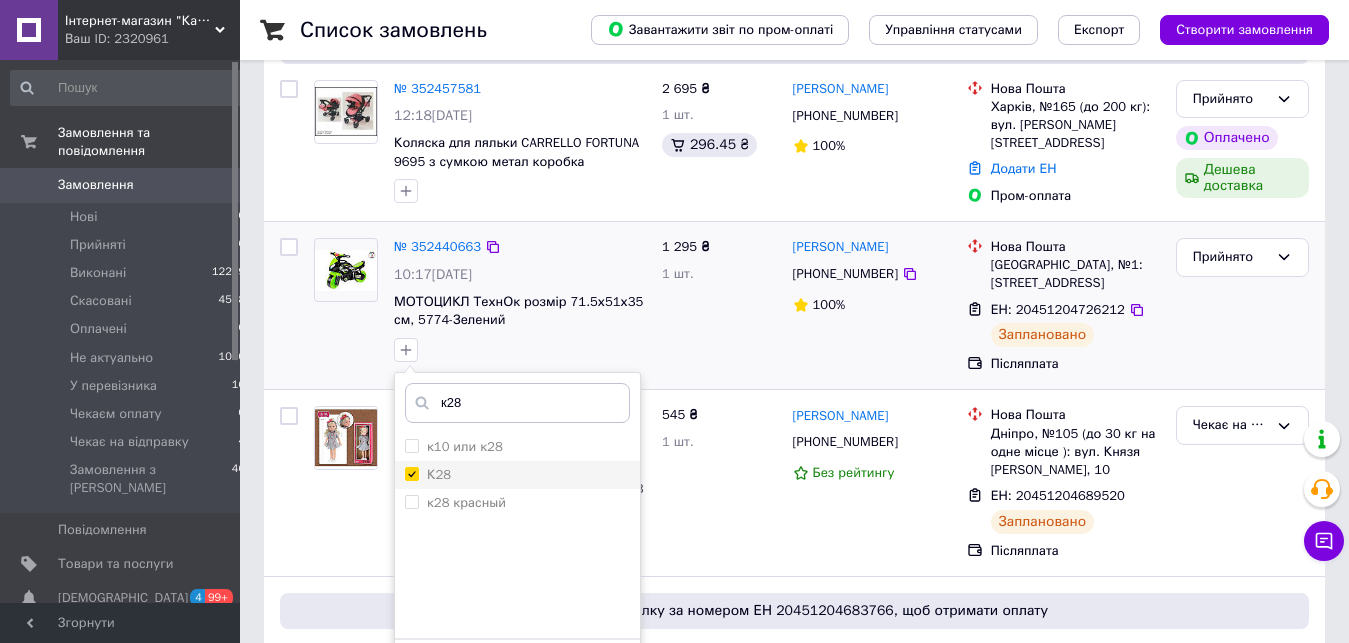checkbox on "true" 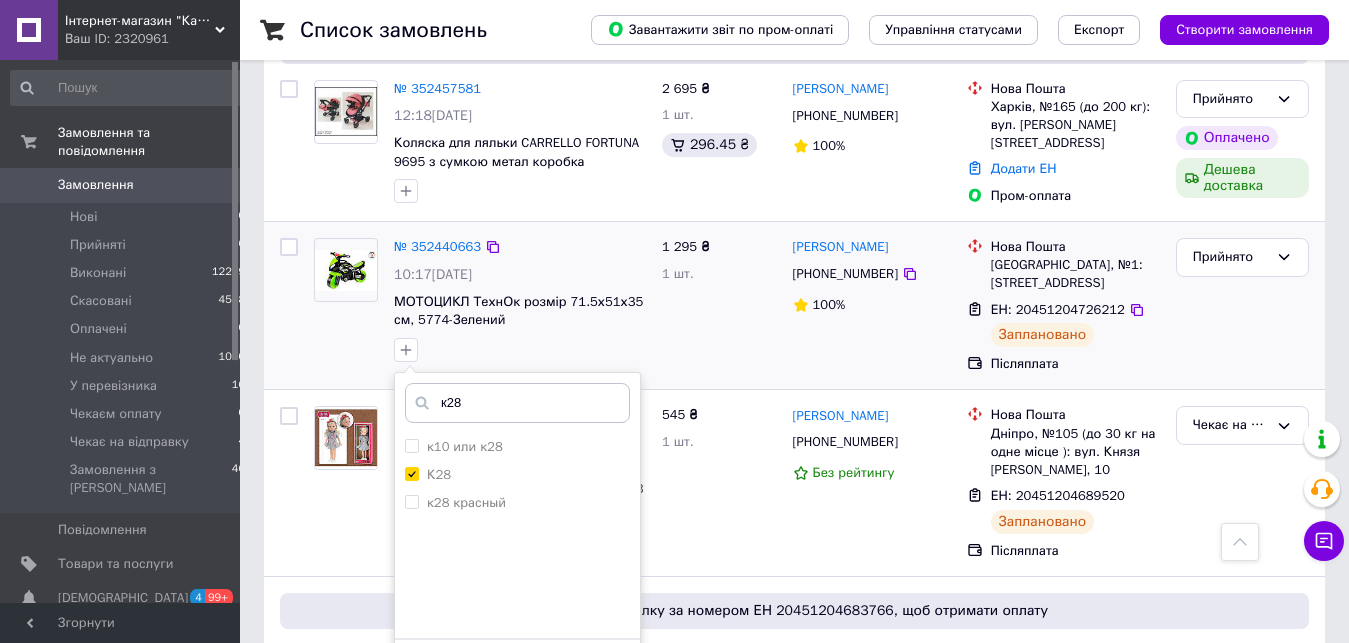 scroll, scrollTop: 408, scrollLeft: 0, axis: vertical 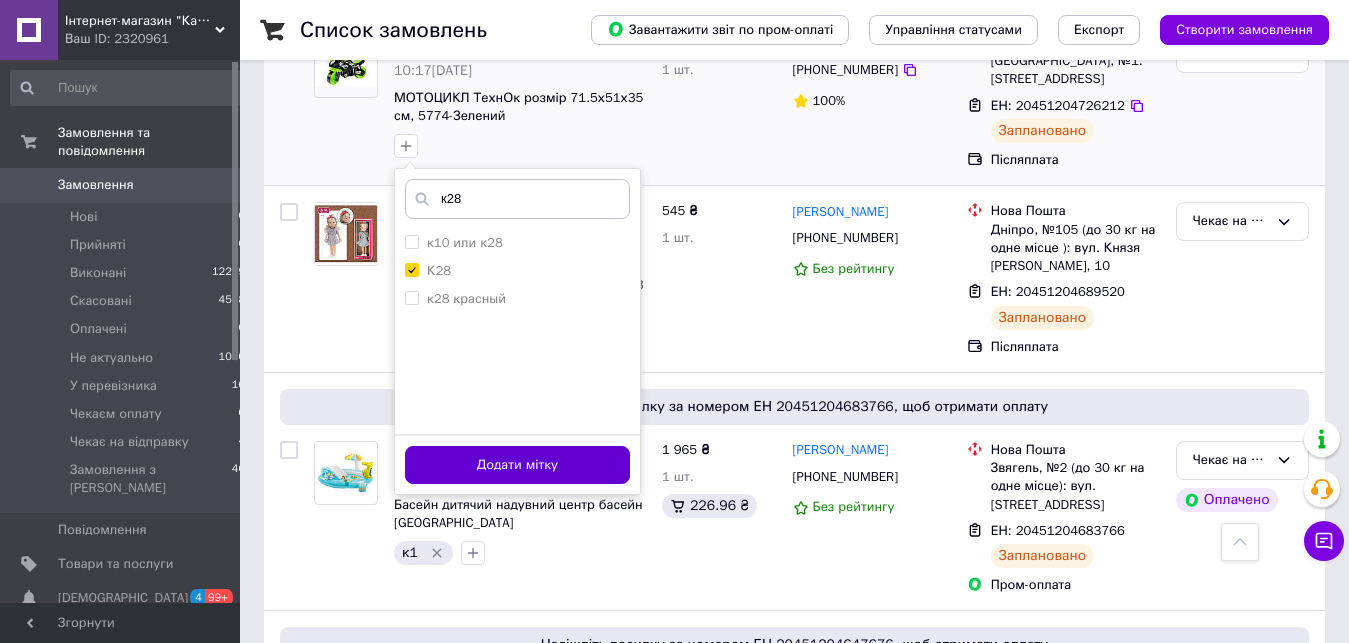 click on "Додати мітку" at bounding box center [517, 465] 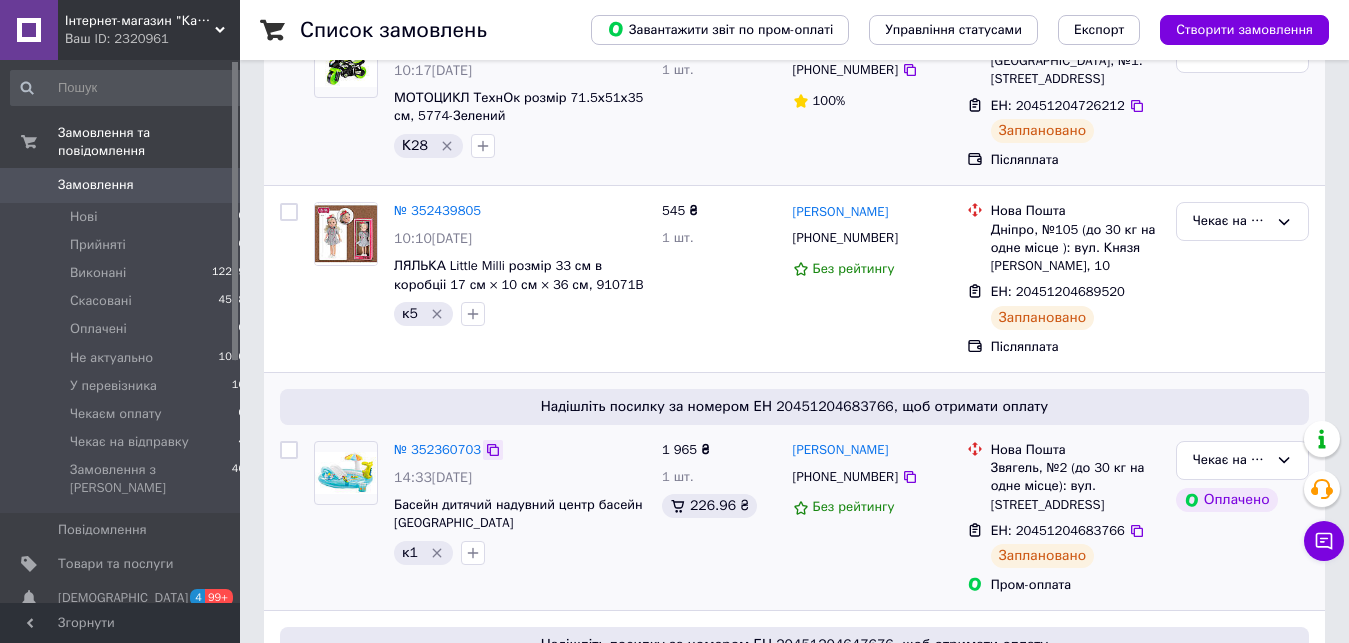scroll, scrollTop: 204, scrollLeft: 0, axis: vertical 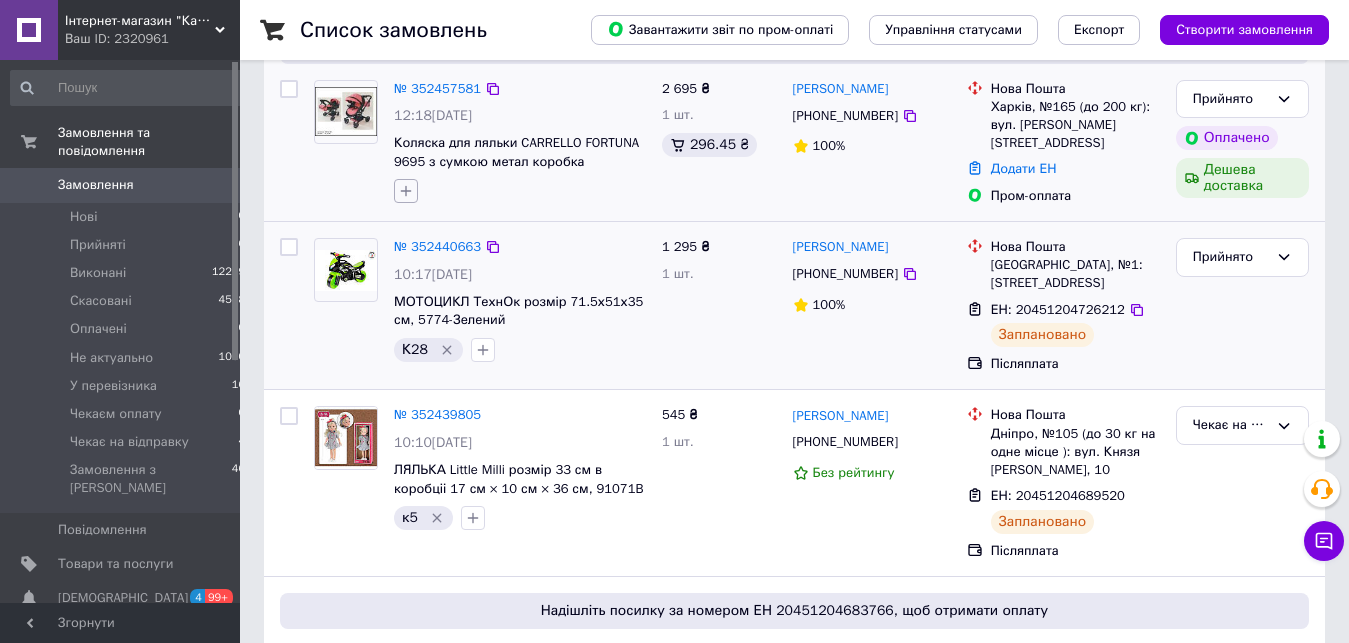 click 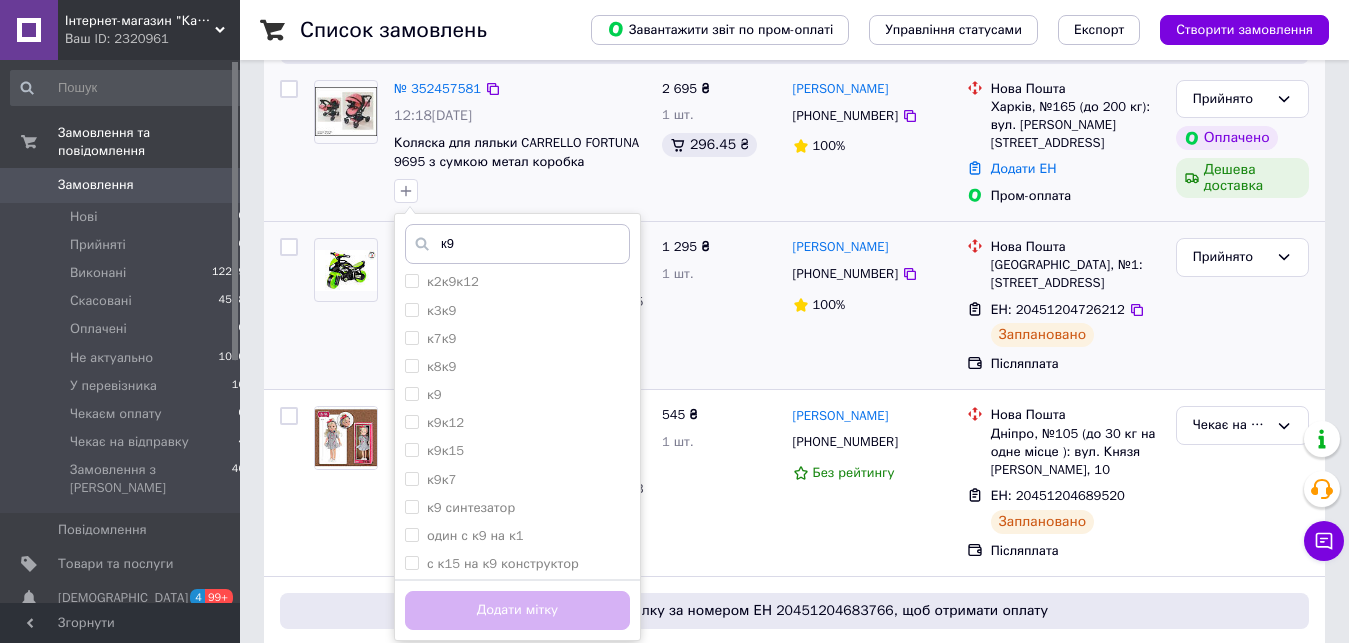 scroll, scrollTop: 311, scrollLeft: 0, axis: vertical 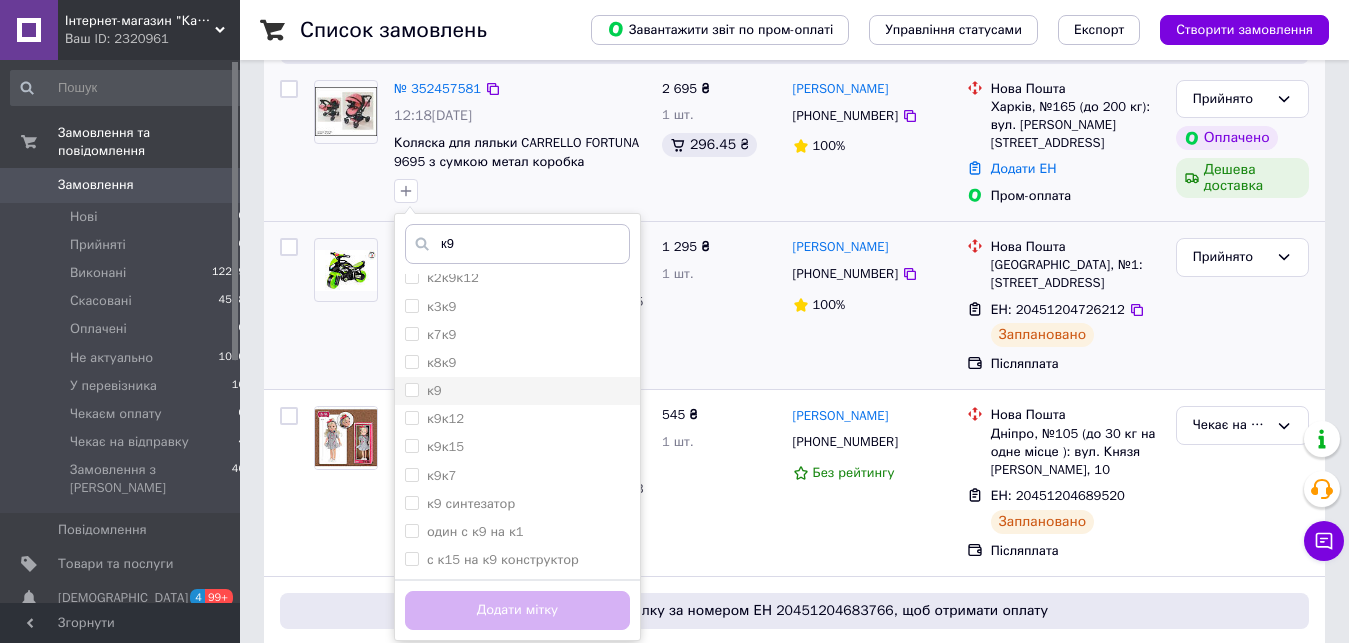 type on "к9" 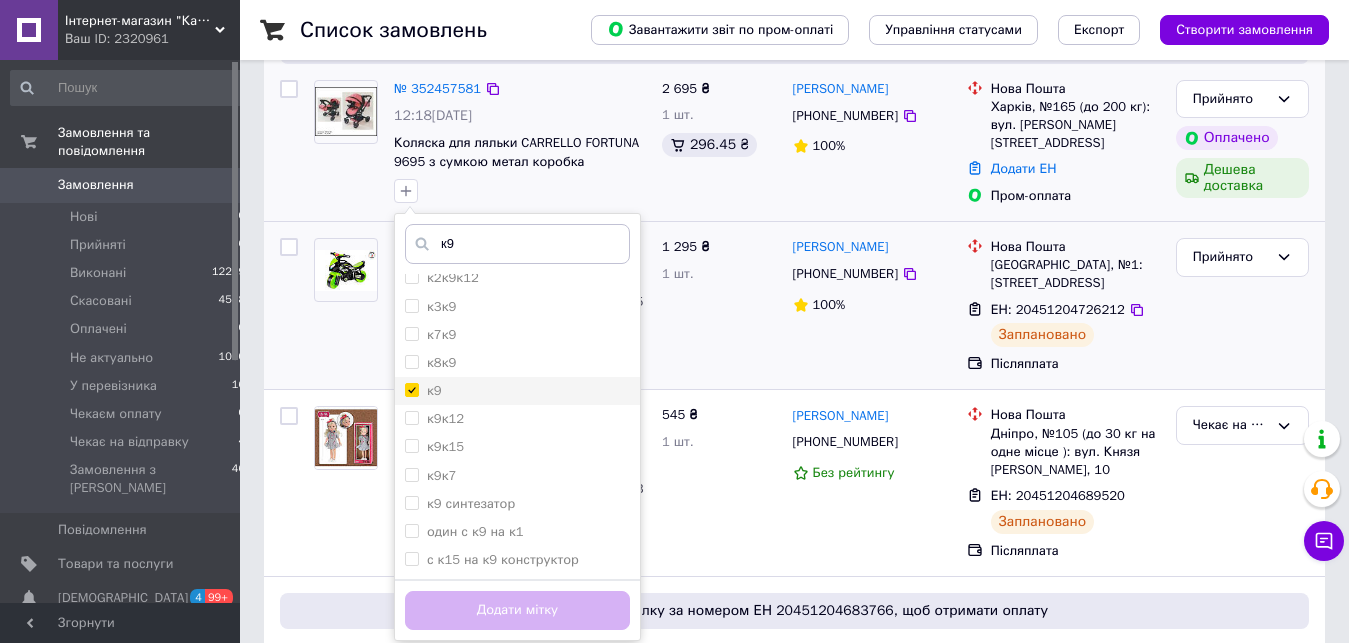 checkbox on "true" 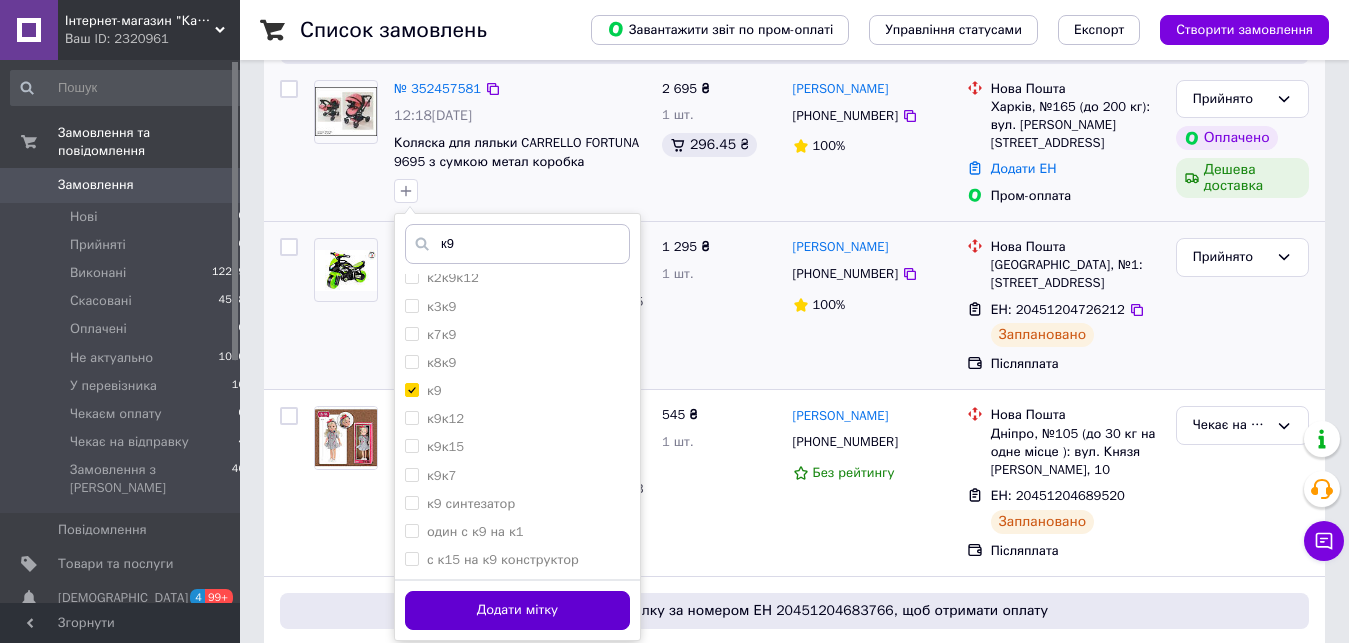 click on "Додати мітку" at bounding box center (517, 610) 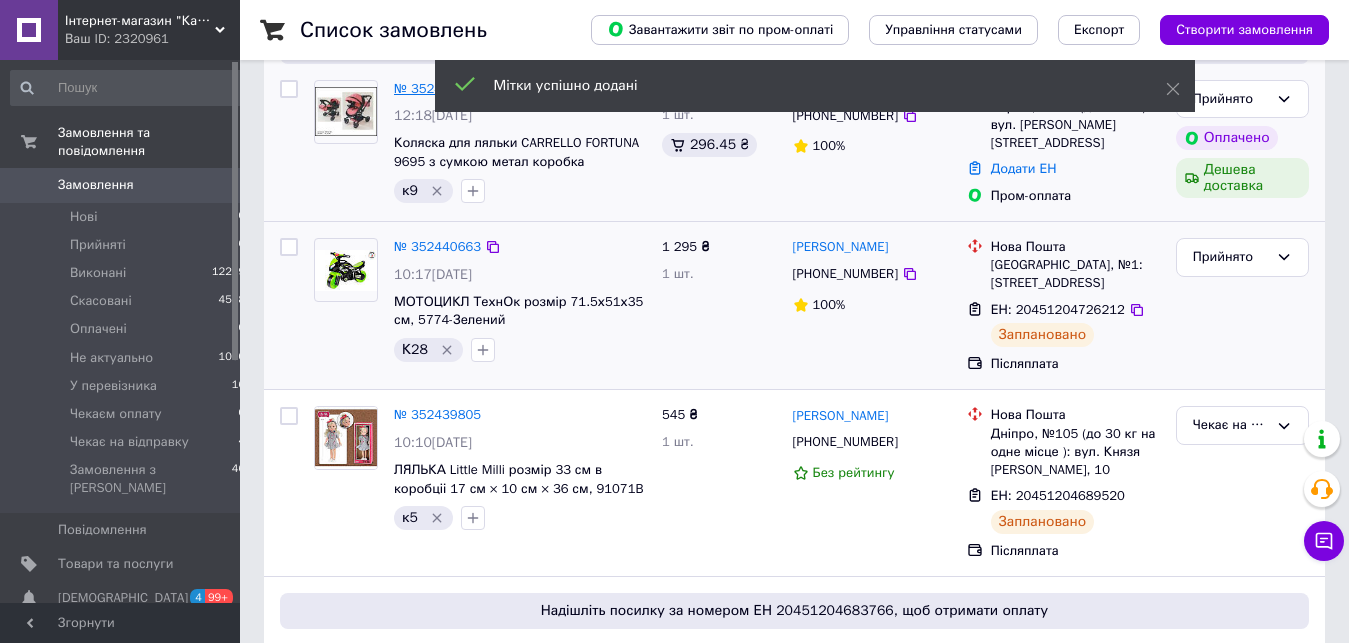 click on "№ 352457581" at bounding box center [437, 88] 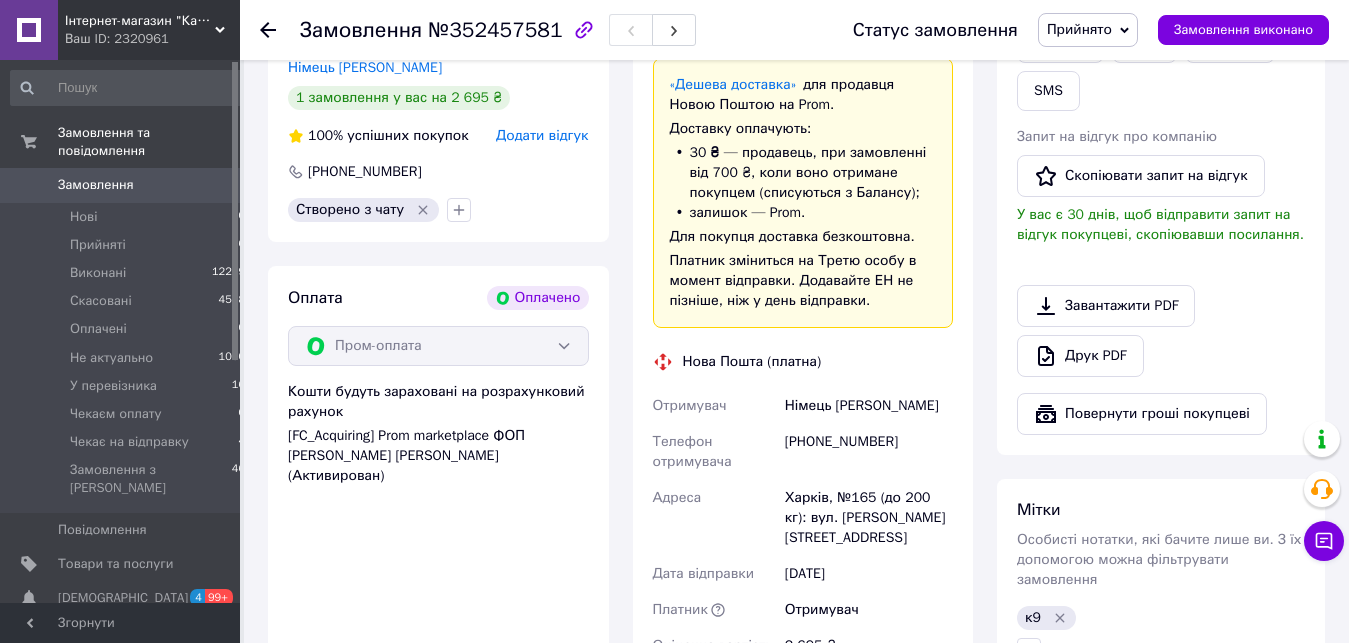 scroll, scrollTop: 873, scrollLeft: 0, axis: vertical 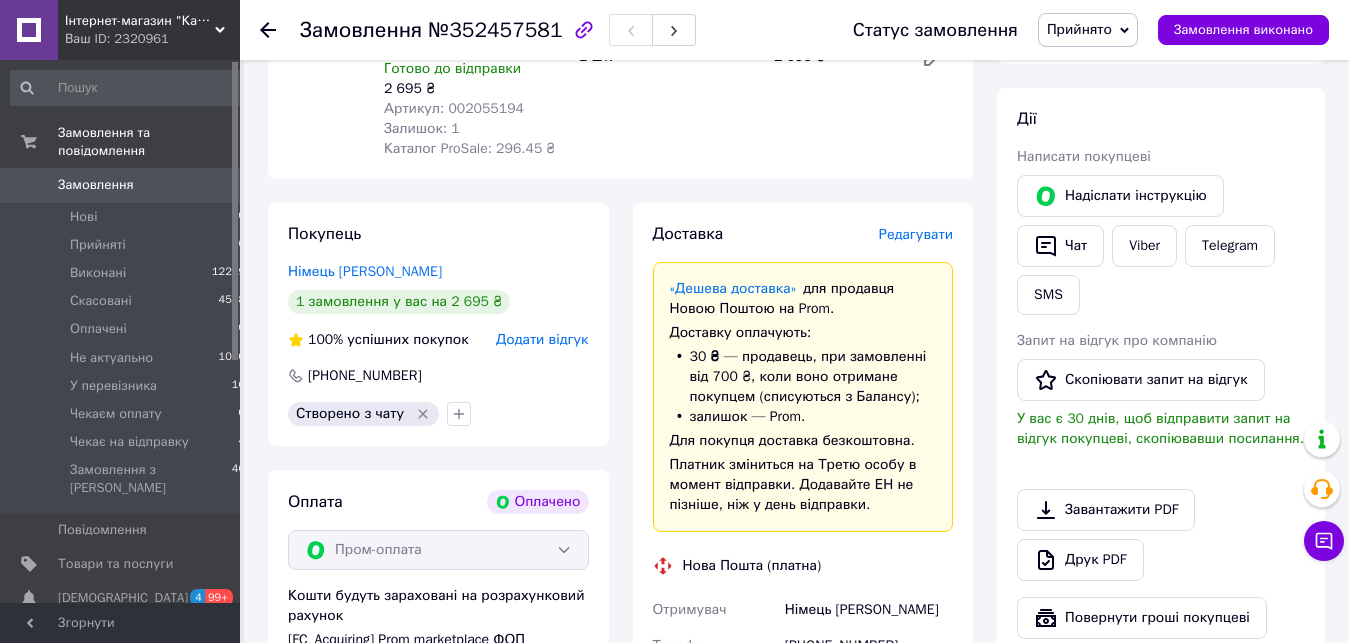 click on "Редагувати" at bounding box center (916, 234) 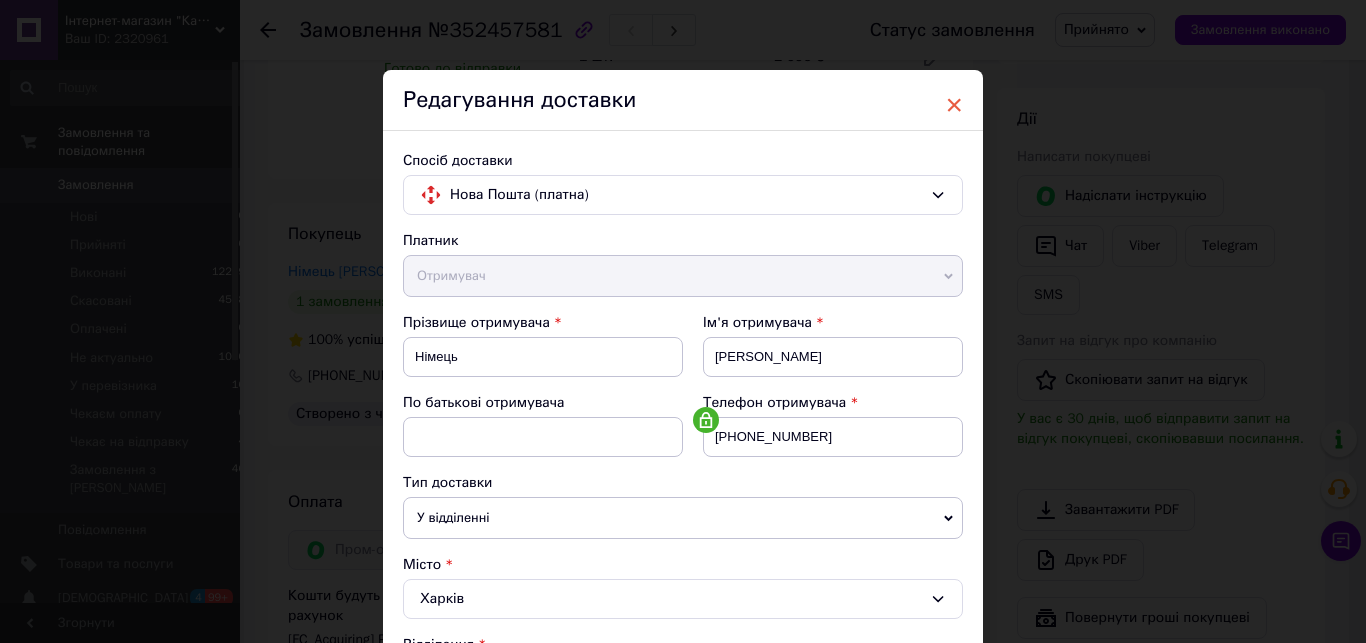 click on "×" at bounding box center (954, 105) 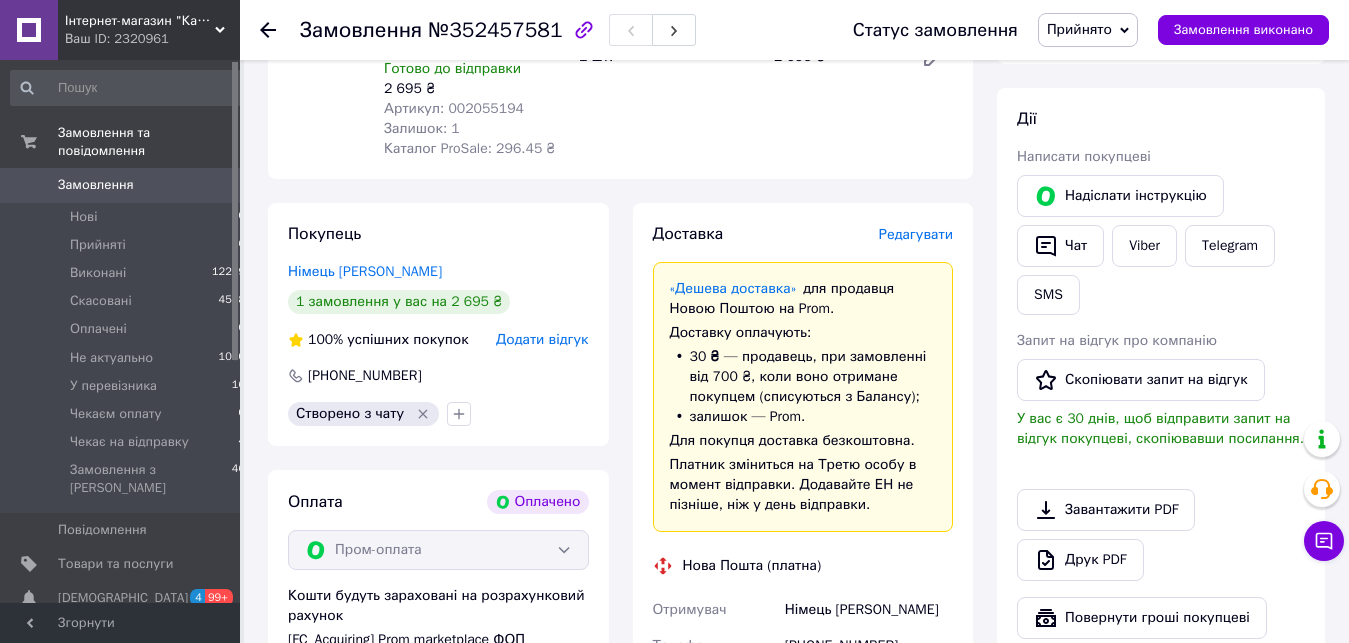 click 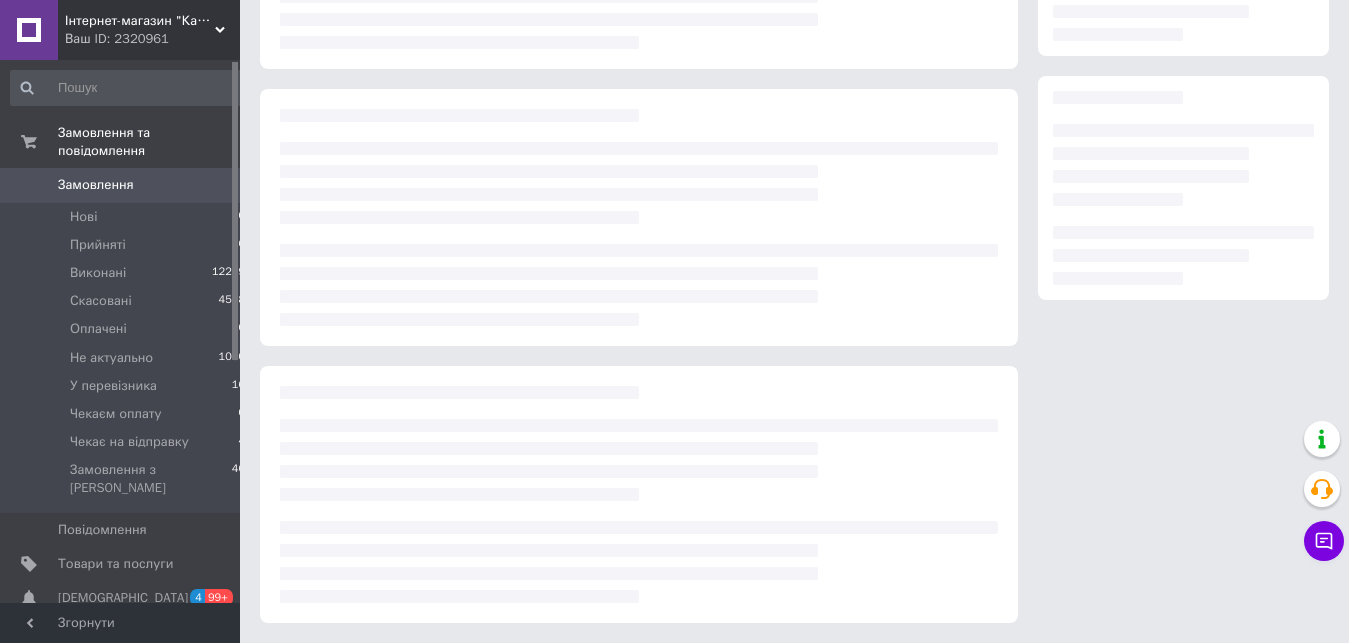 scroll, scrollTop: 271, scrollLeft: 0, axis: vertical 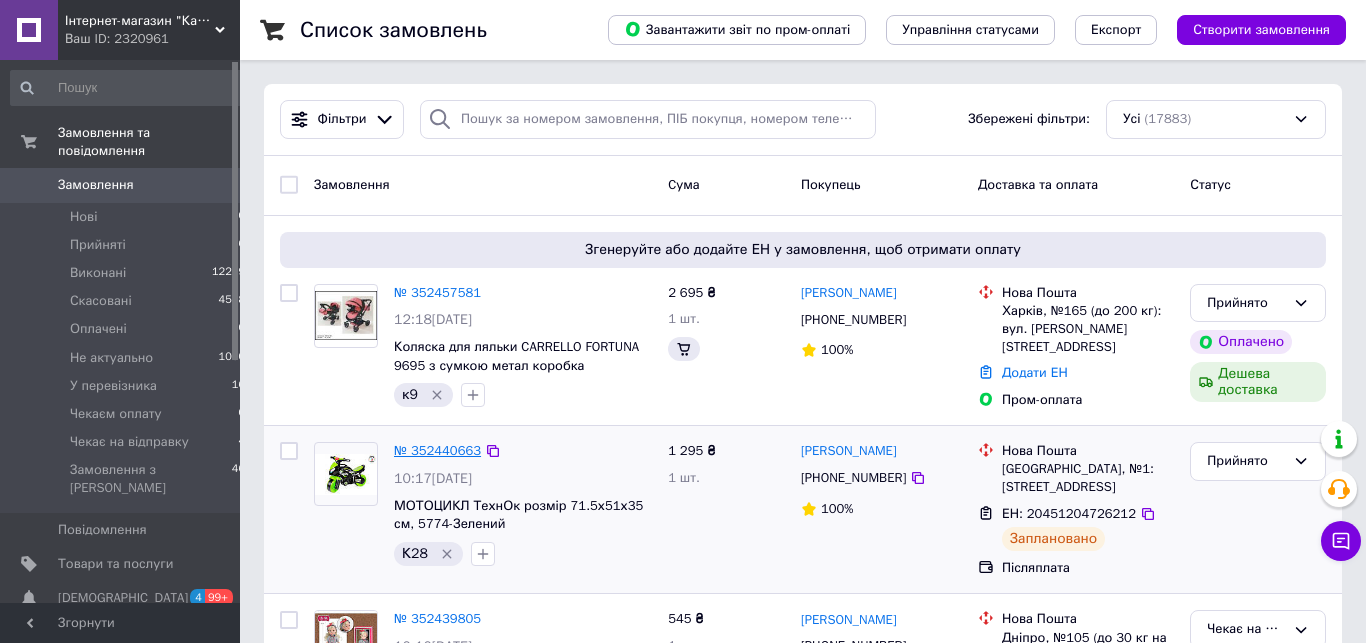 click on "№ 352440663" at bounding box center (437, 450) 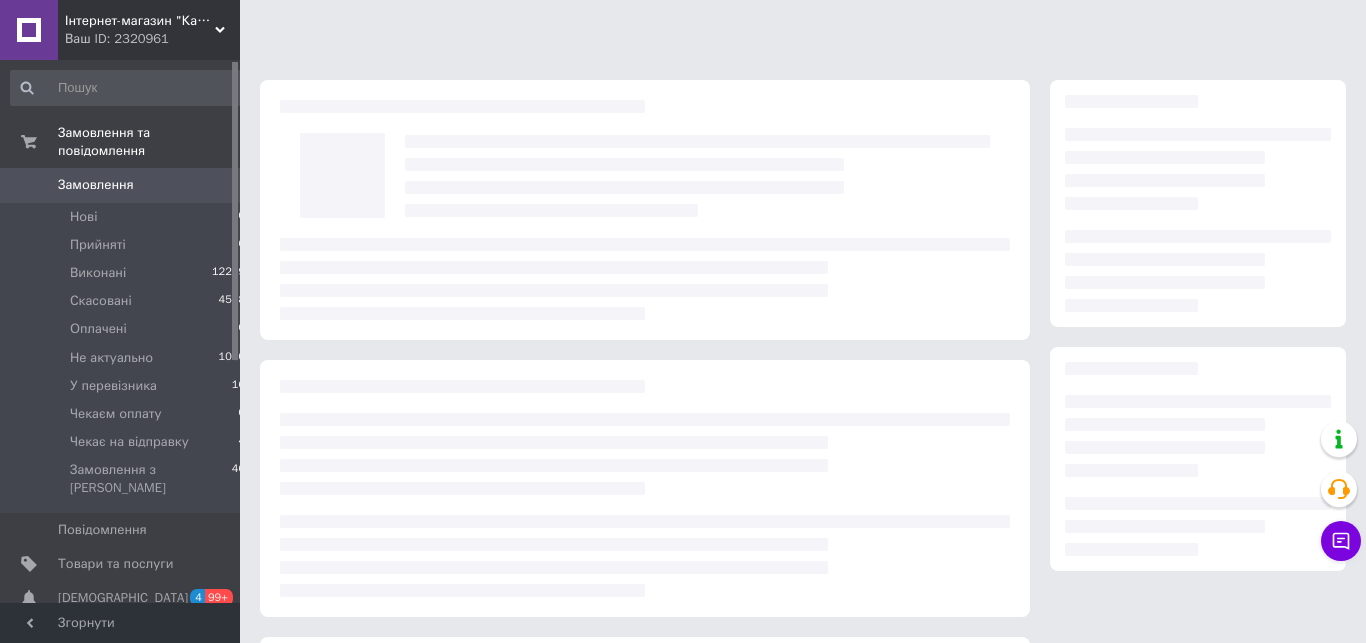 click at bounding box center (645, 488) 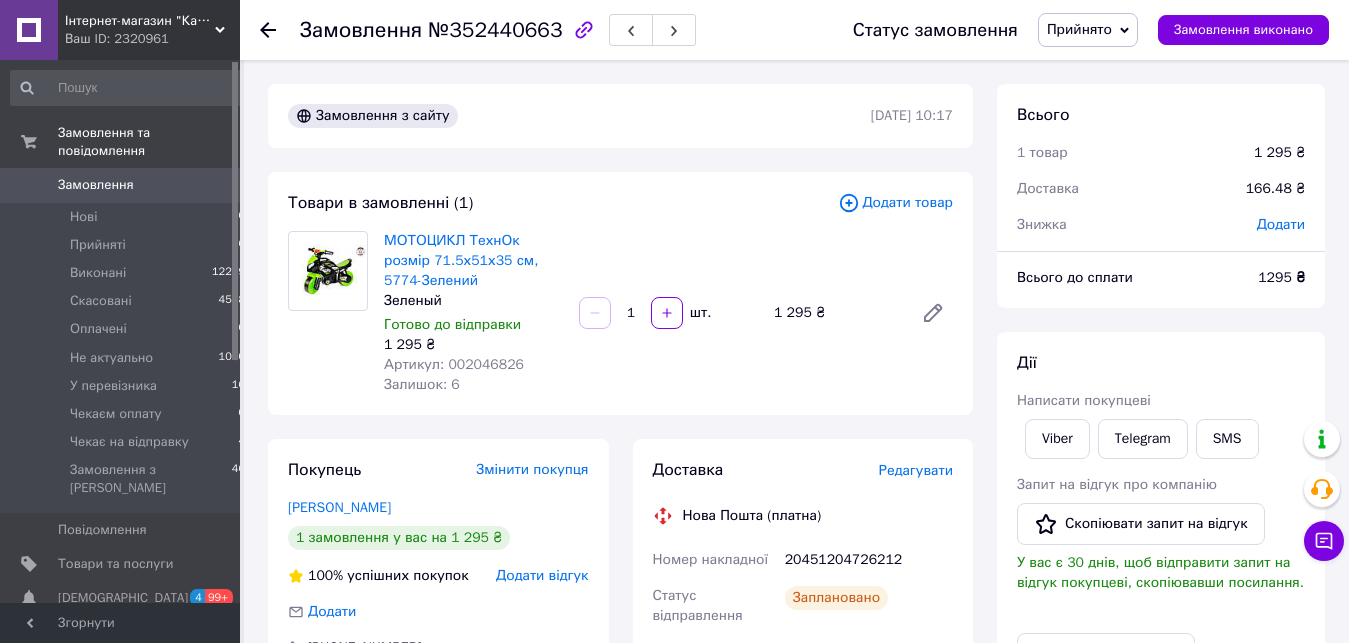 click on "Редагувати" at bounding box center (916, 470) 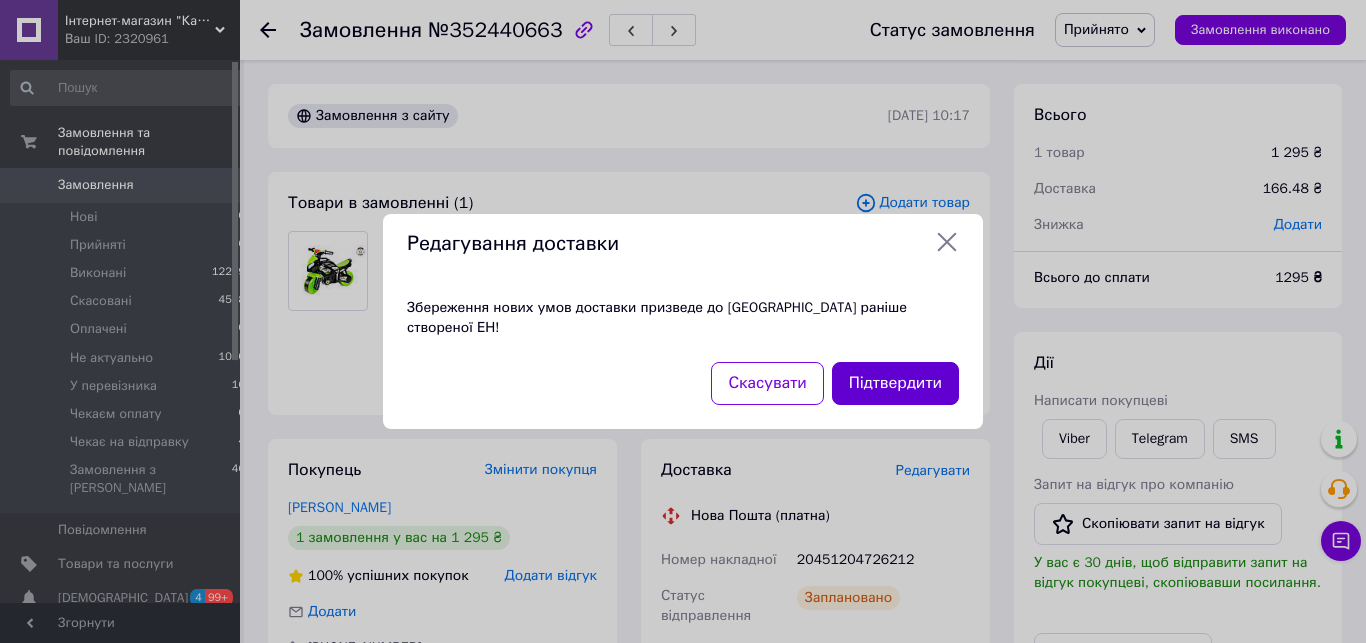 click on "Підтвердити" at bounding box center (895, 383) 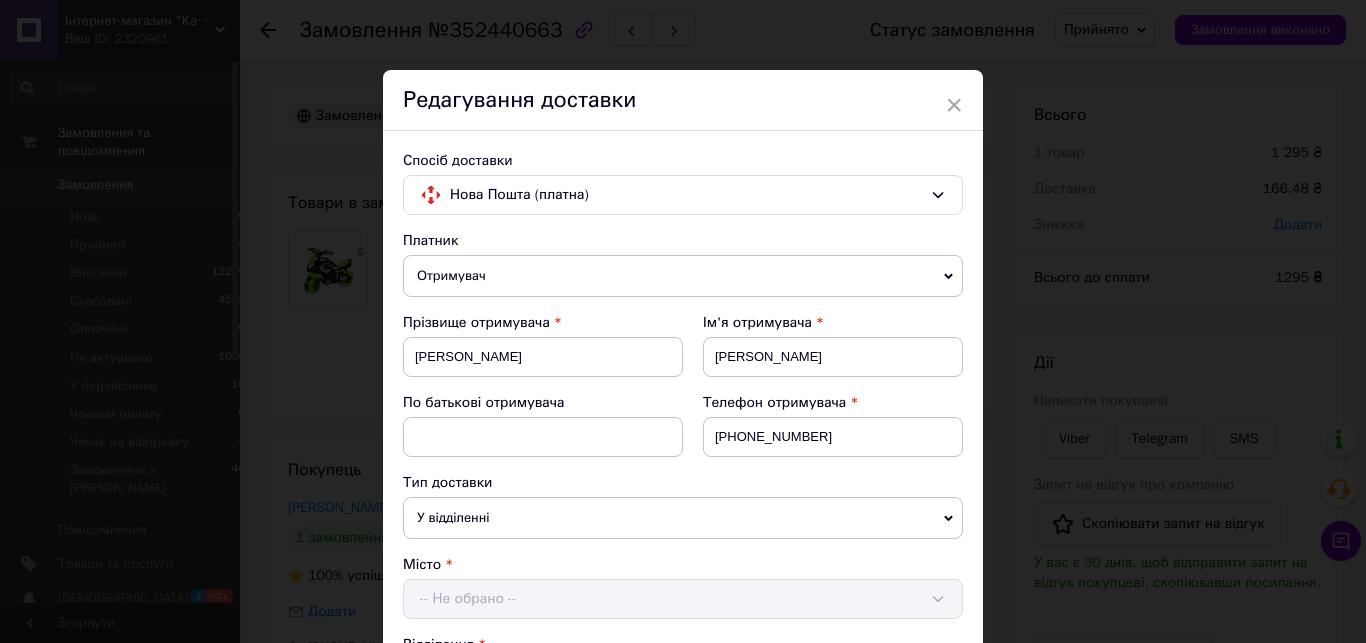 scroll, scrollTop: 228, scrollLeft: 0, axis: vertical 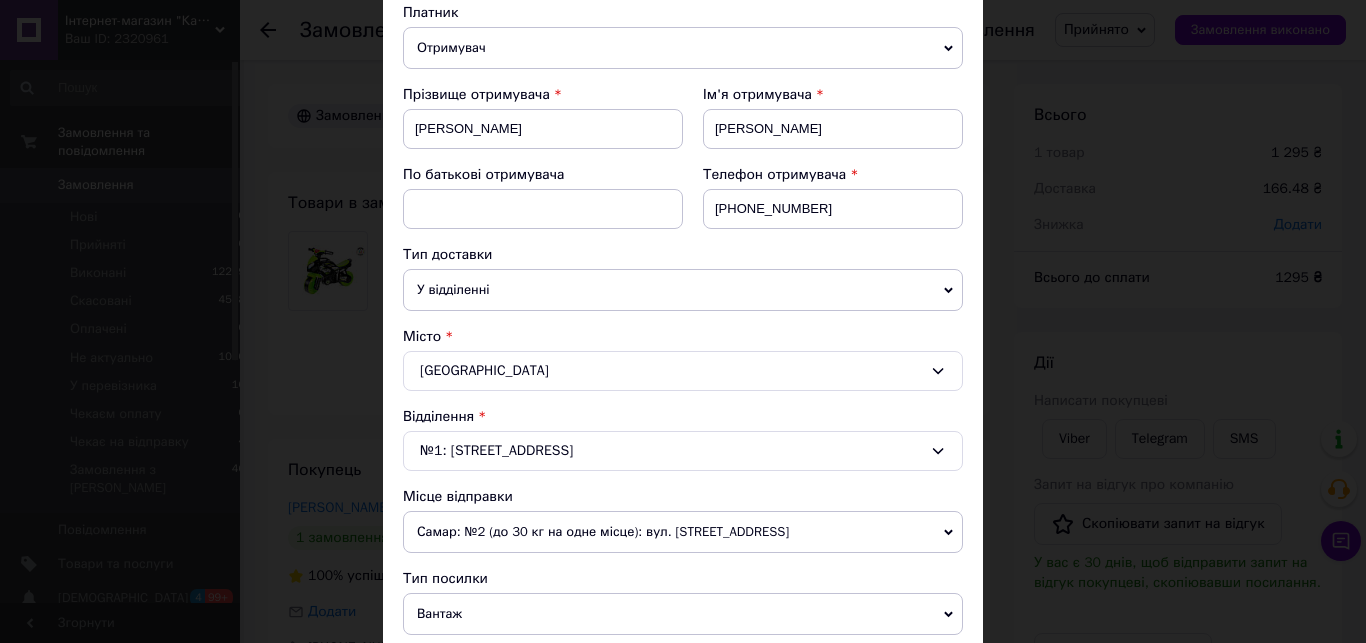 click on "[GEOGRAPHIC_DATA]" at bounding box center [683, 371] 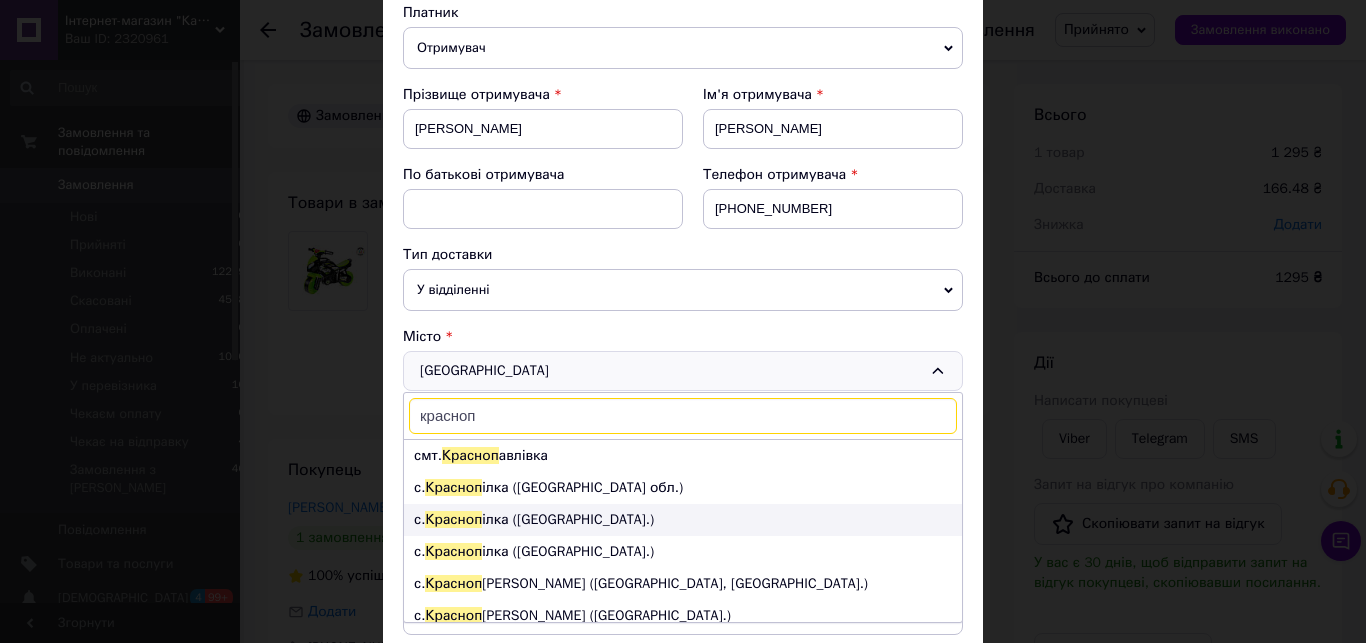 type on "красноп" 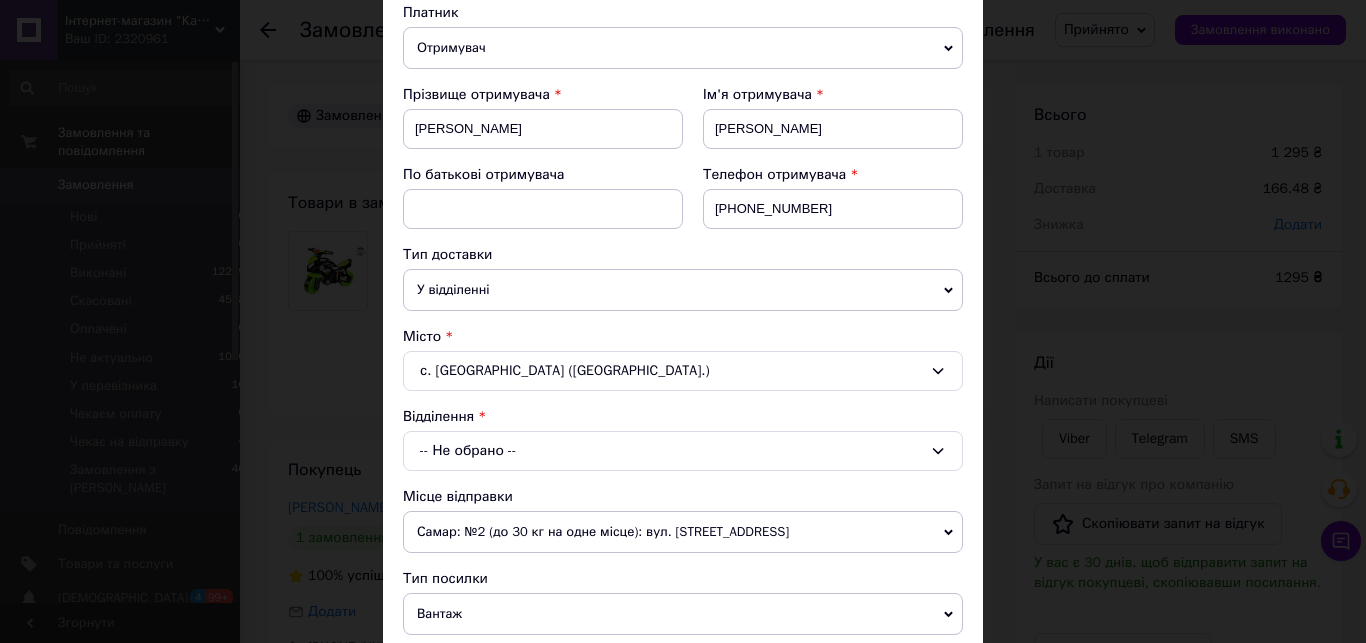 click on "-- Не обрано --" at bounding box center (683, 451) 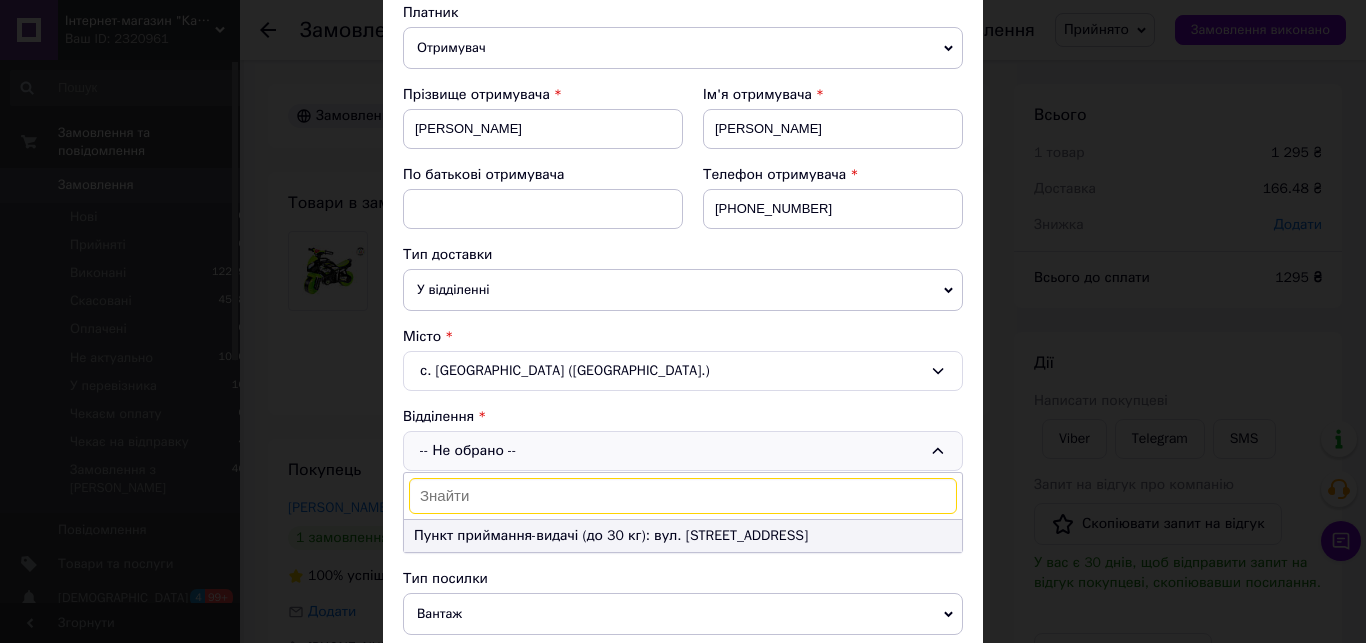 click on "Пункт приймання-видачі (до 30 кг): вул. [STREET_ADDRESS]" at bounding box center (683, 536) 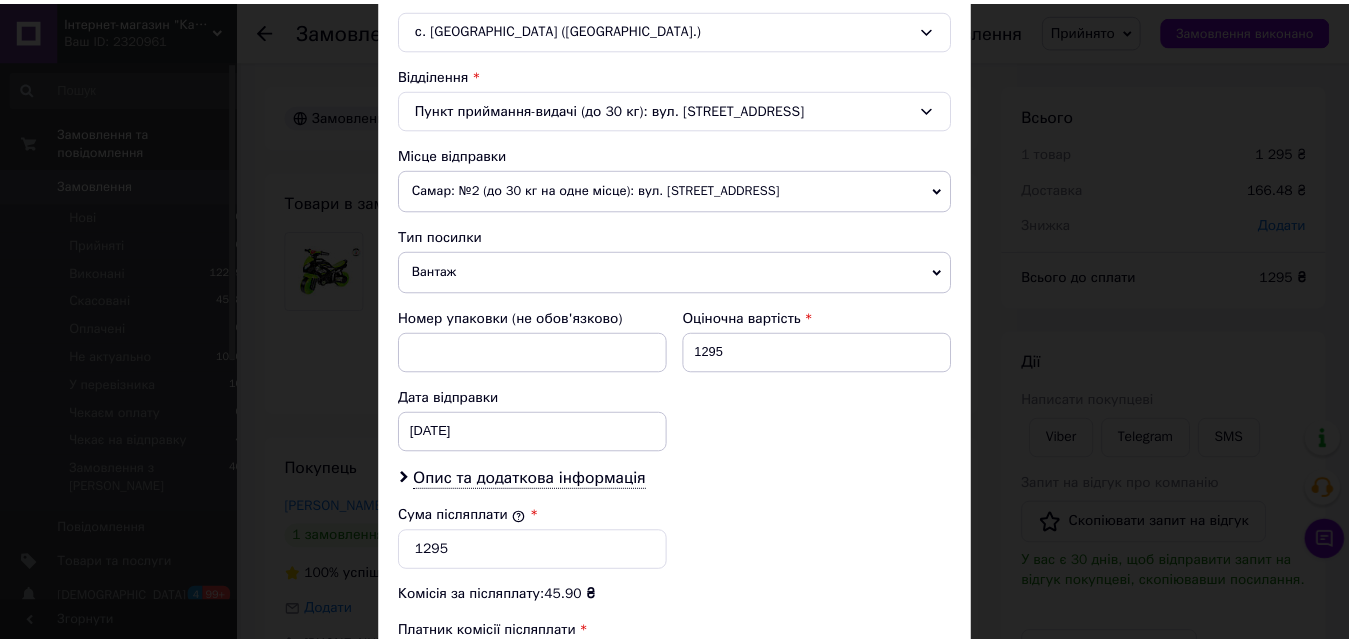 scroll, scrollTop: 883, scrollLeft: 0, axis: vertical 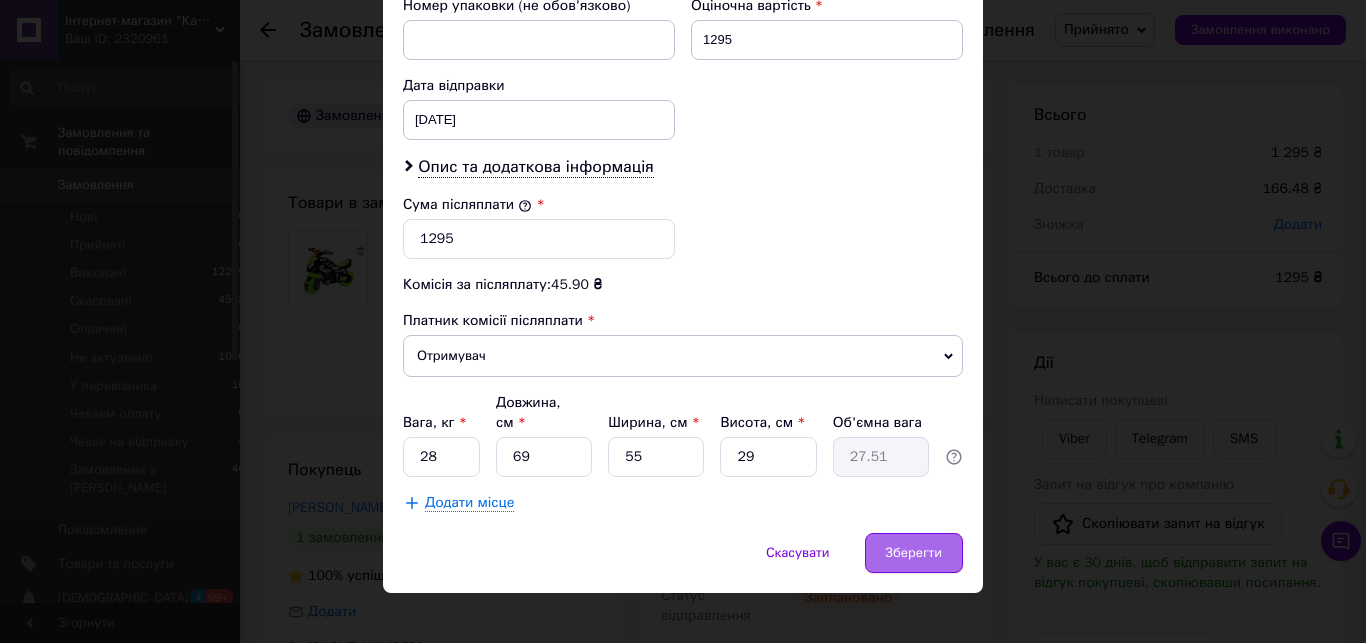 click on "Зберегти" at bounding box center [914, 553] 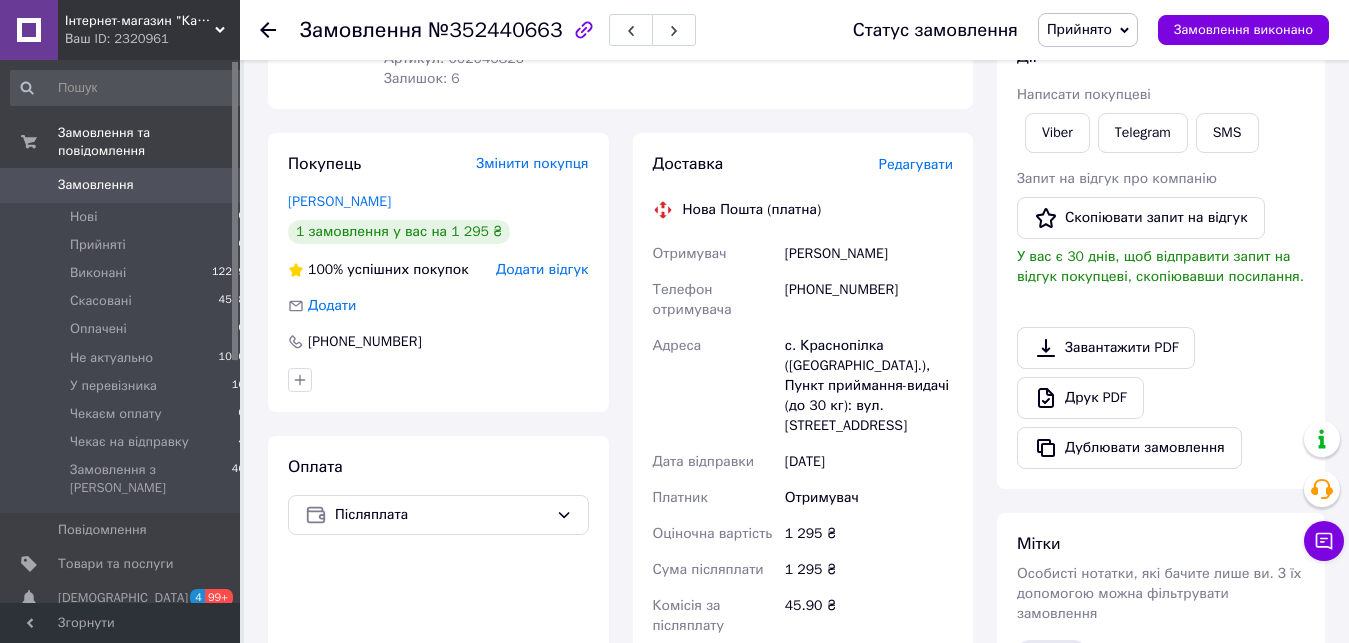 scroll, scrollTop: 714, scrollLeft: 0, axis: vertical 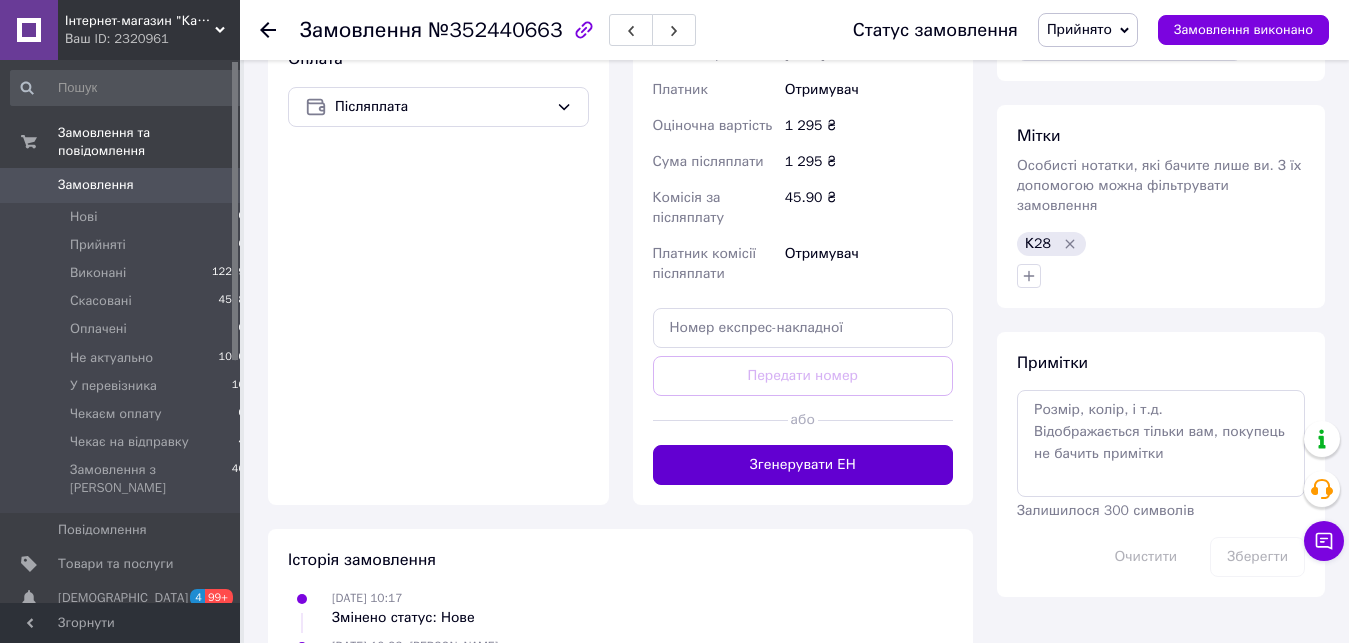 click on "Згенерувати ЕН" at bounding box center [803, 465] 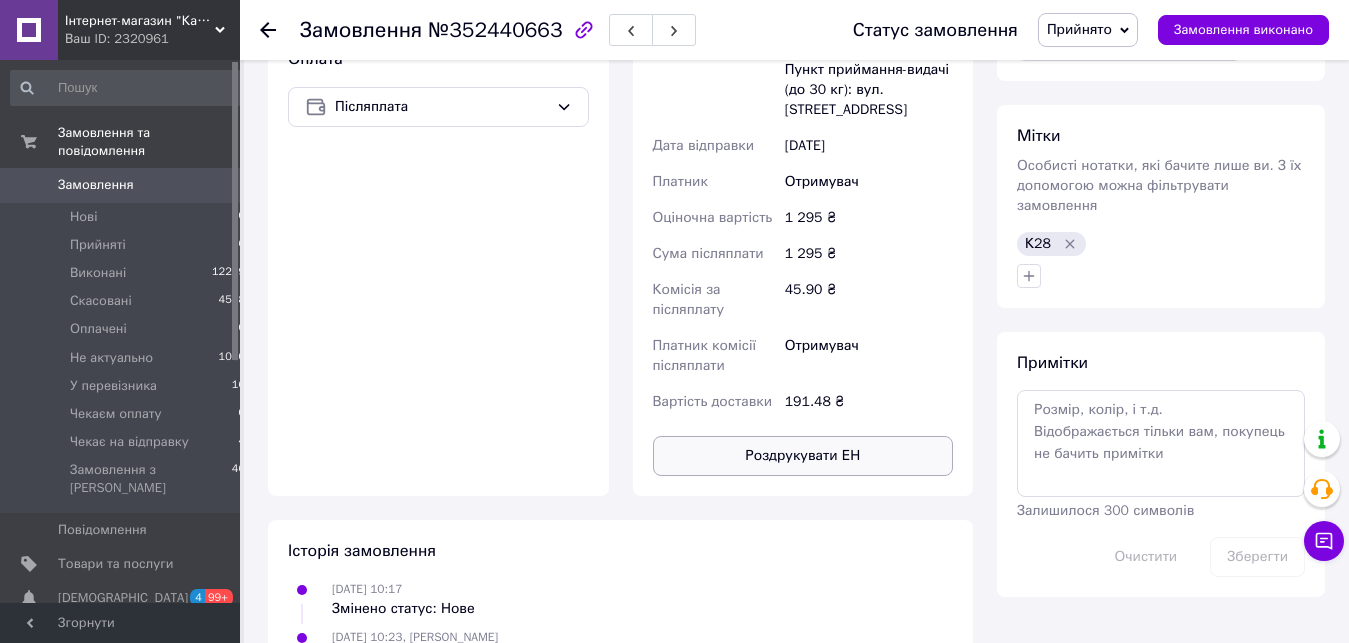 click on "Роздрукувати ЕН" at bounding box center [803, 456] 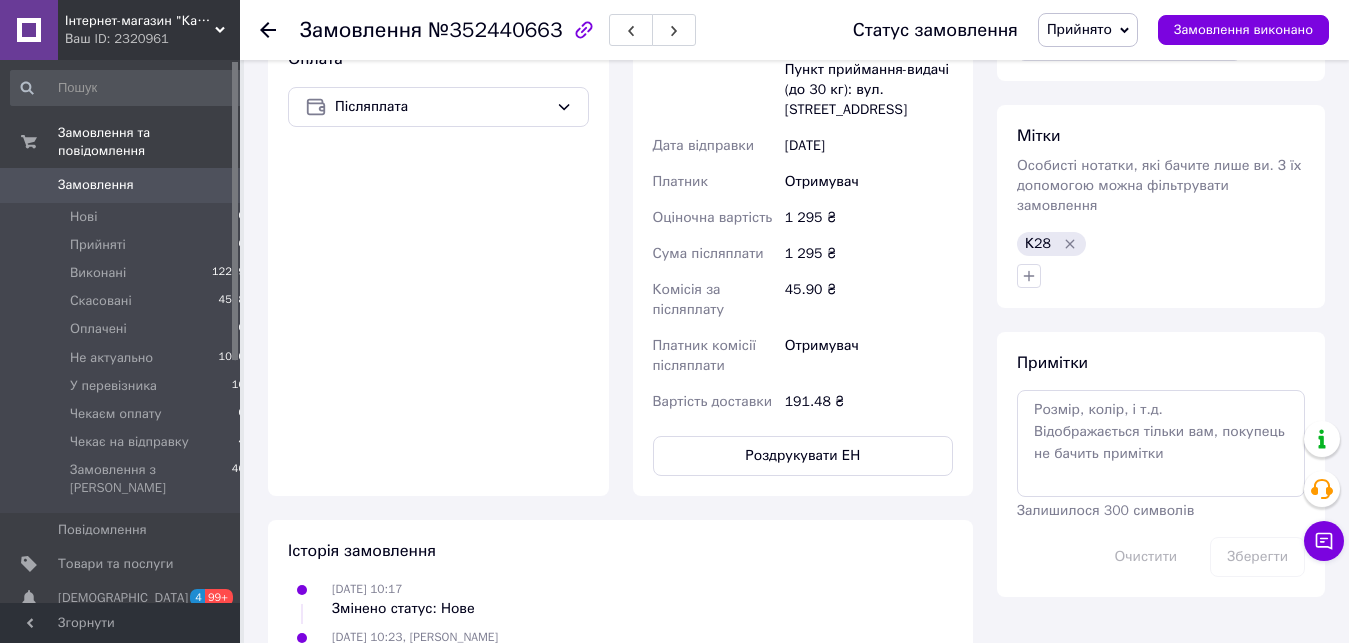 click on "Статус замовлення" at bounding box center (935, 30) 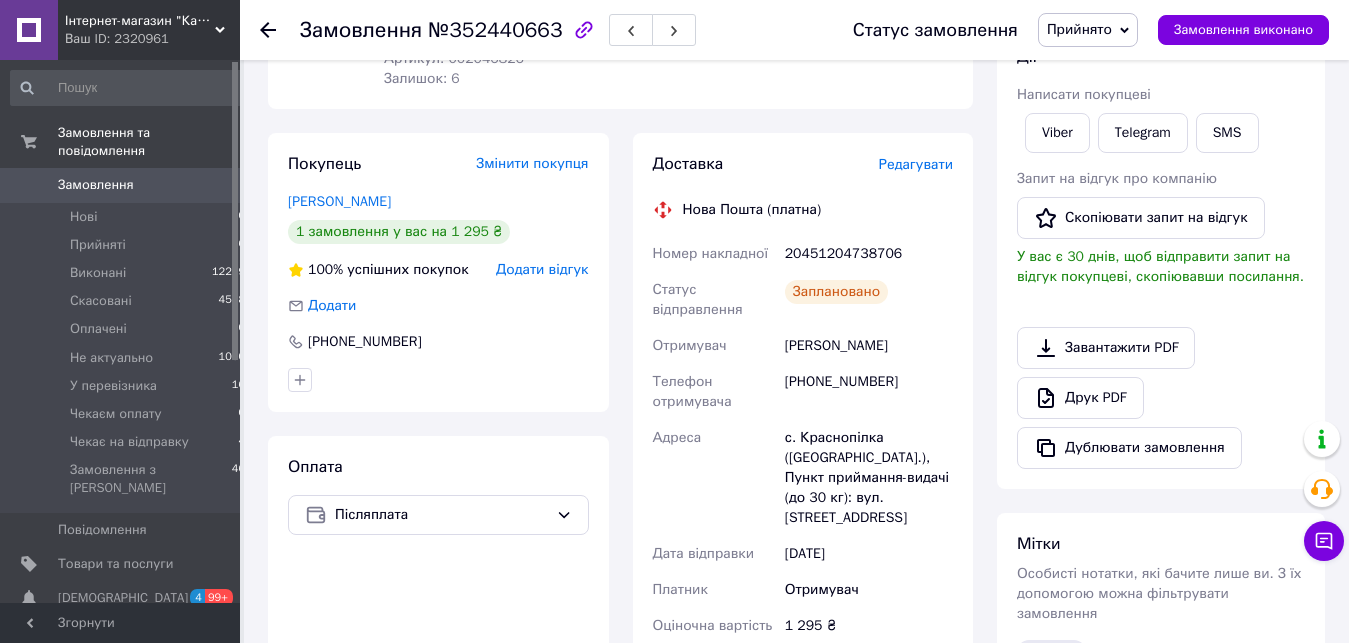 scroll, scrollTop: 0, scrollLeft: 0, axis: both 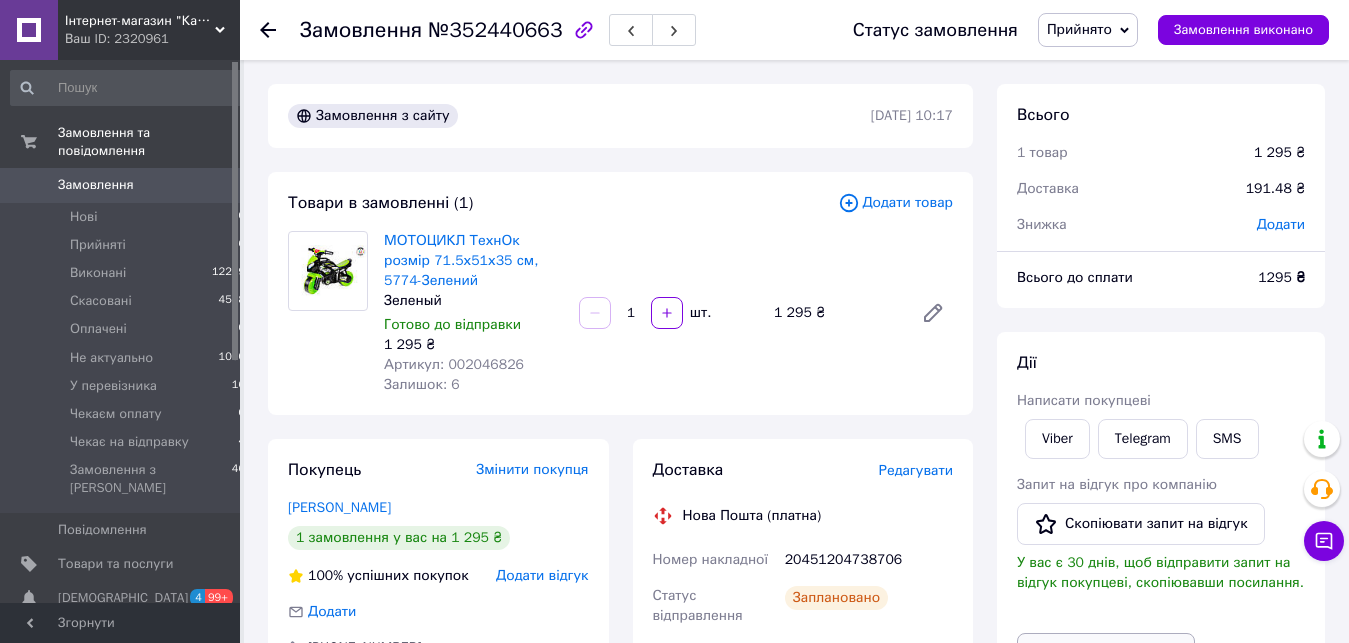 click on "Завантажити PDF" at bounding box center [1106, 654] 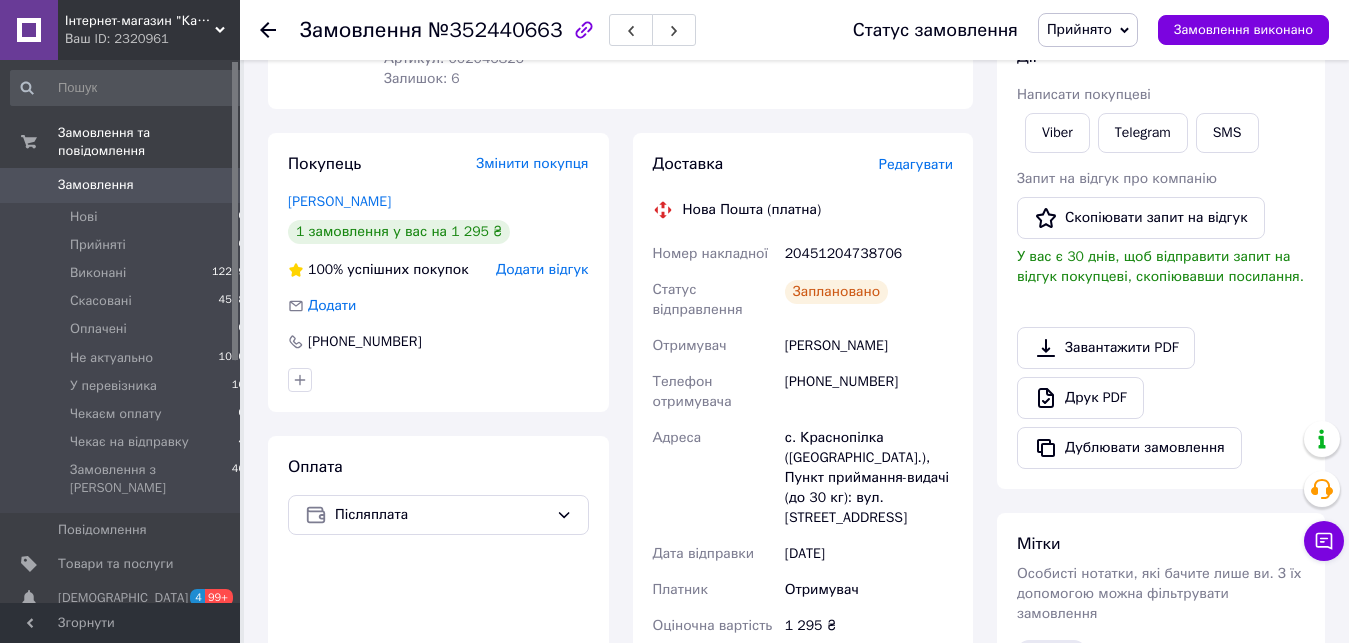 click 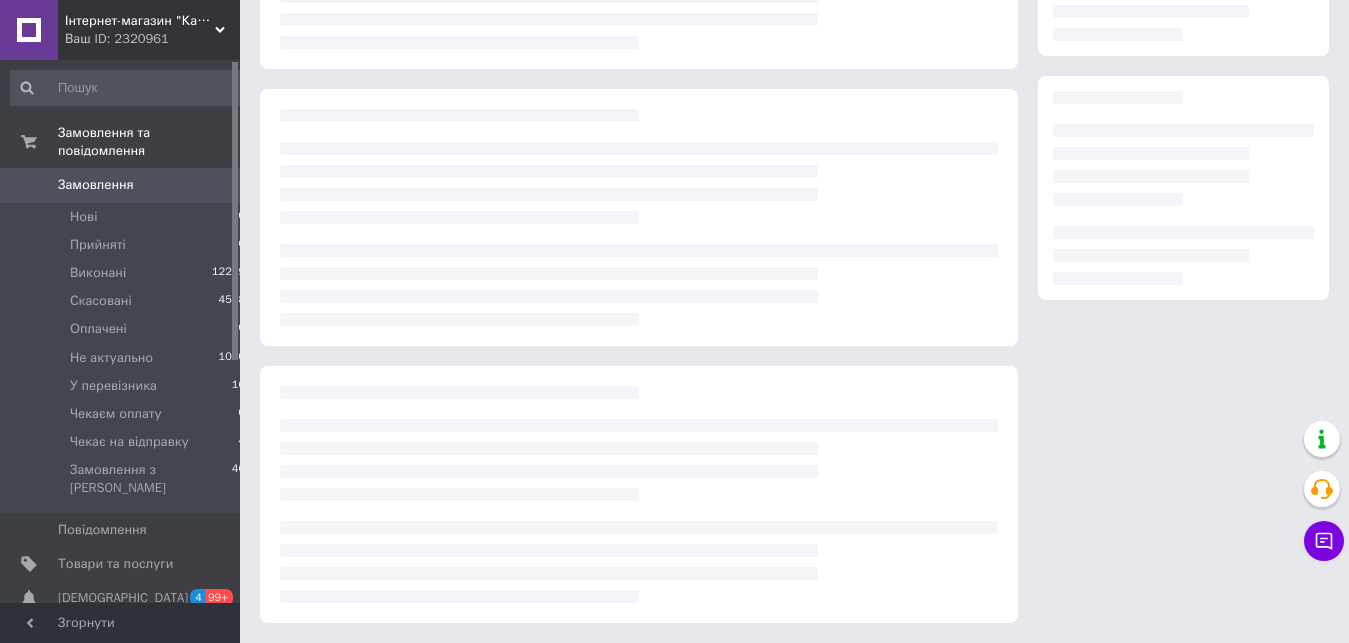 scroll, scrollTop: 271, scrollLeft: 0, axis: vertical 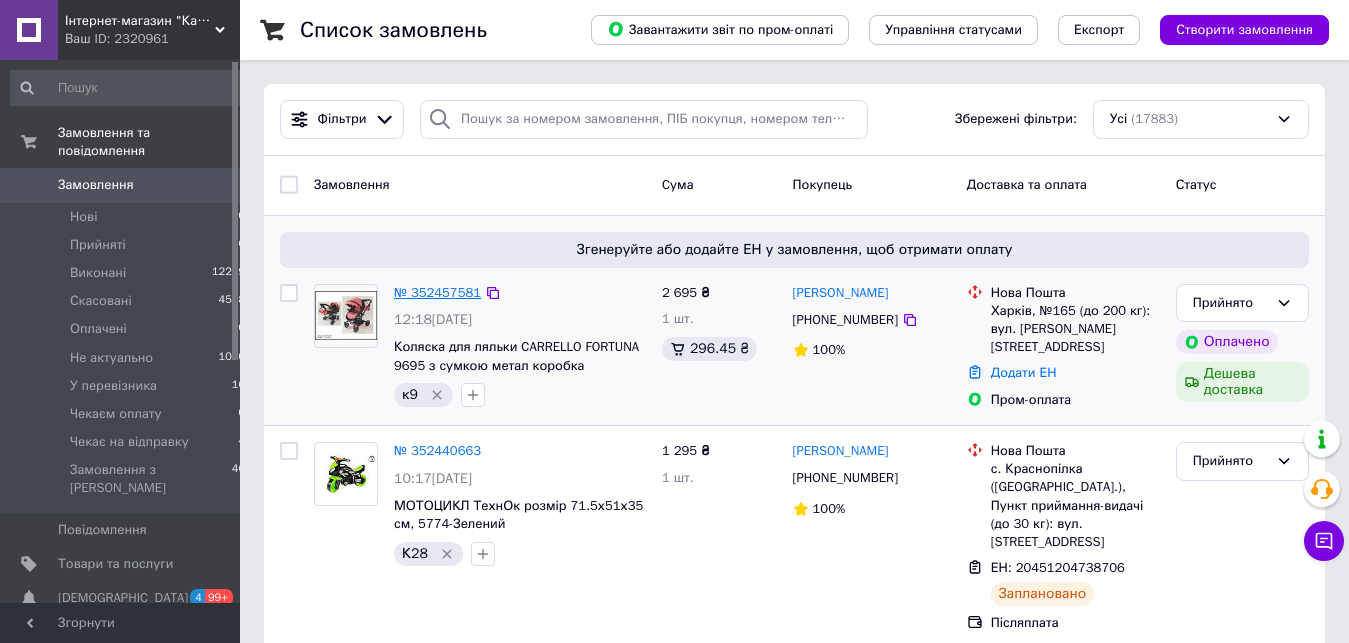 click on "№ 352457581" at bounding box center (437, 292) 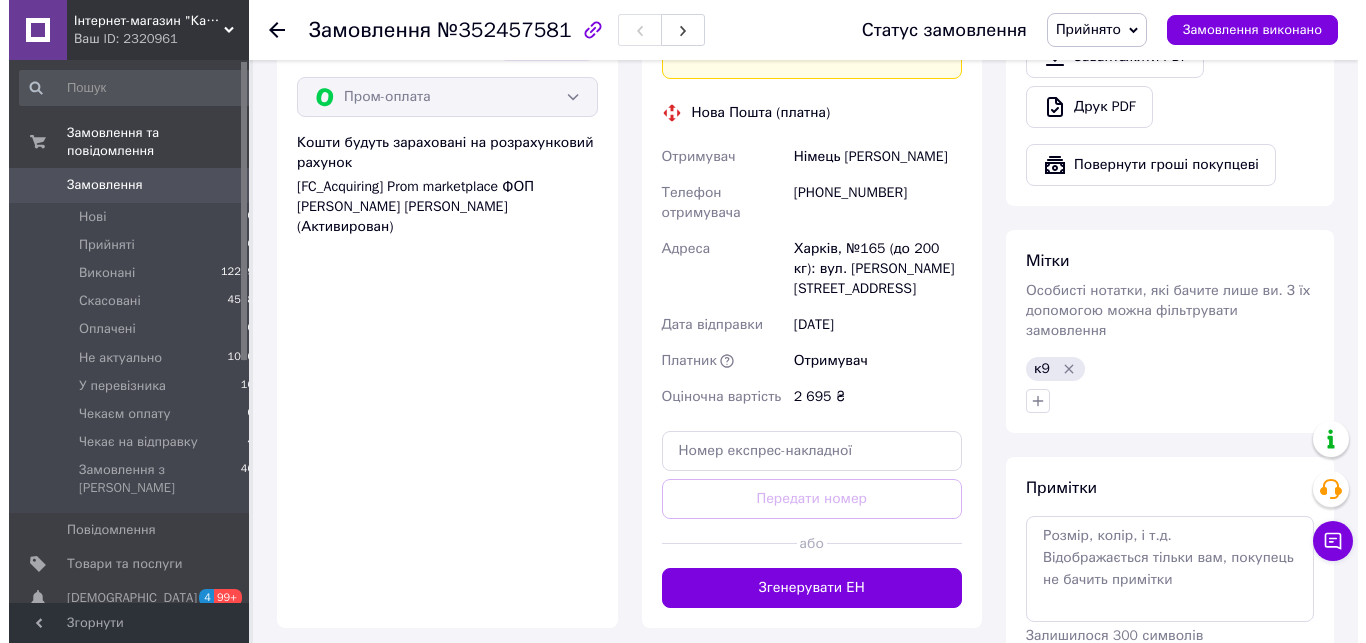scroll, scrollTop: 918, scrollLeft: 0, axis: vertical 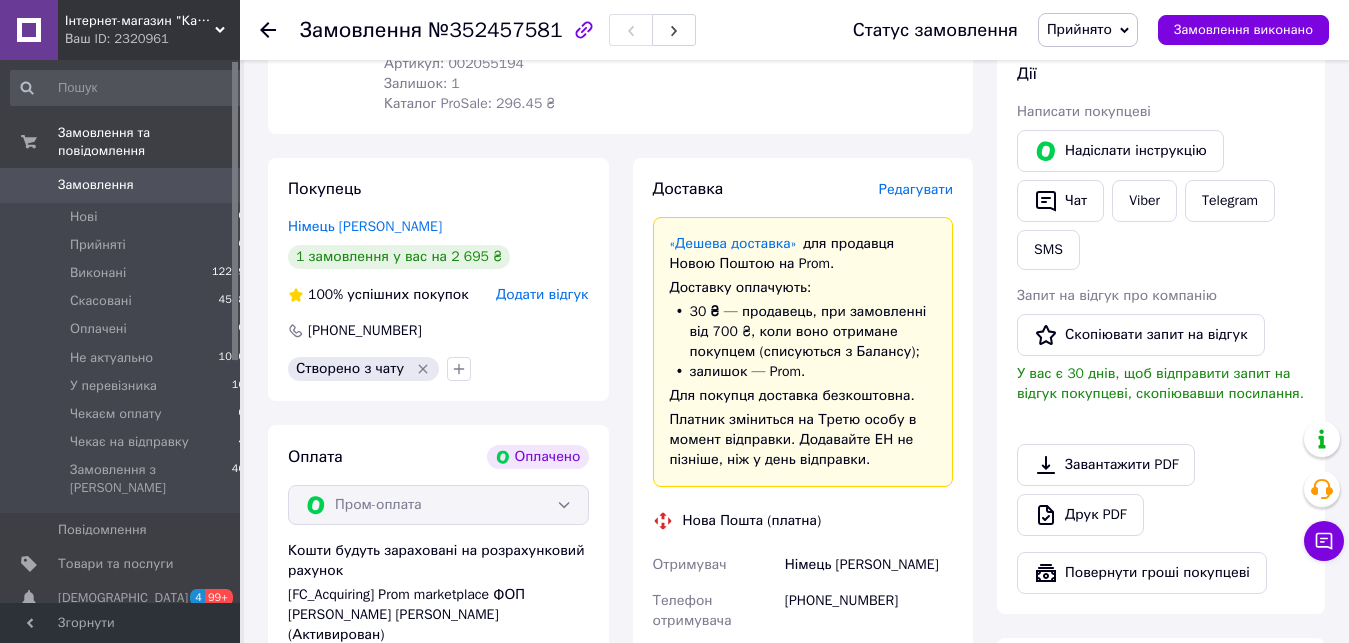 click on "Редагувати" at bounding box center [916, 189] 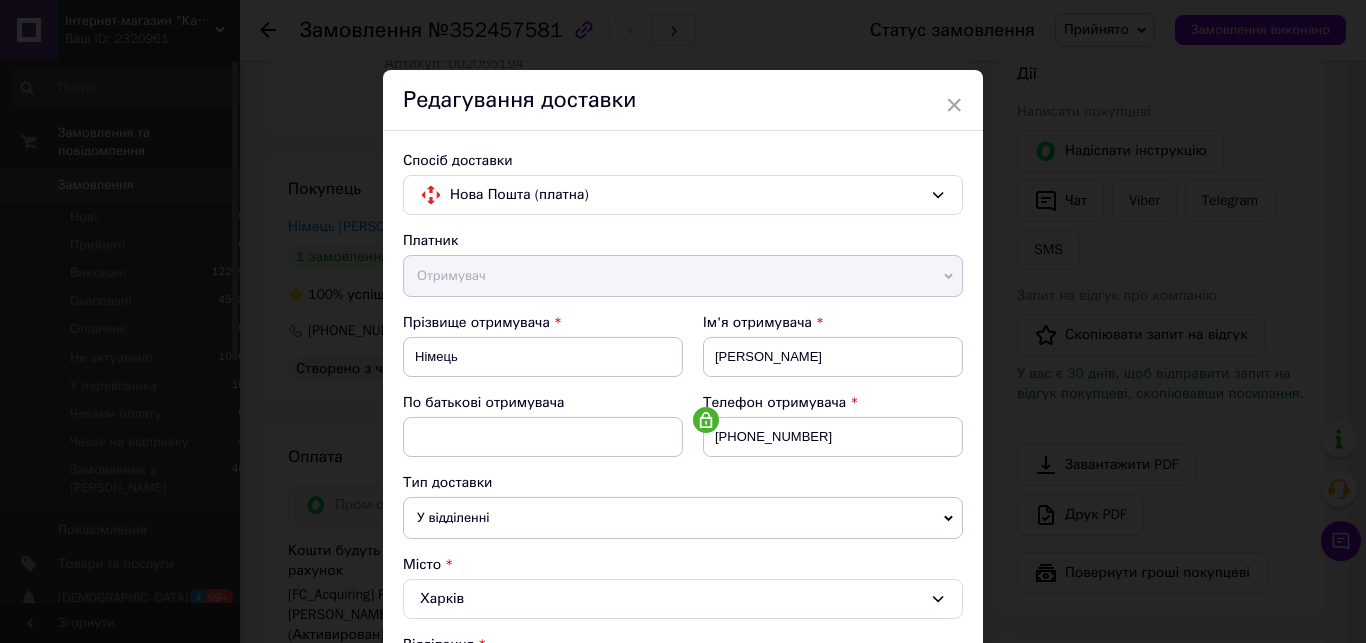scroll, scrollTop: 228, scrollLeft: 0, axis: vertical 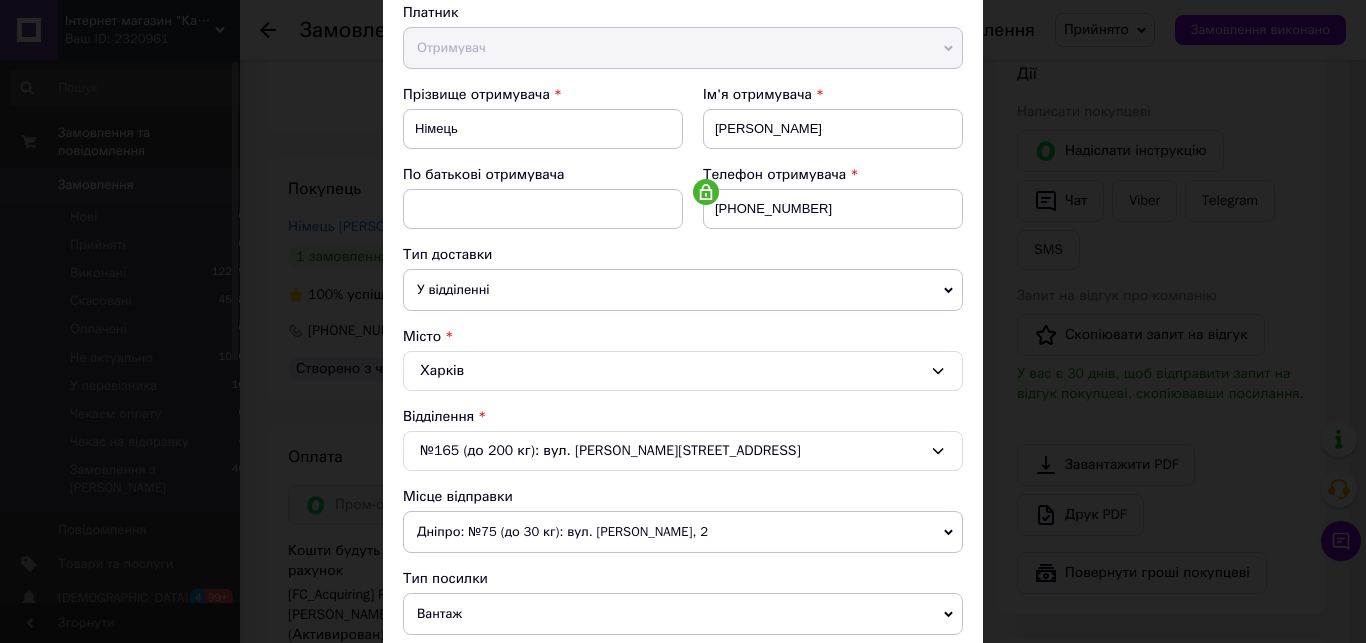 click on "Дніпро: №75 (до 30 кг): вул. [PERSON_NAME], 2" at bounding box center (683, 532) 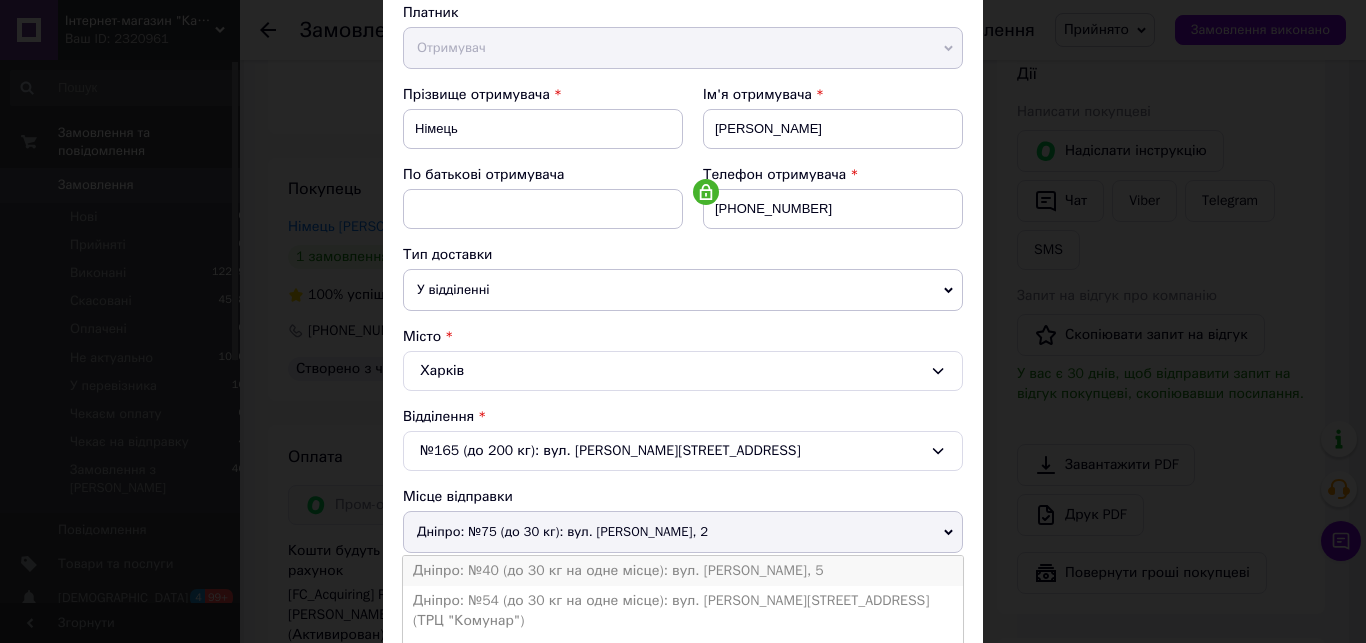 scroll, scrollTop: 228, scrollLeft: 0, axis: vertical 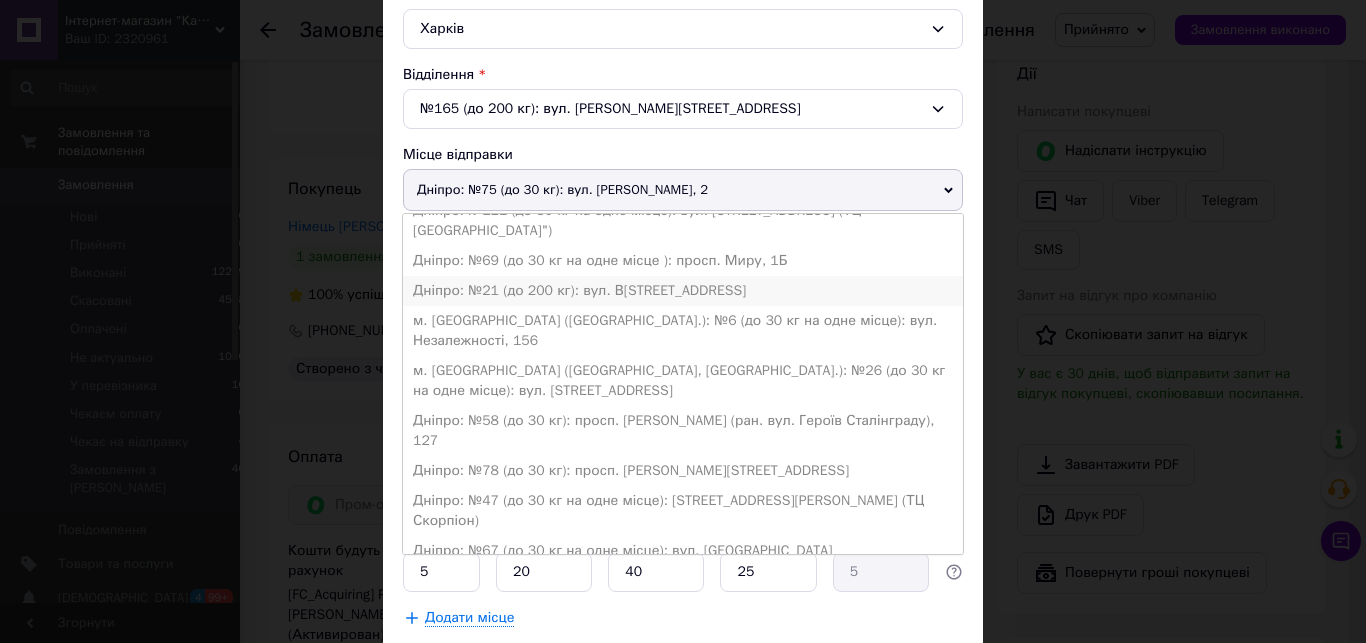 click on "Дніпро: №21 (до 200 кг): вул. В[STREET_ADDRESS]" at bounding box center [683, 291] 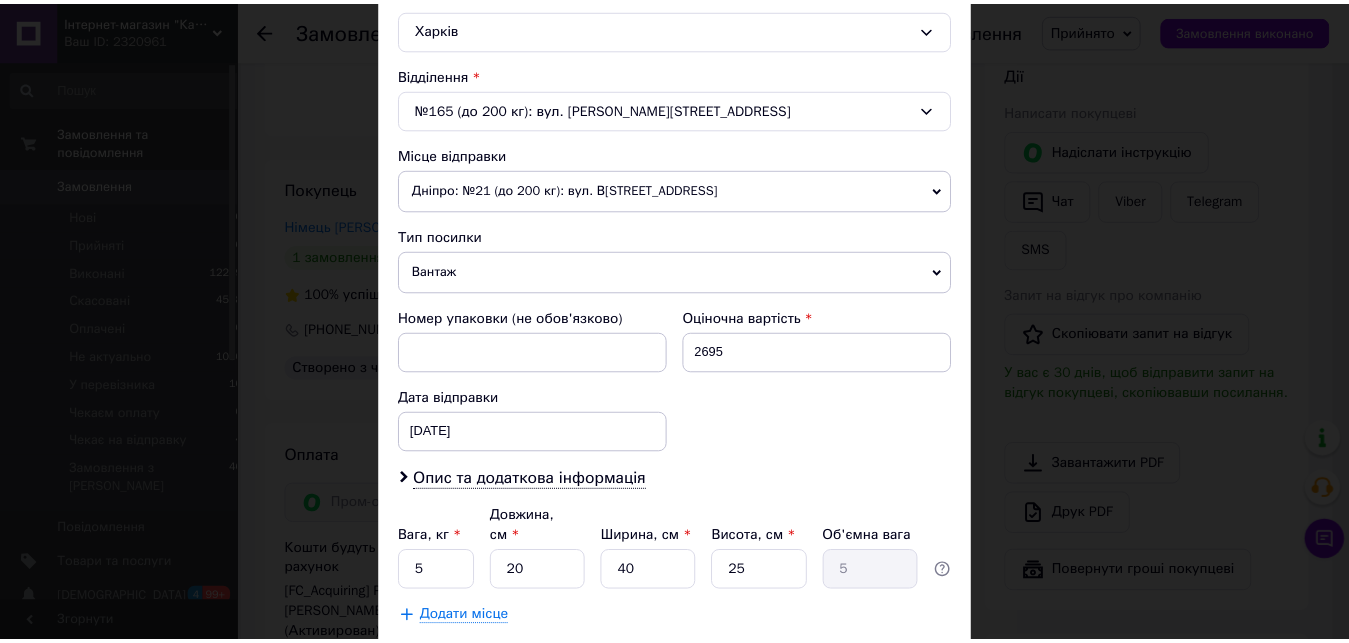 scroll, scrollTop: 684, scrollLeft: 0, axis: vertical 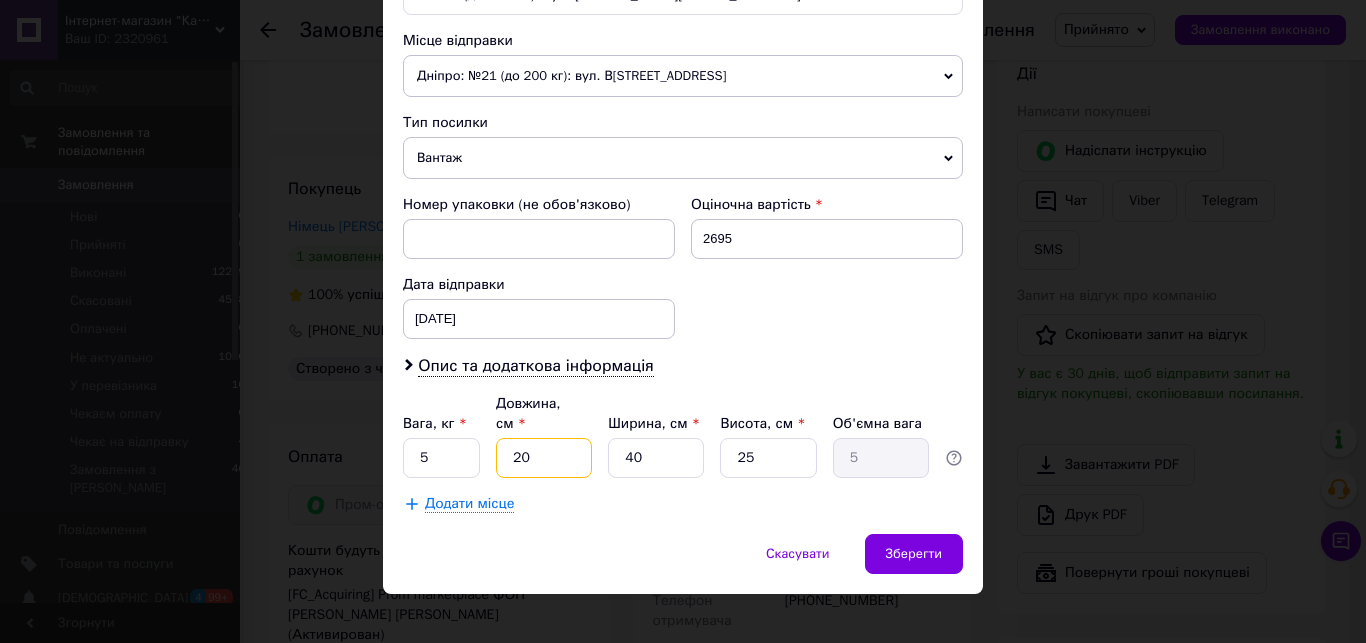 drag, startPoint x: 540, startPoint y: 435, endPoint x: 461, endPoint y: 465, distance: 84.50444 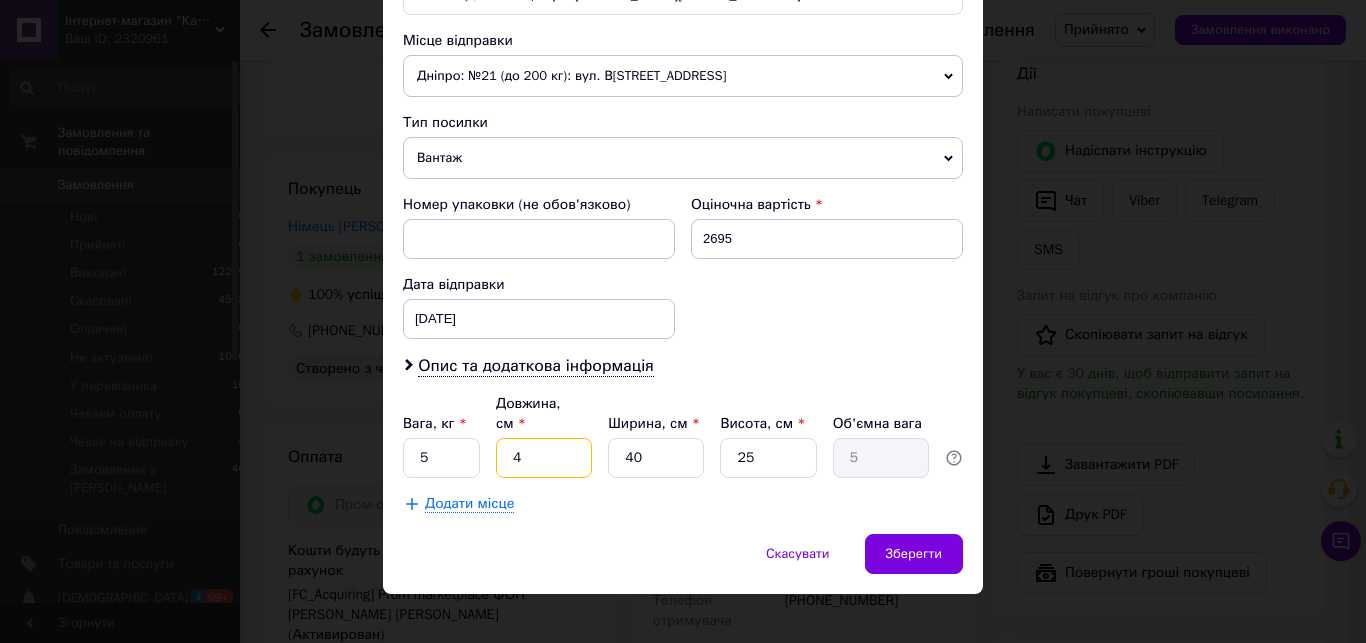 type on "40" 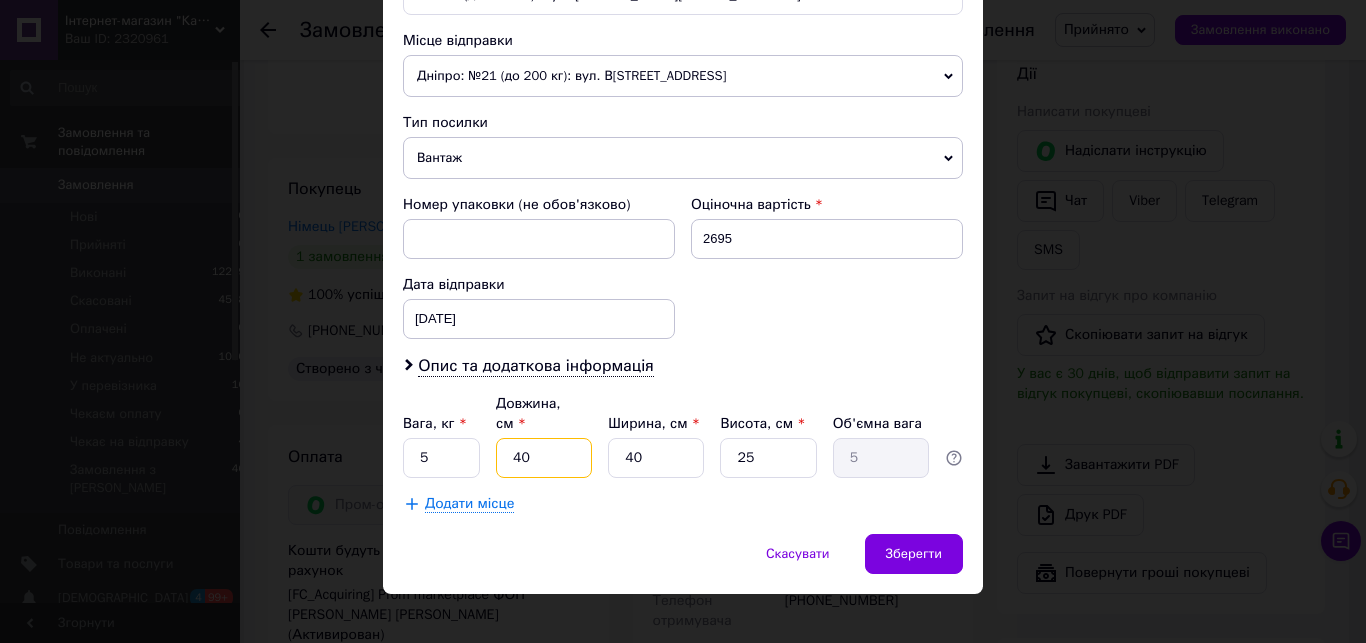 type on "10" 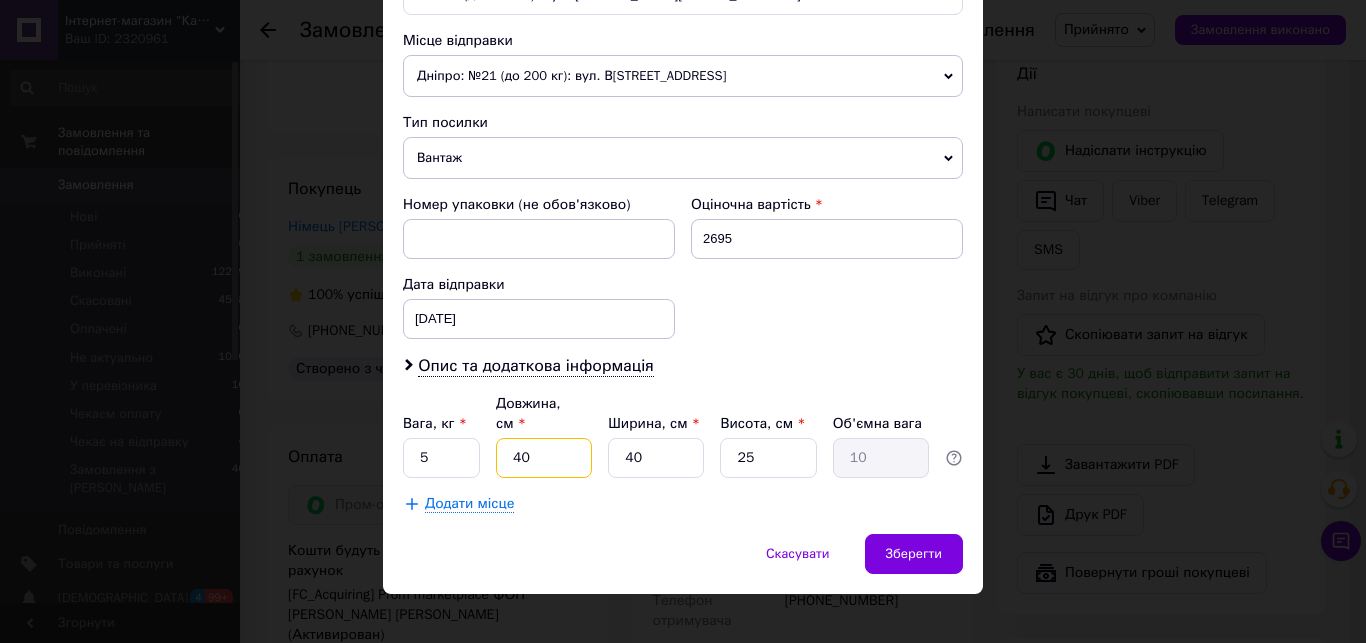type on "40" 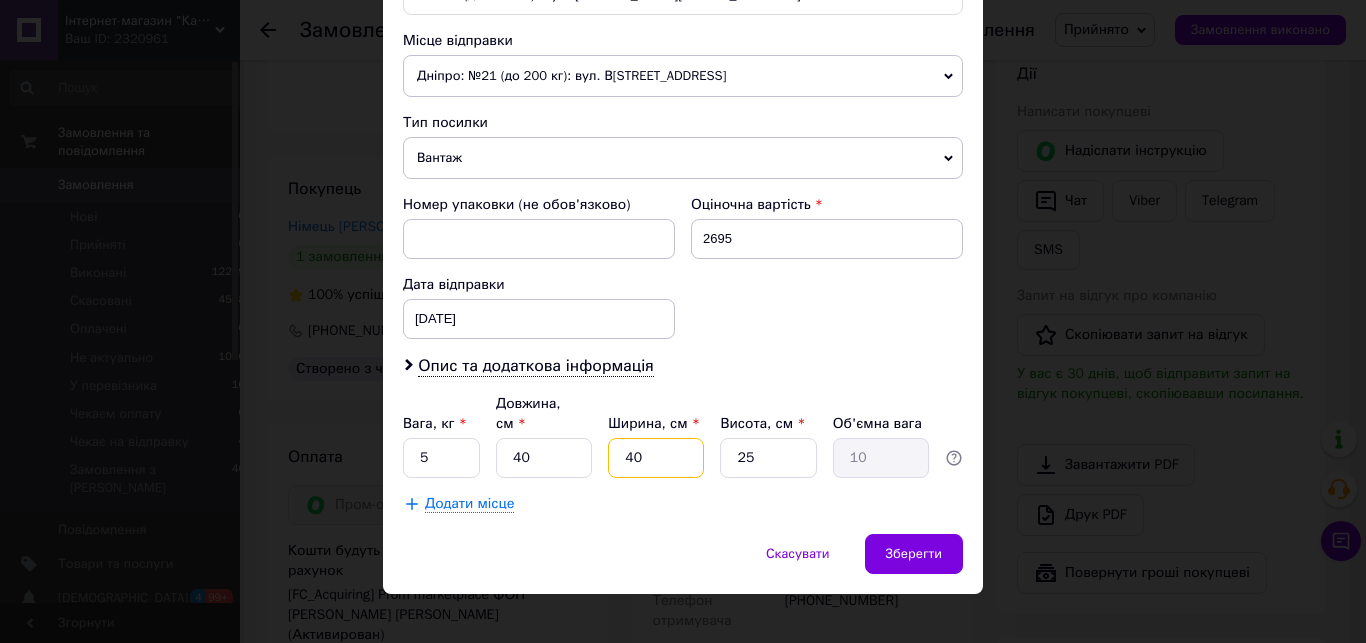 click on "40" at bounding box center [656, 458] 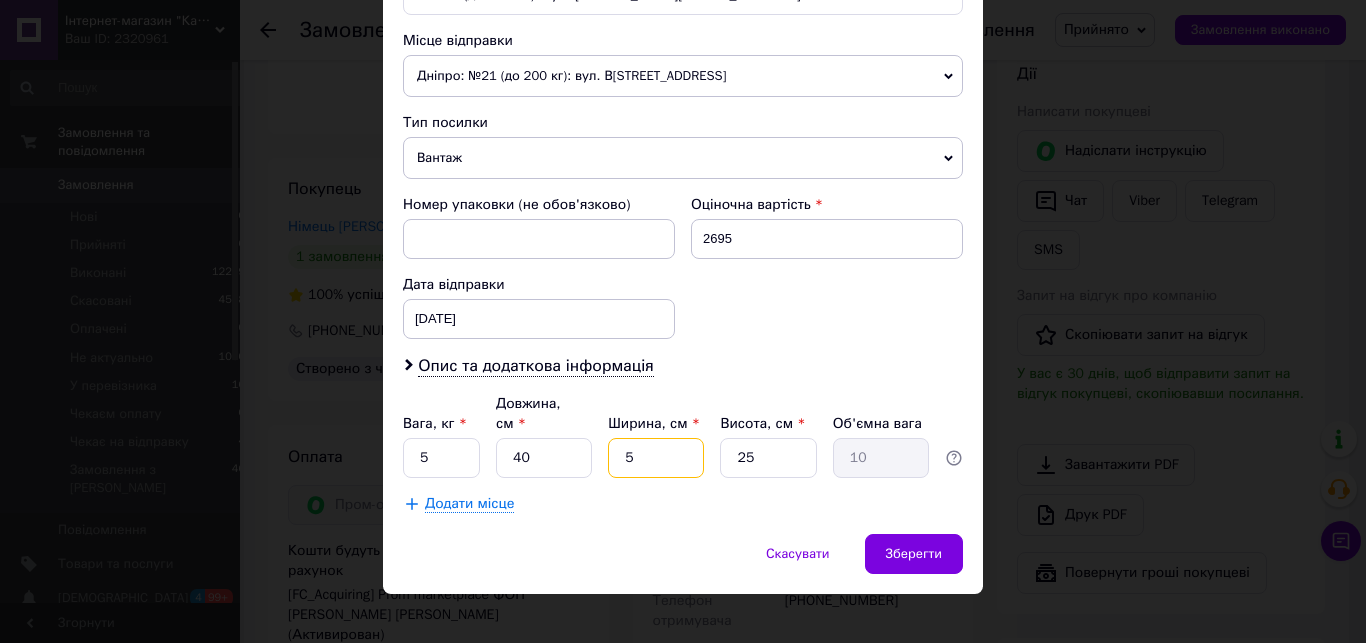 type on "55" 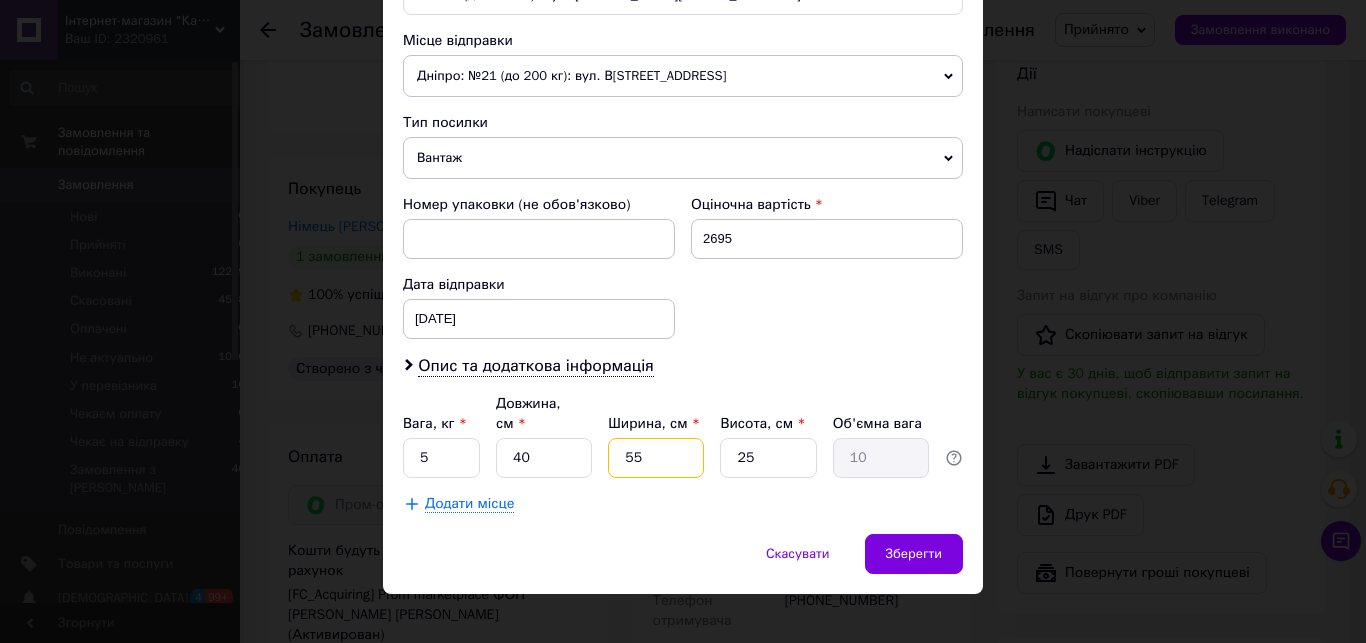 type on "13.75" 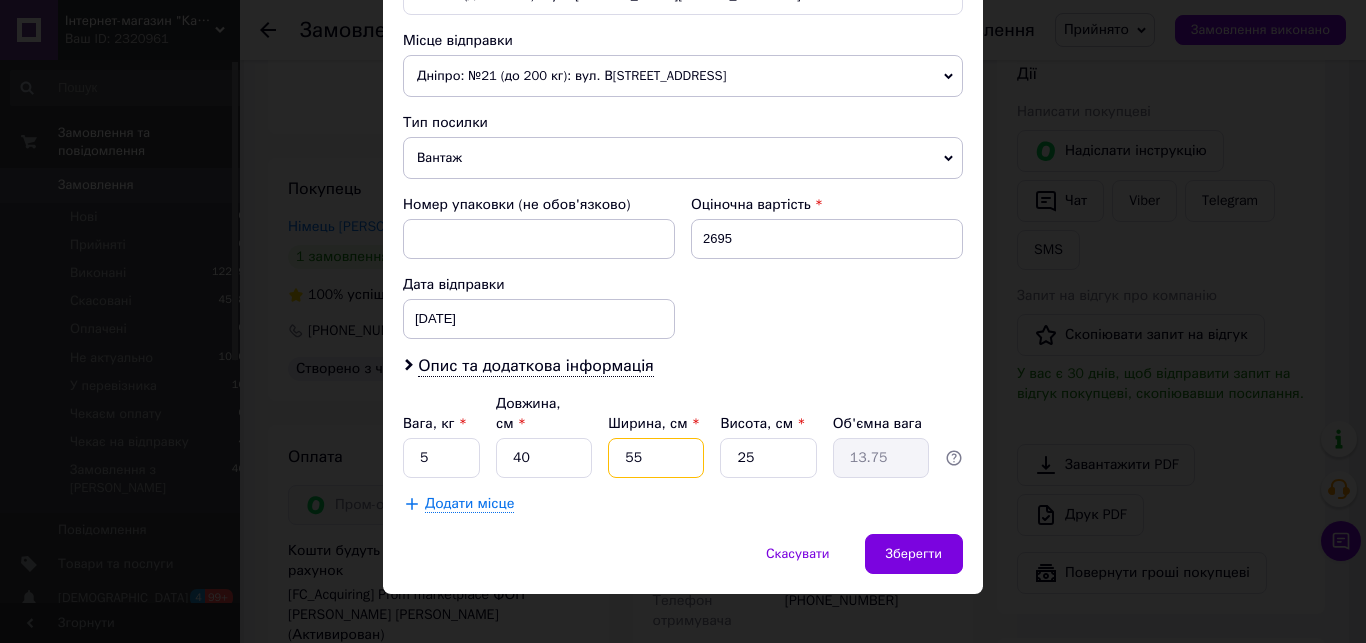 type on "55" 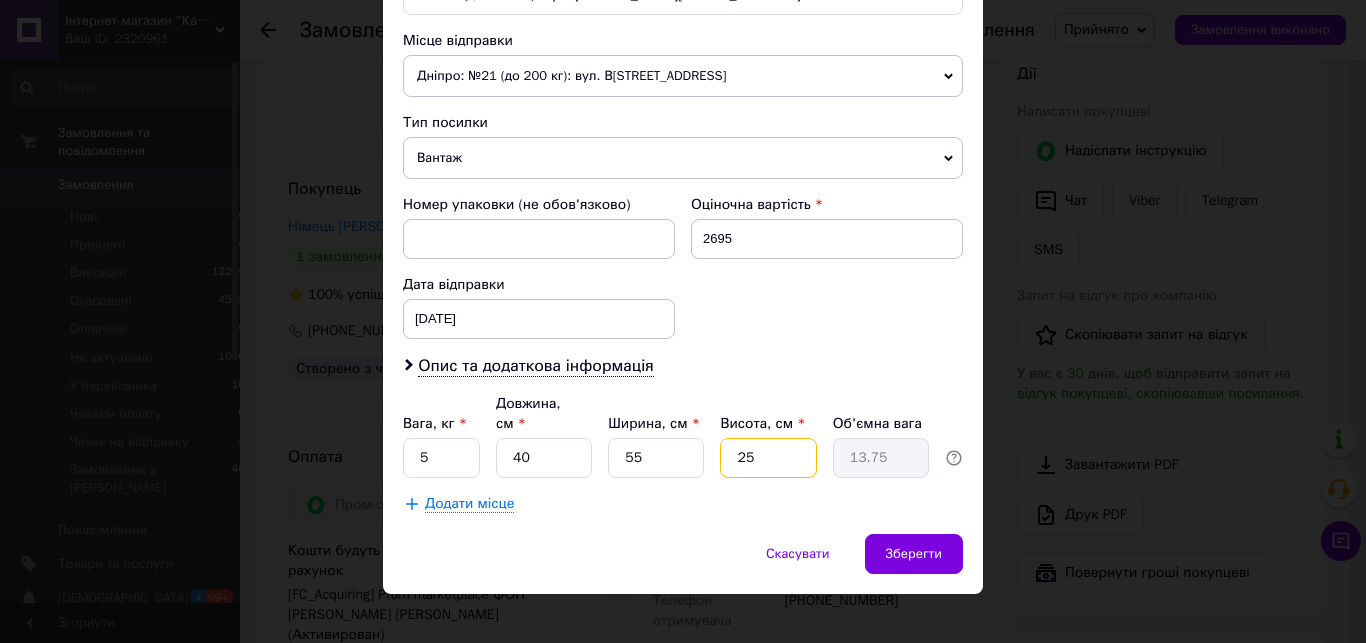 drag, startPoint x: 766, startPoint y: 431, endPoint x: 676, endPoint y: 454, distance: 92.89241 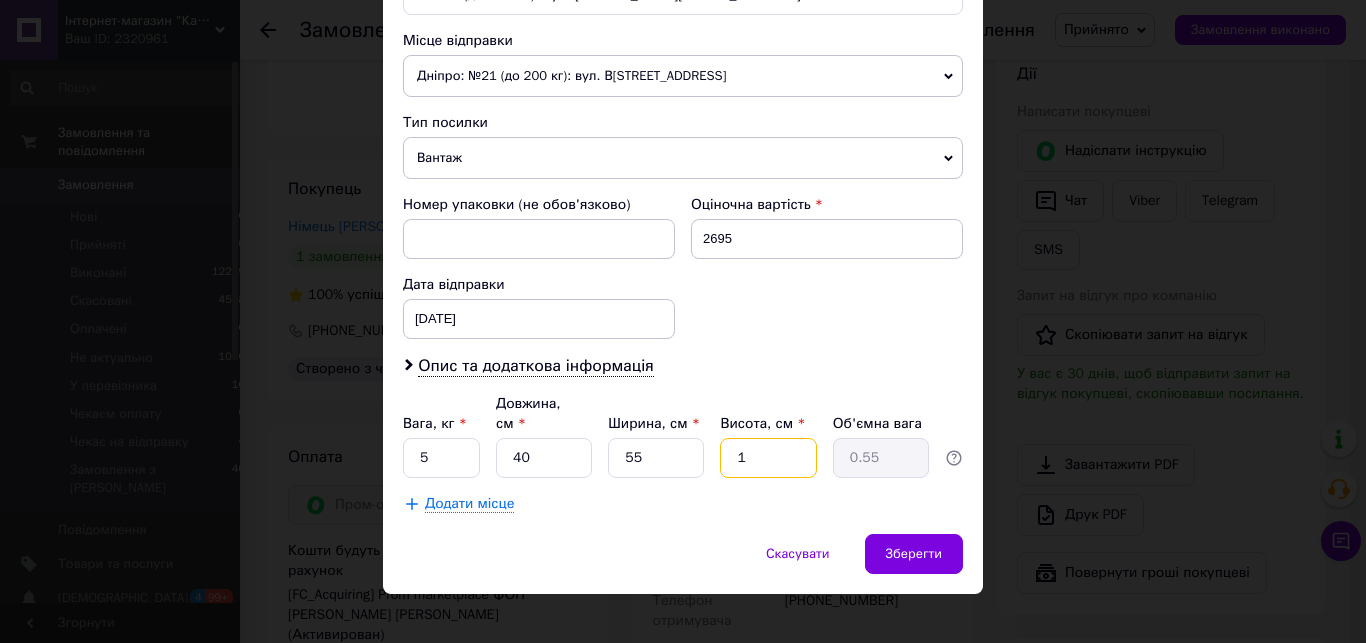 type on "17" 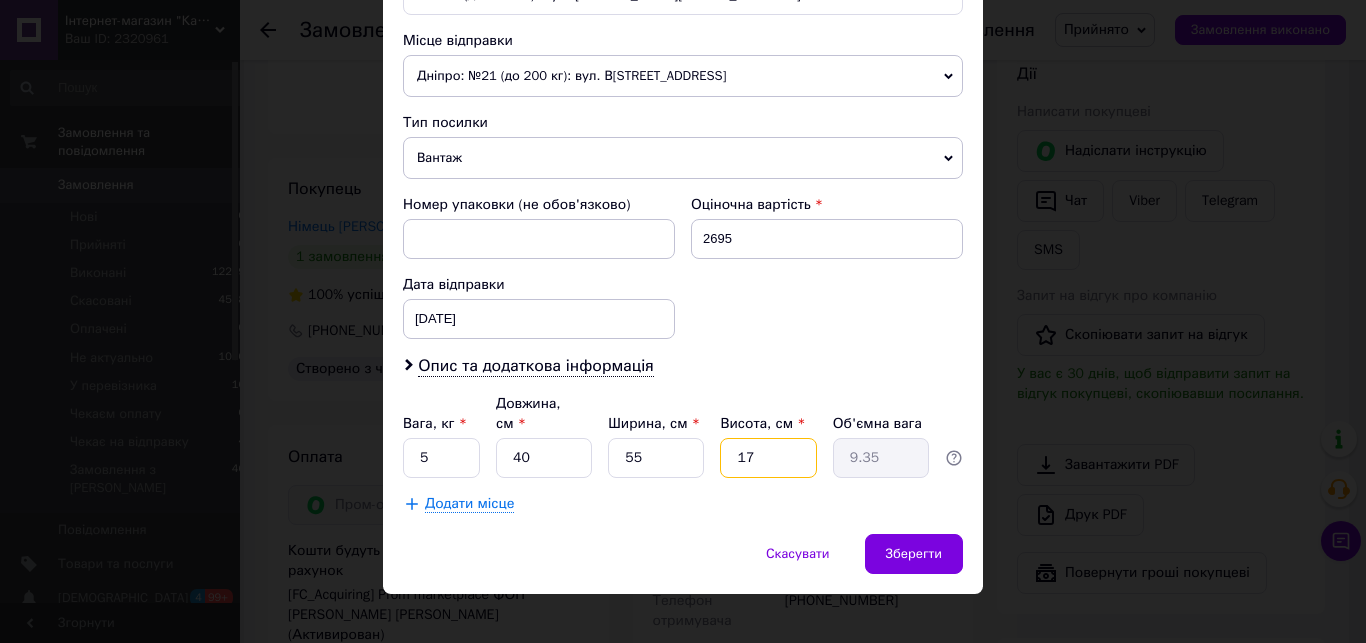 type on "17" 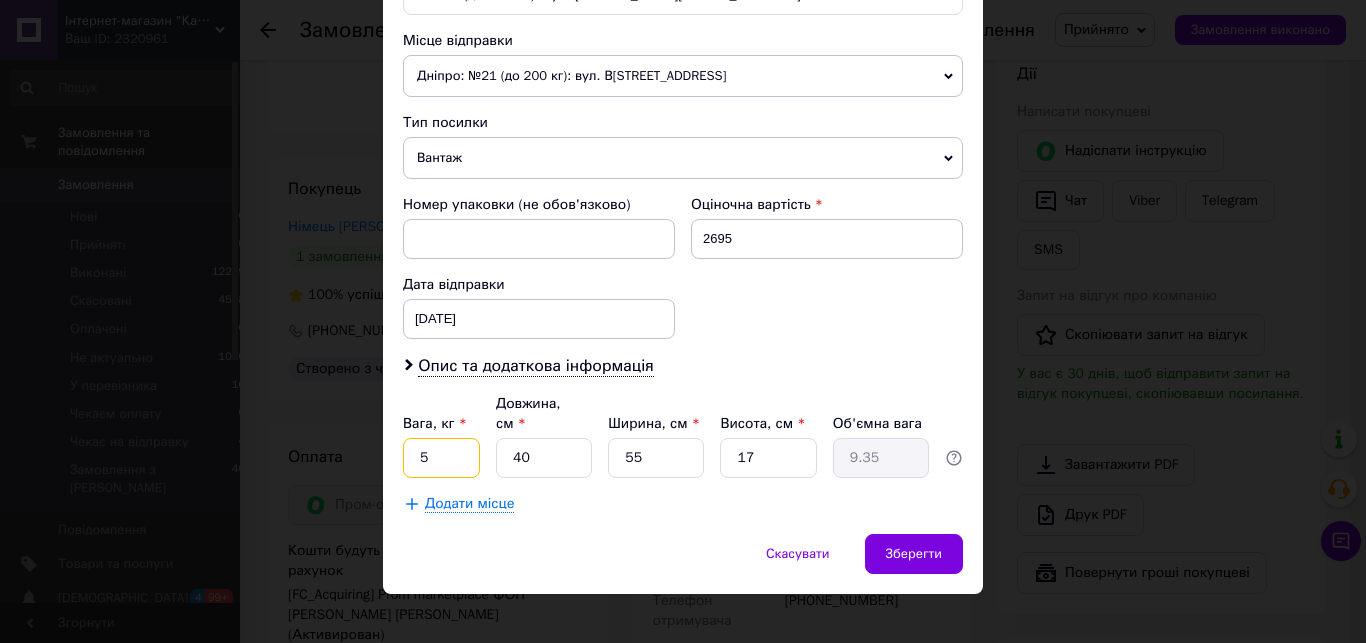 drag, startPoint x: 434, startPoint y: 438, endPoint x: 369, endPoint y: 452, distance: 66.4906 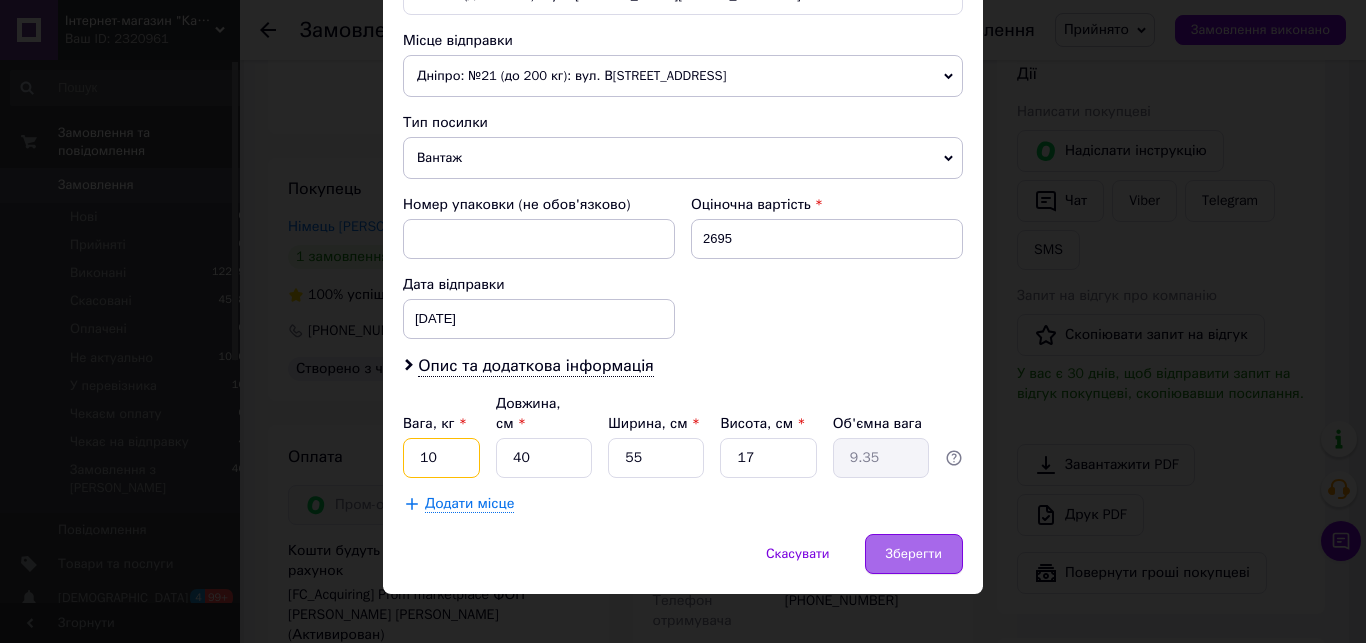 type on "10" 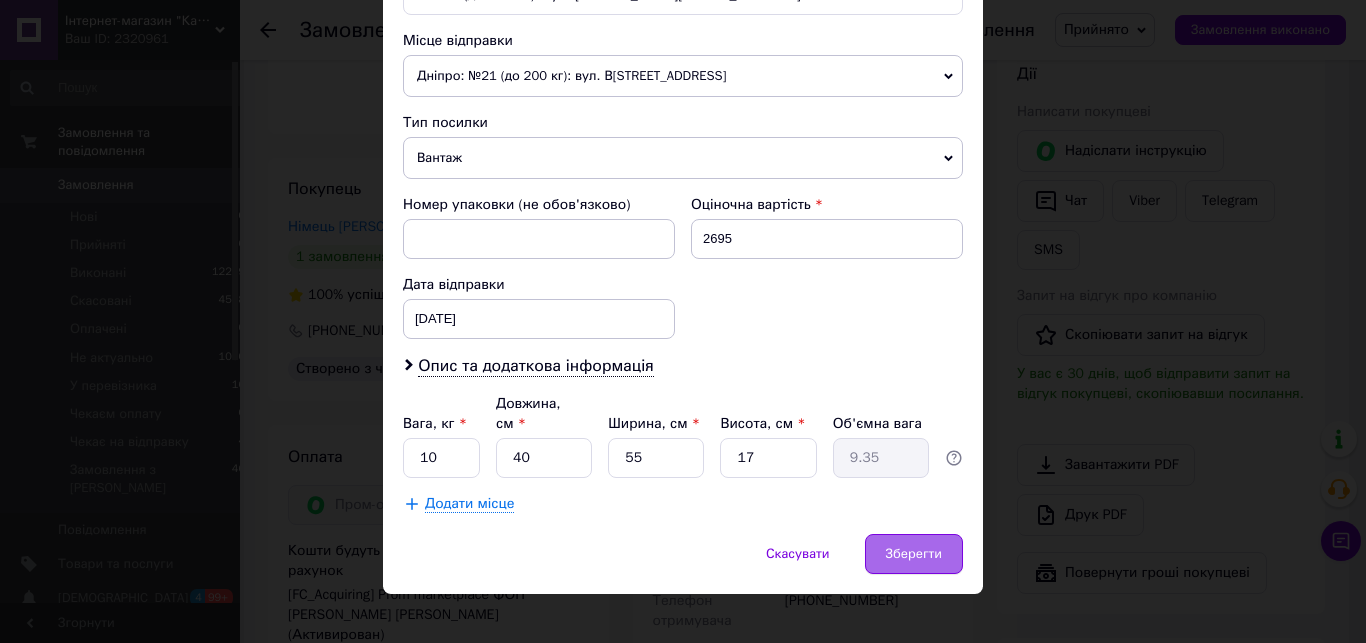 click on "Зберегти" at bounding box center [914, 554] 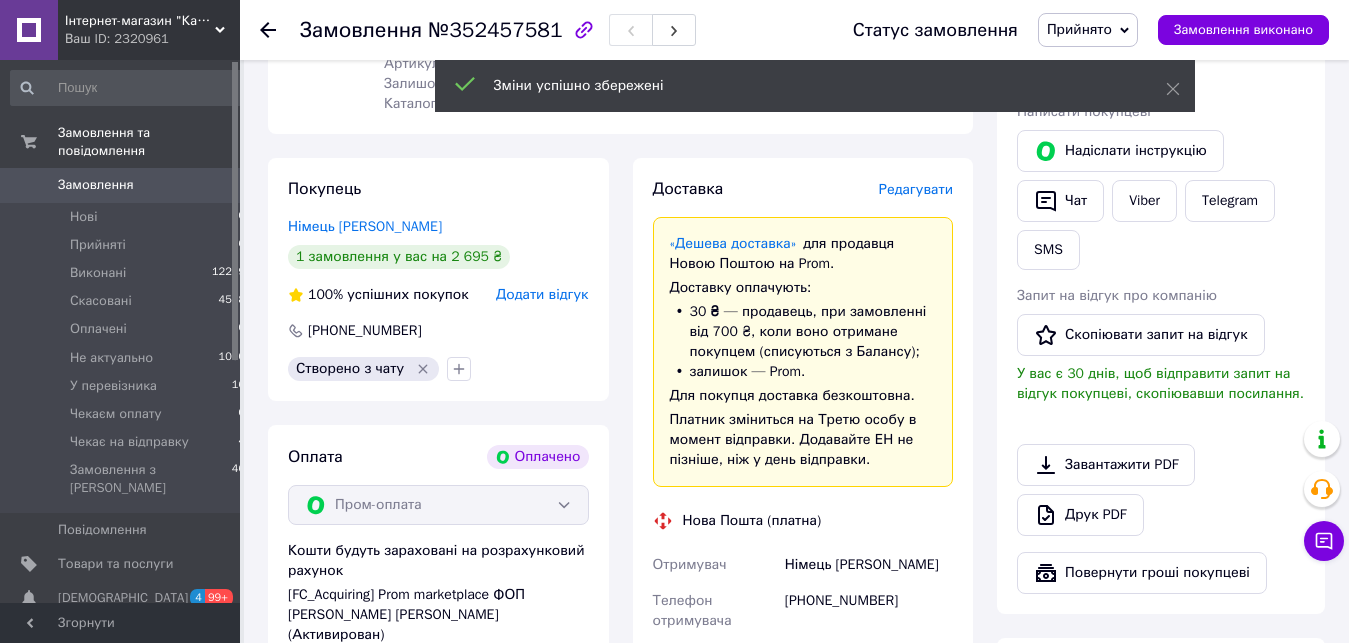 scroll, scrollTop: 1326, scrollLeft: 0, axis: vertical 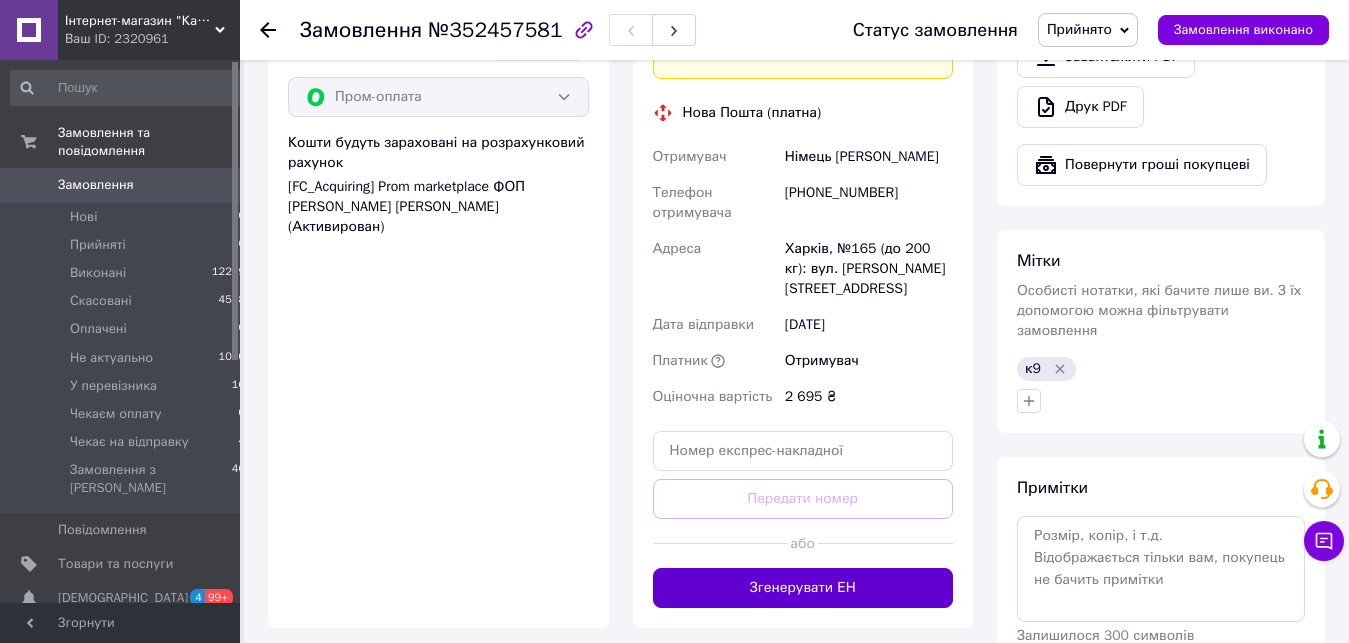 click on "Згенерувати ЕН" at bounding box center [803, 588] 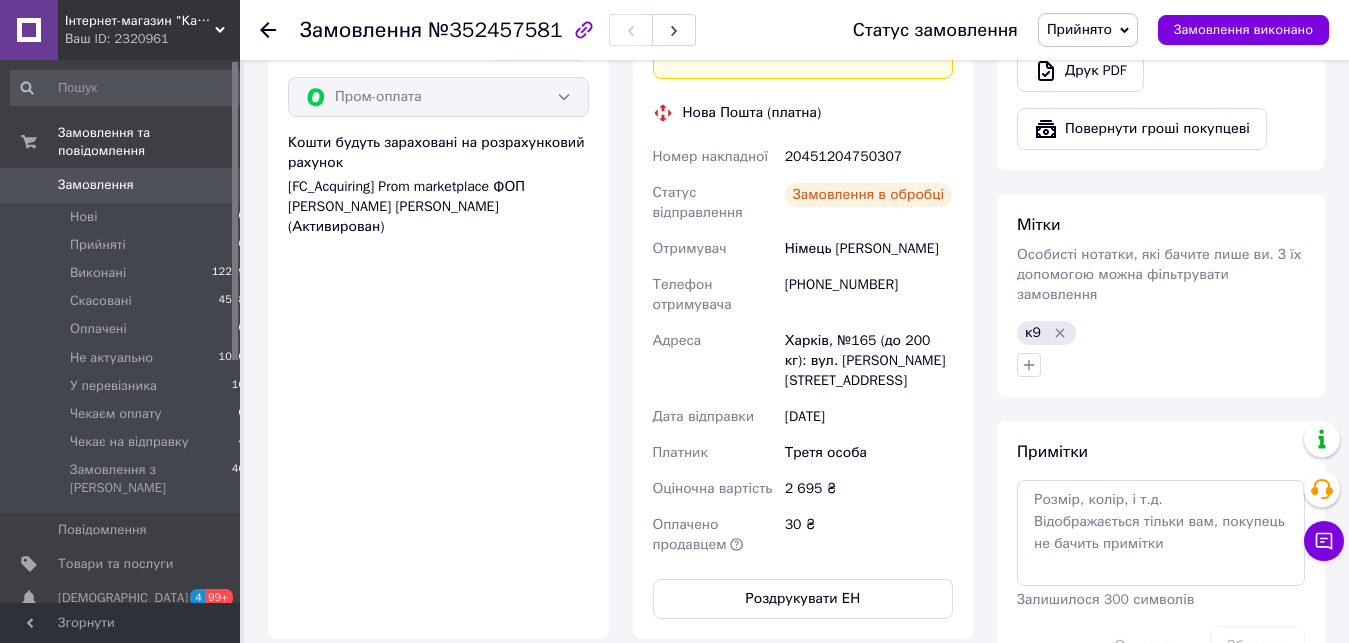 scroll, scrollTop: 1734, scrollLeft: 0, axis: vertical 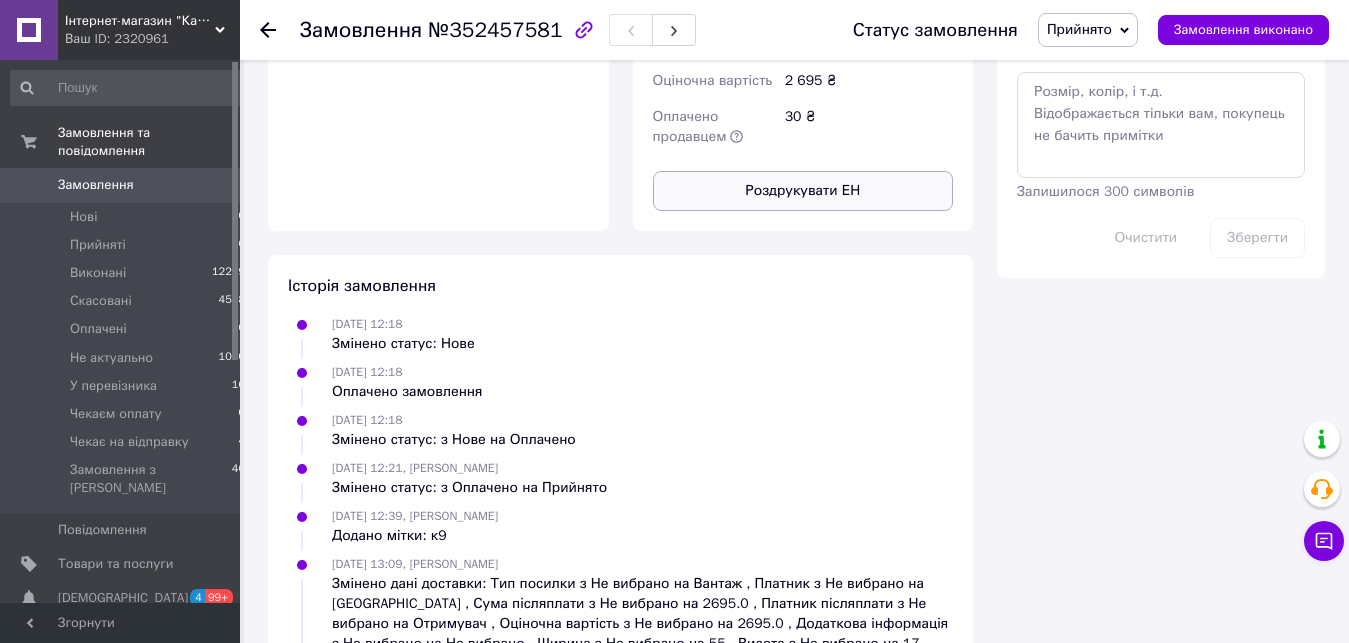 click on "Роздрукувати ЕН" at bounding box center [803, 191] 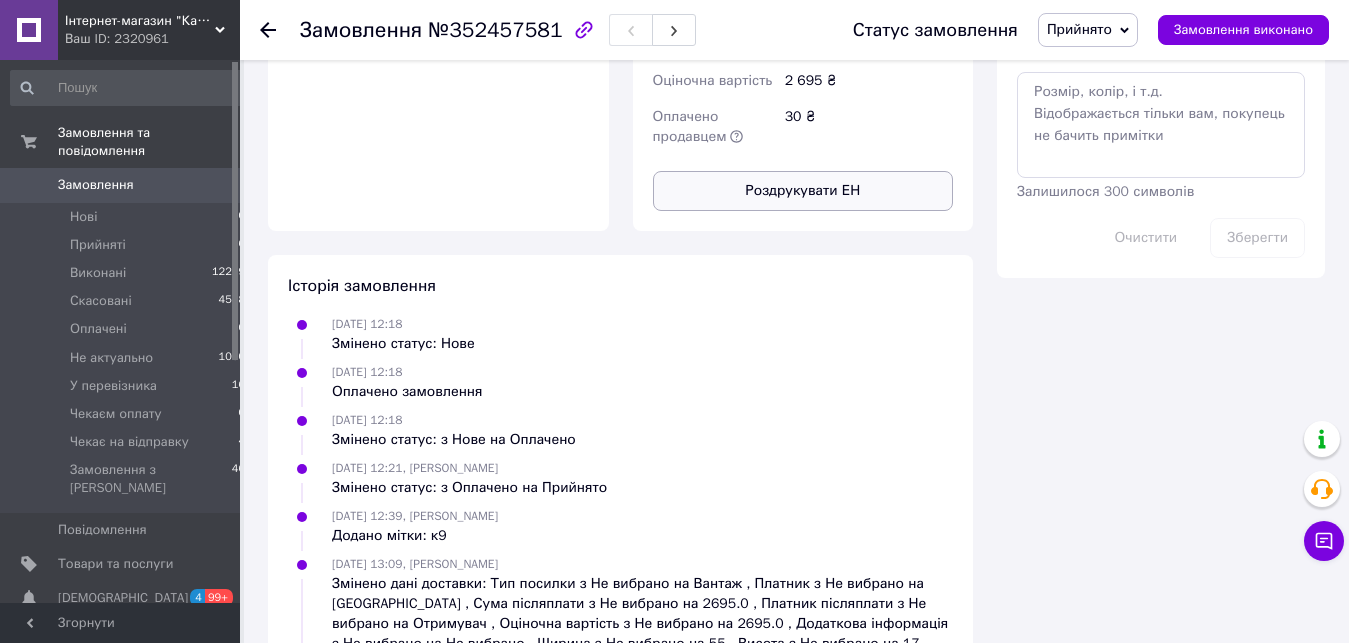 click on "Роздрукувати ЕН" at bounding box center [803, 191] 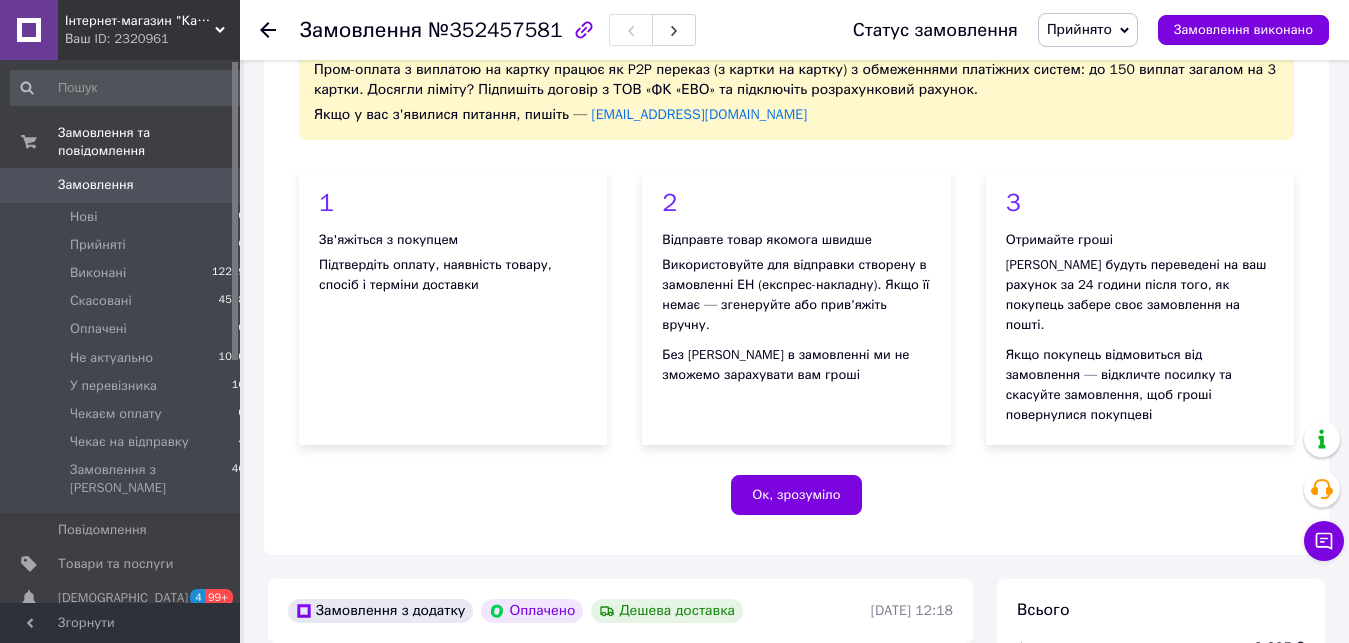 scroll, scrollTop: 0, scrollLeft: 0, axis: both 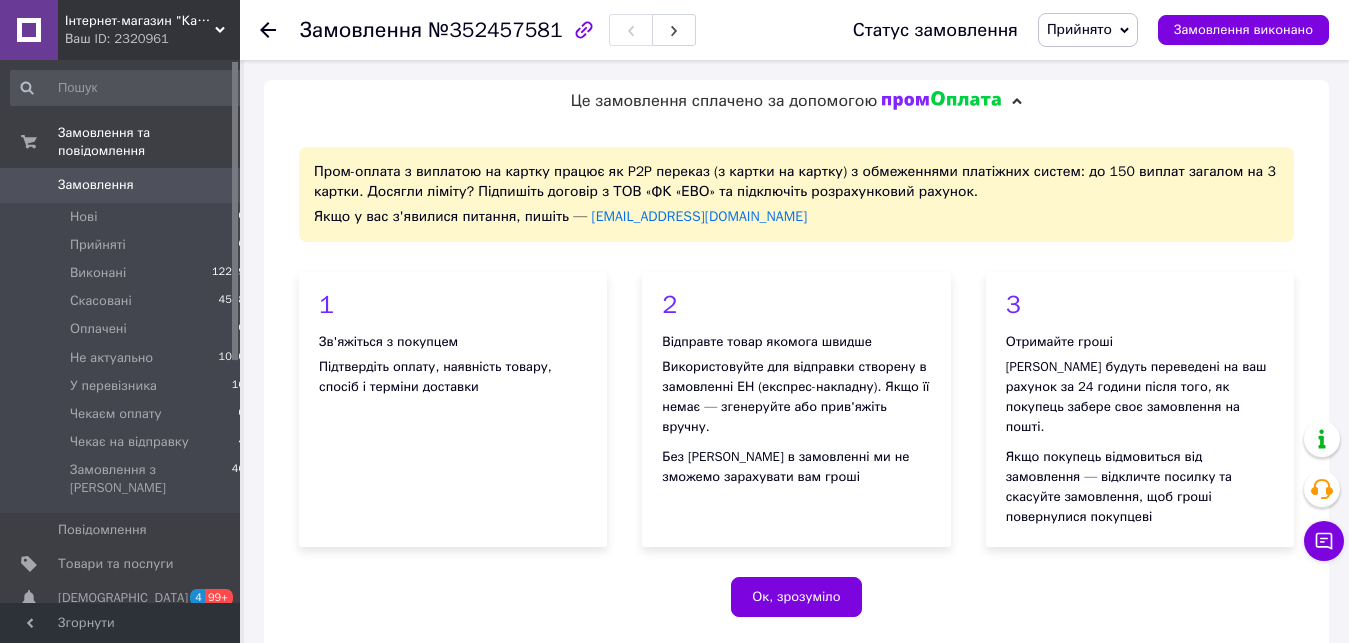 click on "Це замовлення сплачено за допомогою" at bounding box center [796, 101] 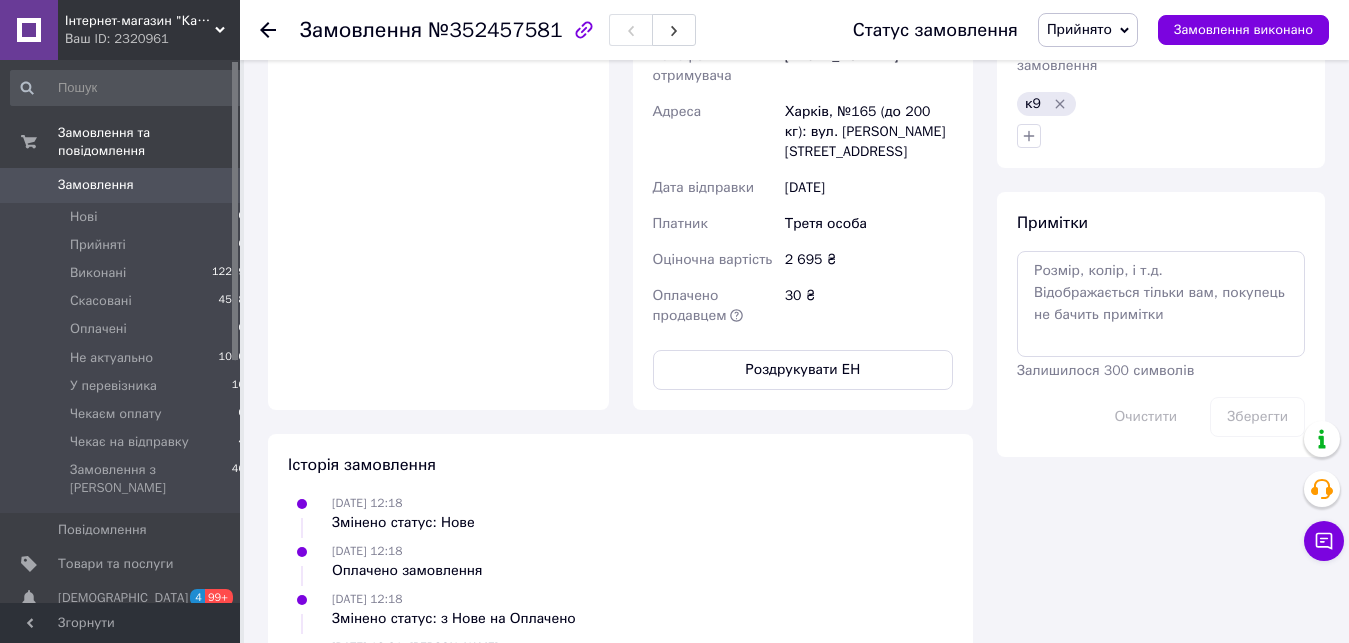 scroll, scrollTop: 1122, scrollLeft: 0, axis: vertical 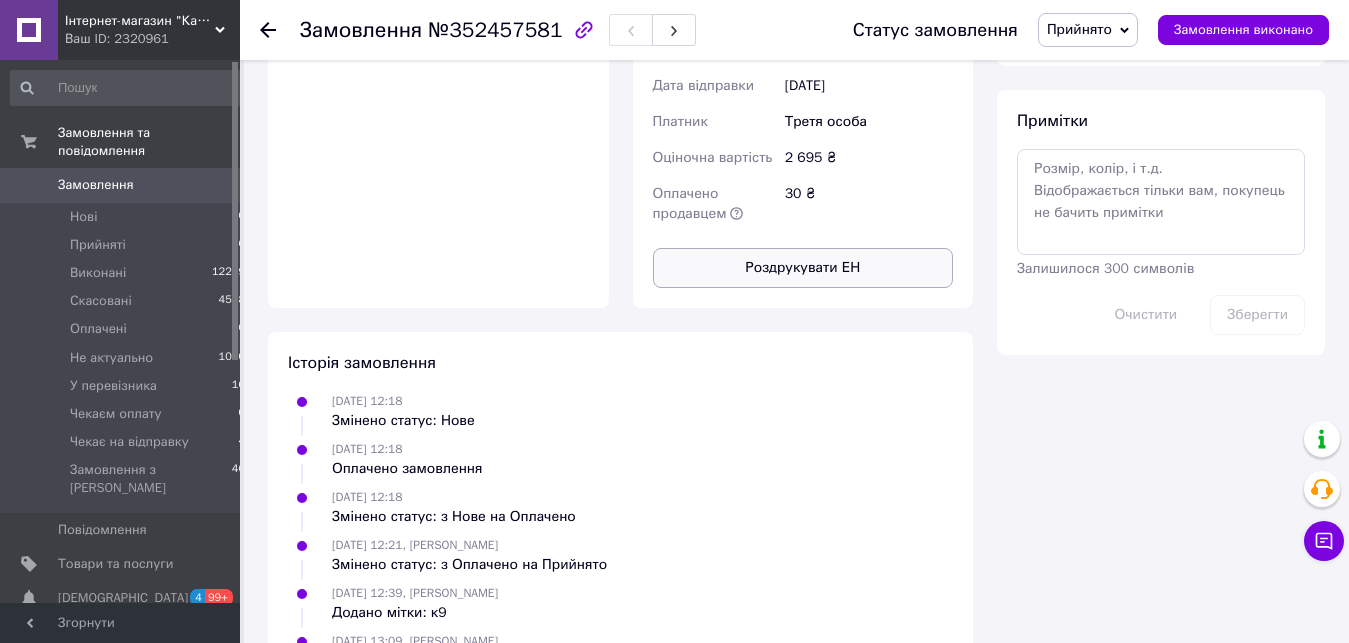 click on "Роздрукувати ЕН" at bounding box center (803, 268) 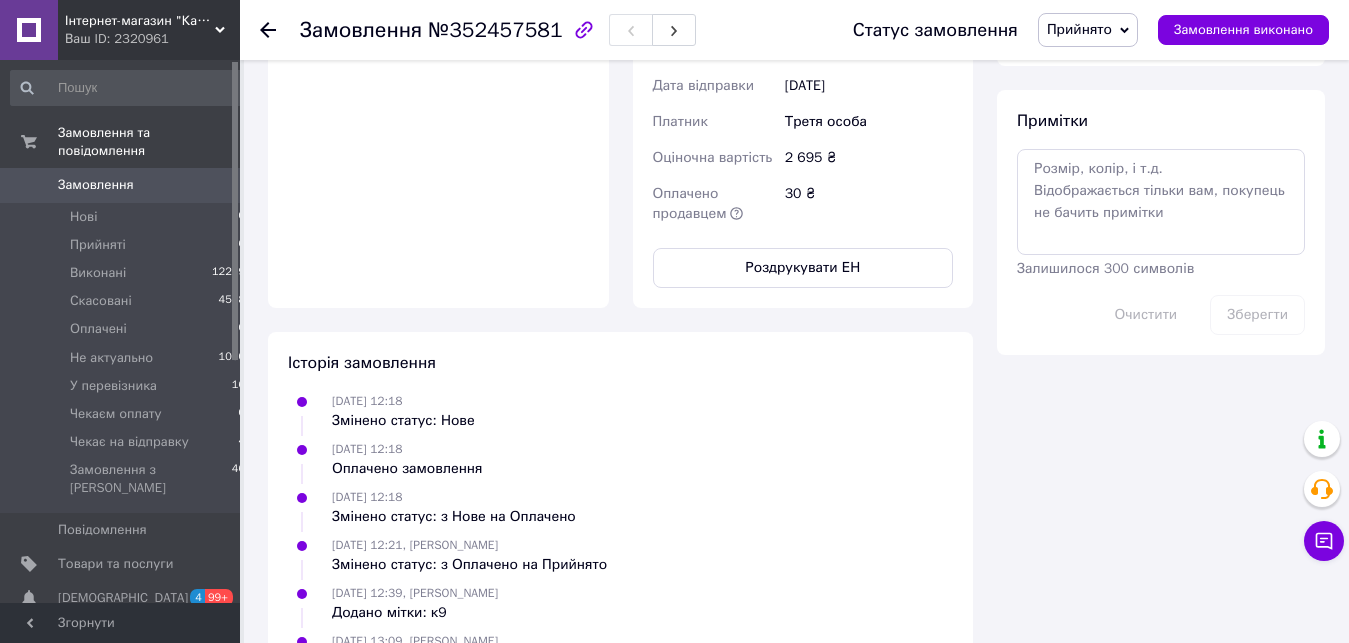 scroll, scrollTop: 612, scrollLeft: 0, axis: vertical 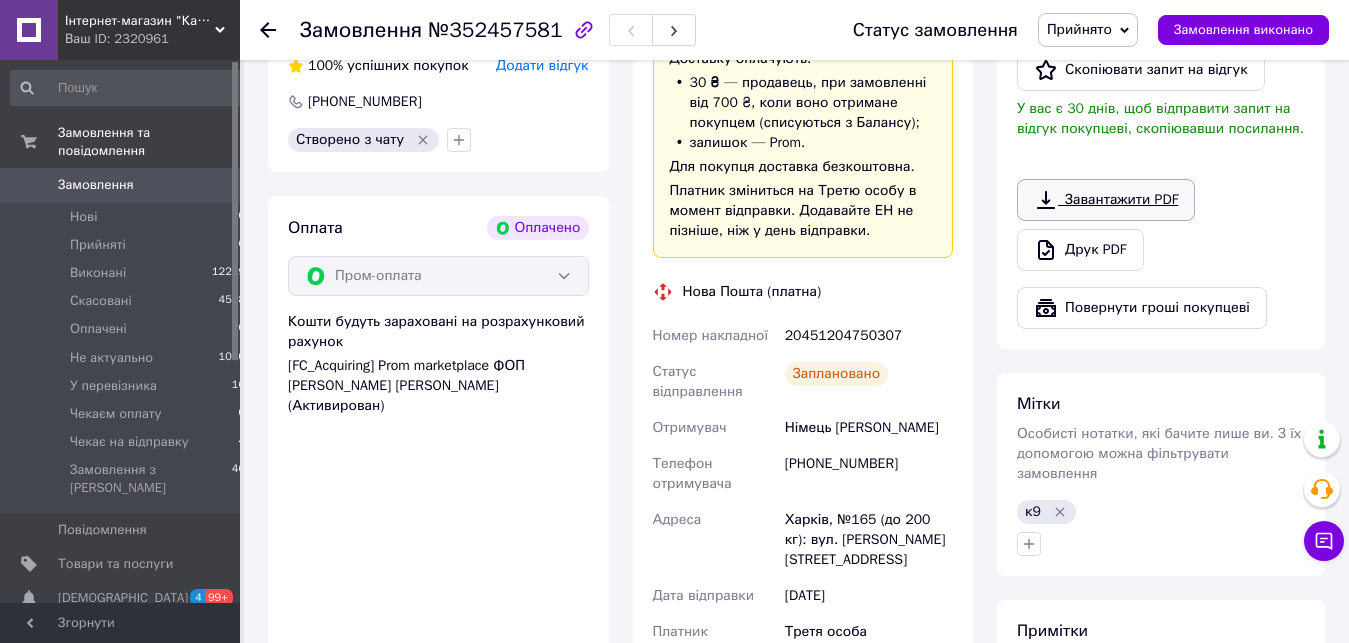 click on "Завантажити PDF" at bounding box center [1106, 200] 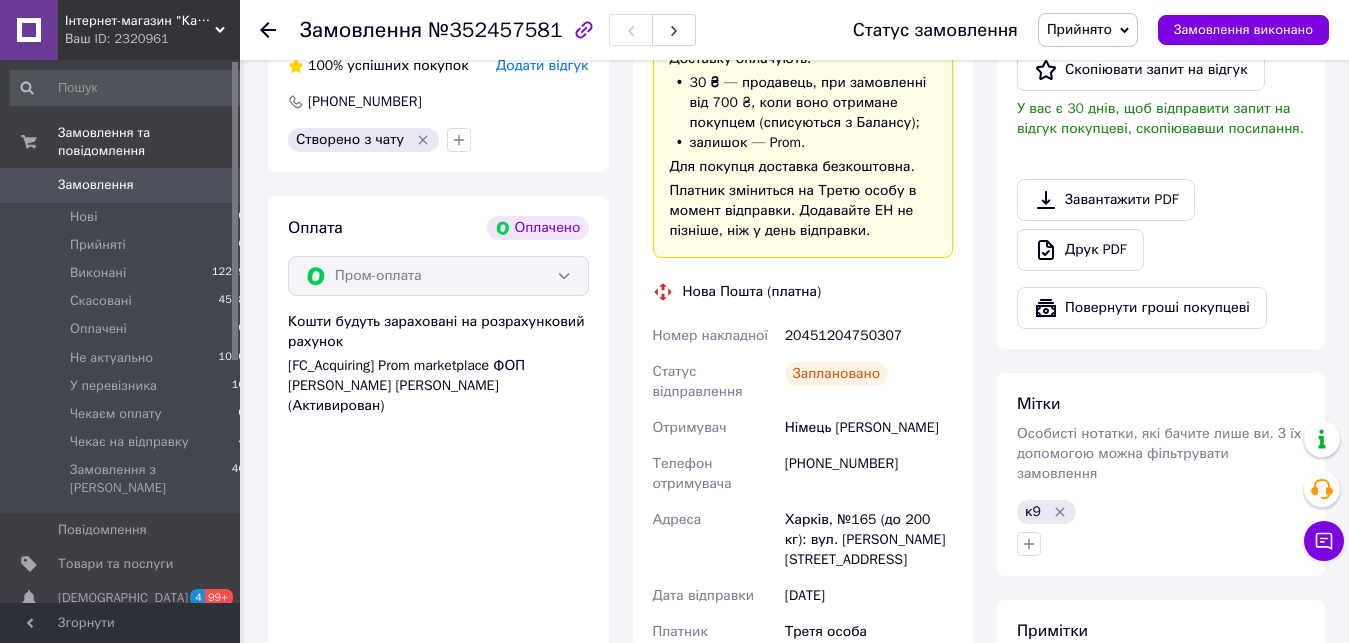 click 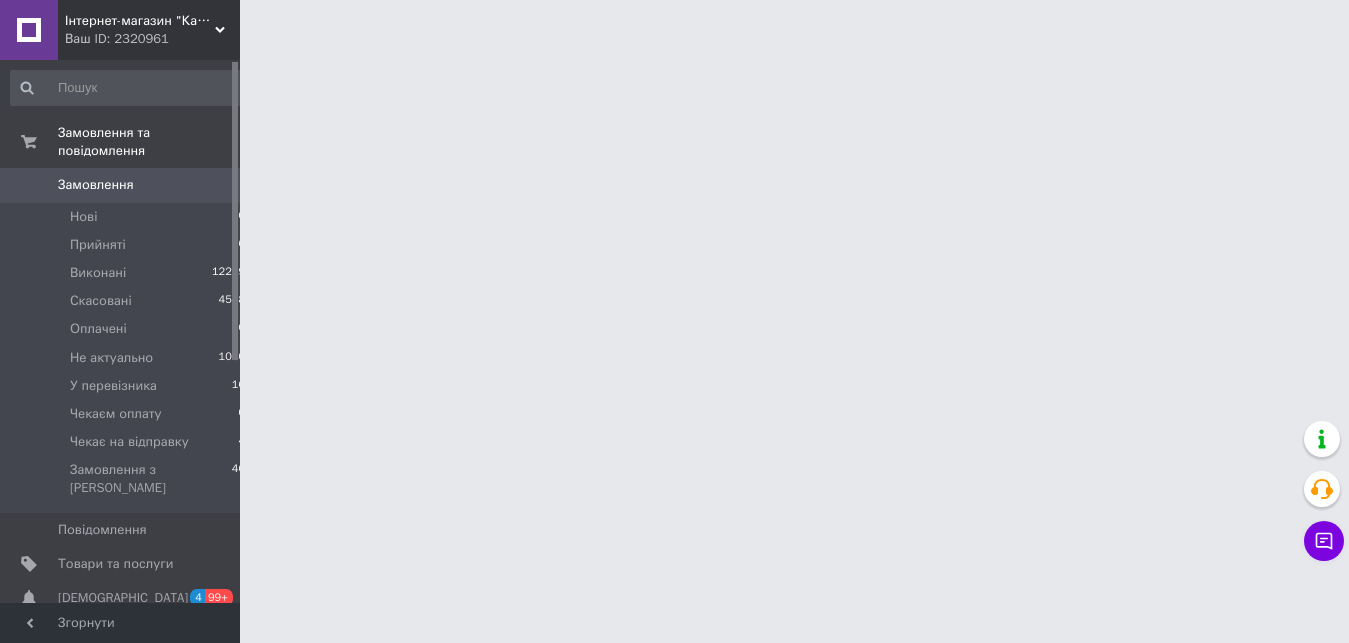 scroll, scrollTop: 0, scrollLeft: 0, axis: both 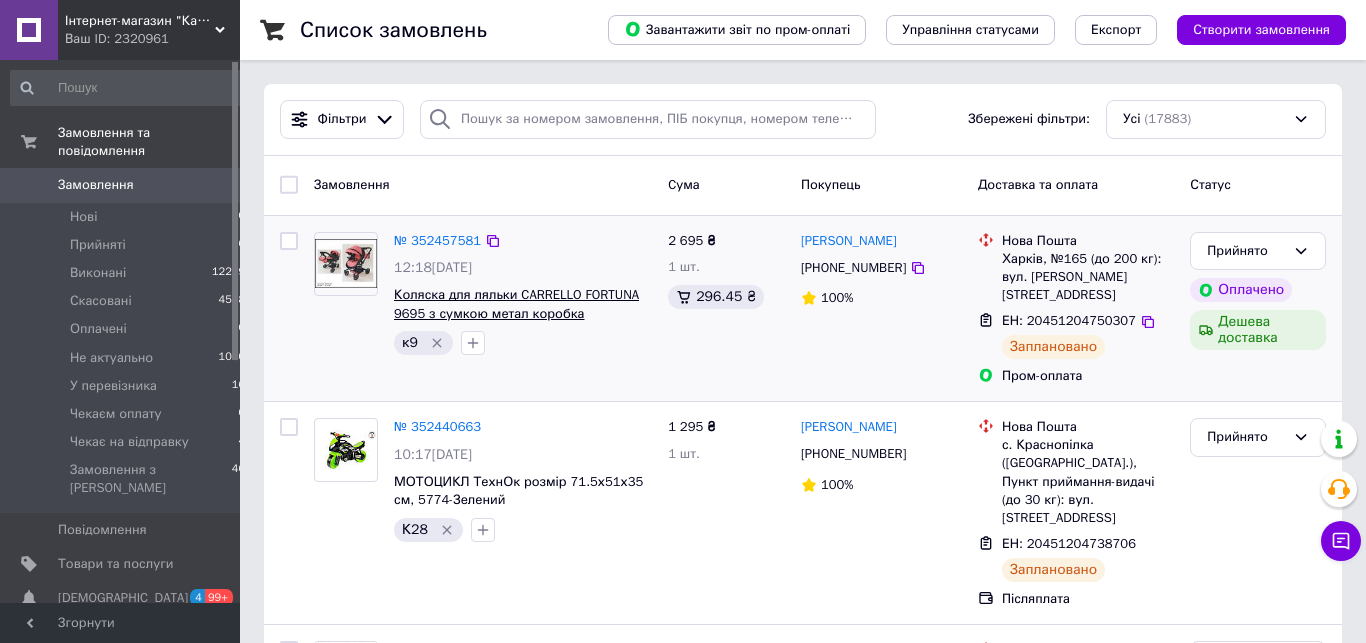 drag, startPoint x: 581, startPoint y: 314, endPoint x: 399, endPoint y: 289, distance: 183.70901 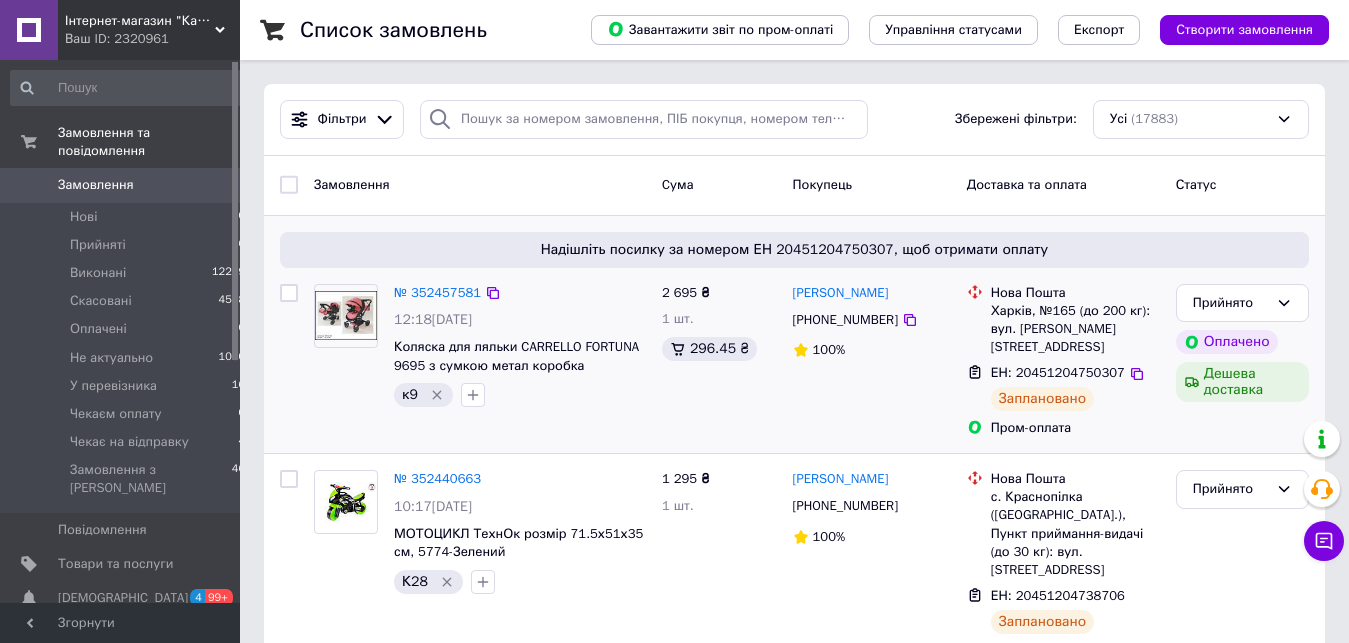 click on "Коляска для ляльки CARRELLO FORTUNA 9695 з сумкою метал коробка 54,5*14,5*38,5, BAG PEACH PINK" at bounding box center [520, 356] 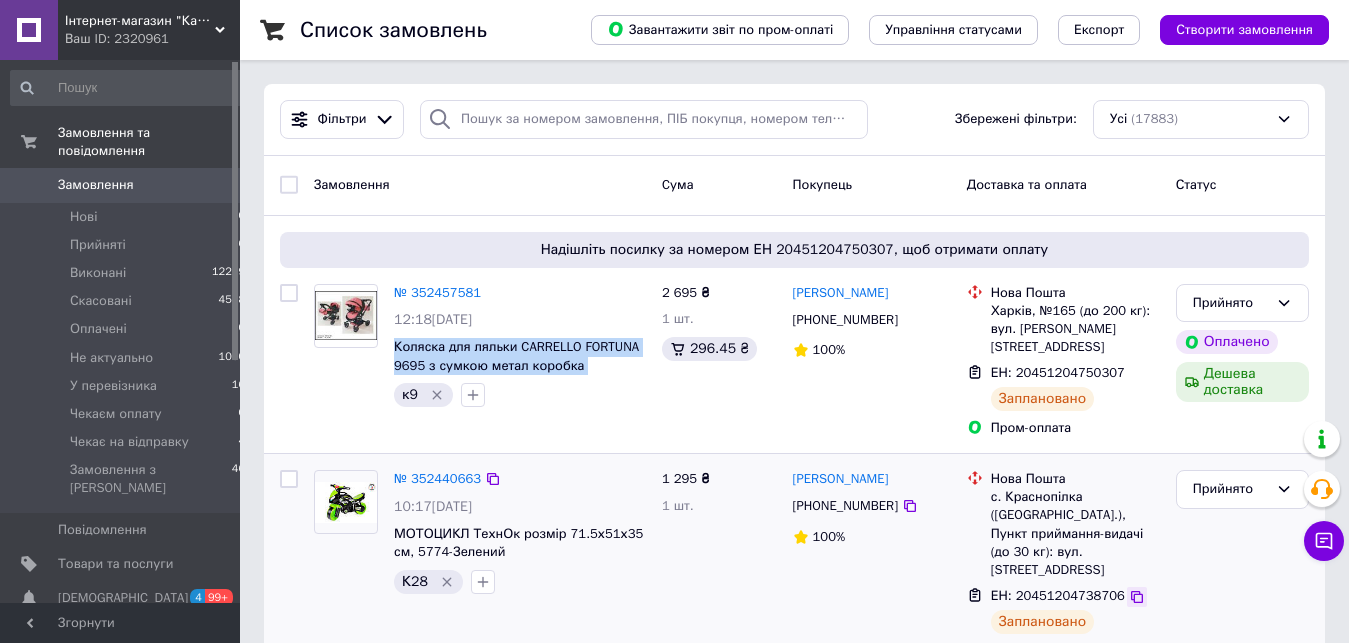 click 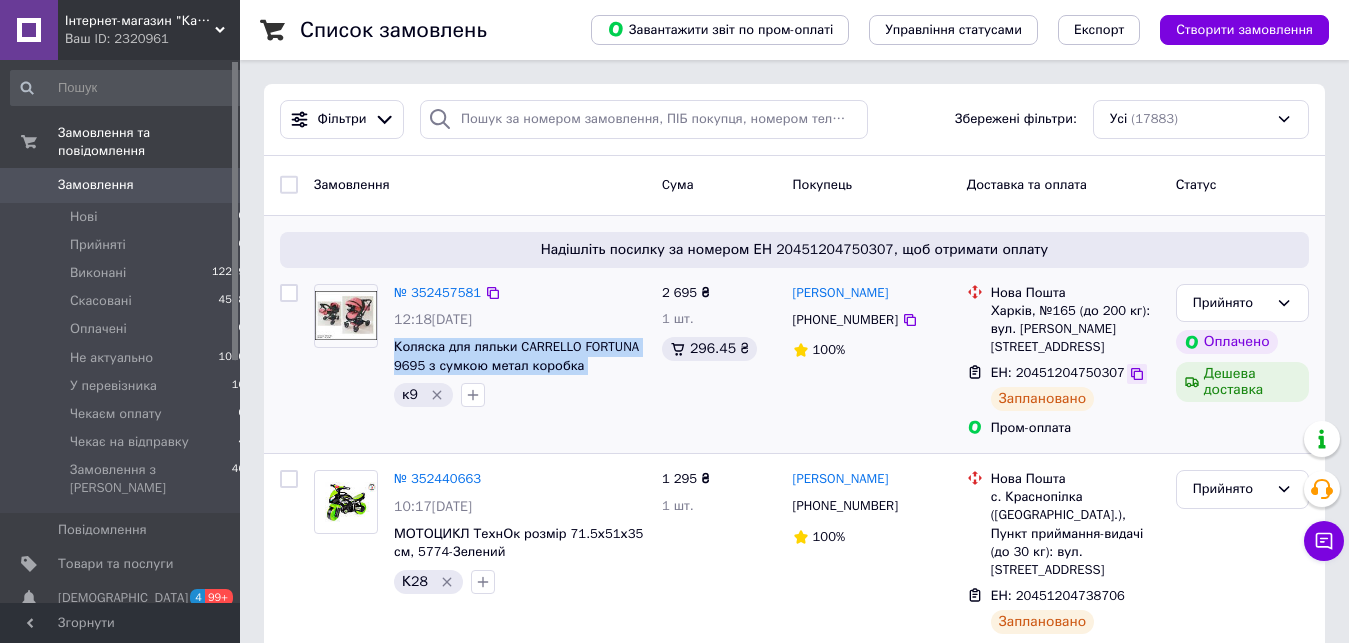 click 